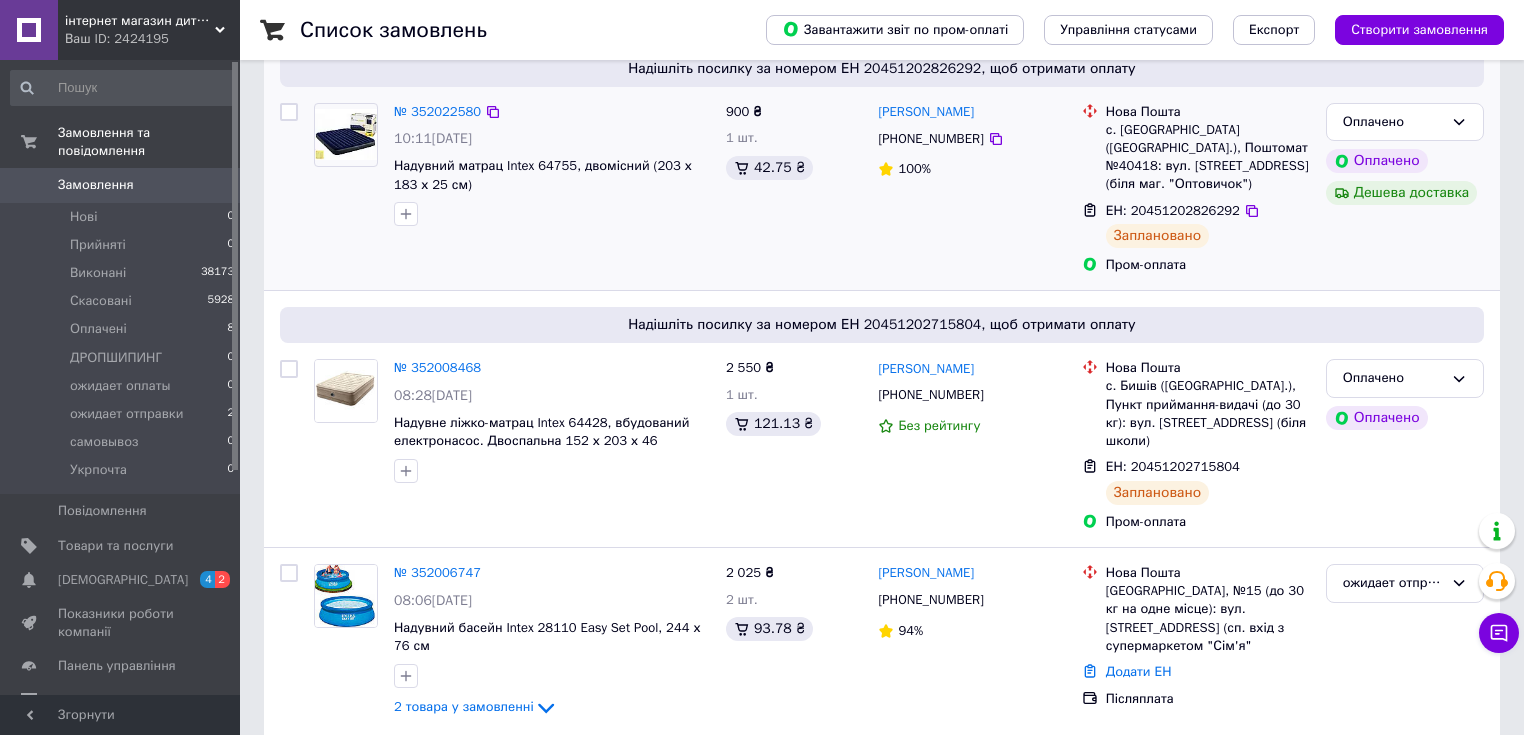 scroll, scrollTop: 0, scrollLeft: 0, axis: both 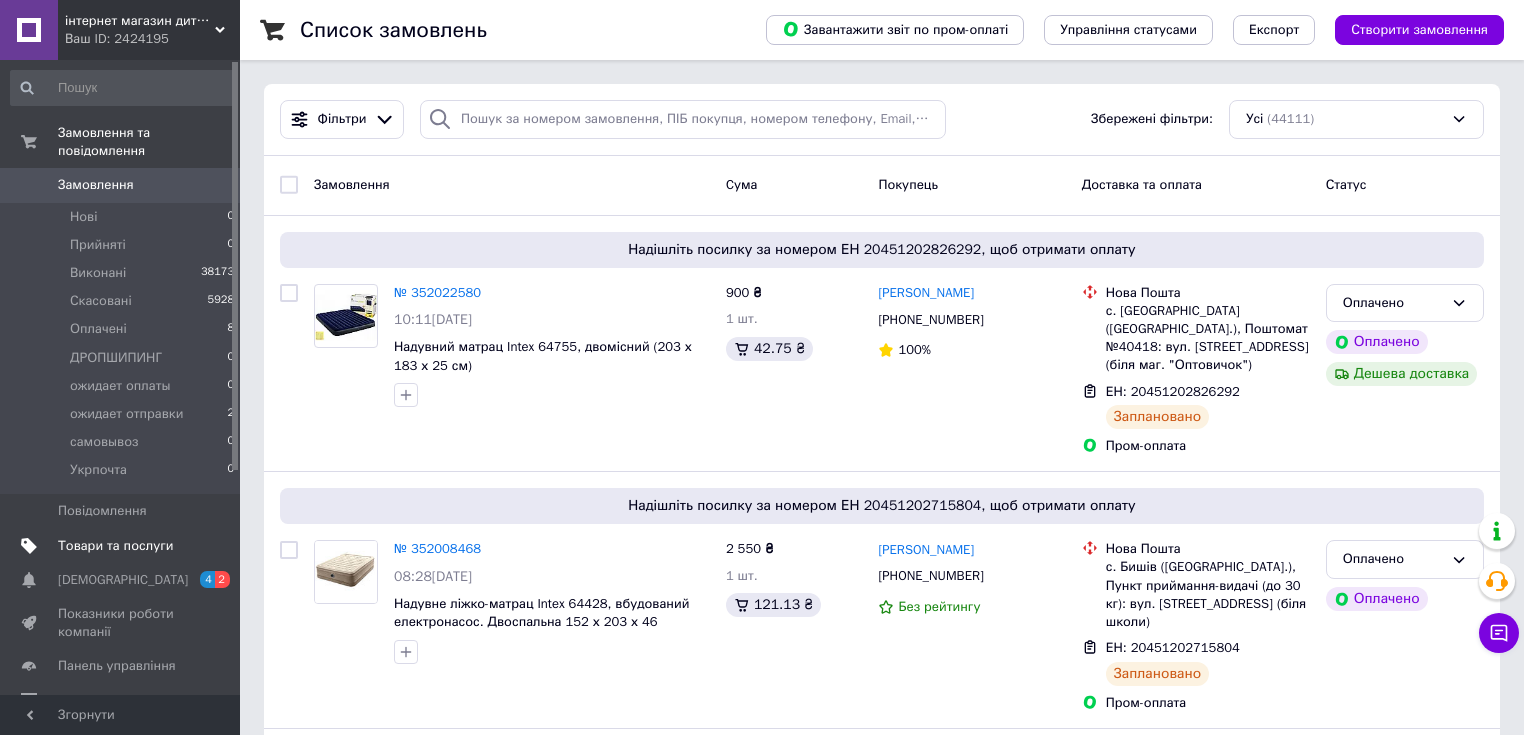 click on "Товари та послуги" at bounding box center (115, 546) 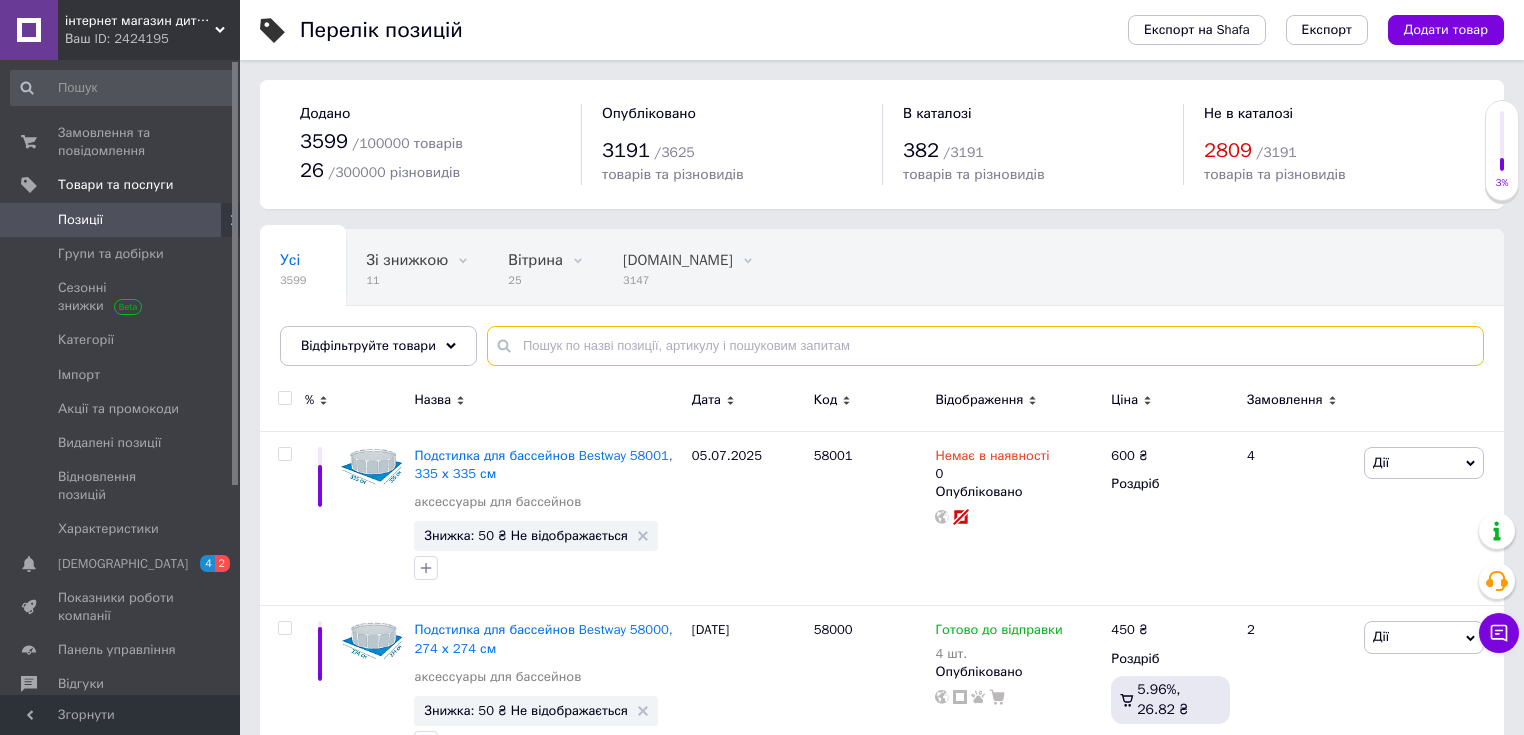 click at bounding box center [985, 346] 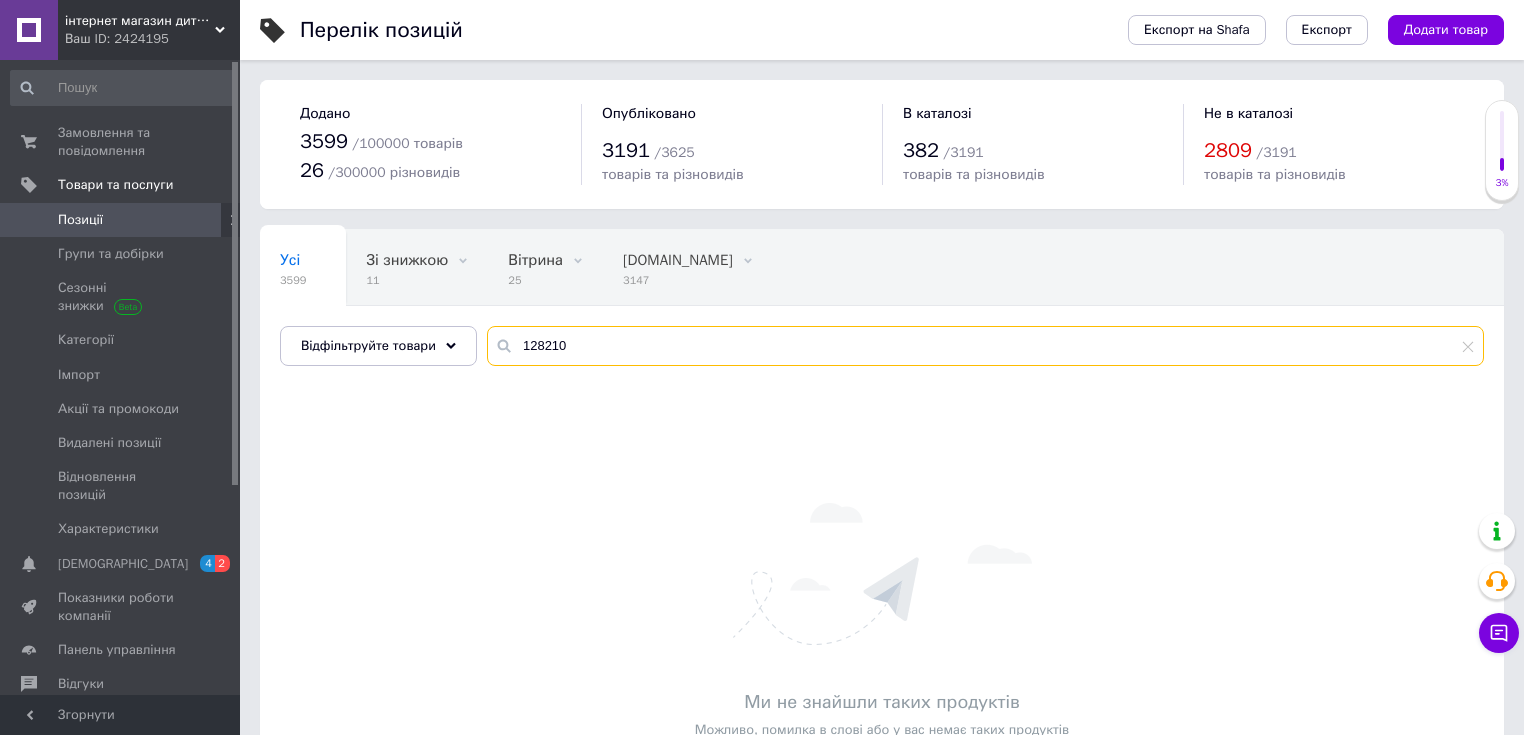 click on "128210" at bounding box center (985, 346) 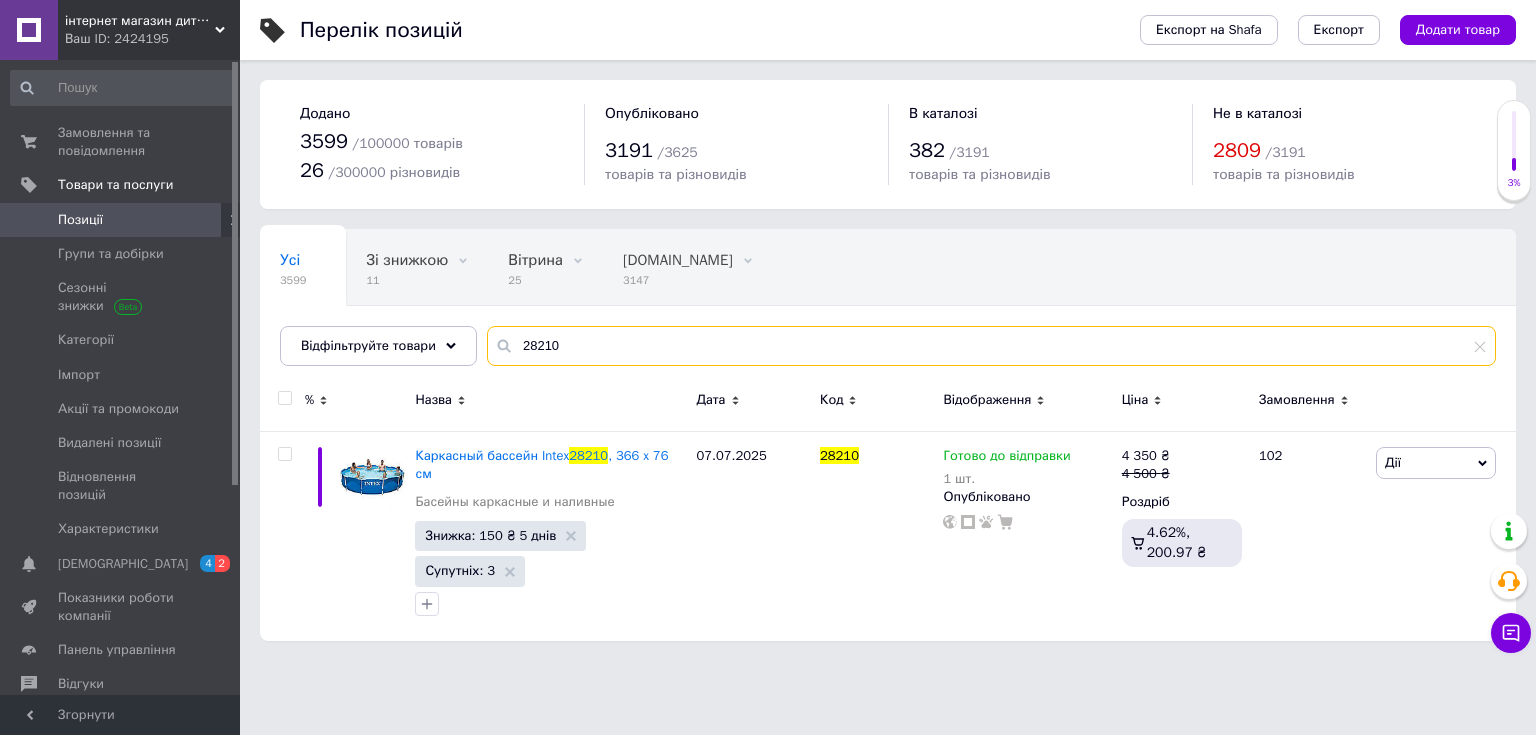drag, startPoint x: 559, startPoint y: 342, endPoint x: 519, endPoint y: 341, distance: 40.012497 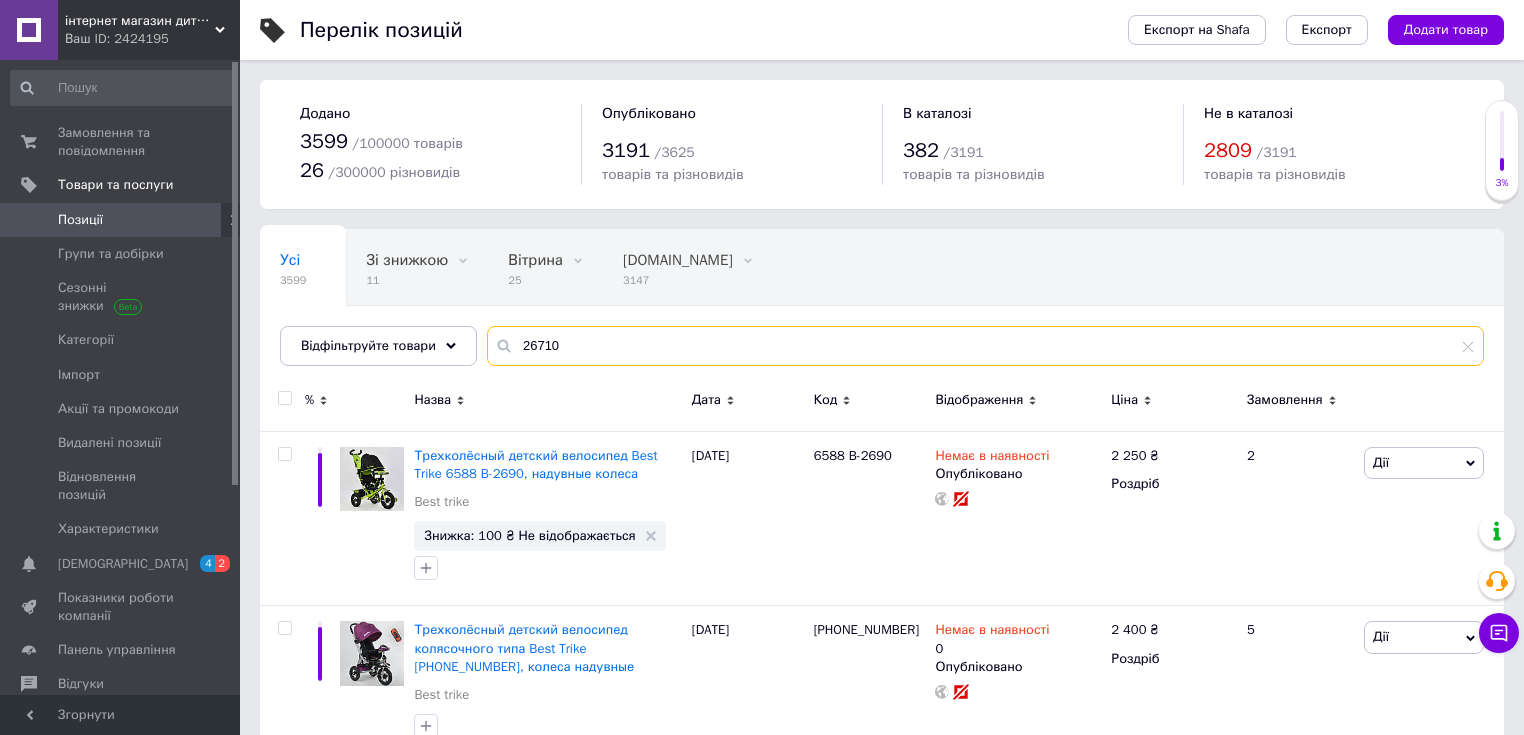type on "26710" 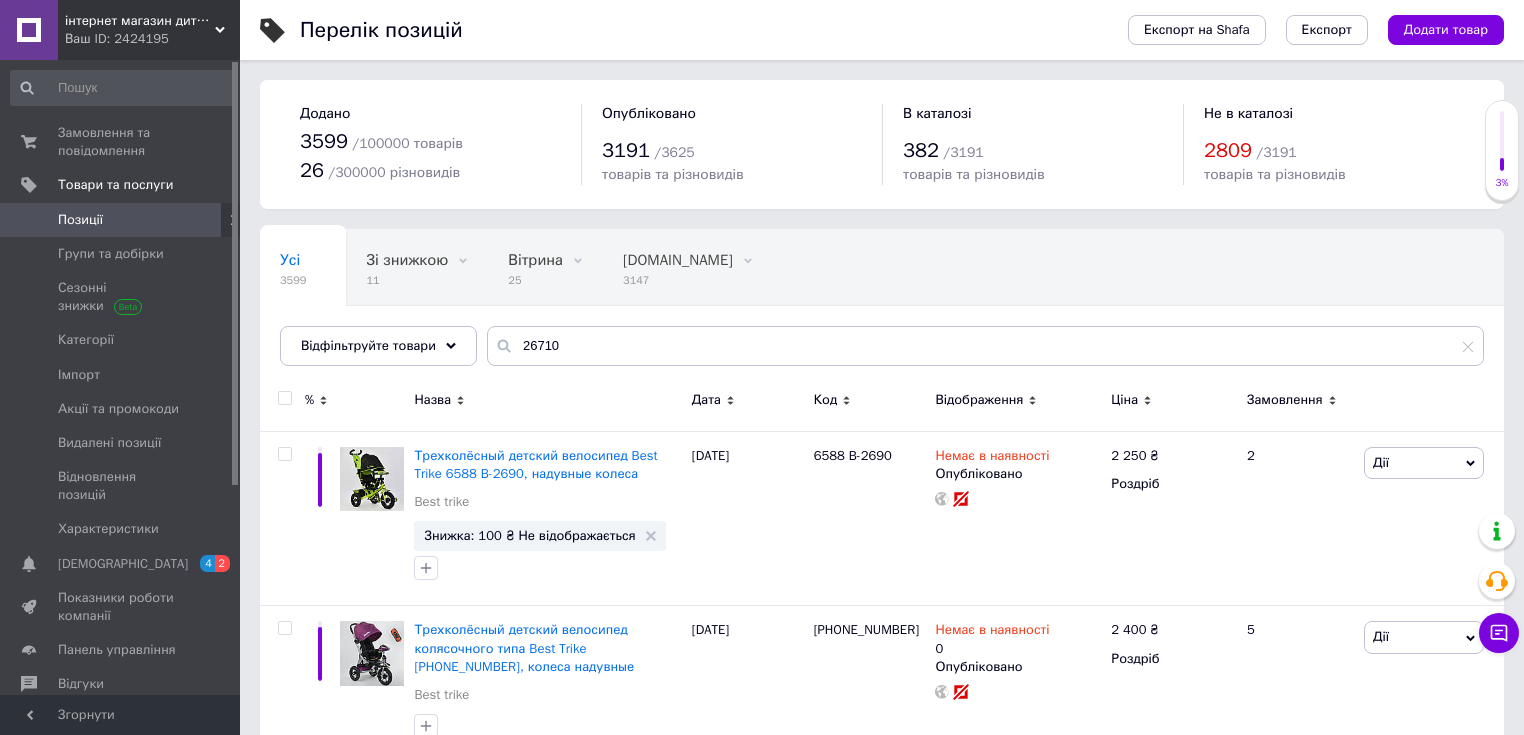 click on "Відображення" at bounding box center [979, 400] 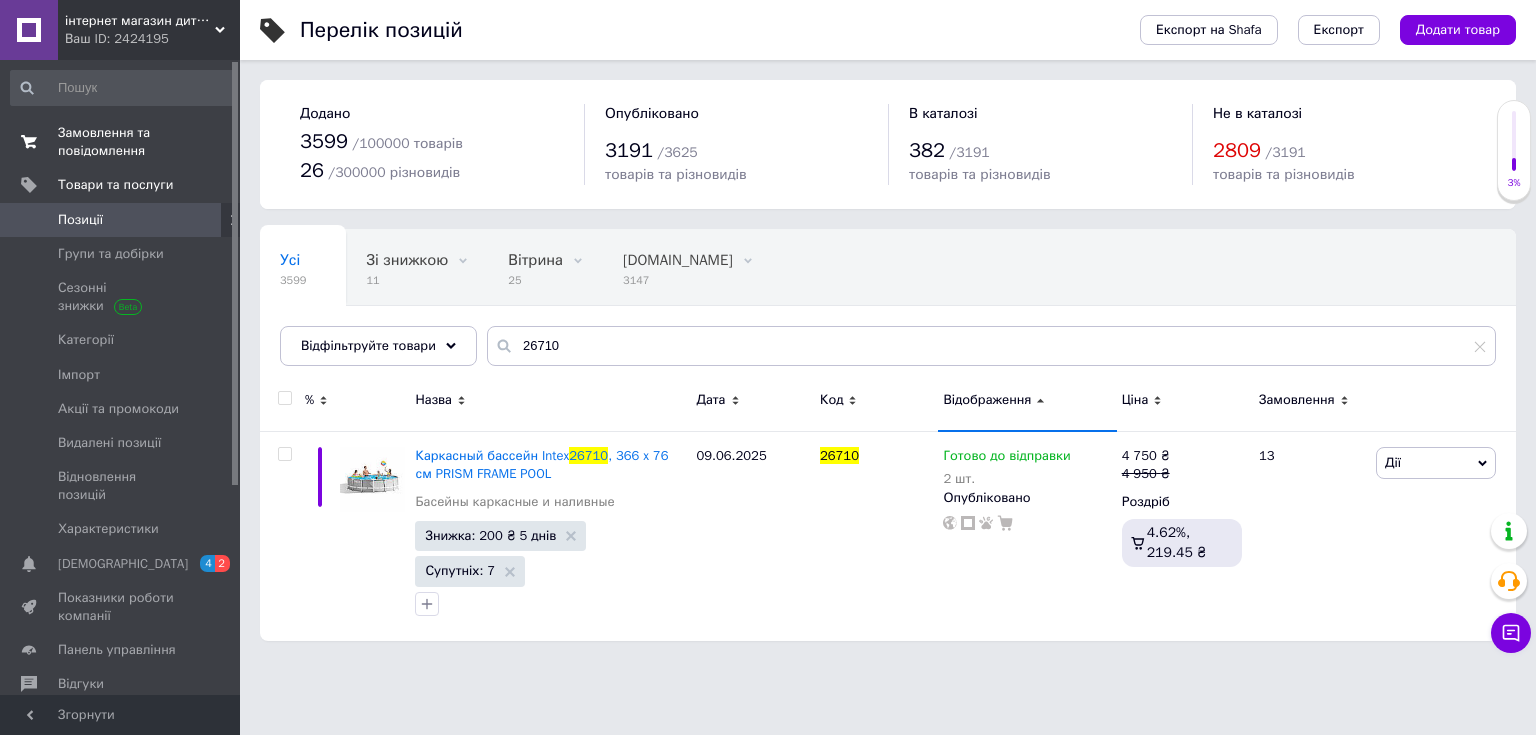 click on "Замовлення та повідомлення" at bounding box center (121, 142) 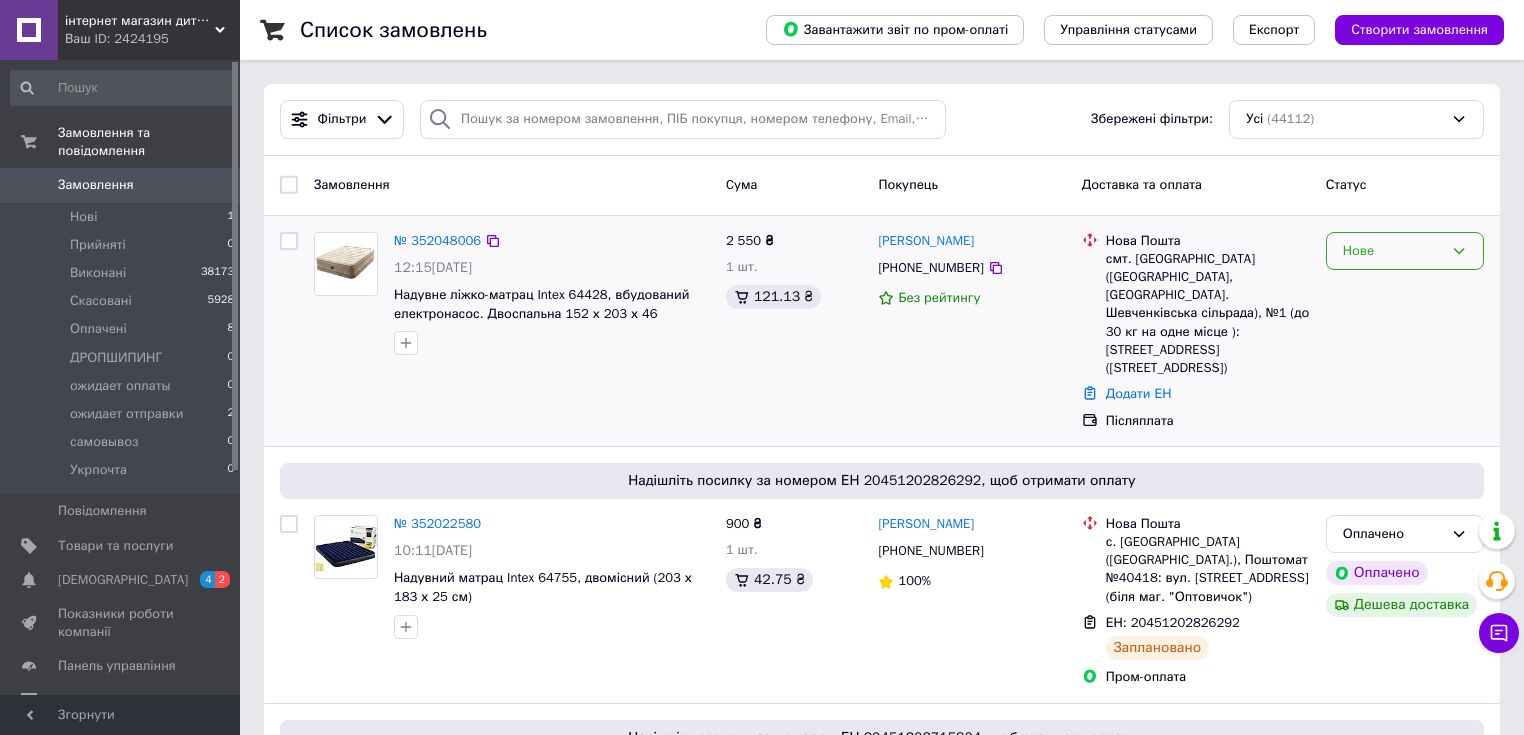 click 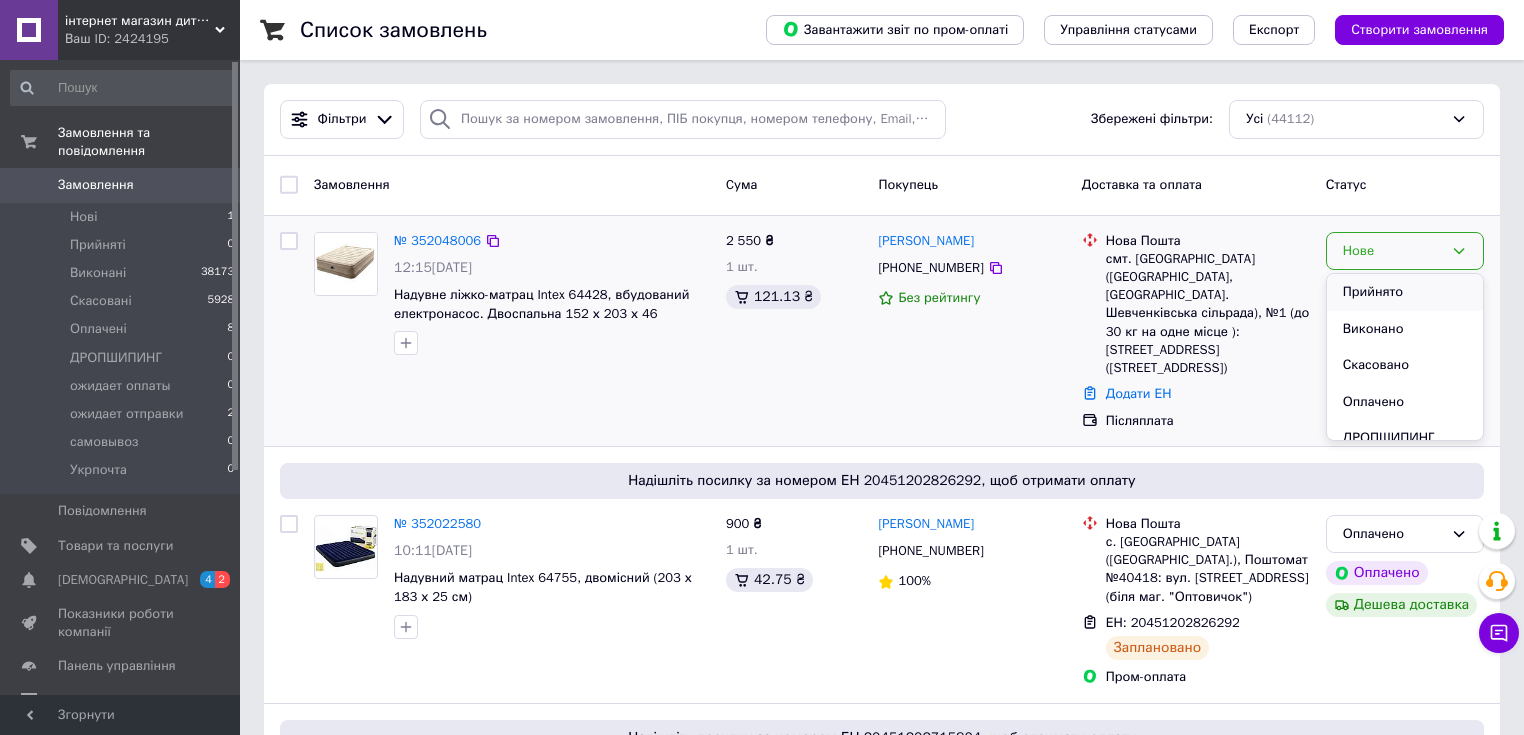 click on "Прийнято" at bounding box center (1405, 292) 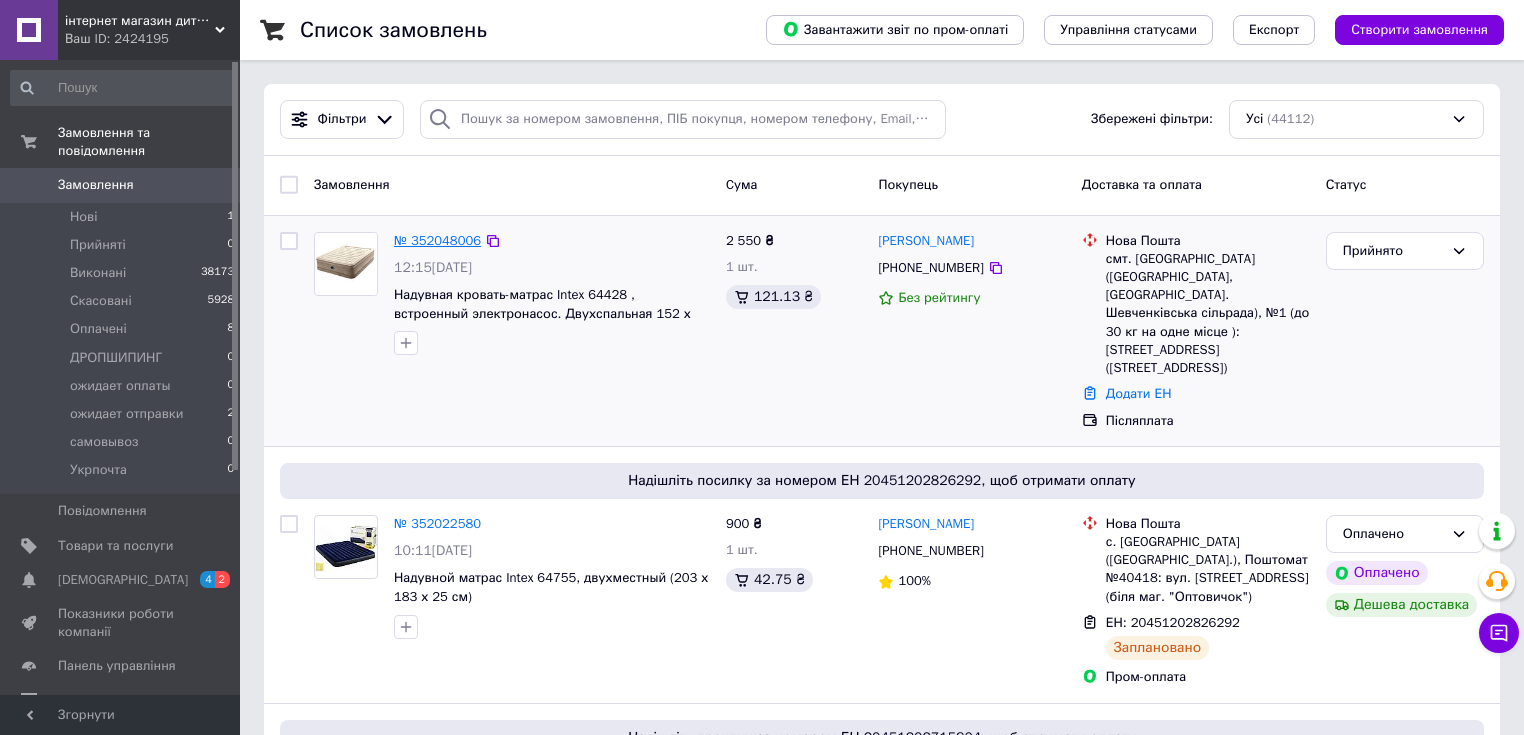 click on "№ 352048006" at bounding box center (437, 240) 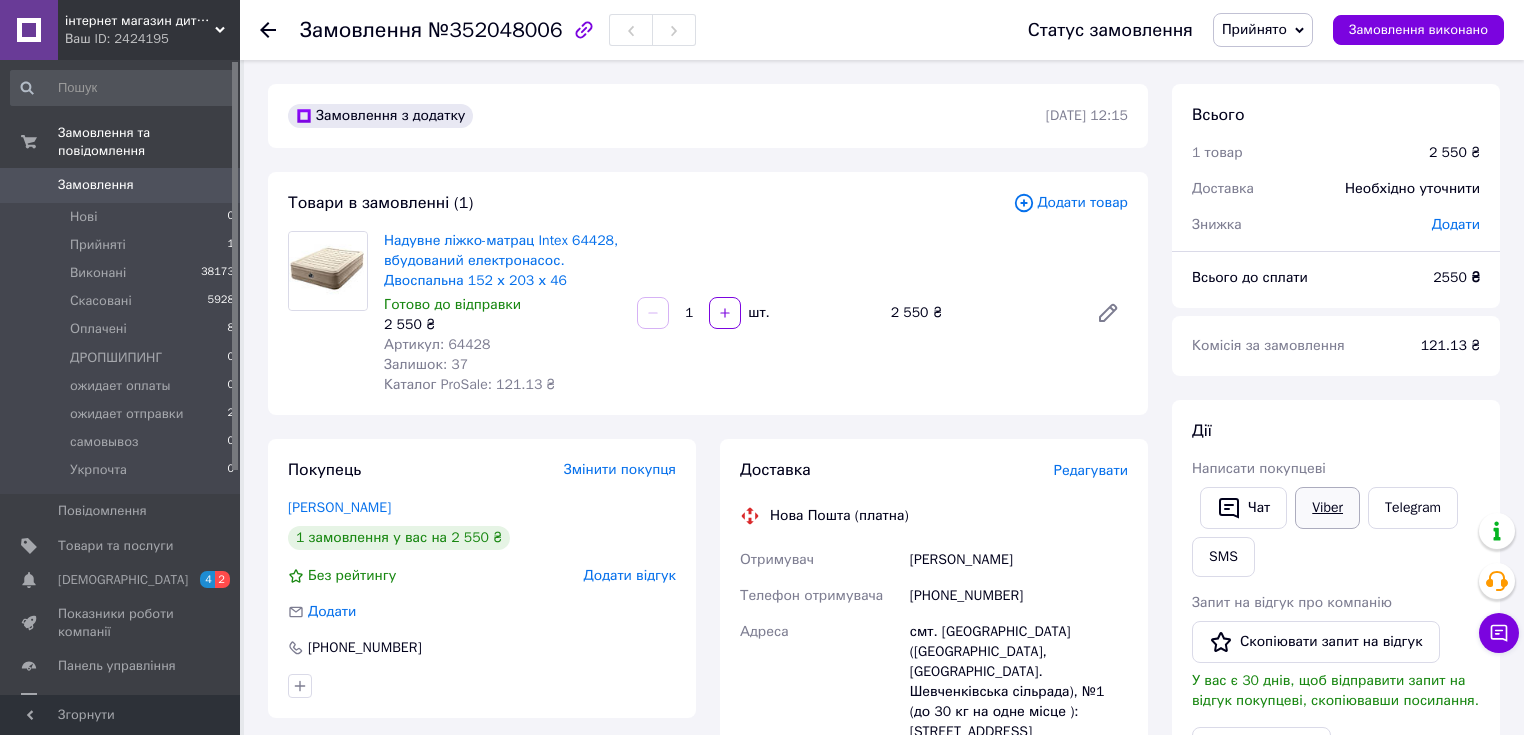 click on "Viber" at bounding box center [1327, 508] 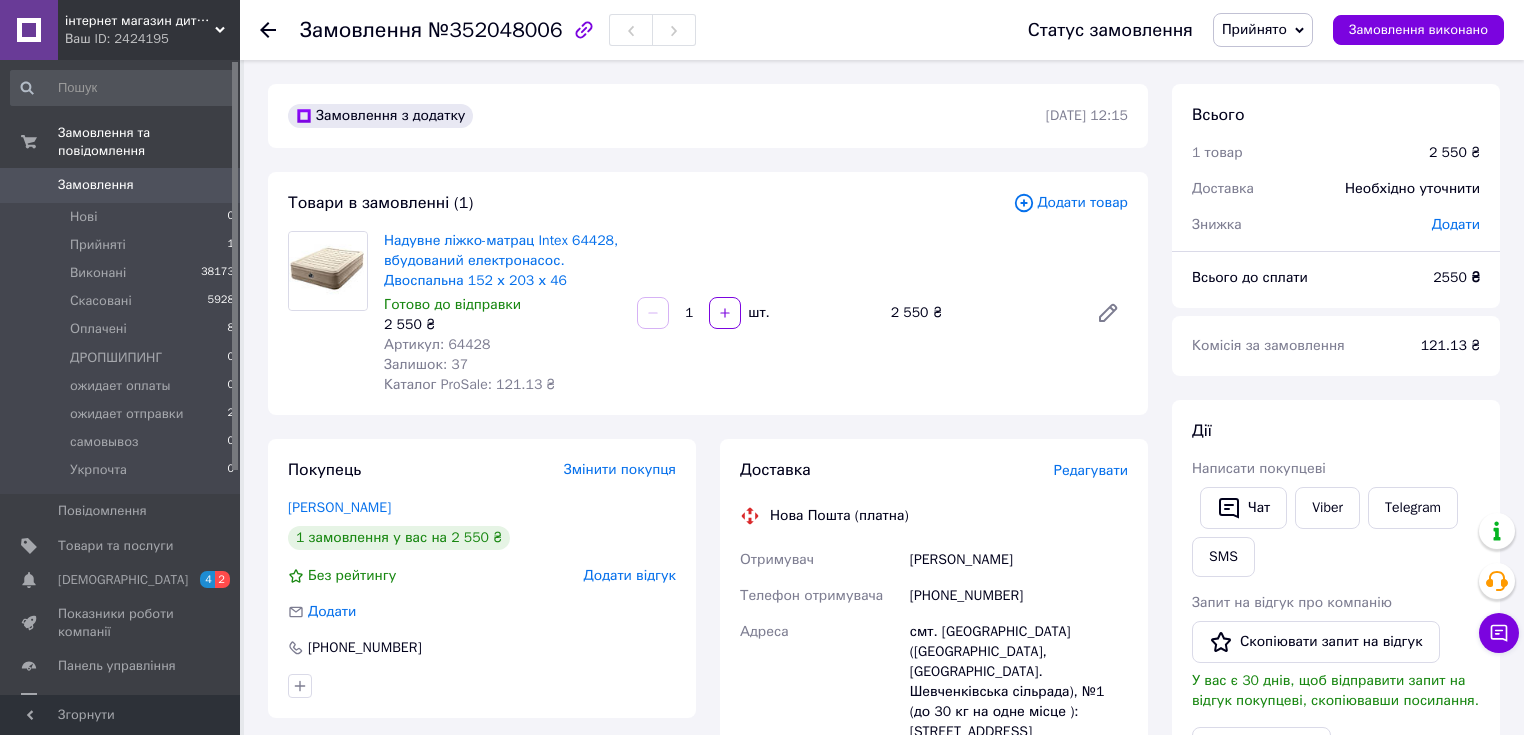 click at bounding box center [328, 313] 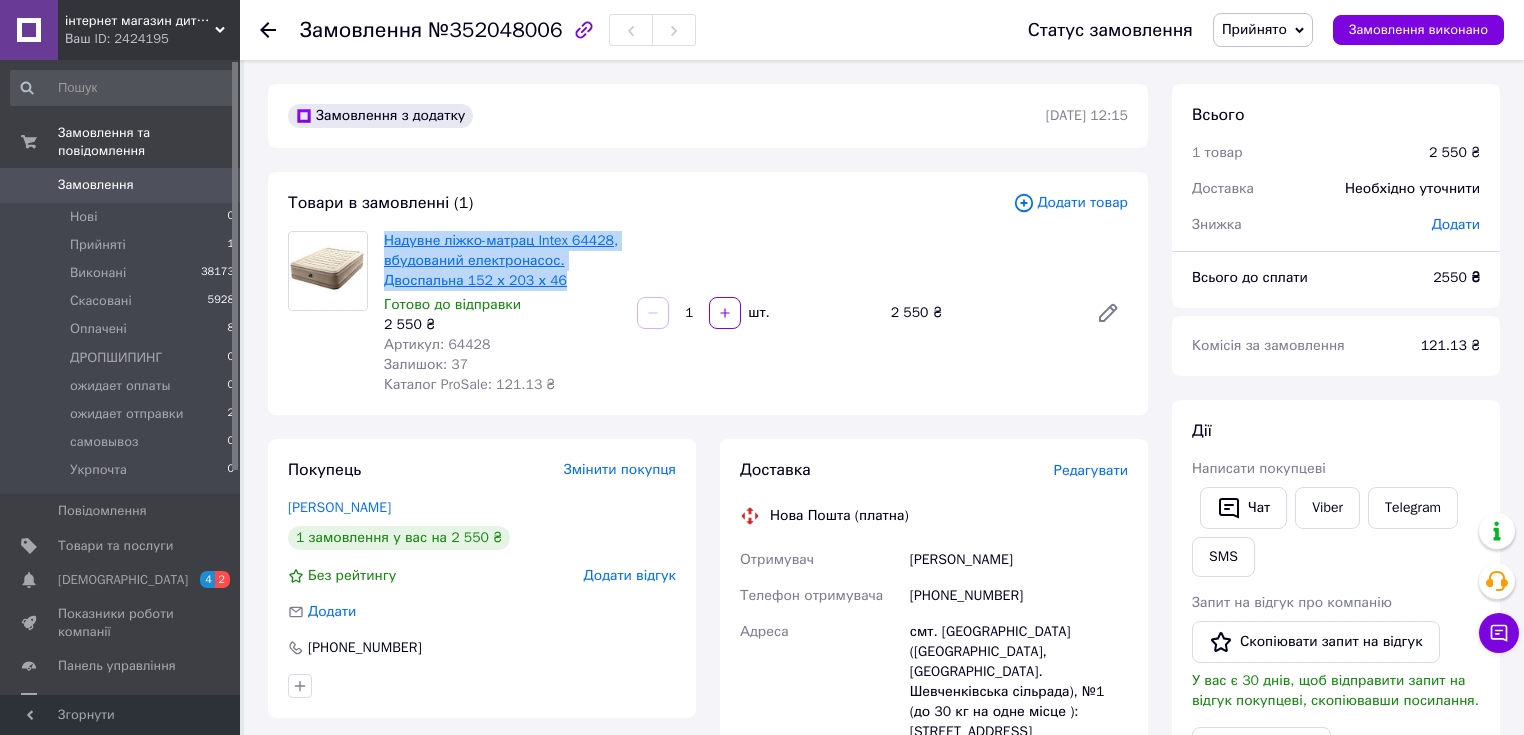 drag, startPoint x: 560, startPoint y: 282, endPoint x: 387, endPoint y: 248, distance: 176.30939 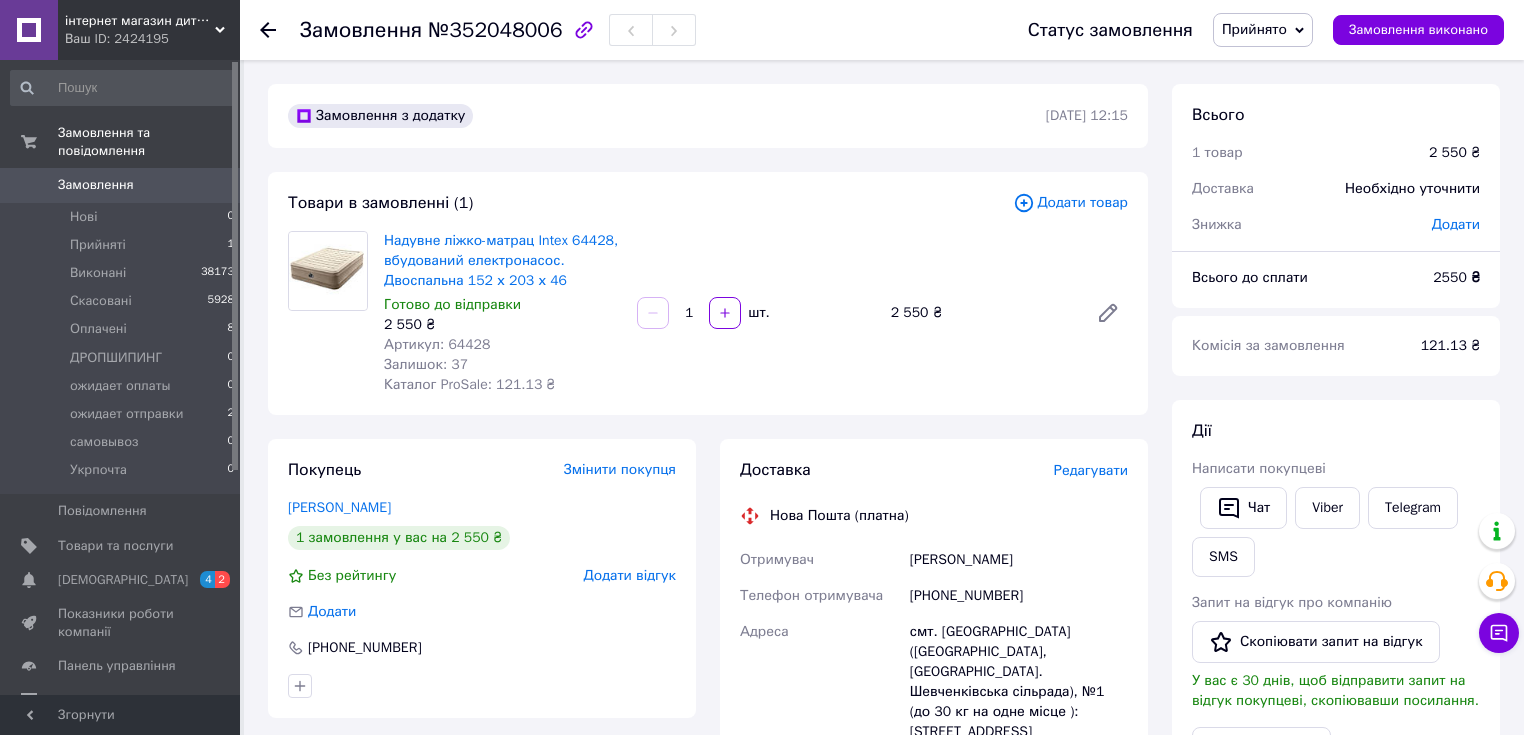 click at bounding box center [328, 313] 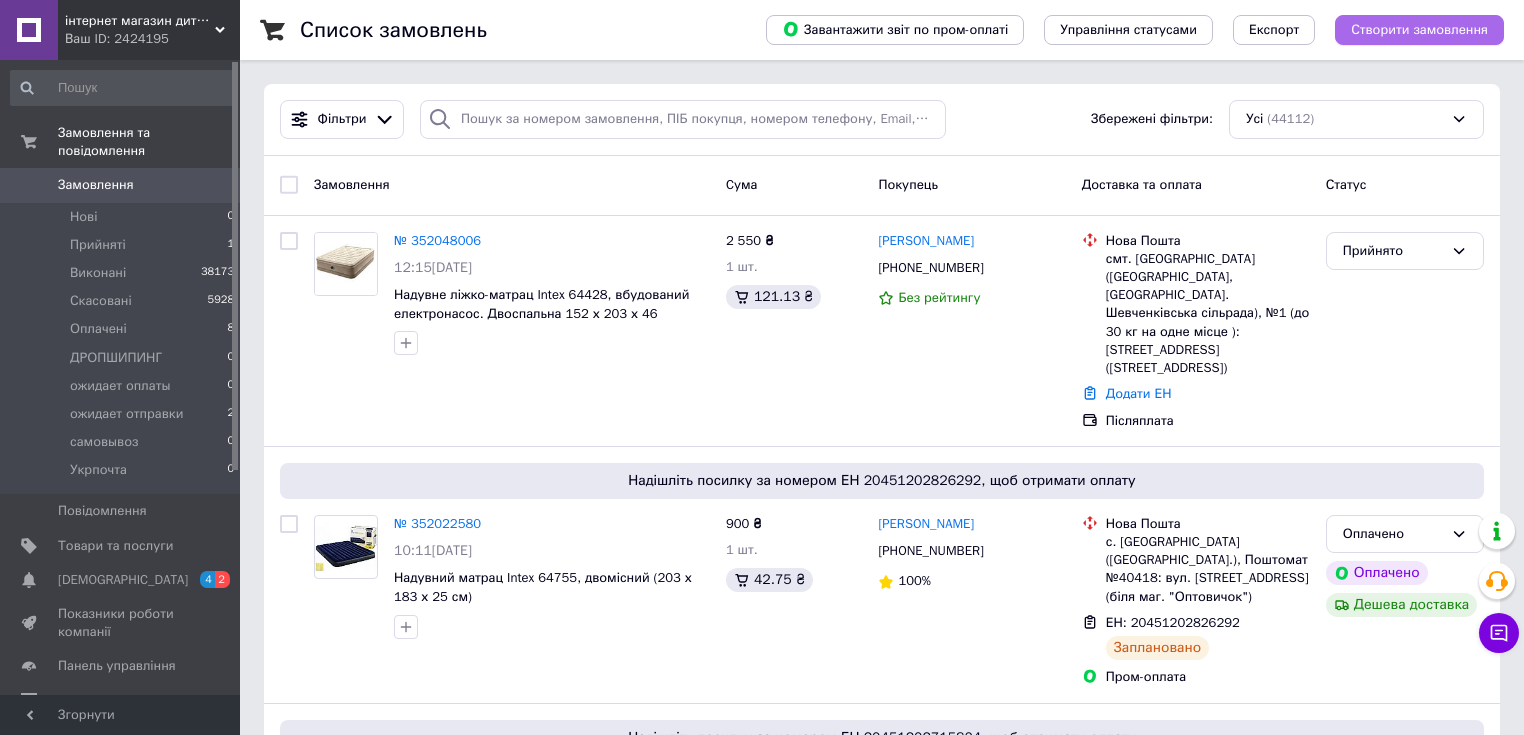 click on "Створити замовлення" at bounding box center [1419, 30] 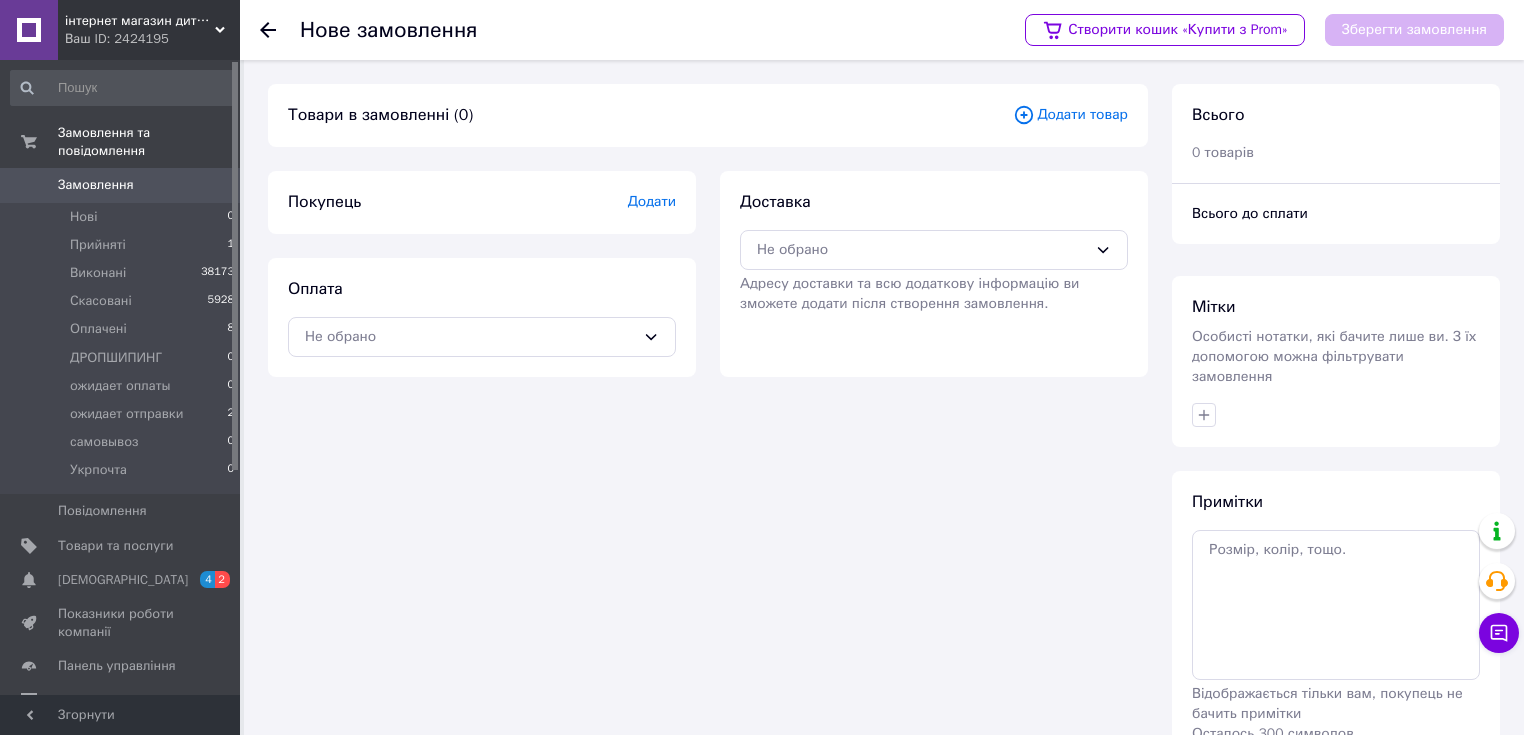 click on "Додати" at bounding box center (652, 201) 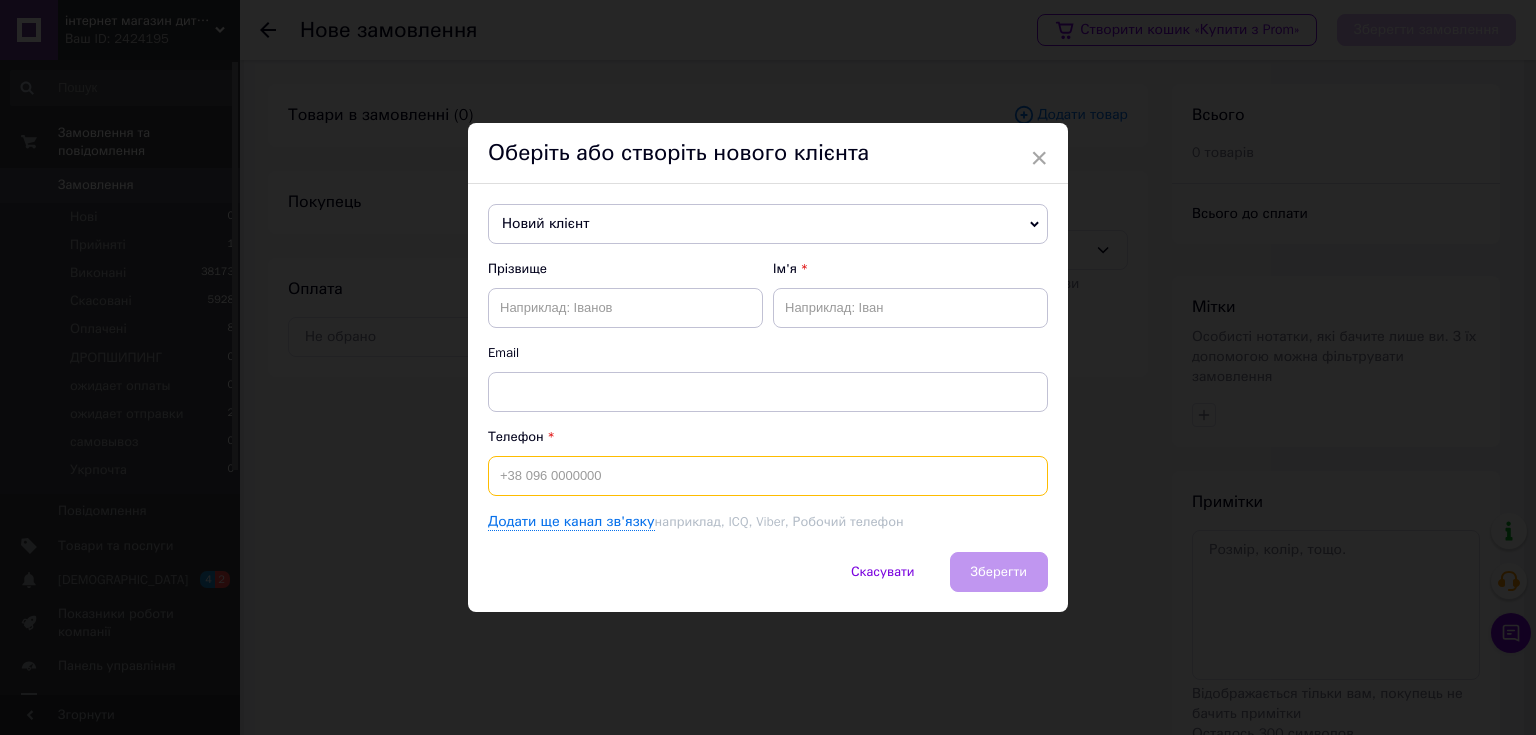click at bounding box center [768, 476] 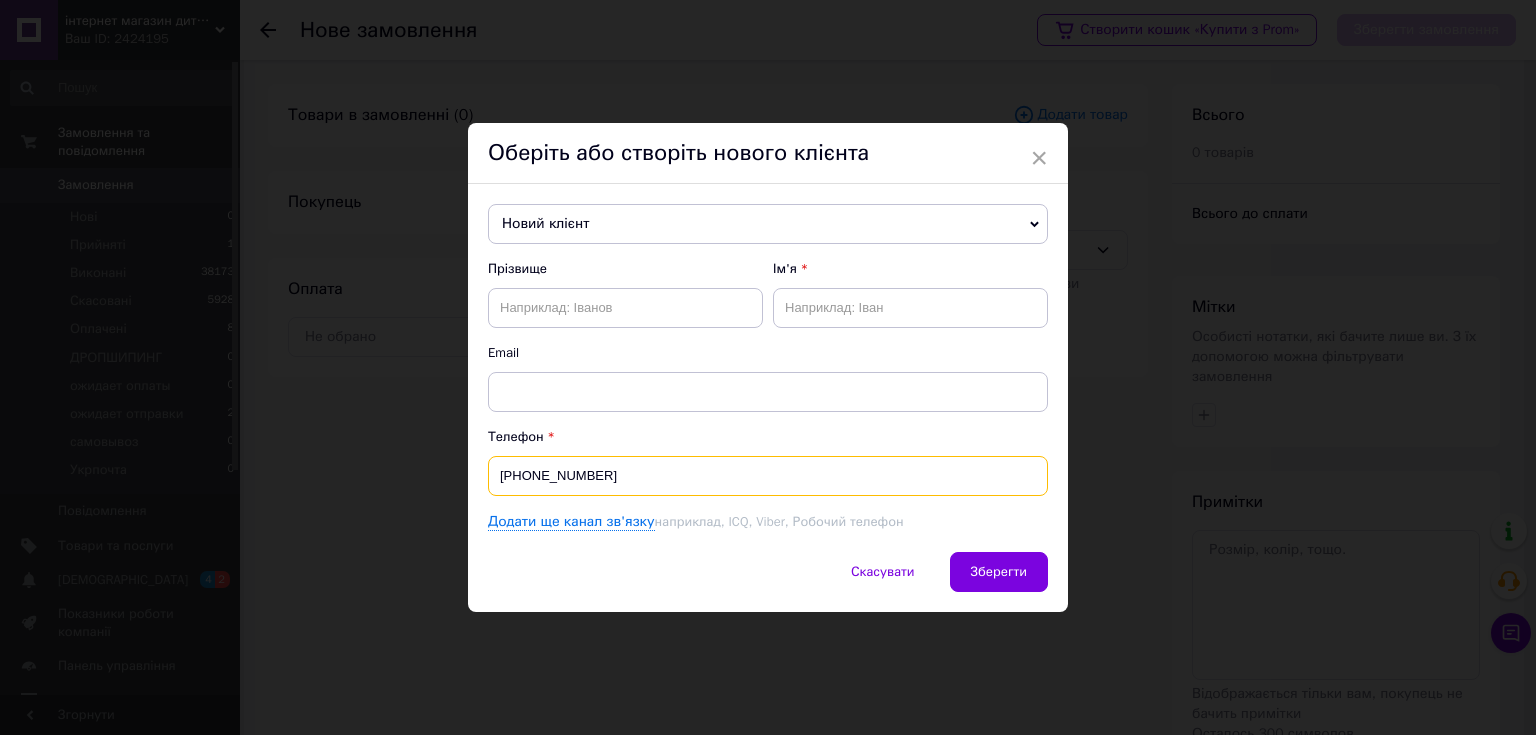 type on "[PHONE_NUMBER]" 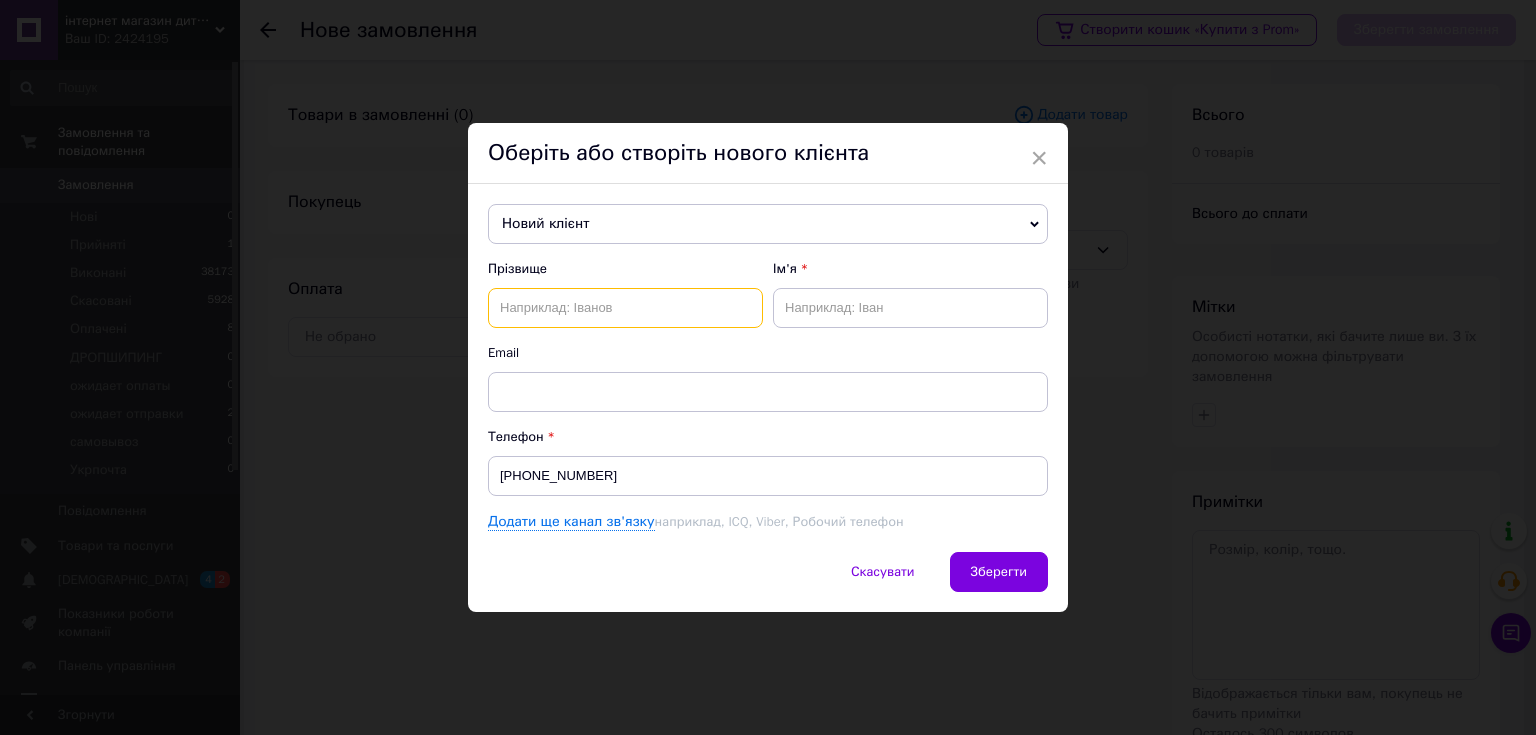 click at bounding box center [625, 308] 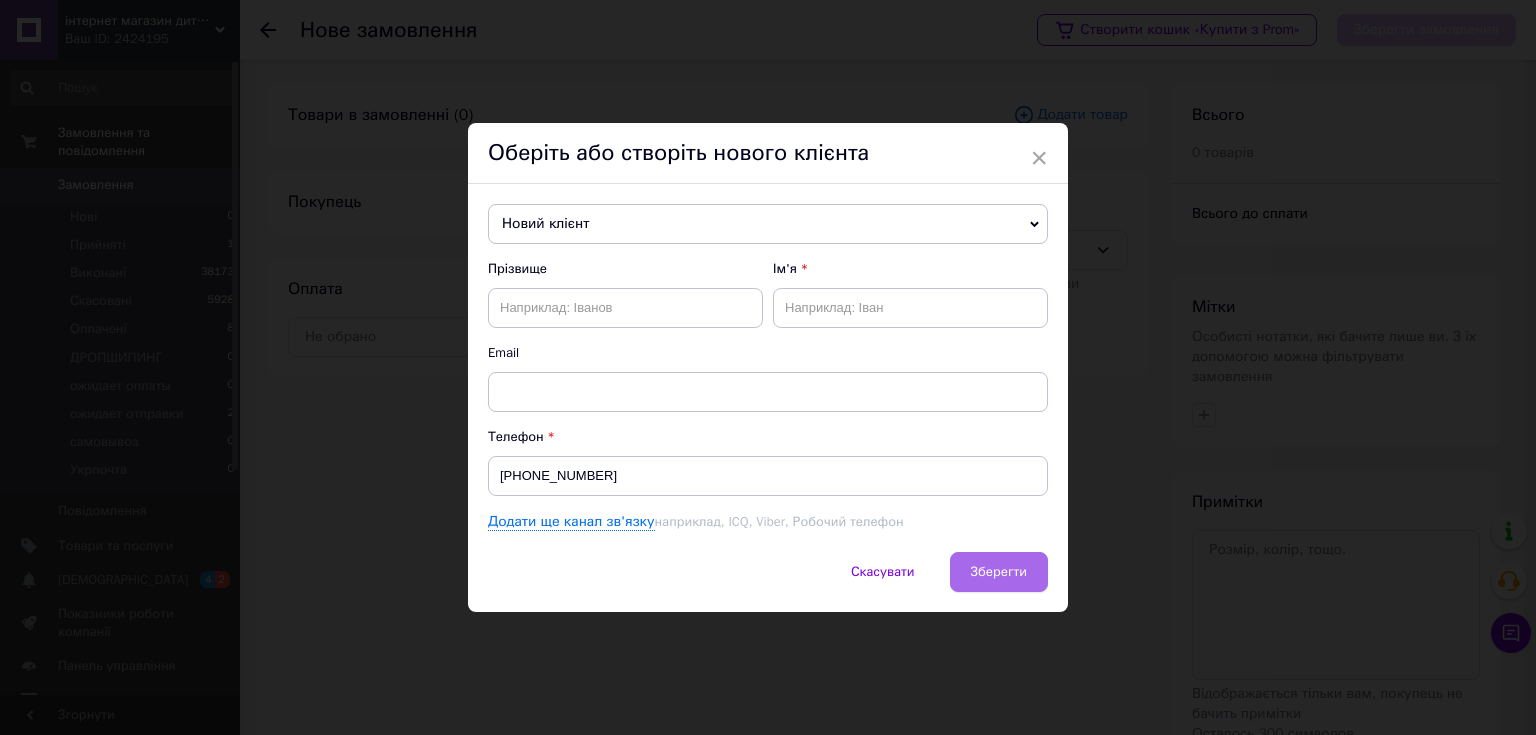 click on "Зберегти" at bounding box center [999, 571] 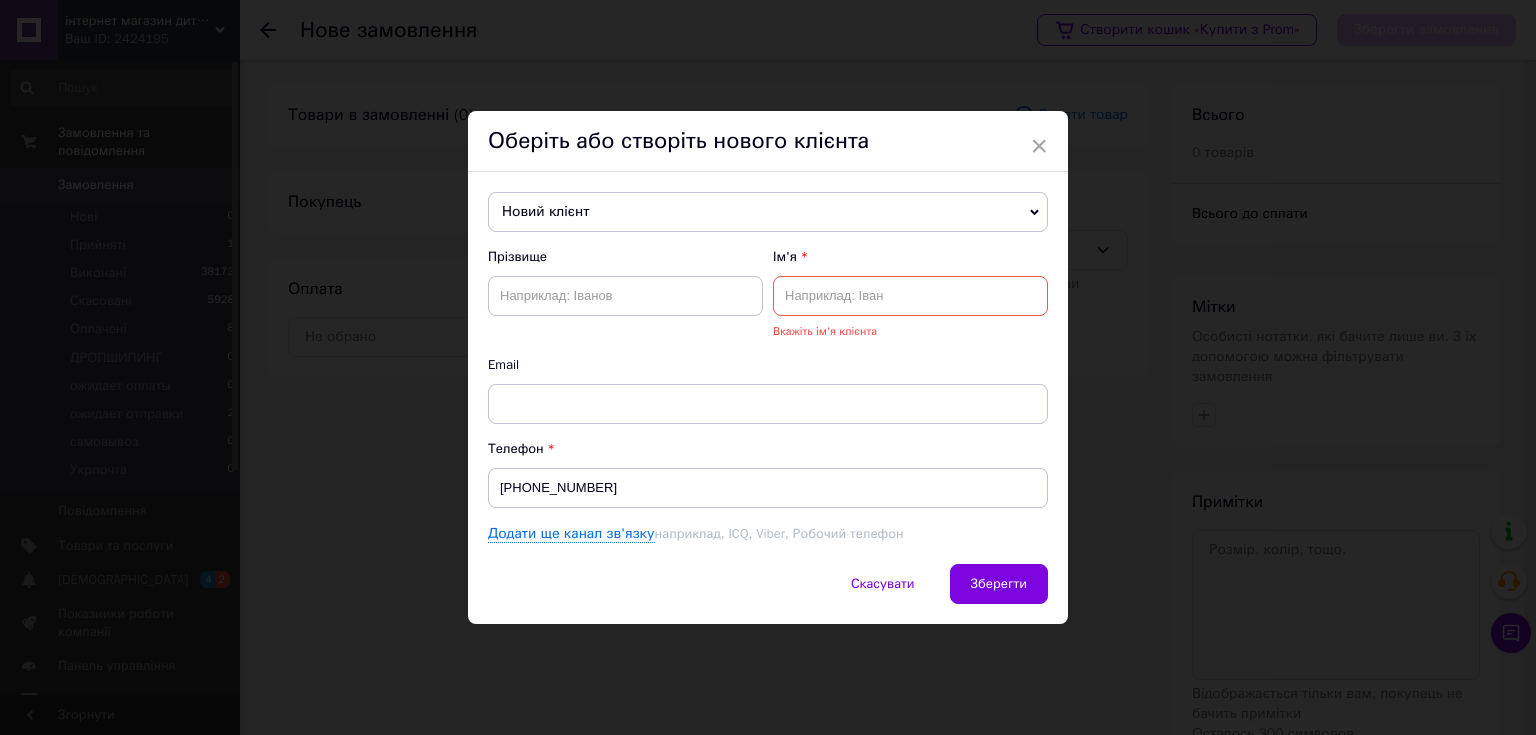 click at bounding box center (910, 296) 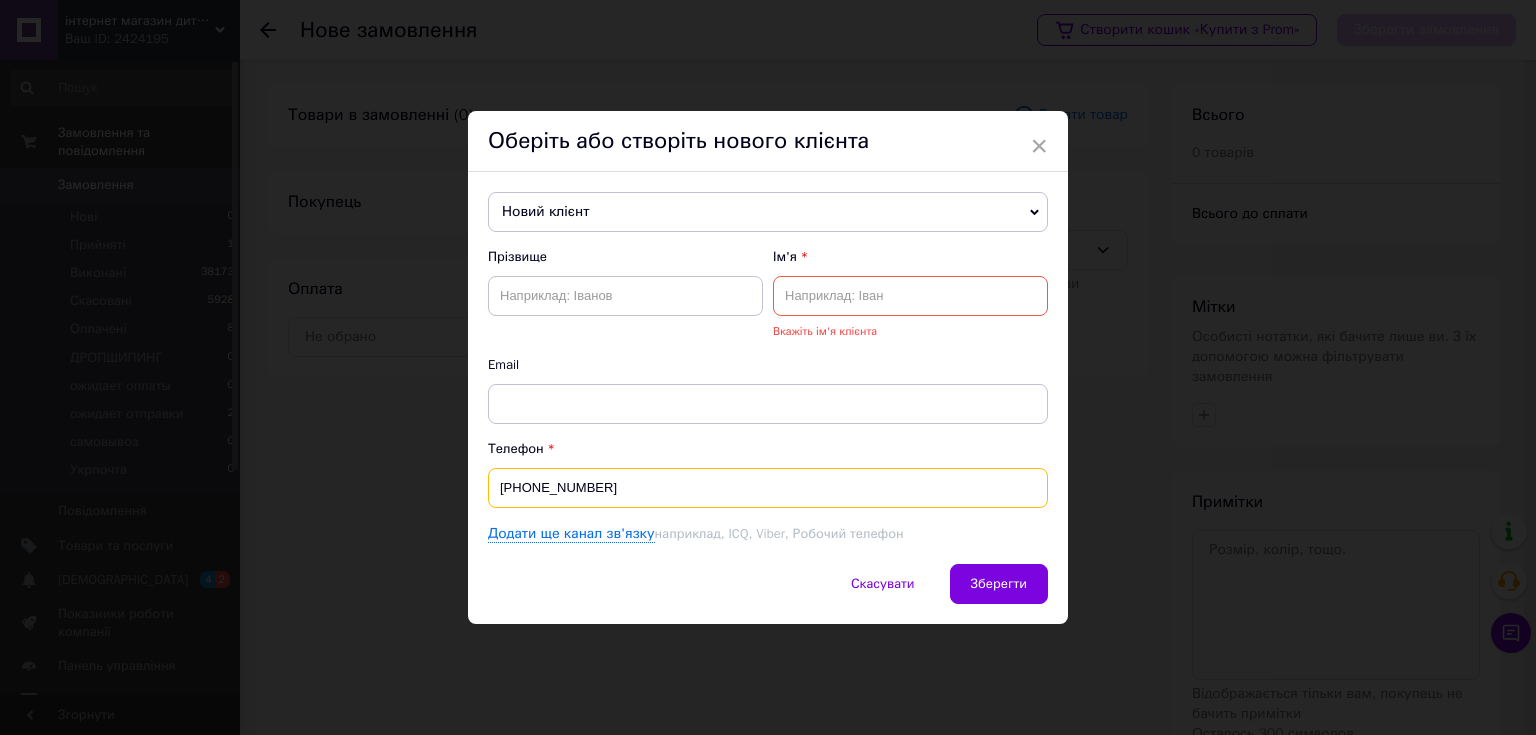 drag, startPoint x: 600, startPoint y: 484, endPoint x: 499, endPoint y: 483, distance: 101.00495 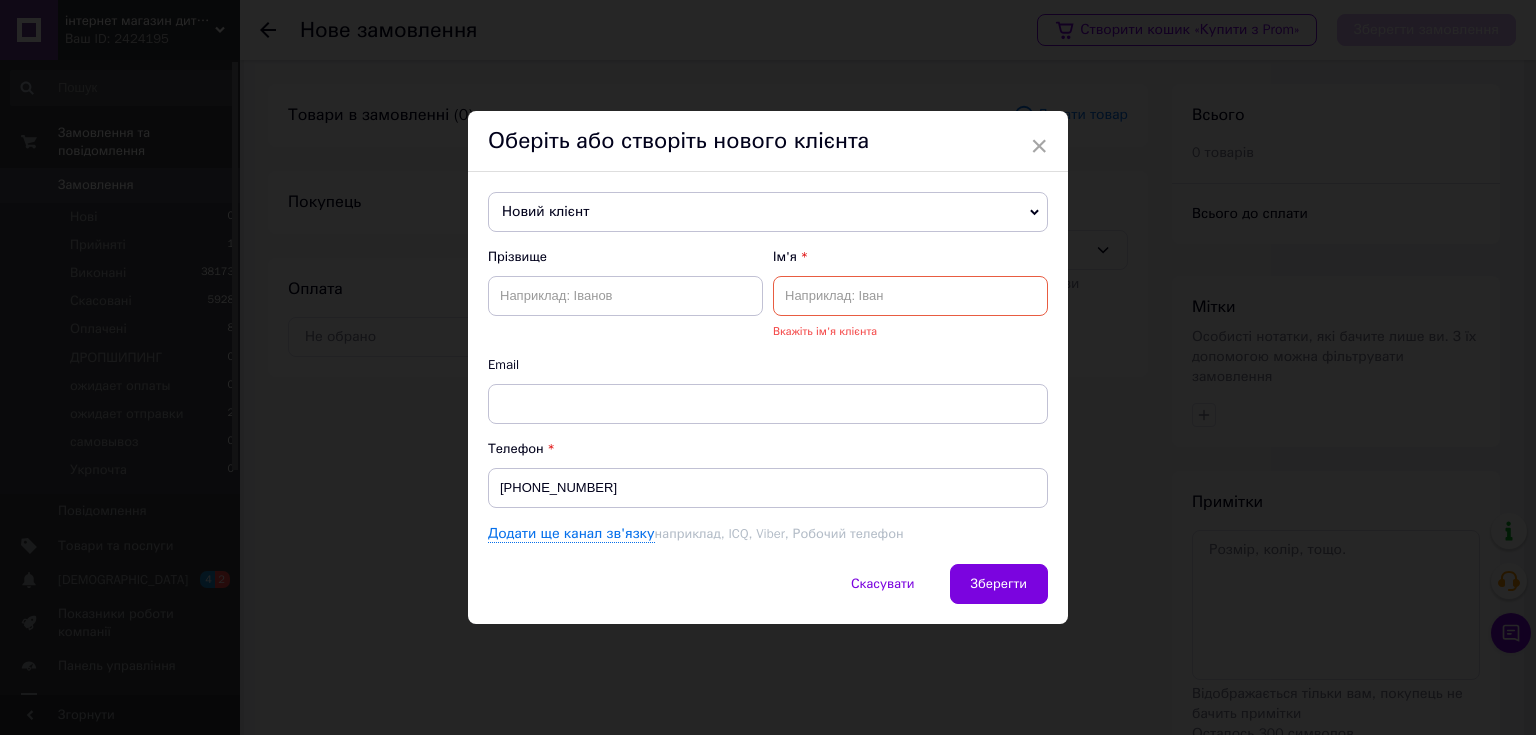 click on "Скасувати   Зберегти" at bounding box center (768, 594) 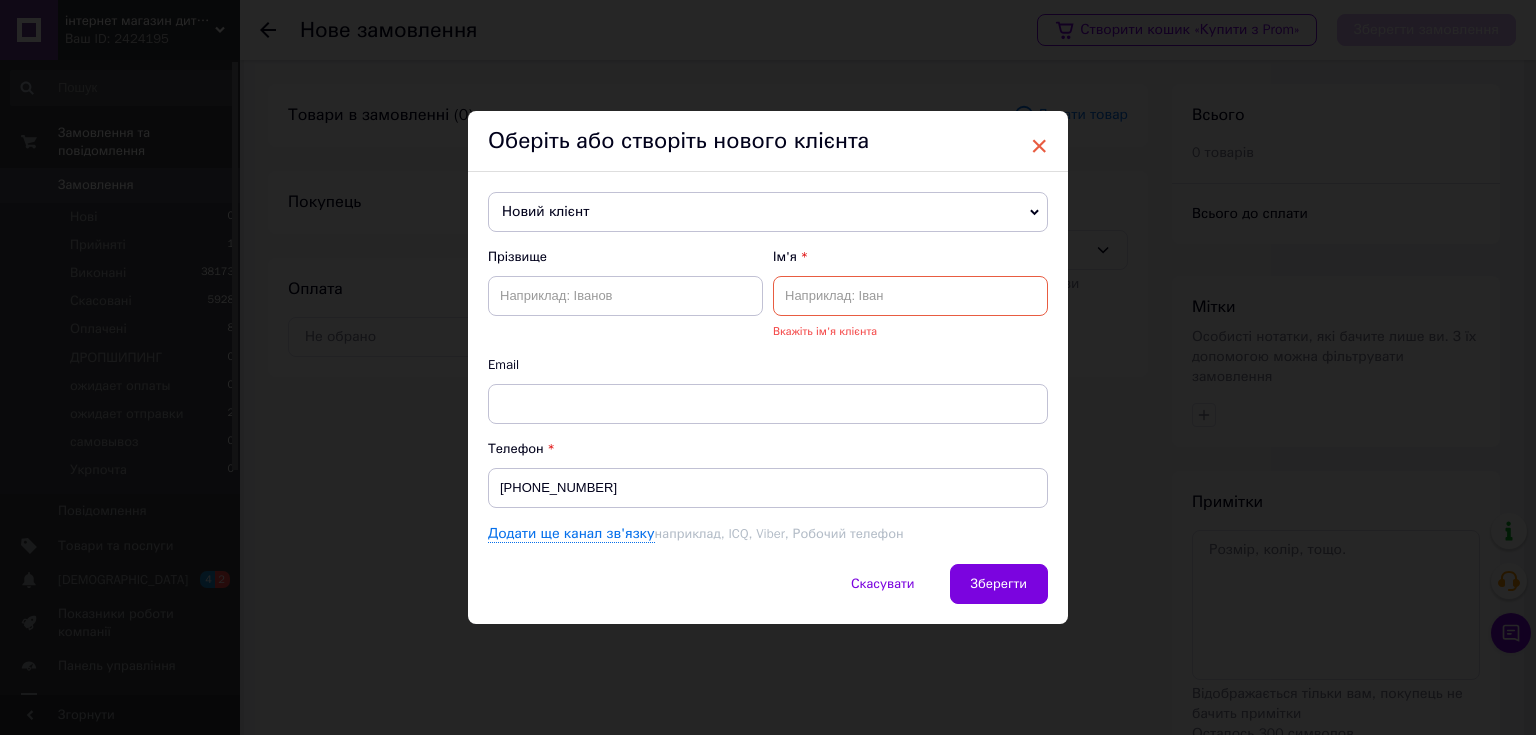 click on "×" at bounding box center [1039, 146] 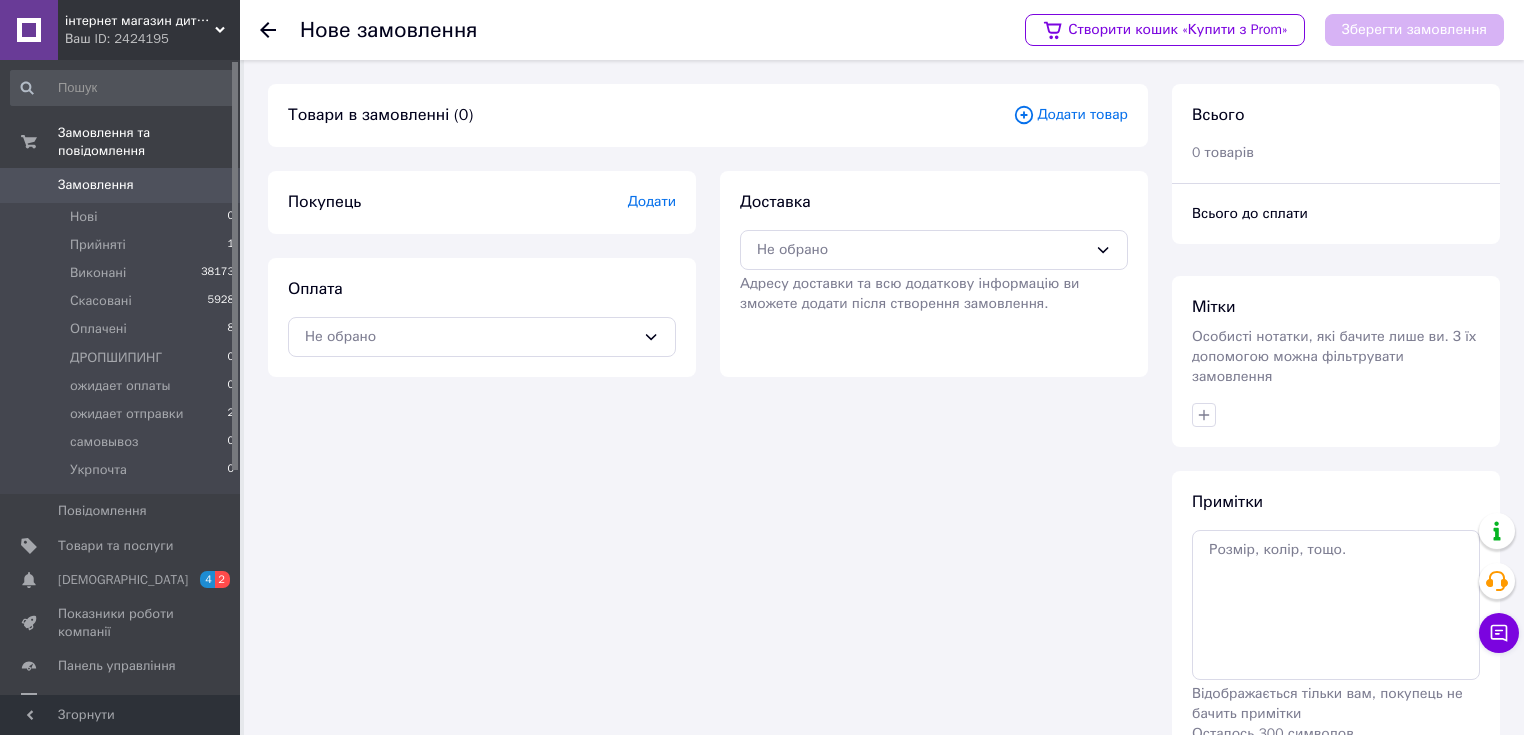 click 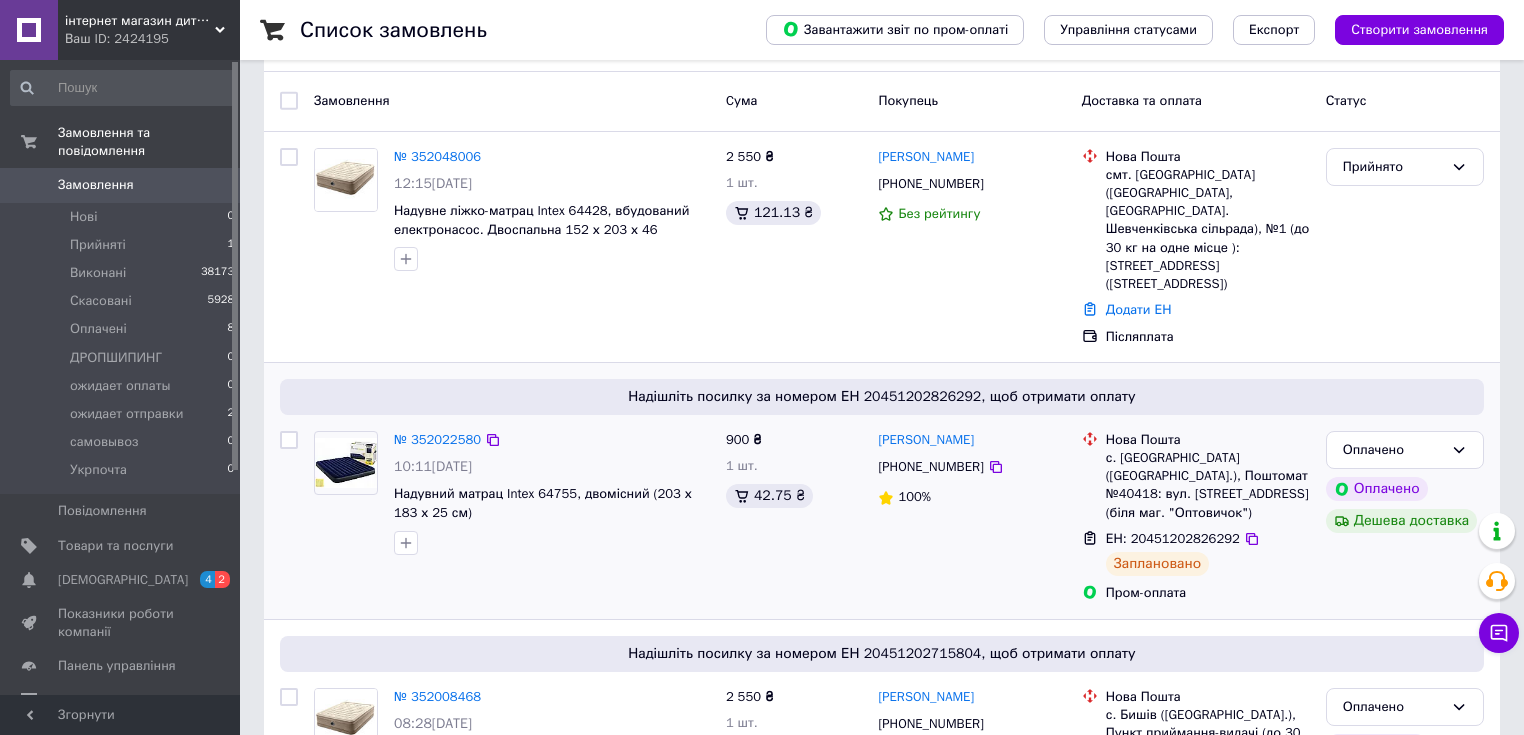 scroll, scrollTop: 0, scrollLeft: 0, axis: both 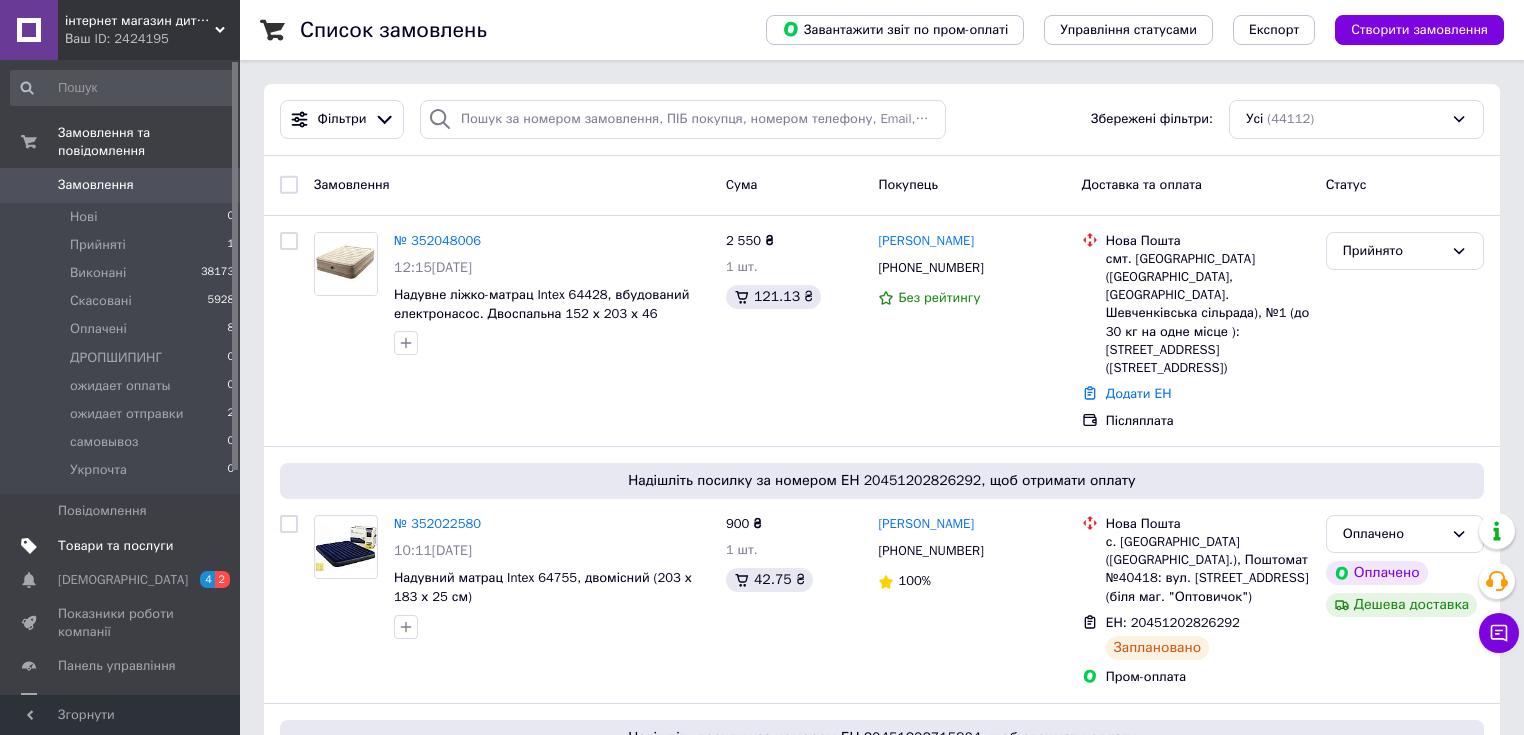 click on "Товари та послуги" at bounding box center [115, 546] 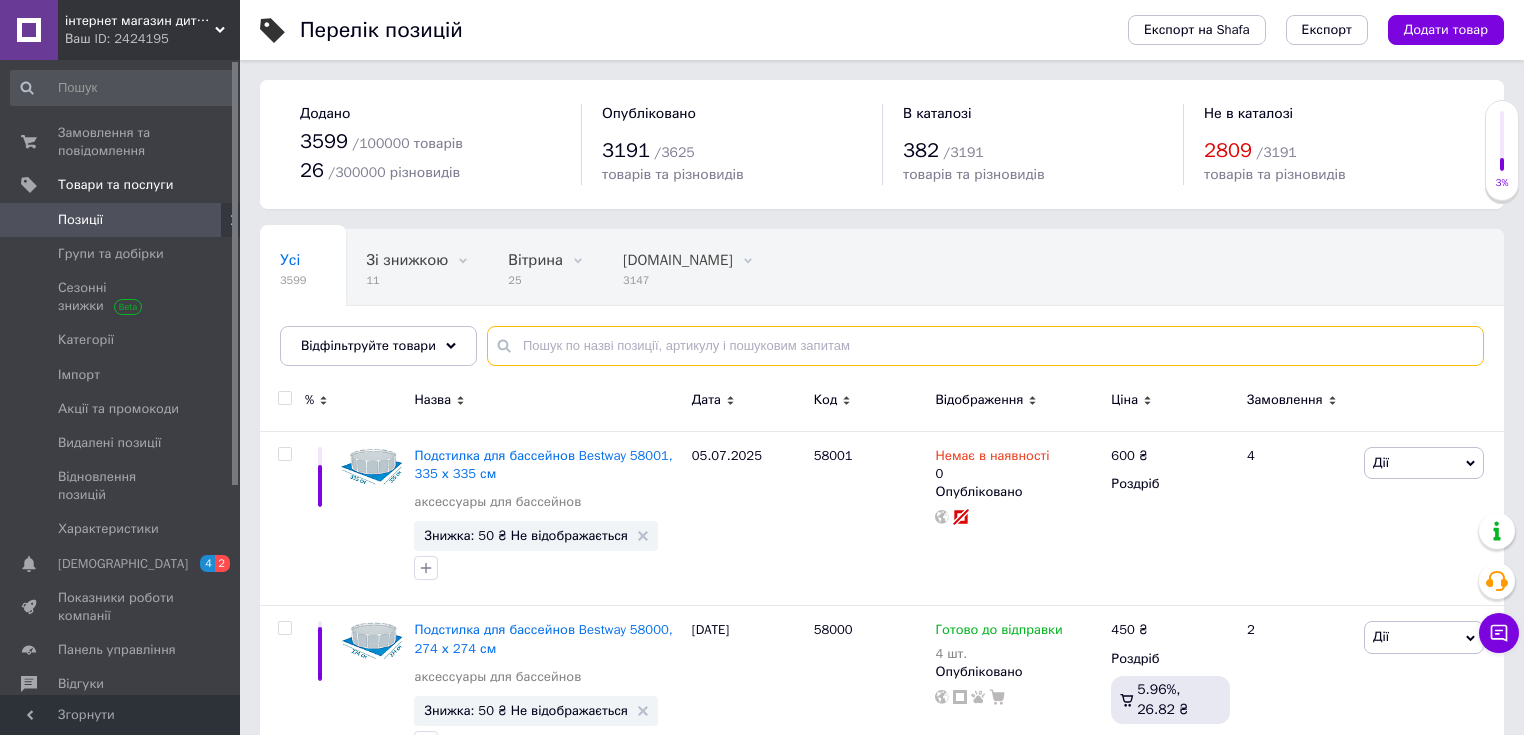 click at bounding box center (985, 346) 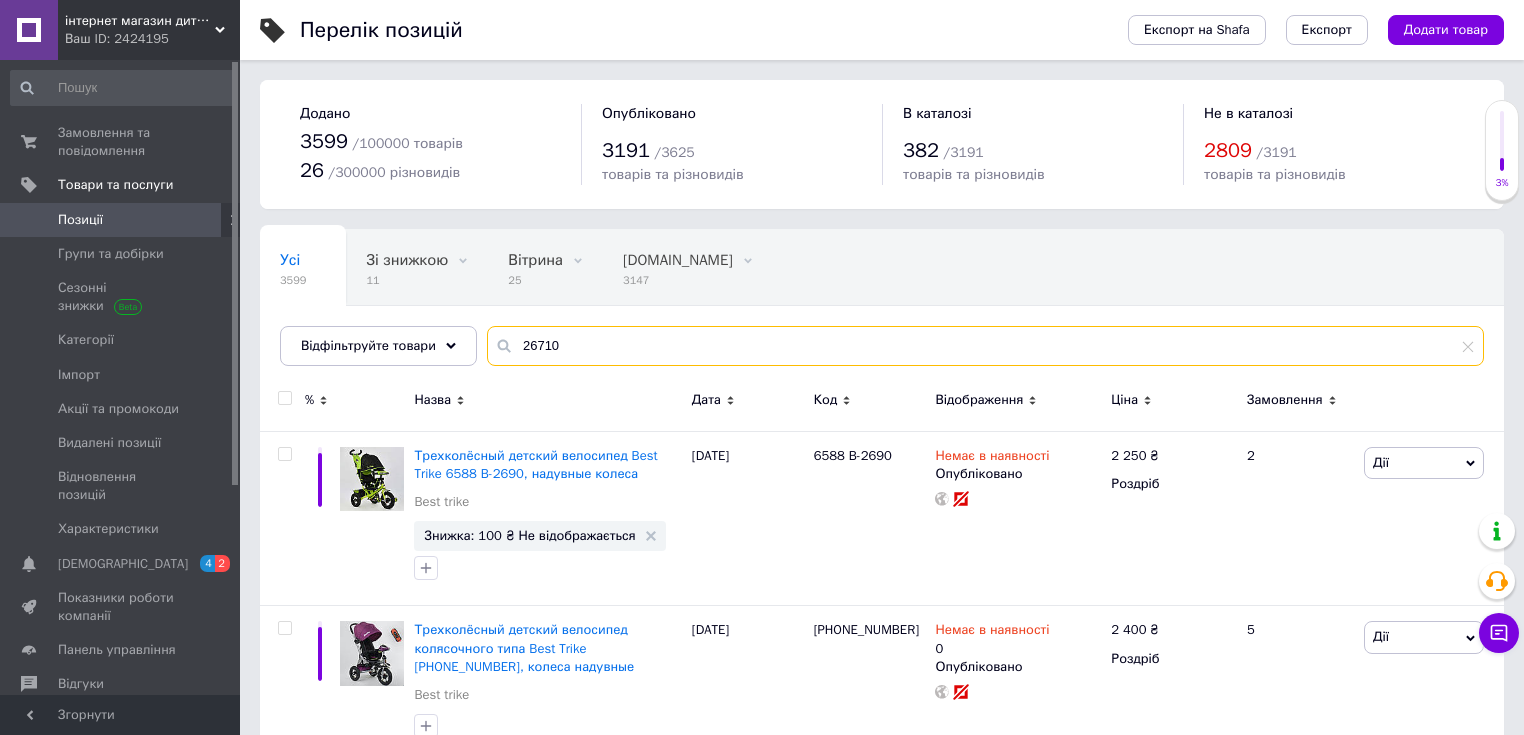 type on "26710" 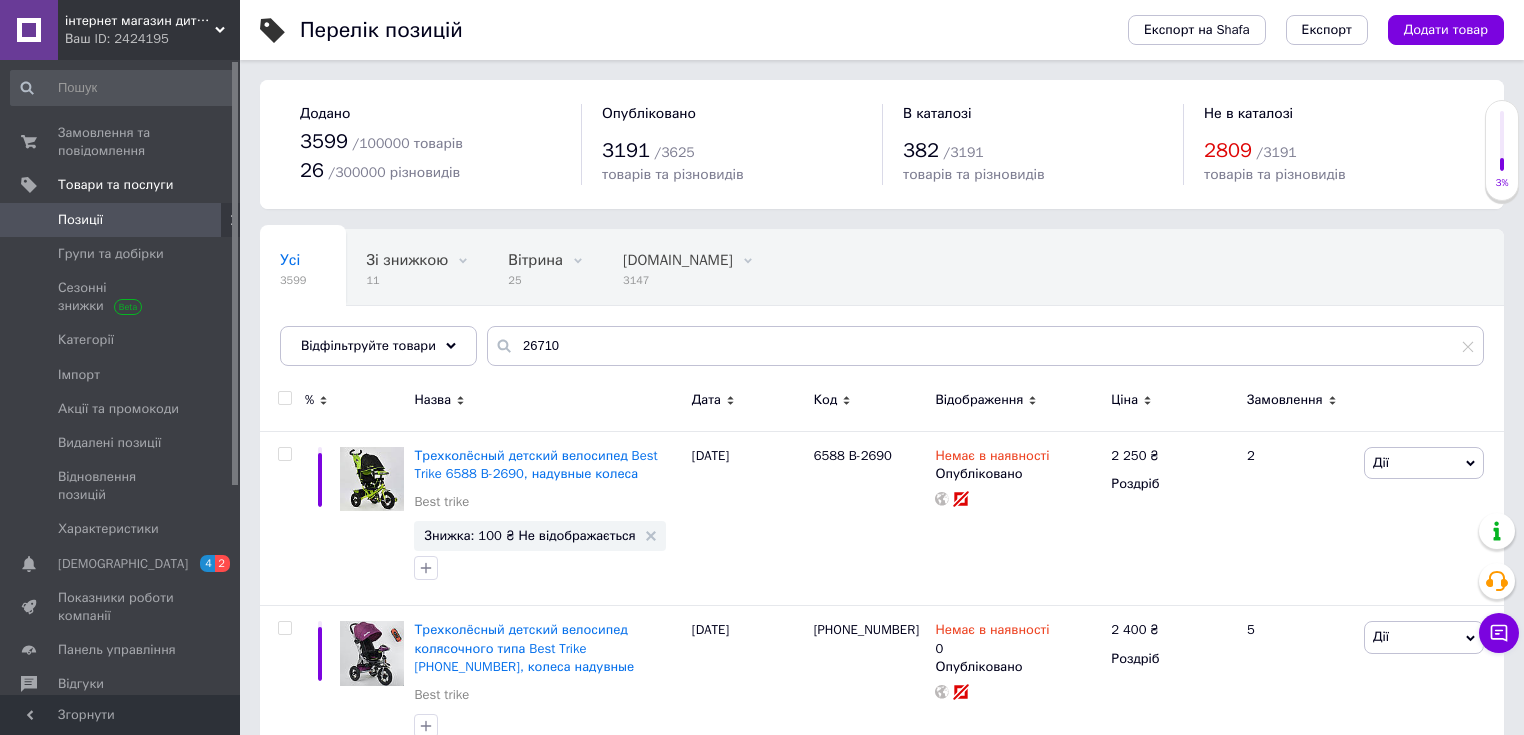 click on "Відображення" at bounding box center [979, 400] 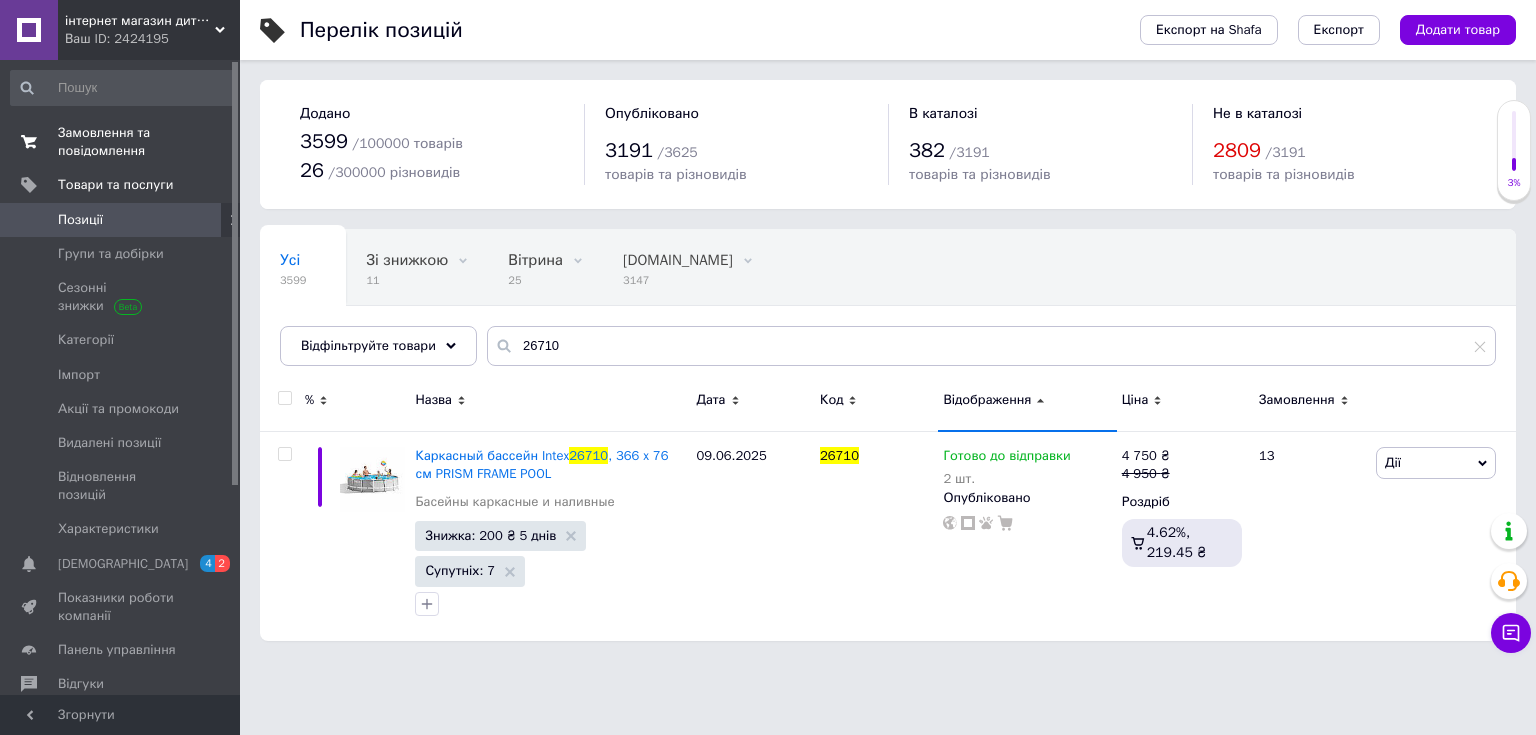 click on "Замовлення та повідомлення" at bounding box center [121, 142] 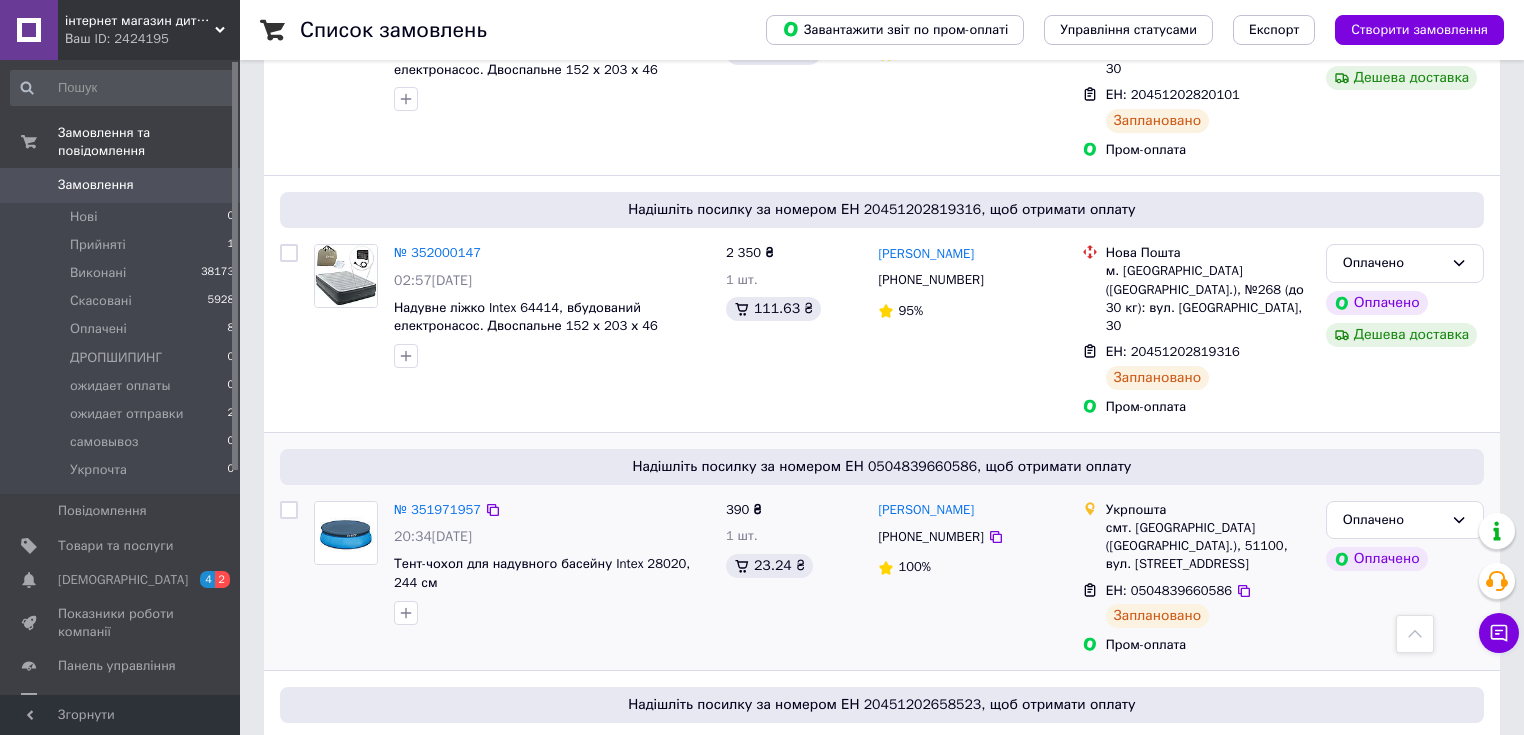 scroll, scrollTop: 1600, scrollLeft: 0, axis: vertical 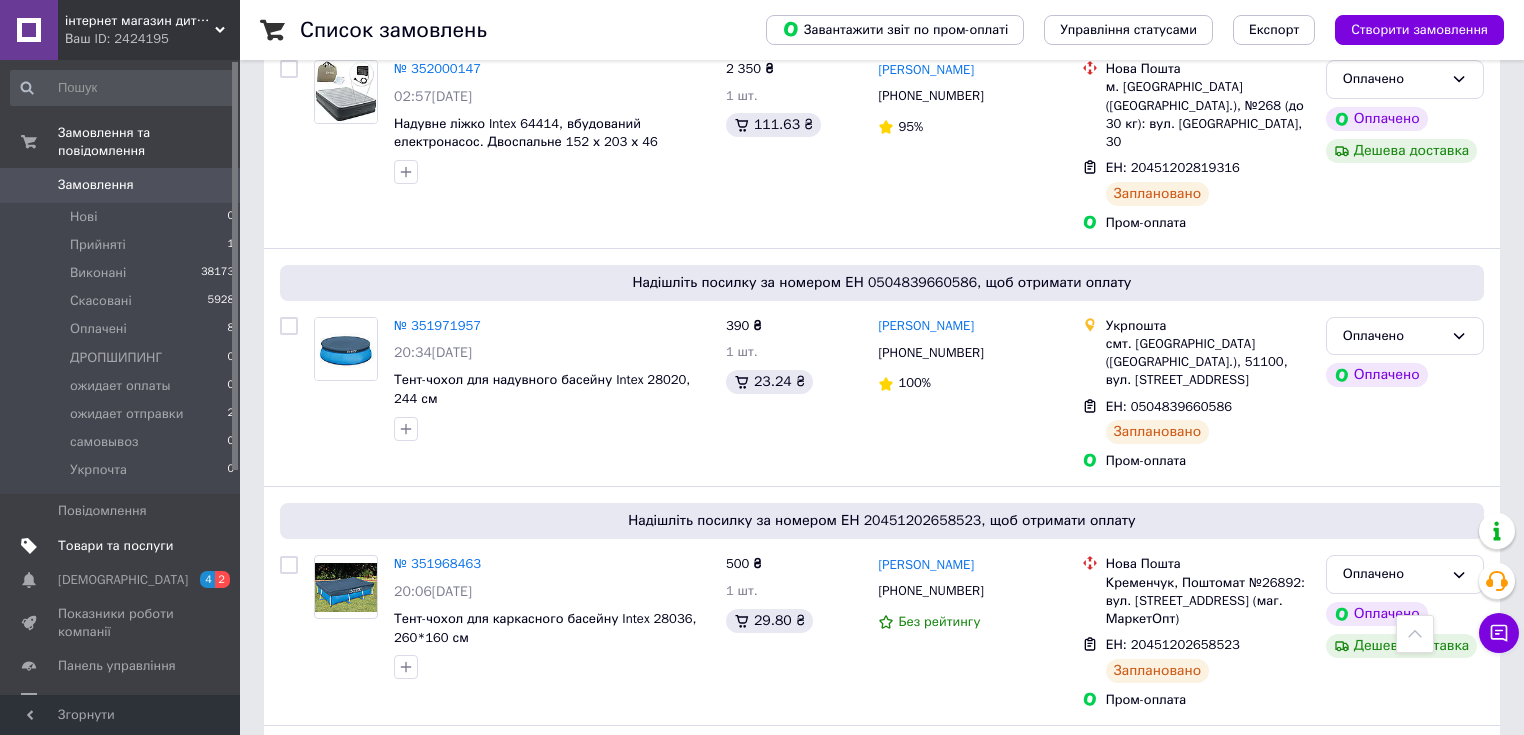 click on "Товари та послуги" at bounding box center (121, 546) 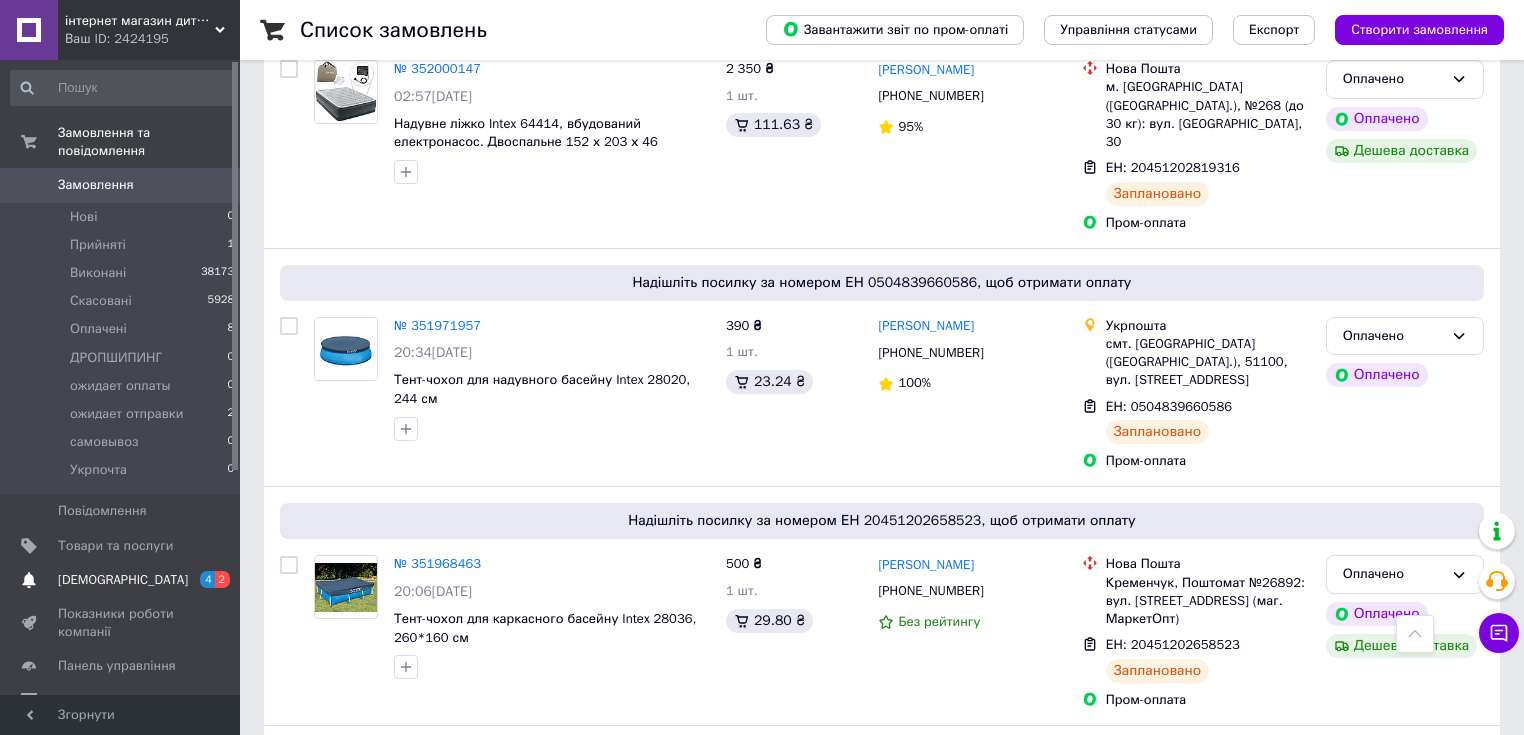 scroll, scrollTop: 0, scrollLeft: 0, axis: both 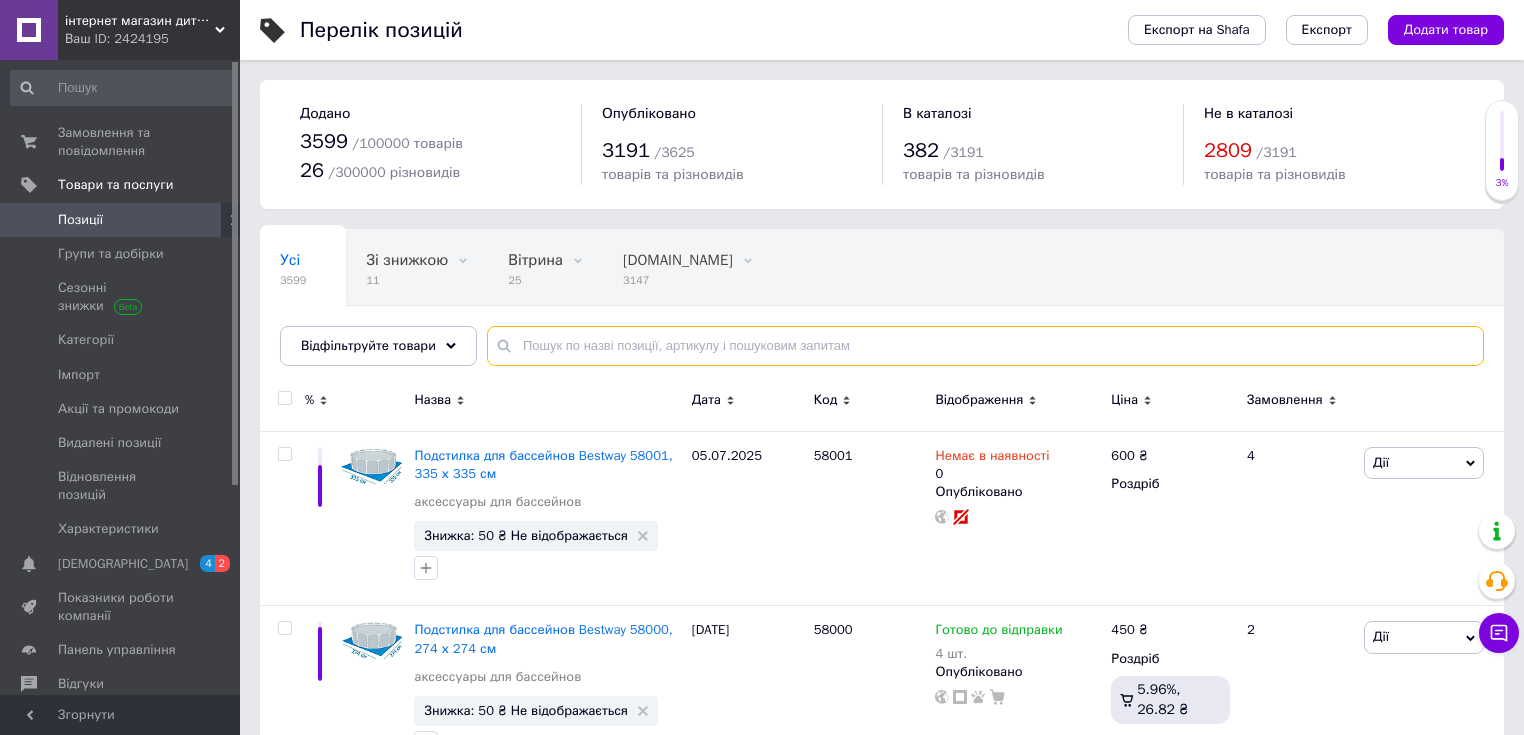 click at bounding box center (985, 346) 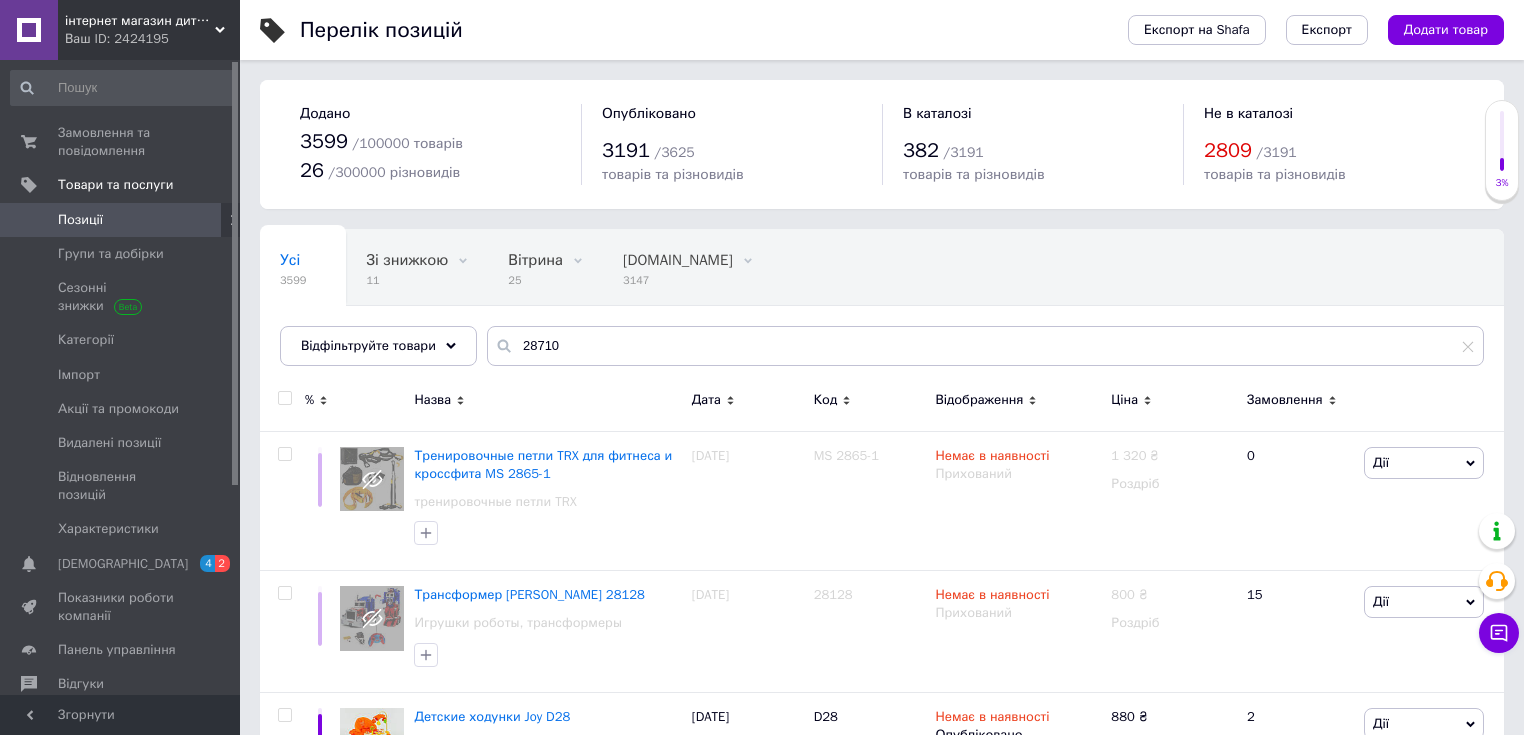 click on "Відображення" at bounding box center [979, 400] 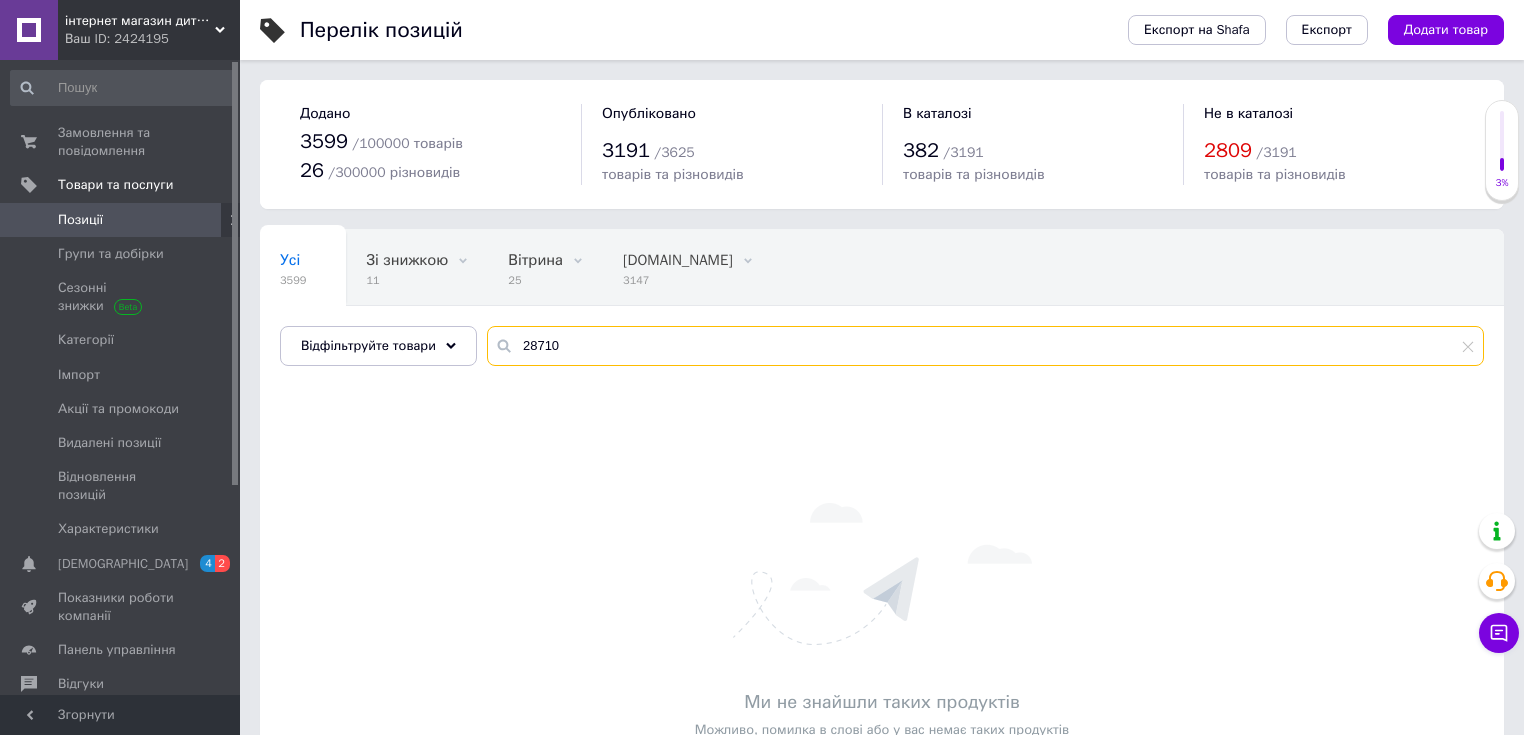 click on "28710" at bounding box center [985, 346] 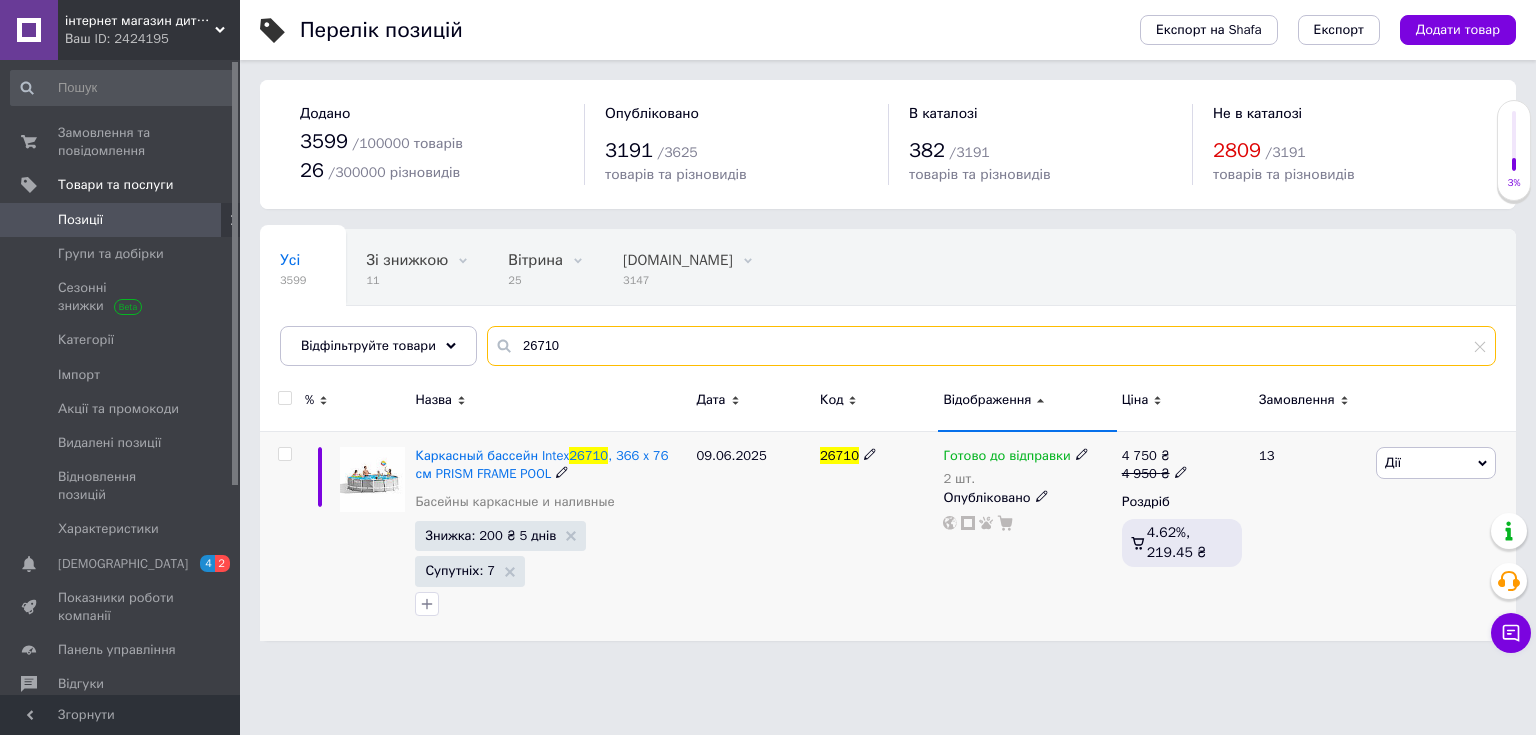 type on "26710" 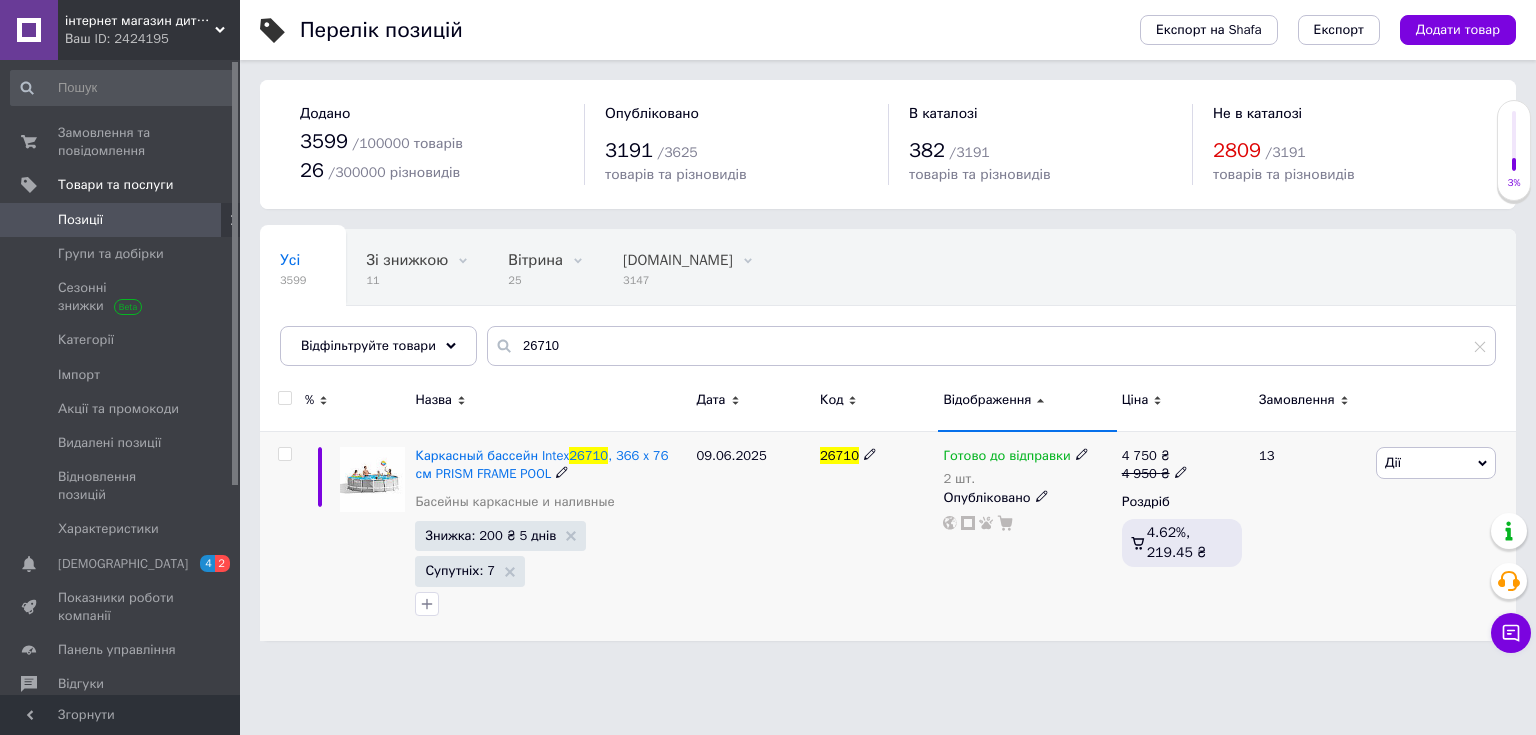 click 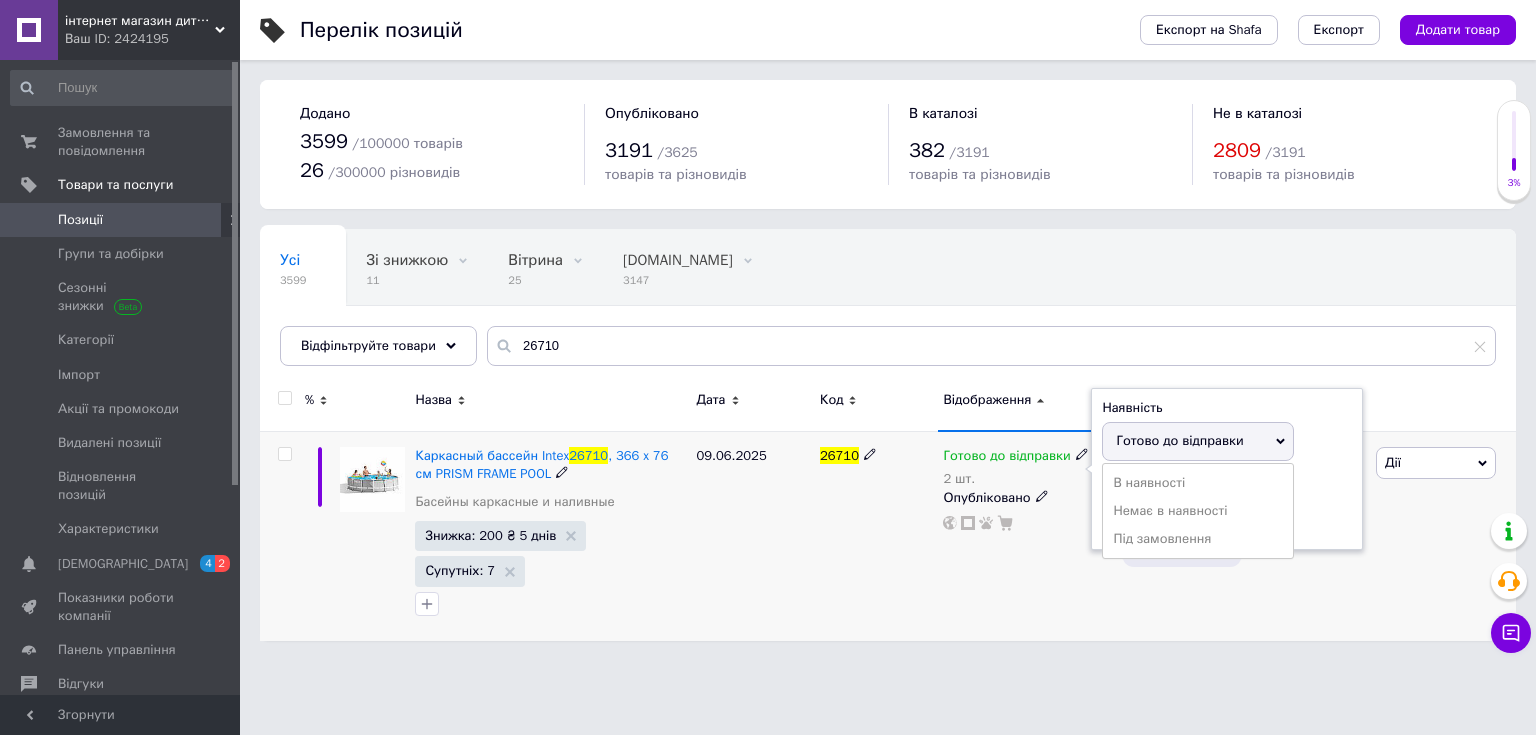 click on "Готово до відправки" at bounding box center (1179, 440) 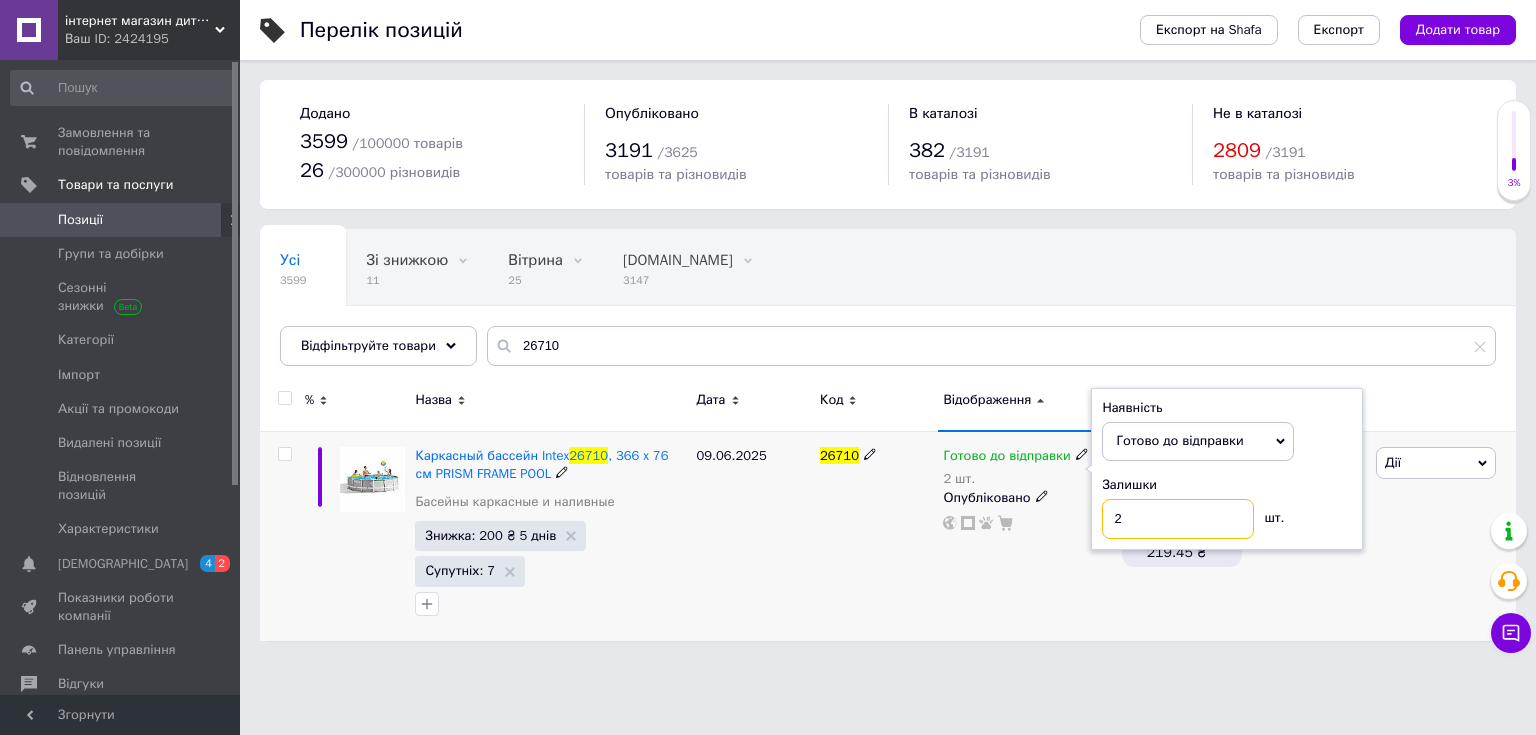 click on "2" at bounding box center [1178, 519] 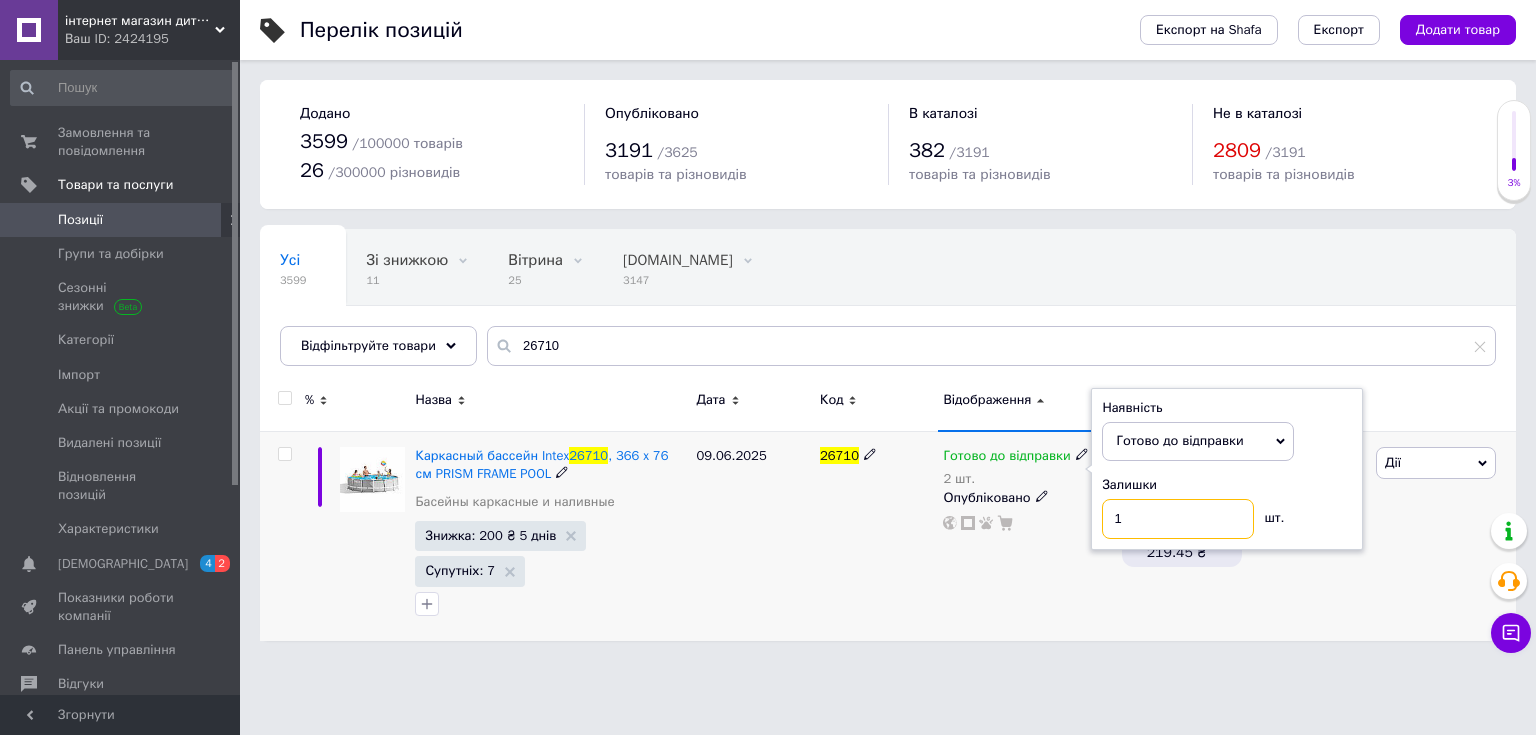 type on "1" 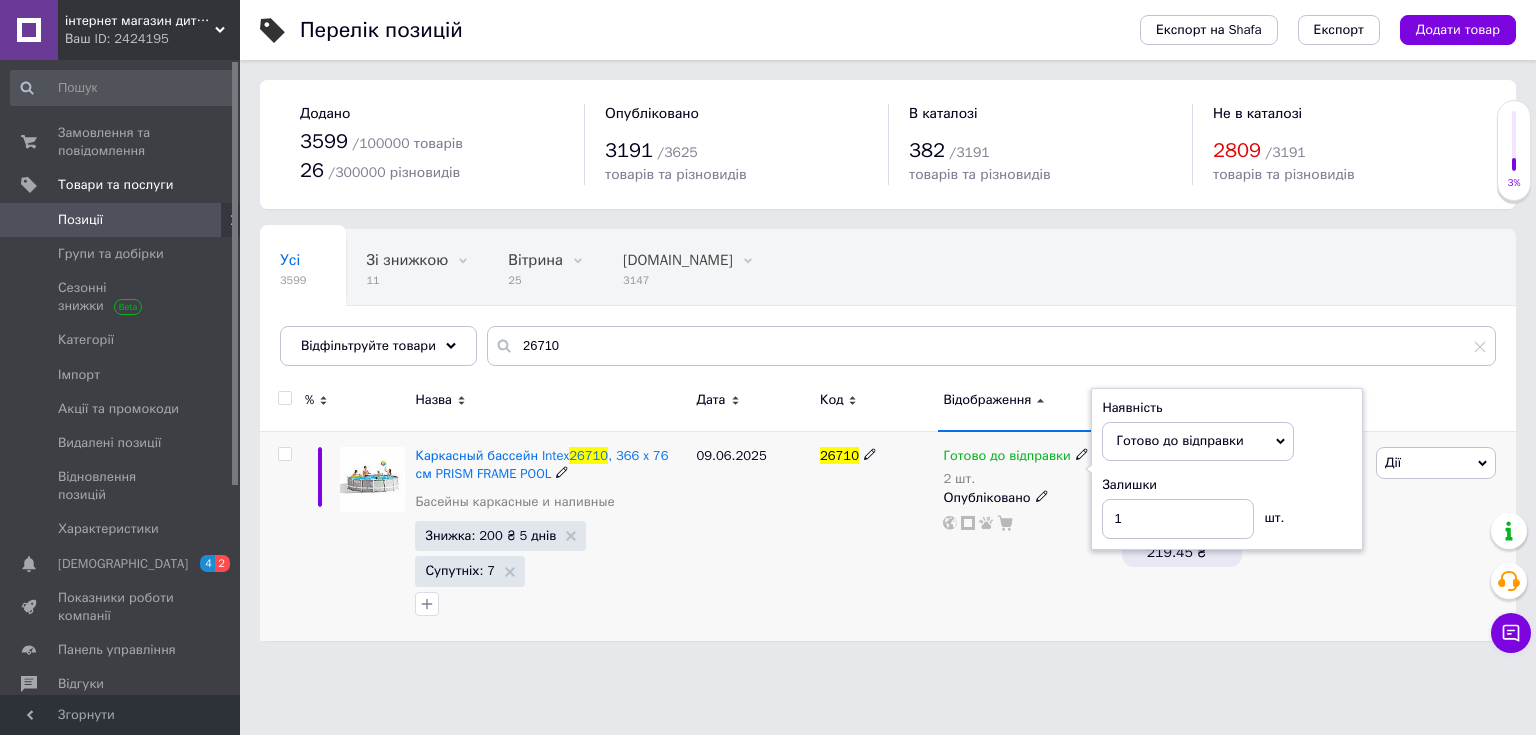 click on "Готово до відправки 2 шт. Наявність [PERSON_NAME] до відправки В наявності Немає в наявності Під замовлення Залишки 1 шт. Опубліковано" at bounding box center (1027, 535) 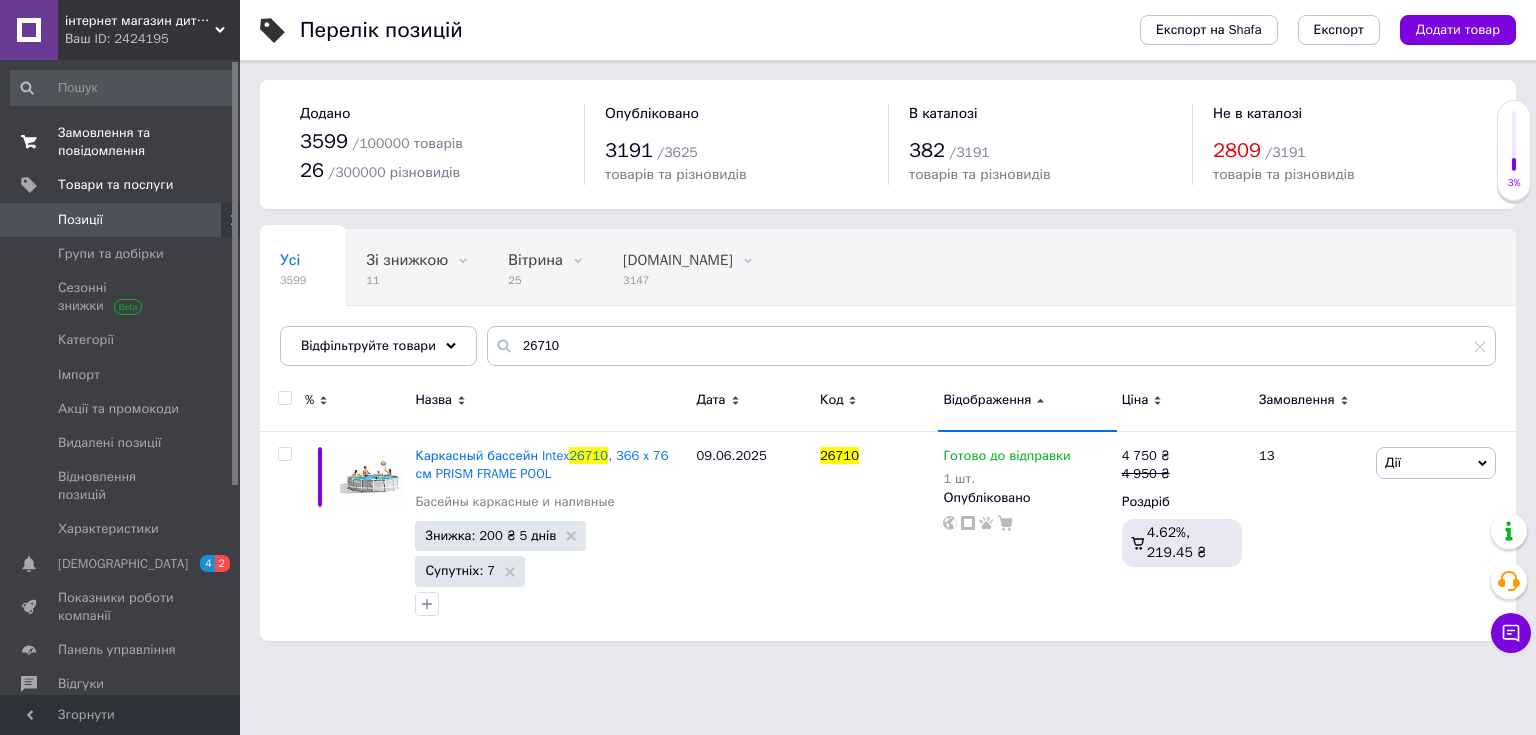 click on "Замовлення та повідомлення" at bounding box center [121, 142] 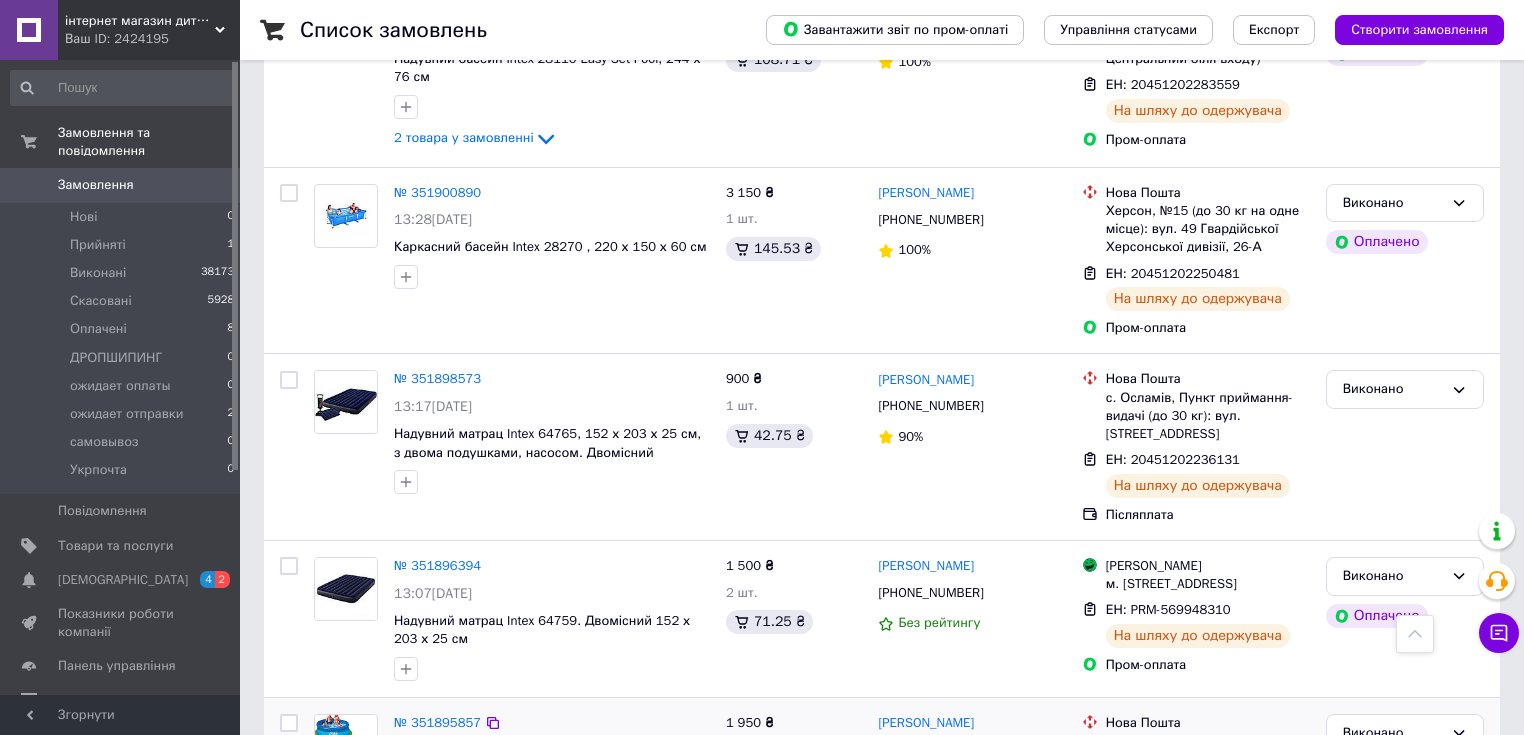 scroll, scrollTop: 3585, scrollLeft: 0, axis: vertical 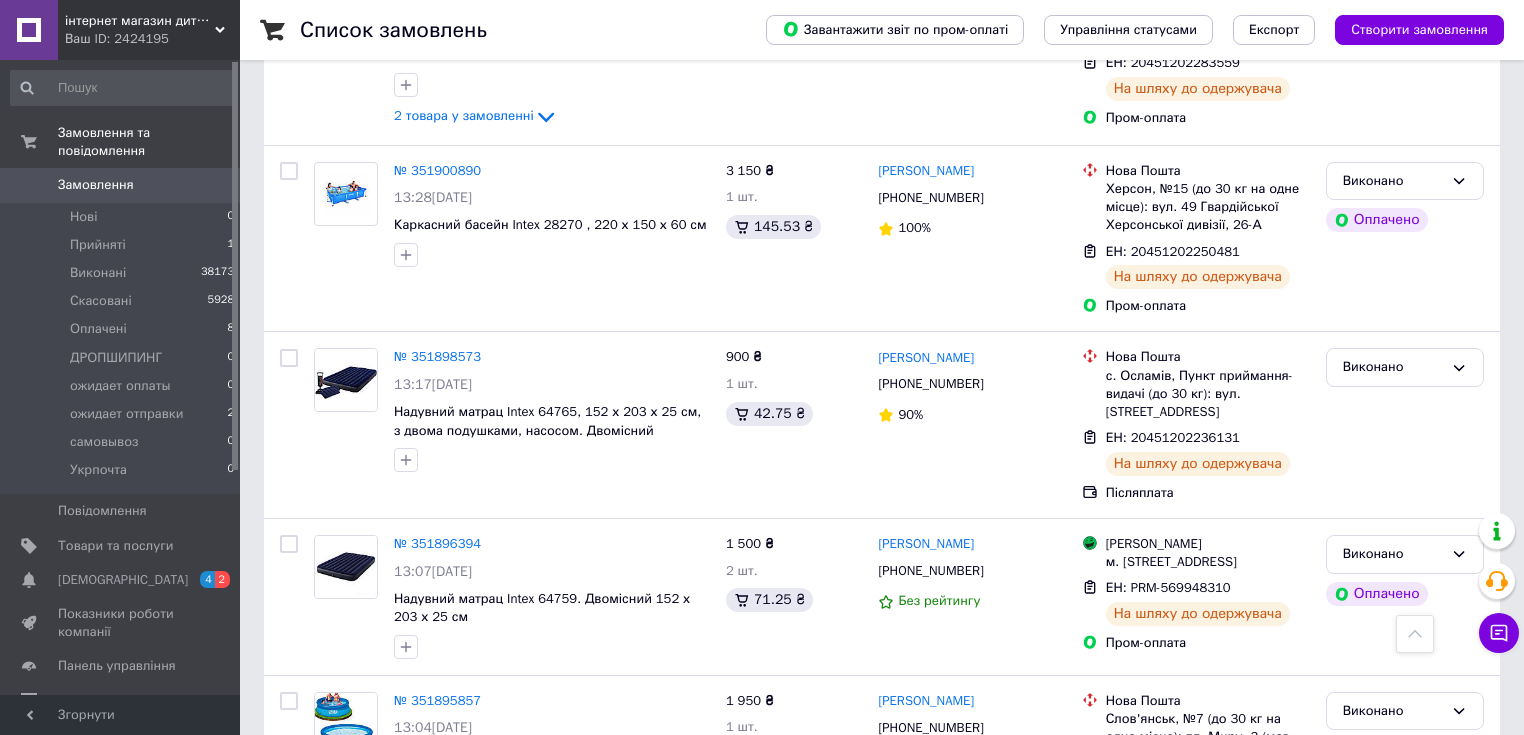 click on "Наступна" at bounding box center [551, 906] 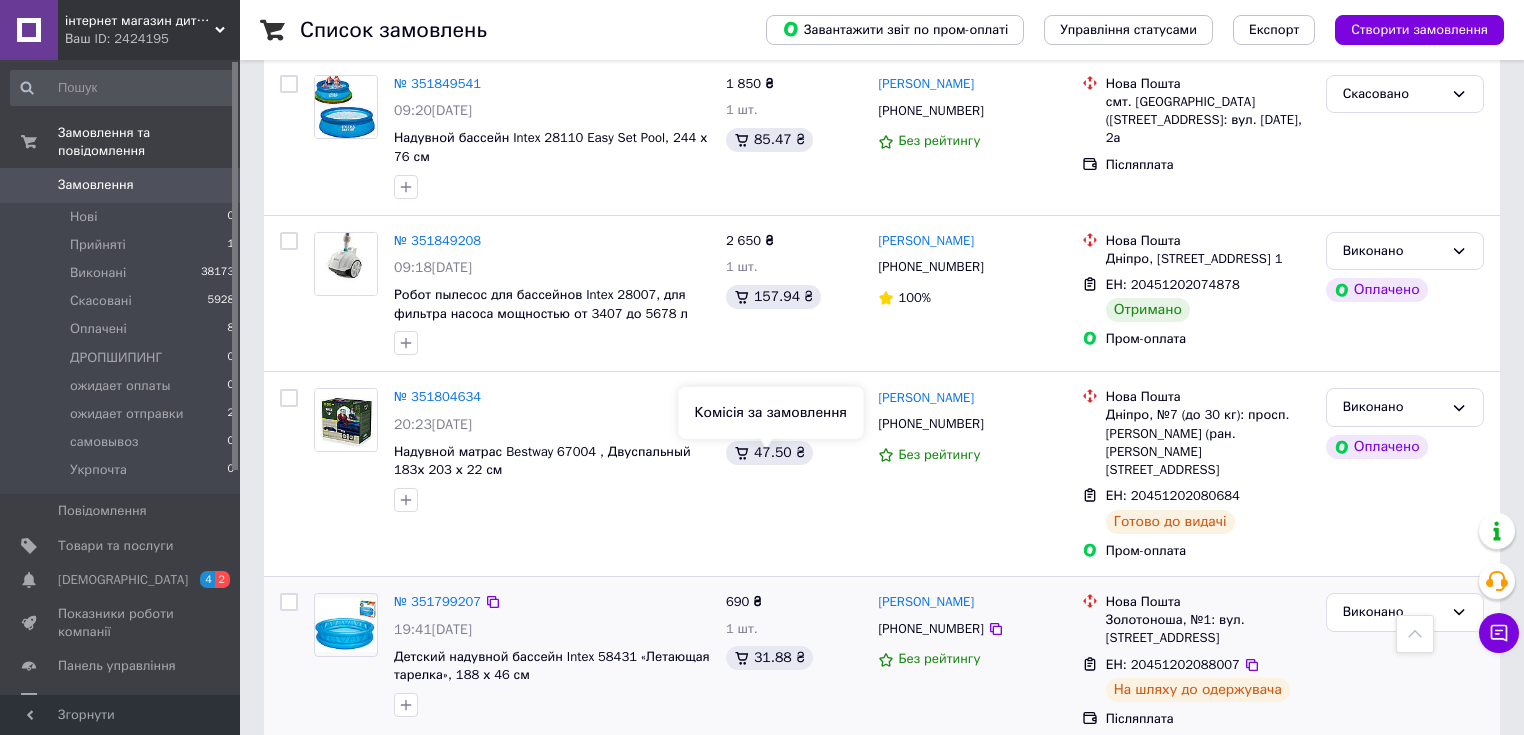 scroll, scrollTop: 1440, scrollLeft: 0, axis: vertical 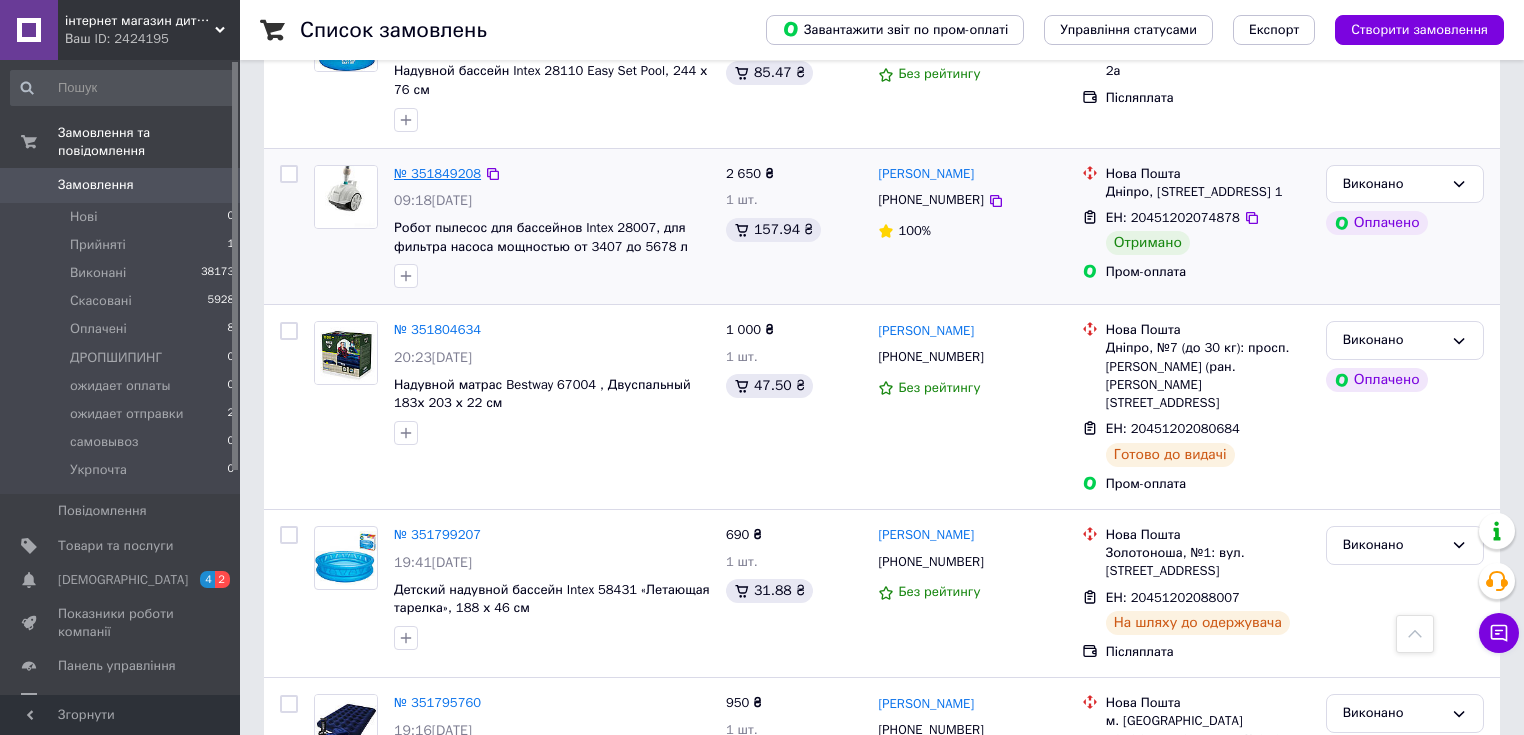 click on "№ 351849208" at bounding box center (437, 173) 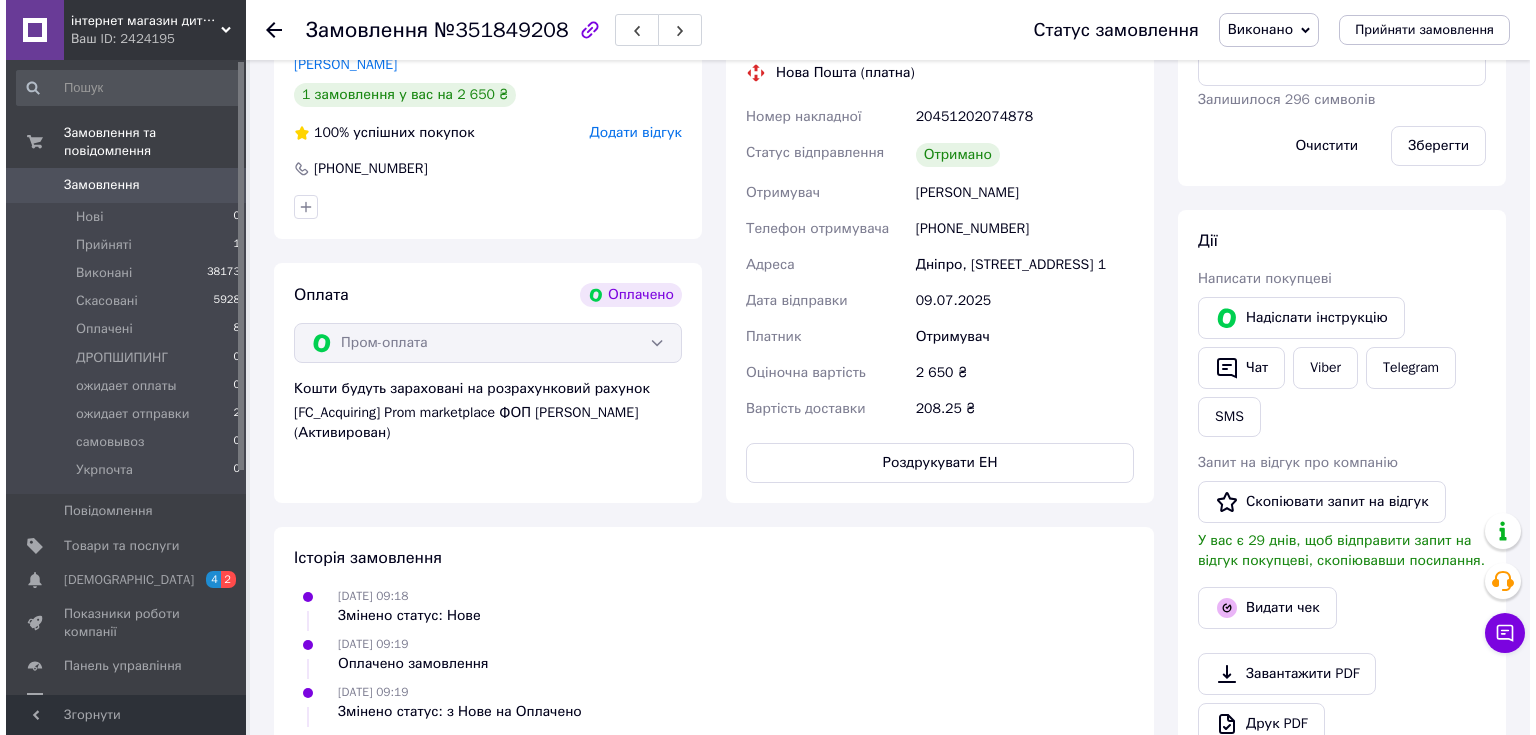 scroll, scrollTop: 436, scrollLeft: 0, axis: vertical 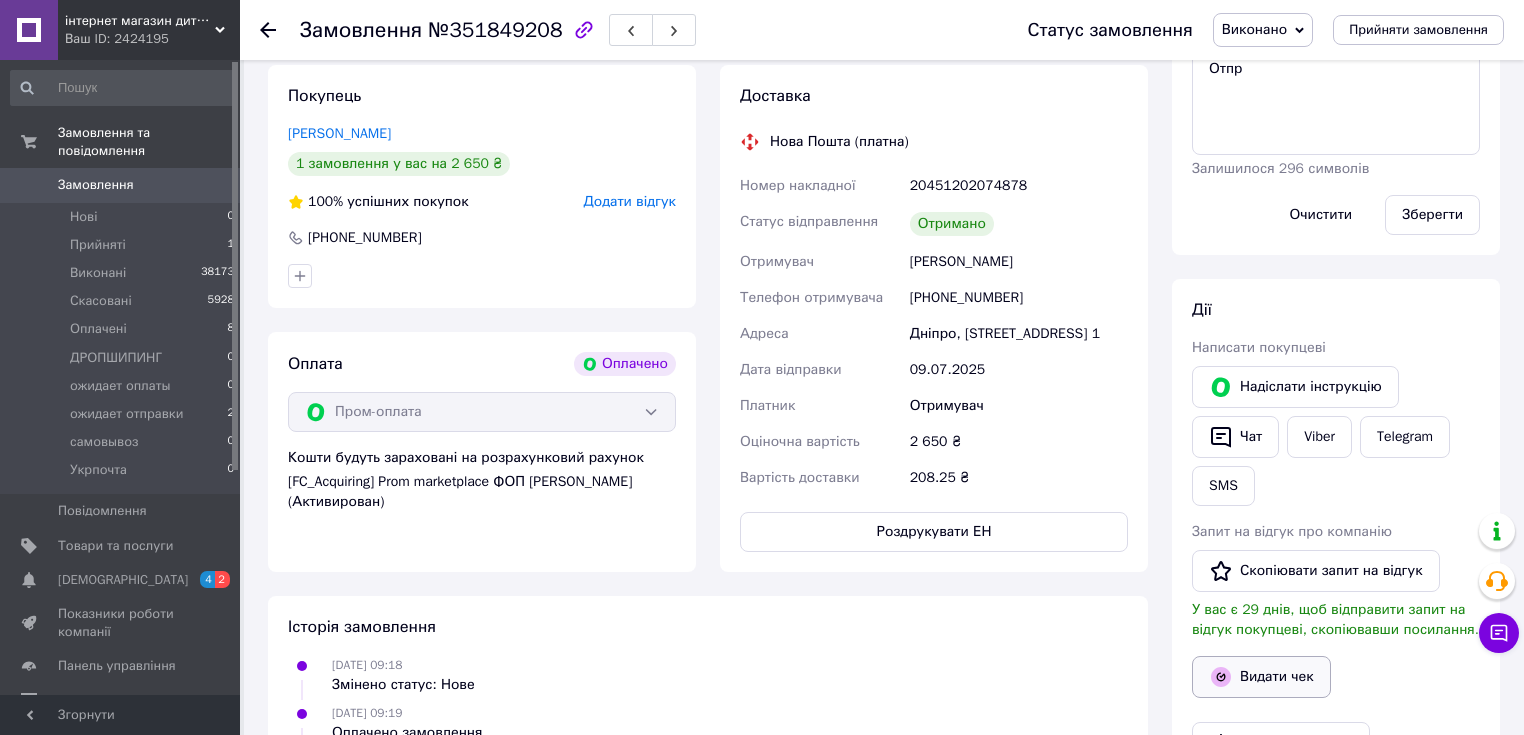 click on "Видати чек" at bounding box center [1261, 677] 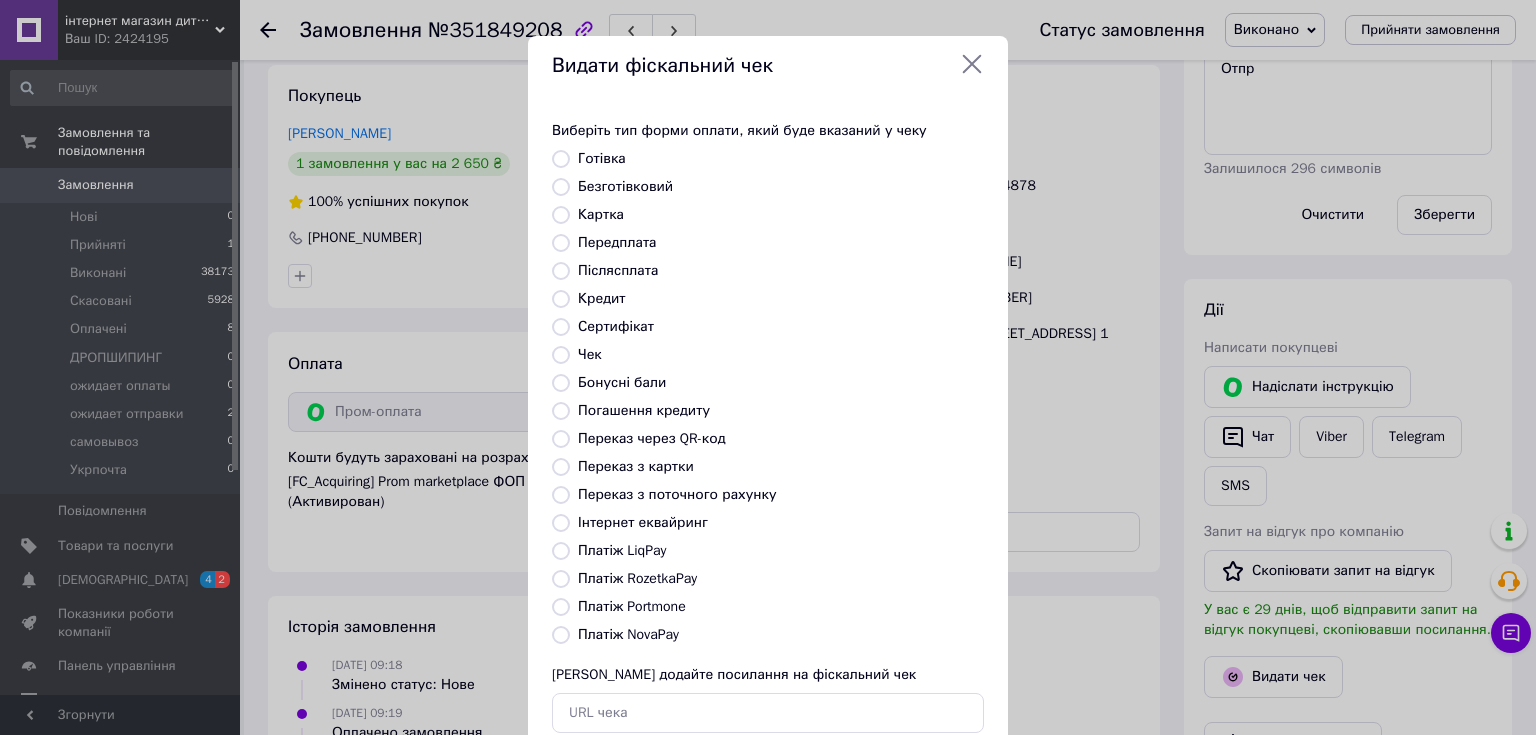 click on "Платіж RozetkaPay" at bounding box center [637, 578] 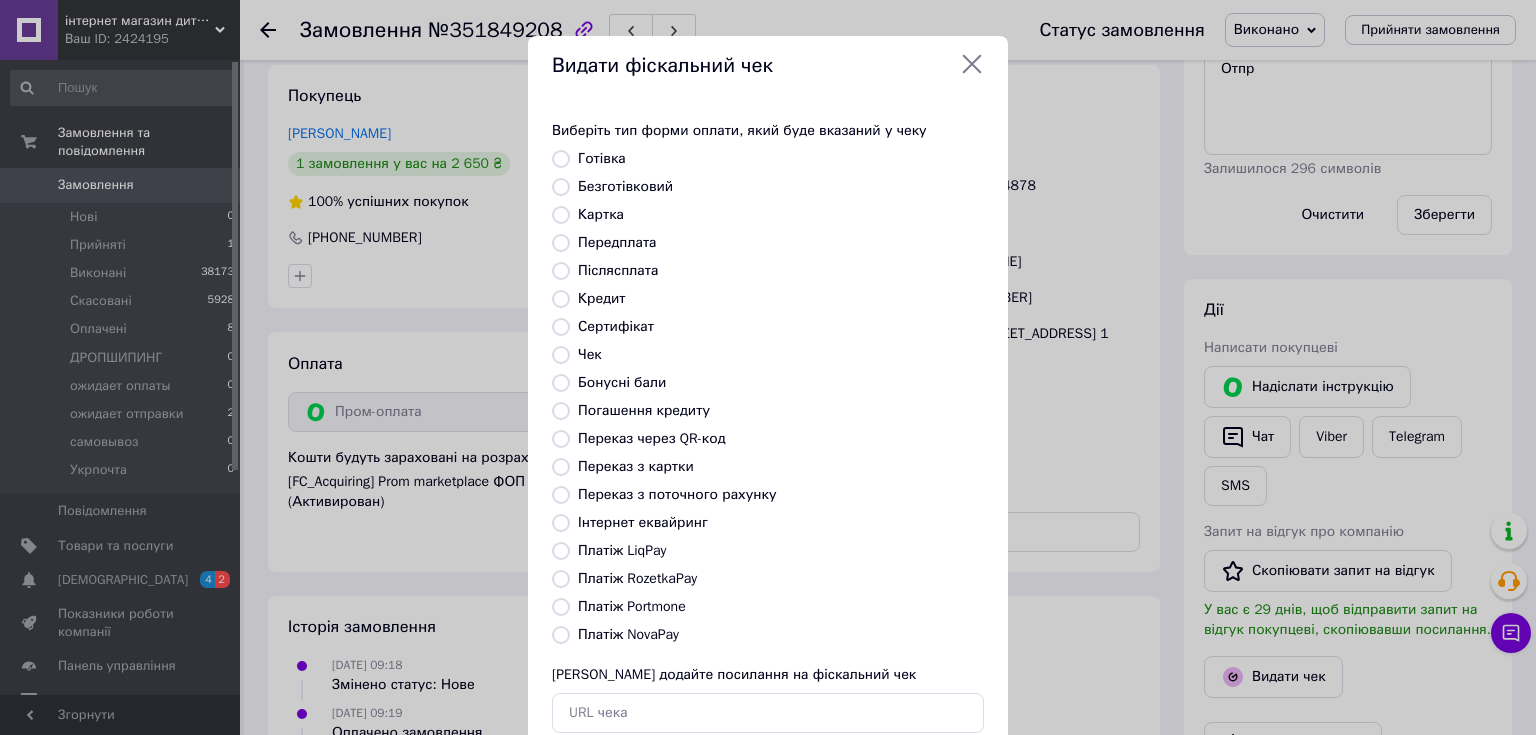 radio on "true" 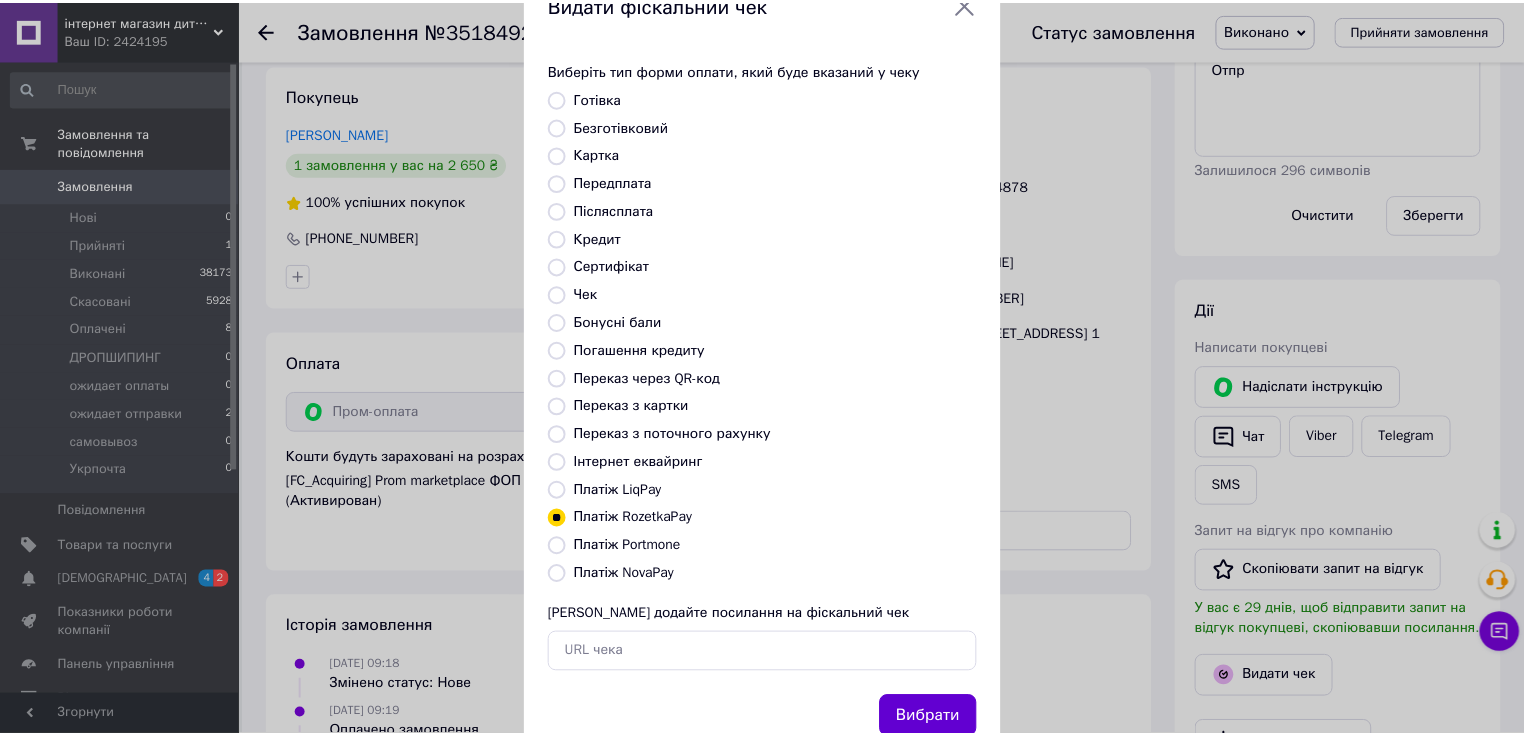 scroll, scrollTop: 123, scrollLeft: 0, axis: vertical 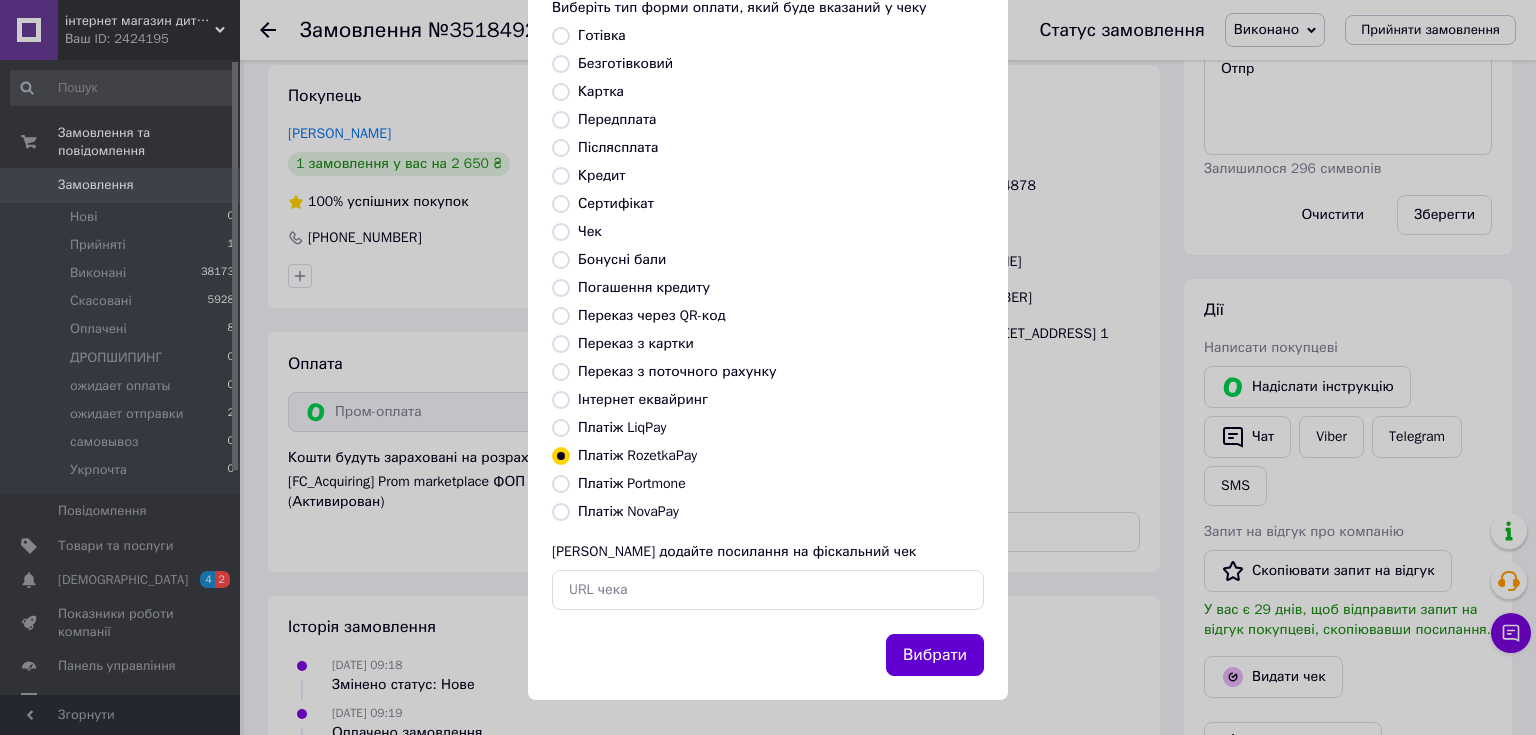 click on "Вибрати" at bounding box center [935, 655] 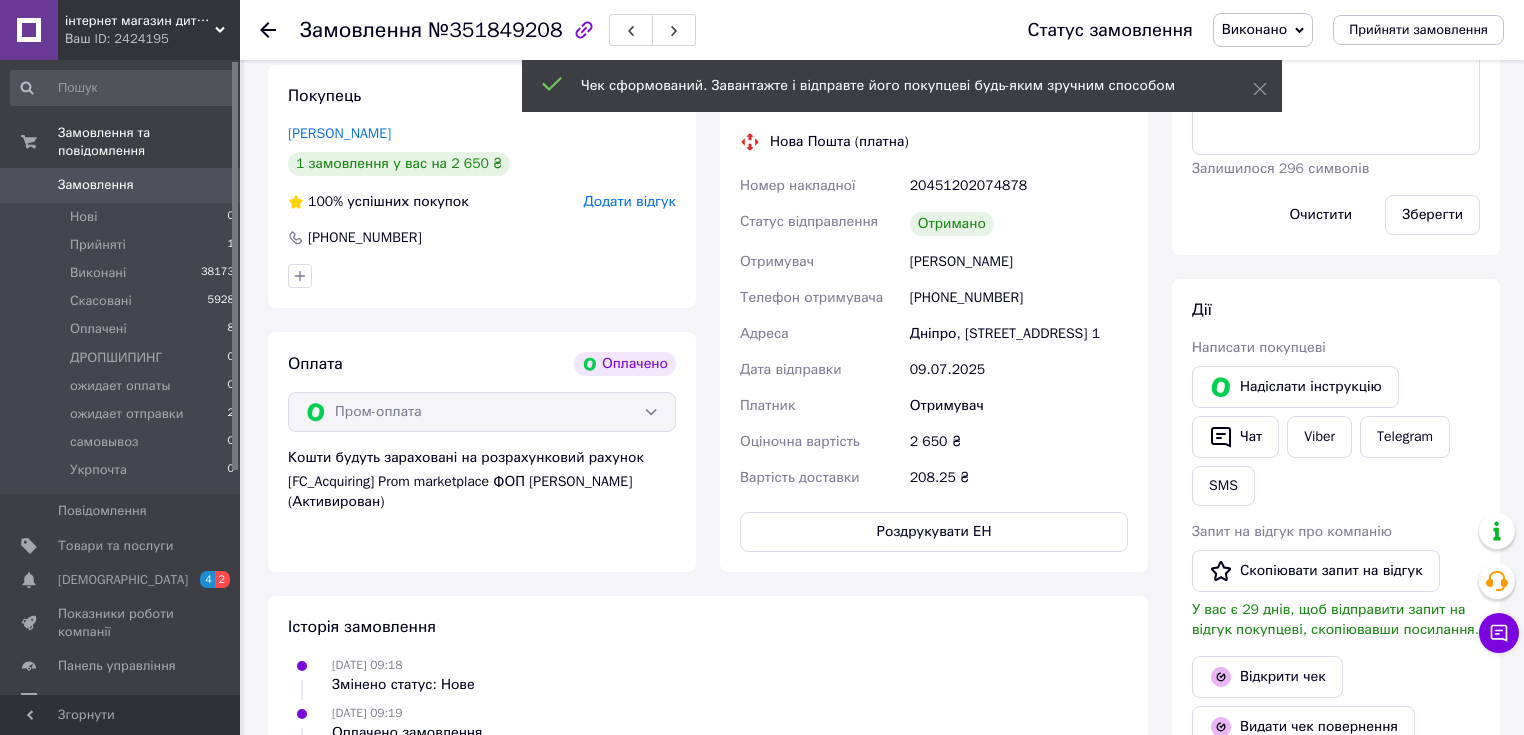 click 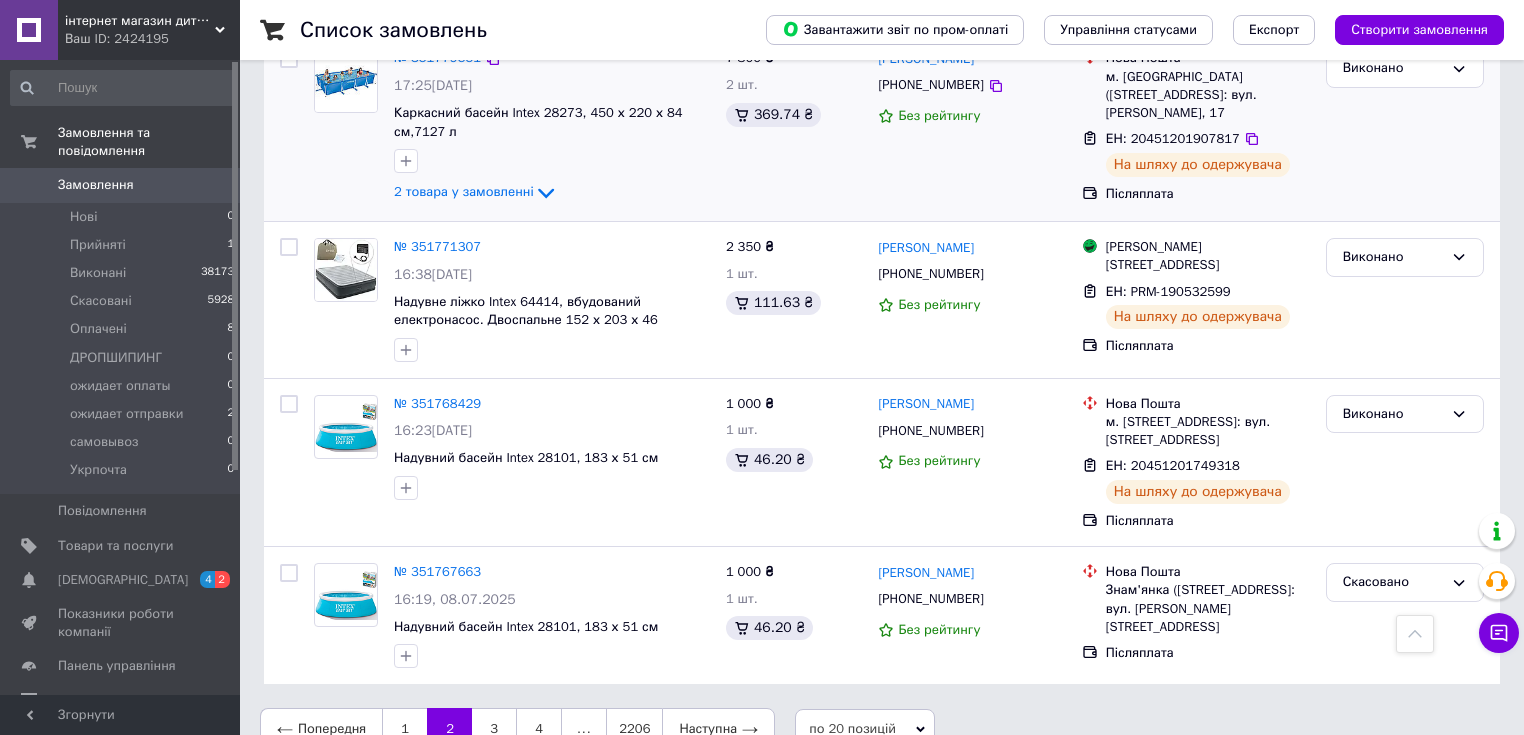 scroll, scrollTop: 2990, scrollLeft: 0, axis: vertical 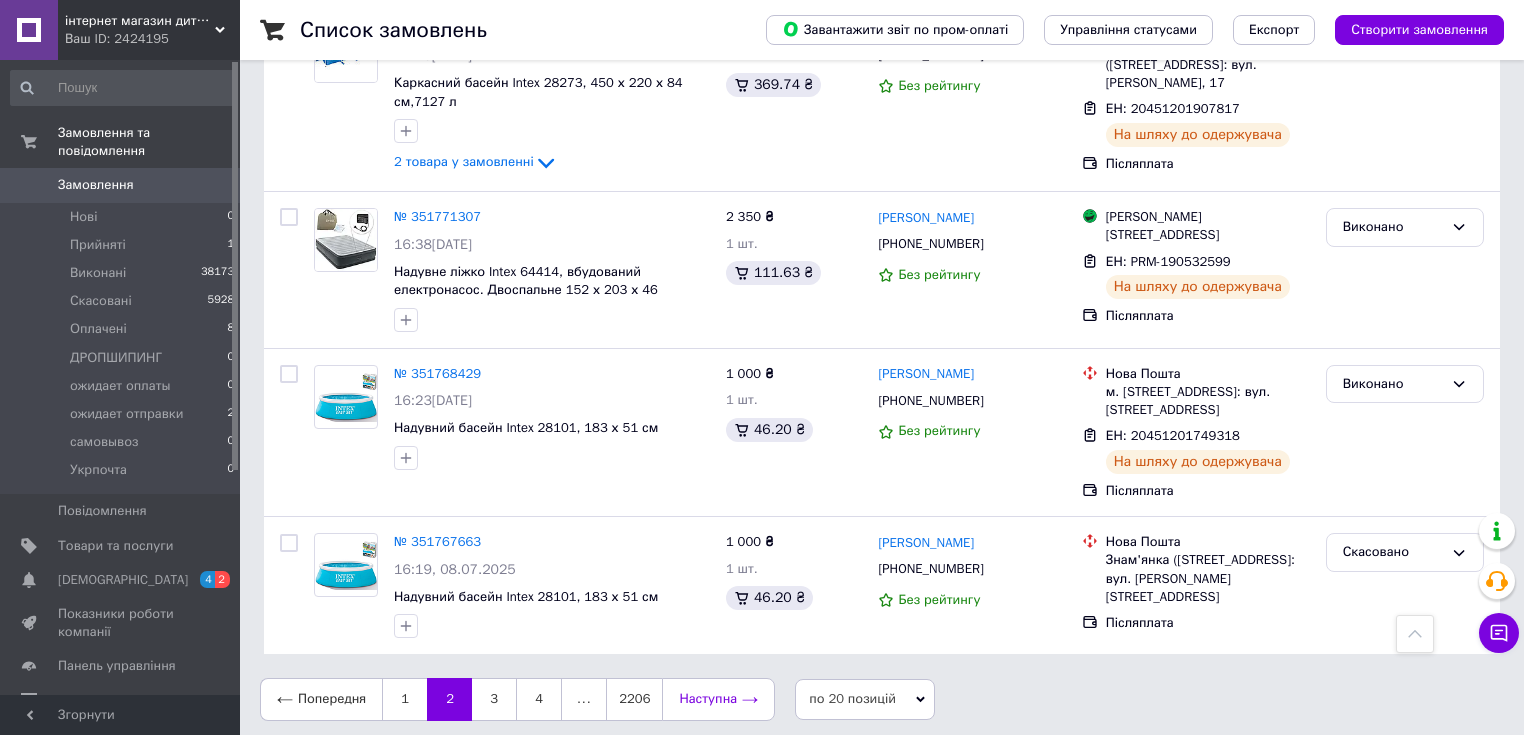 click on "Наступна" at bounding box center (718, 699) 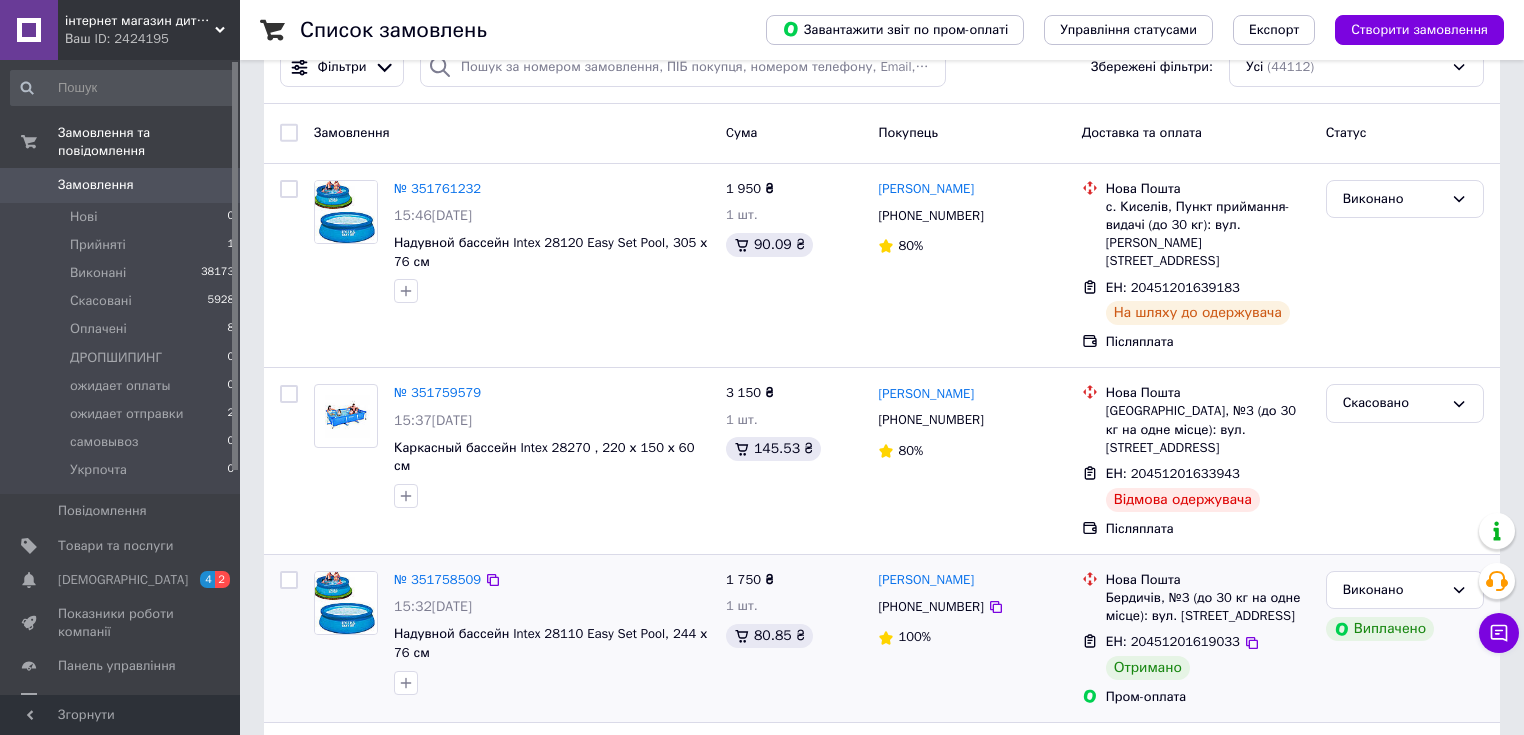 scroll, scrollTop: 160, scrollLeft: 0, axis: vertical 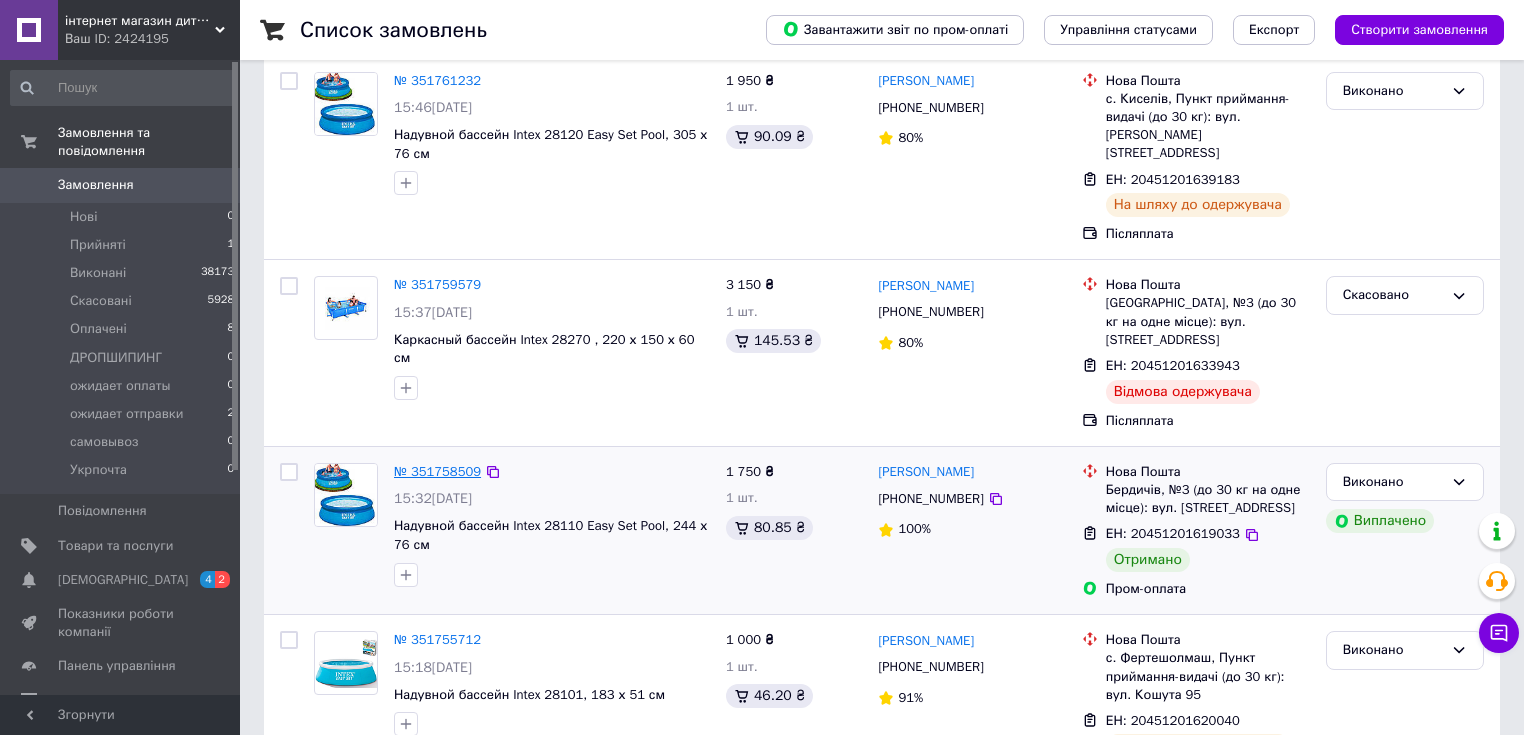 click on "№ 351758509" at bounding box center (437, 471) 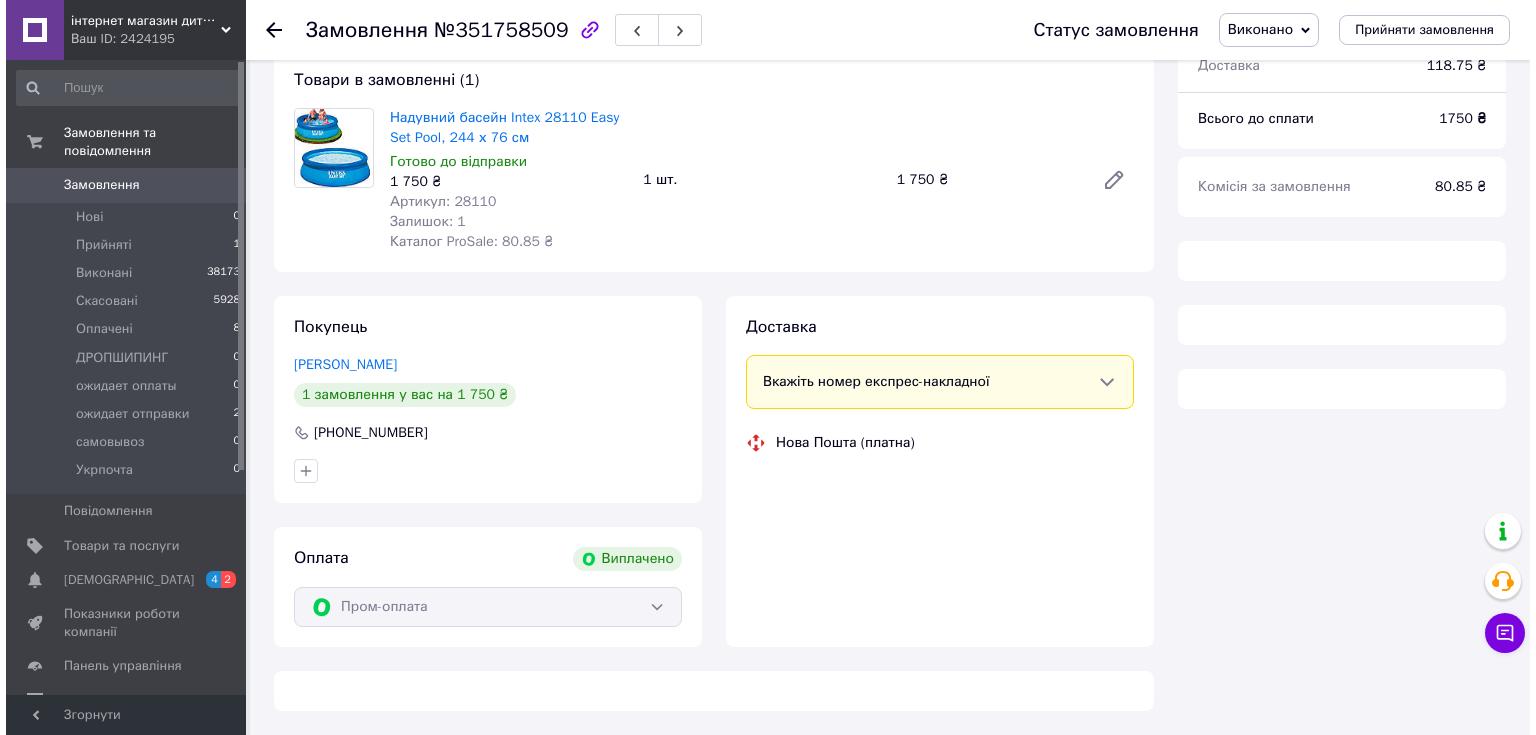 scroll, scrollTop: 160, scrollLeft: 0, axis: vertical 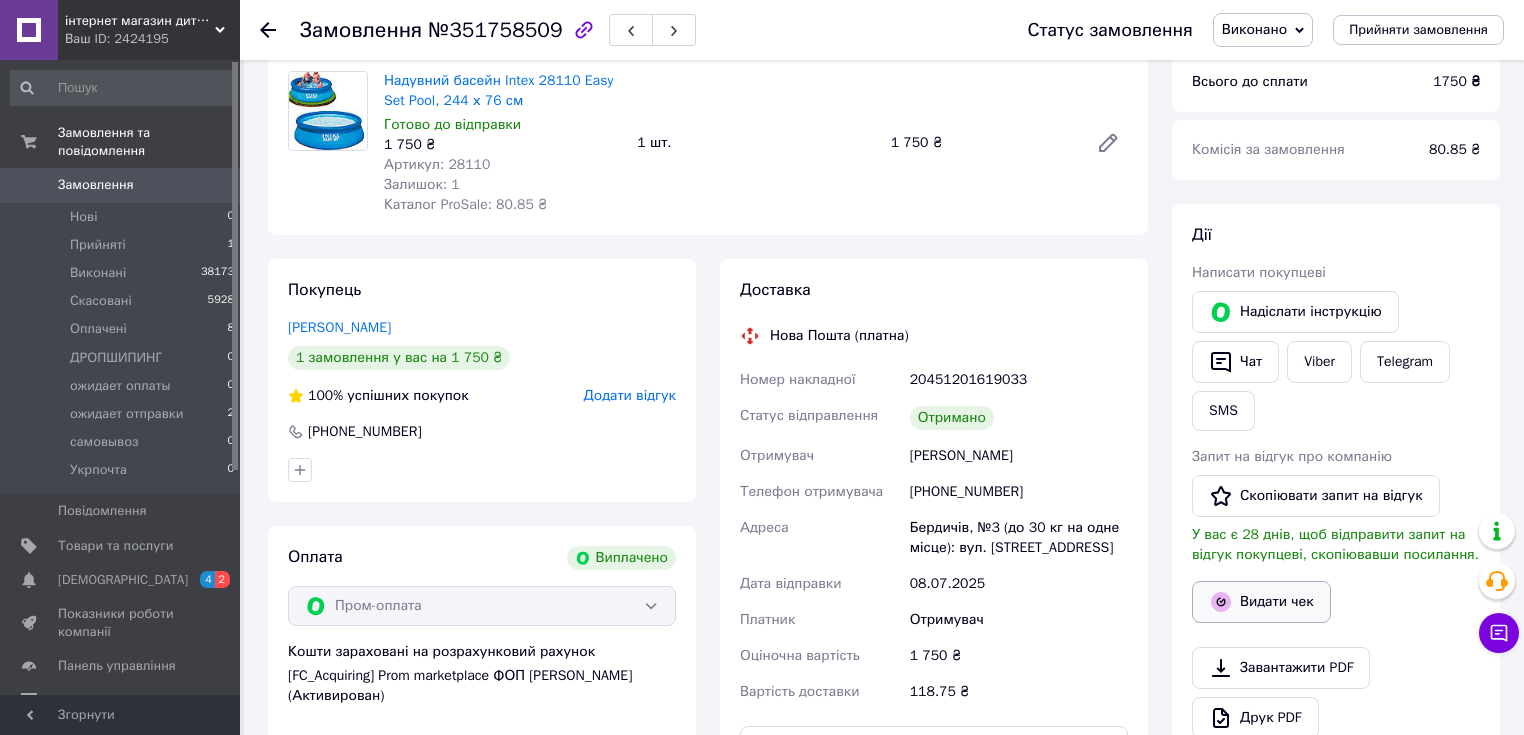 click on "Видати чек" at bounding box center (1261, 602) 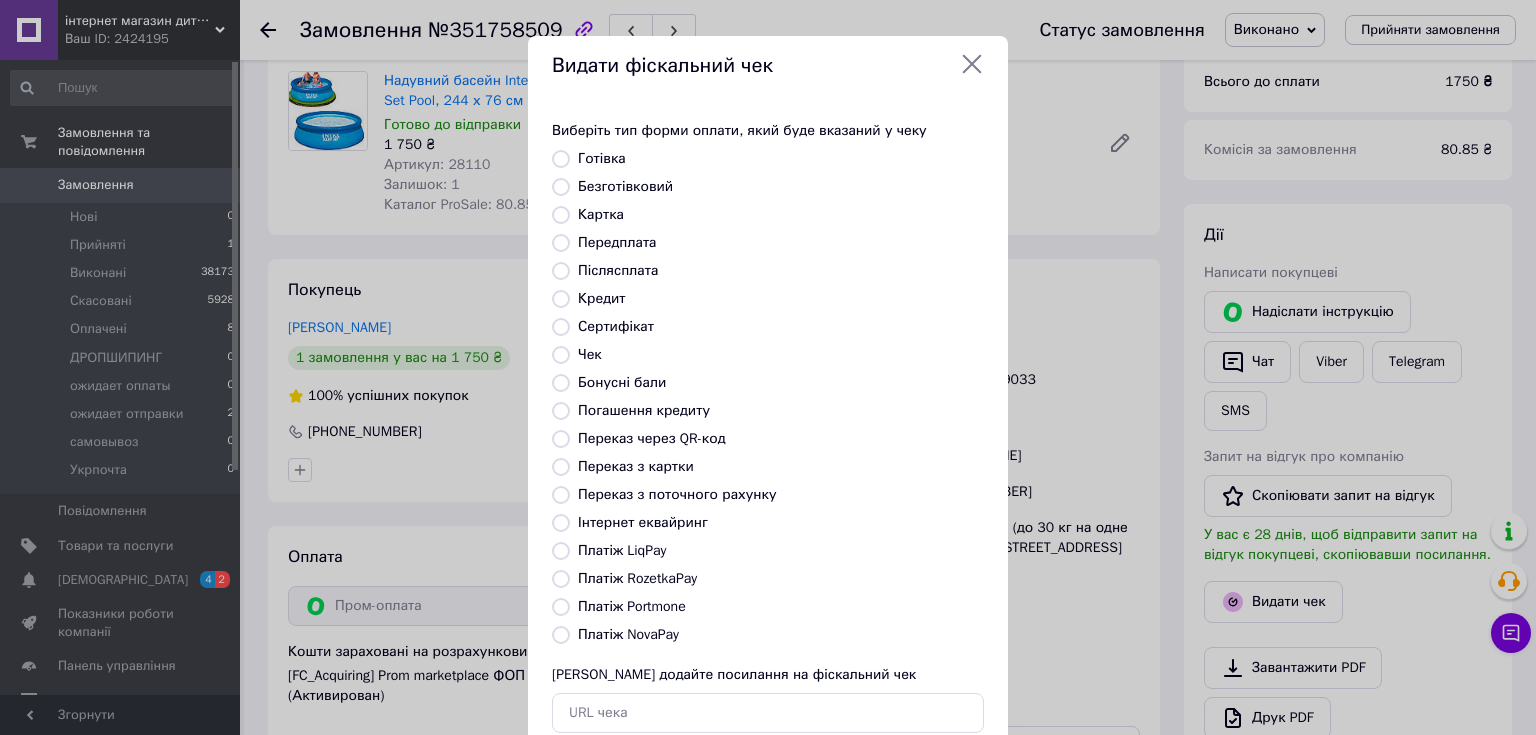 click on "Платіж RozetkaPay" at bounding box center (637, 578) 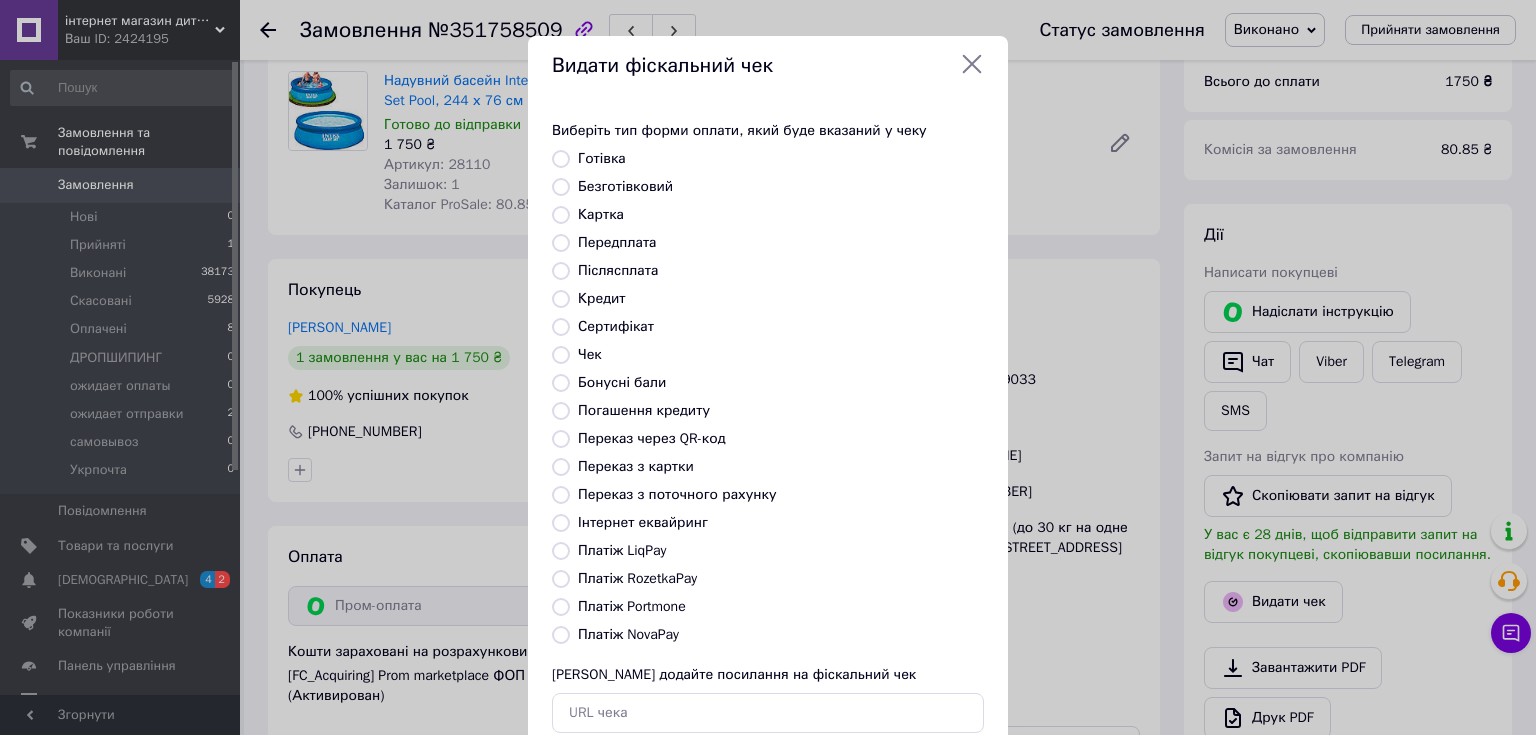 radio on "true" 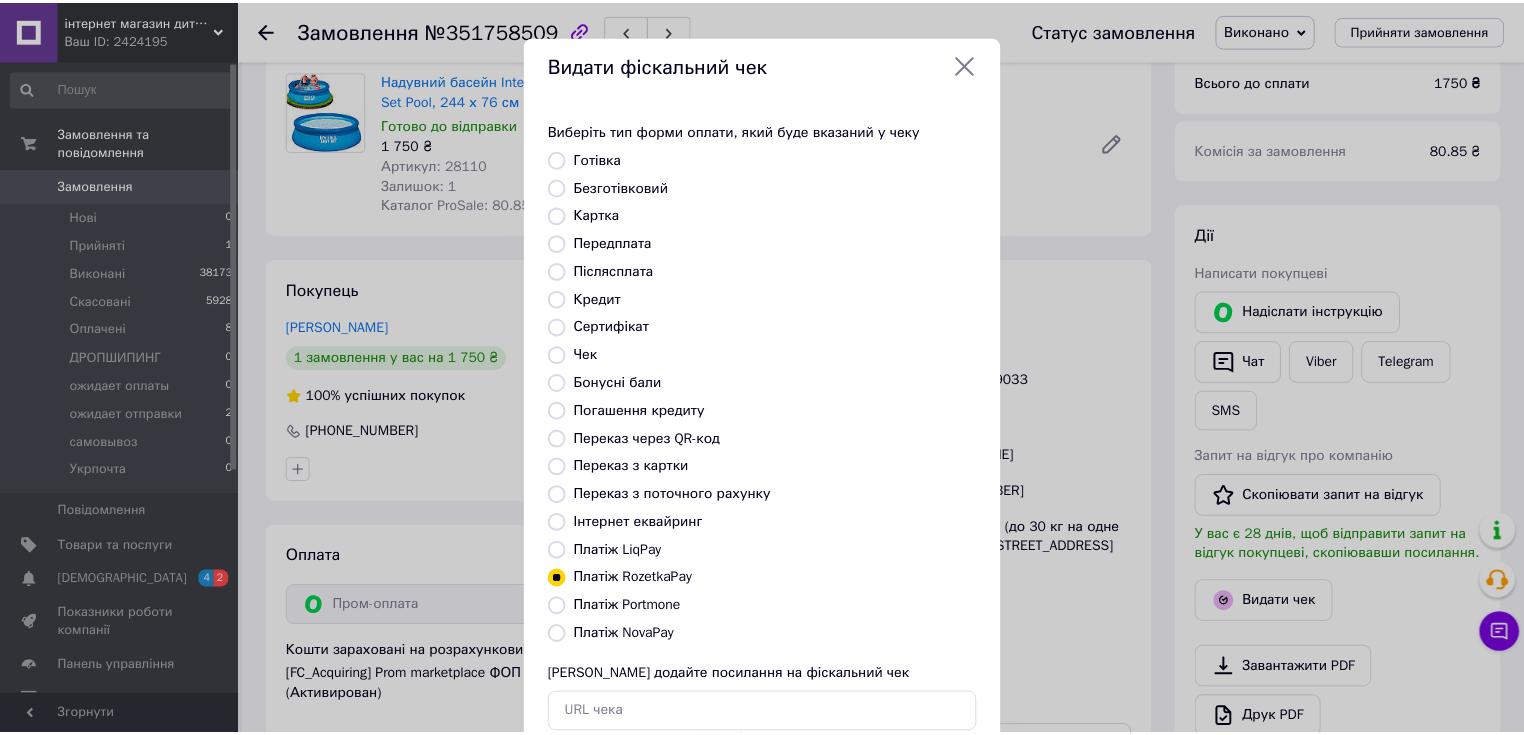 scroll, scrollTop: 123, scrollLeft: 0, axis: vertical 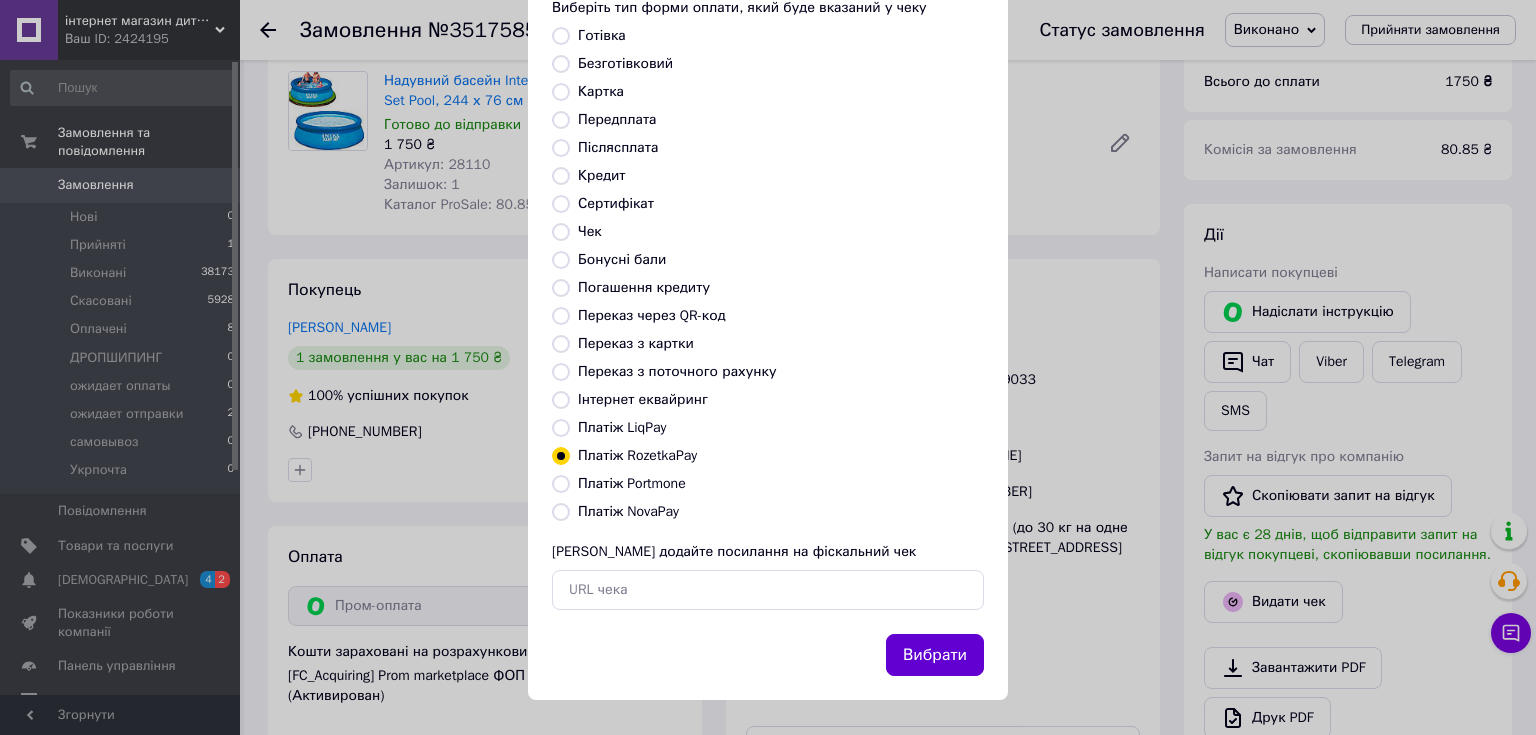 click on "Вибрати" at bounding box center (935, 655) 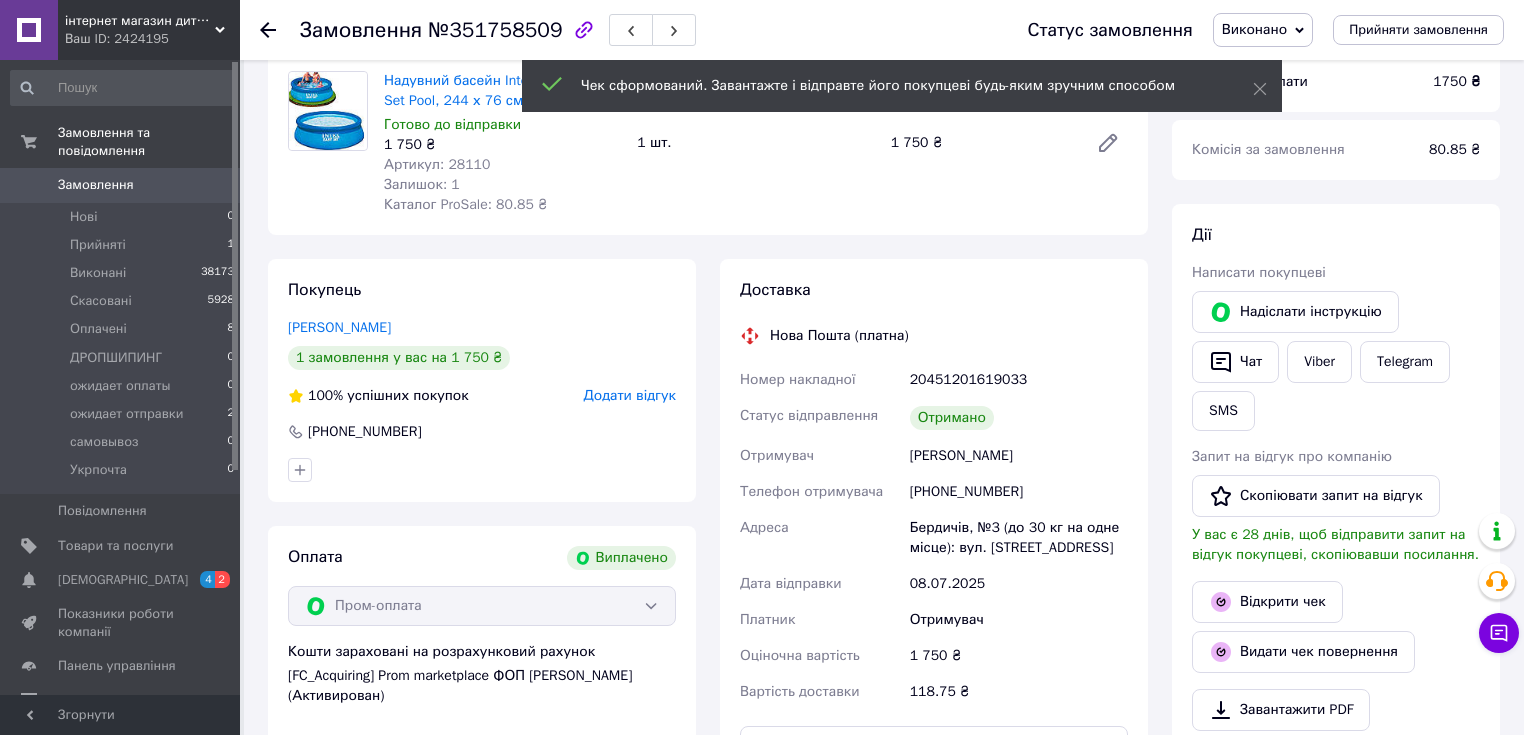 click 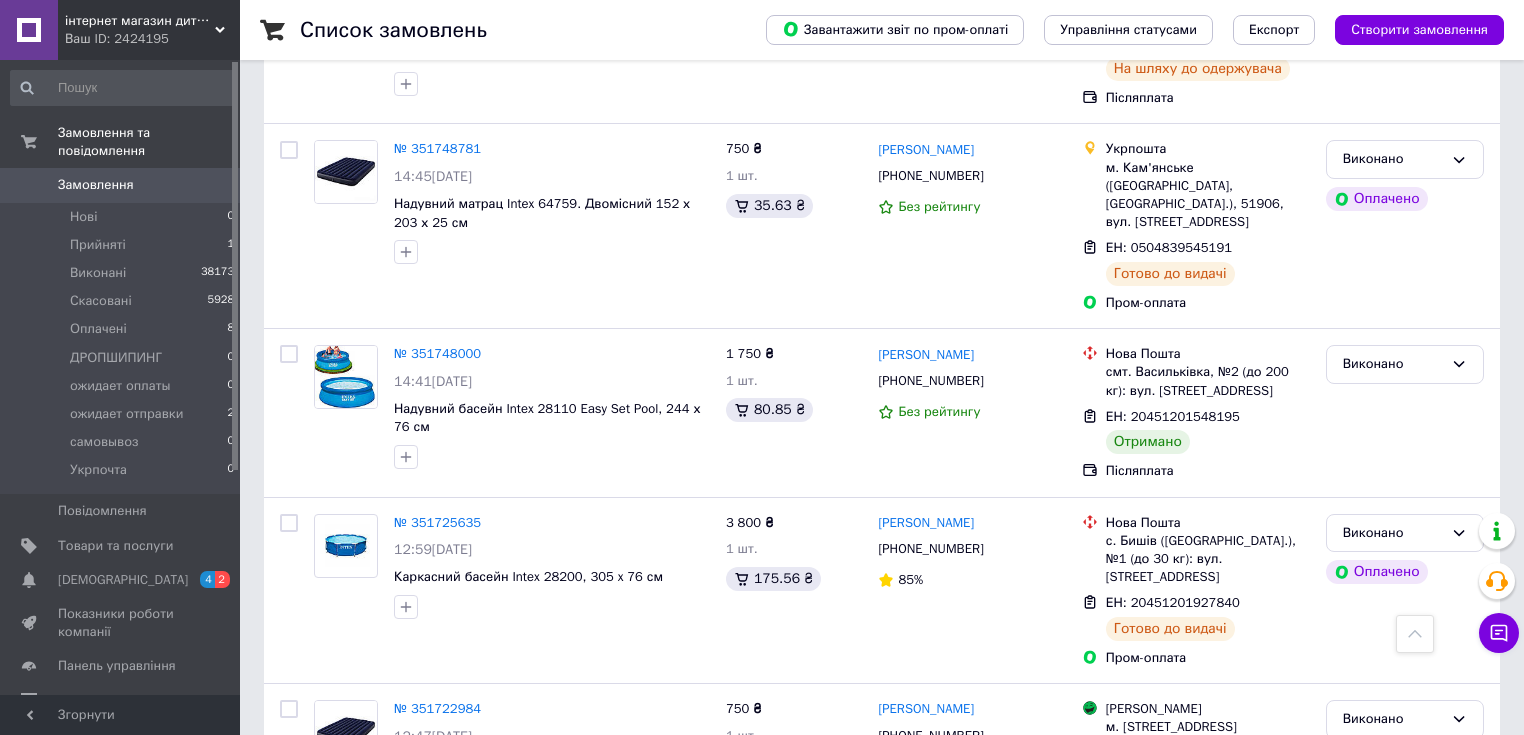 scroll, scrollTop: 1200, scrollLeft: 0, axis: vertical 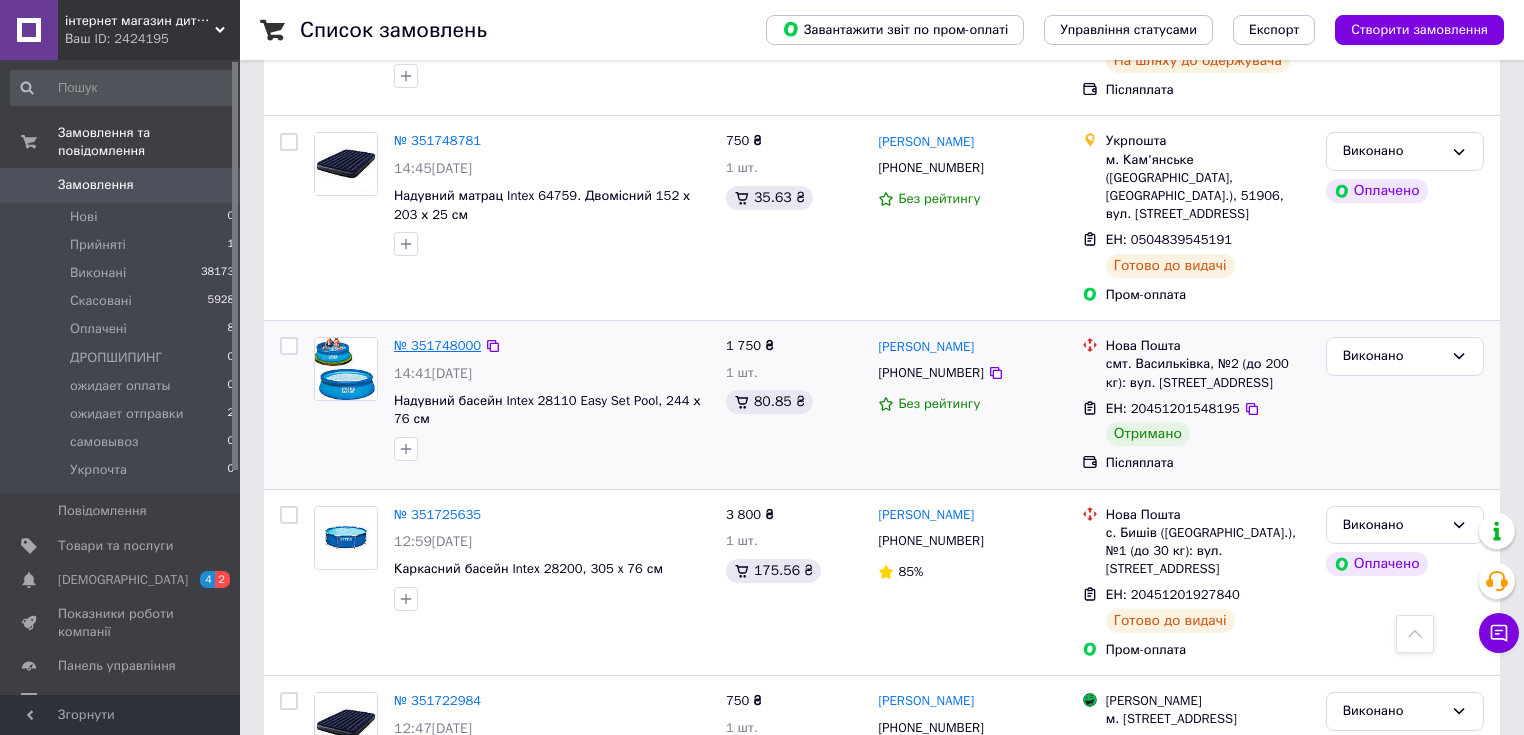 click on "№ 351748000" at bounding box center (437, 345) 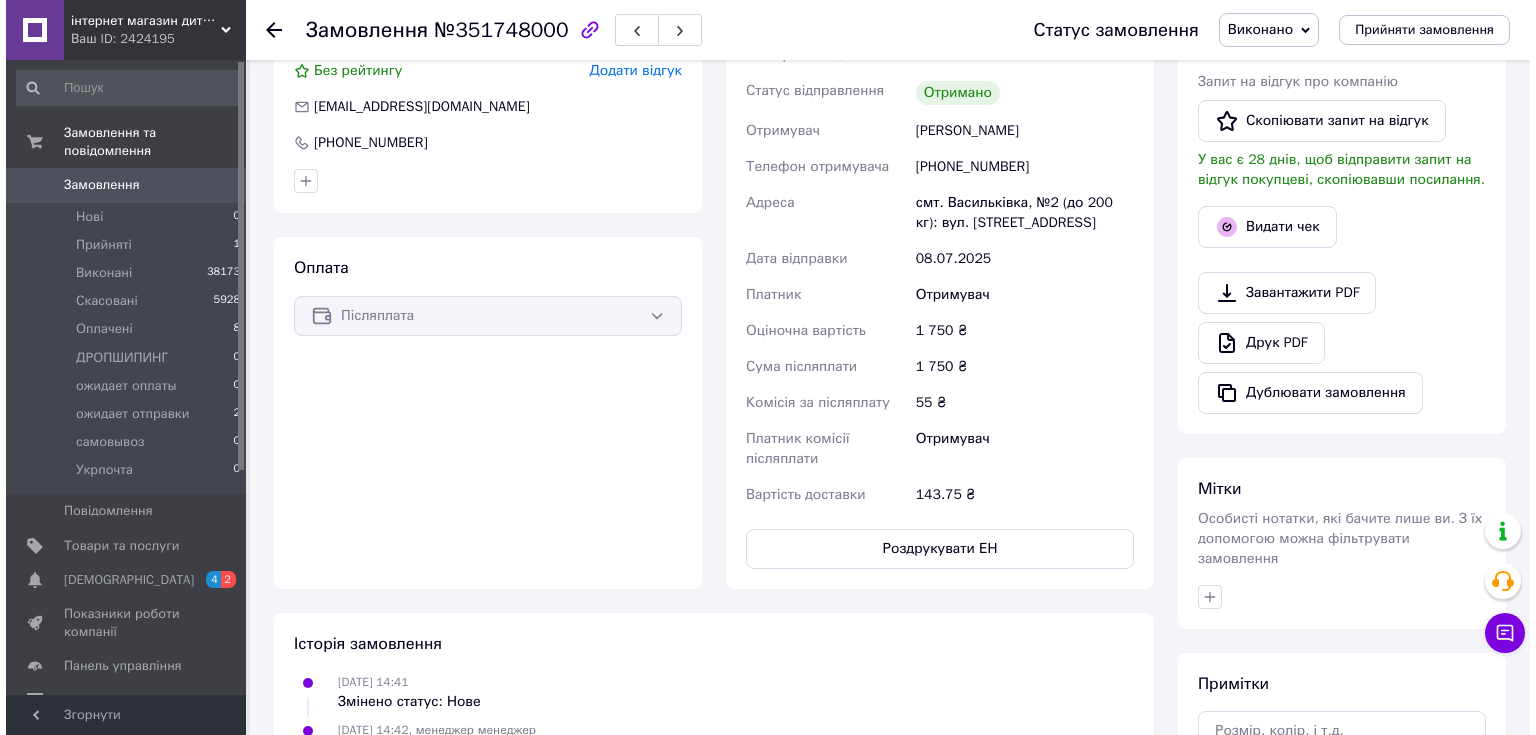 scroll, scrollTop: 464, scrollLeft: 0, axis: vertical 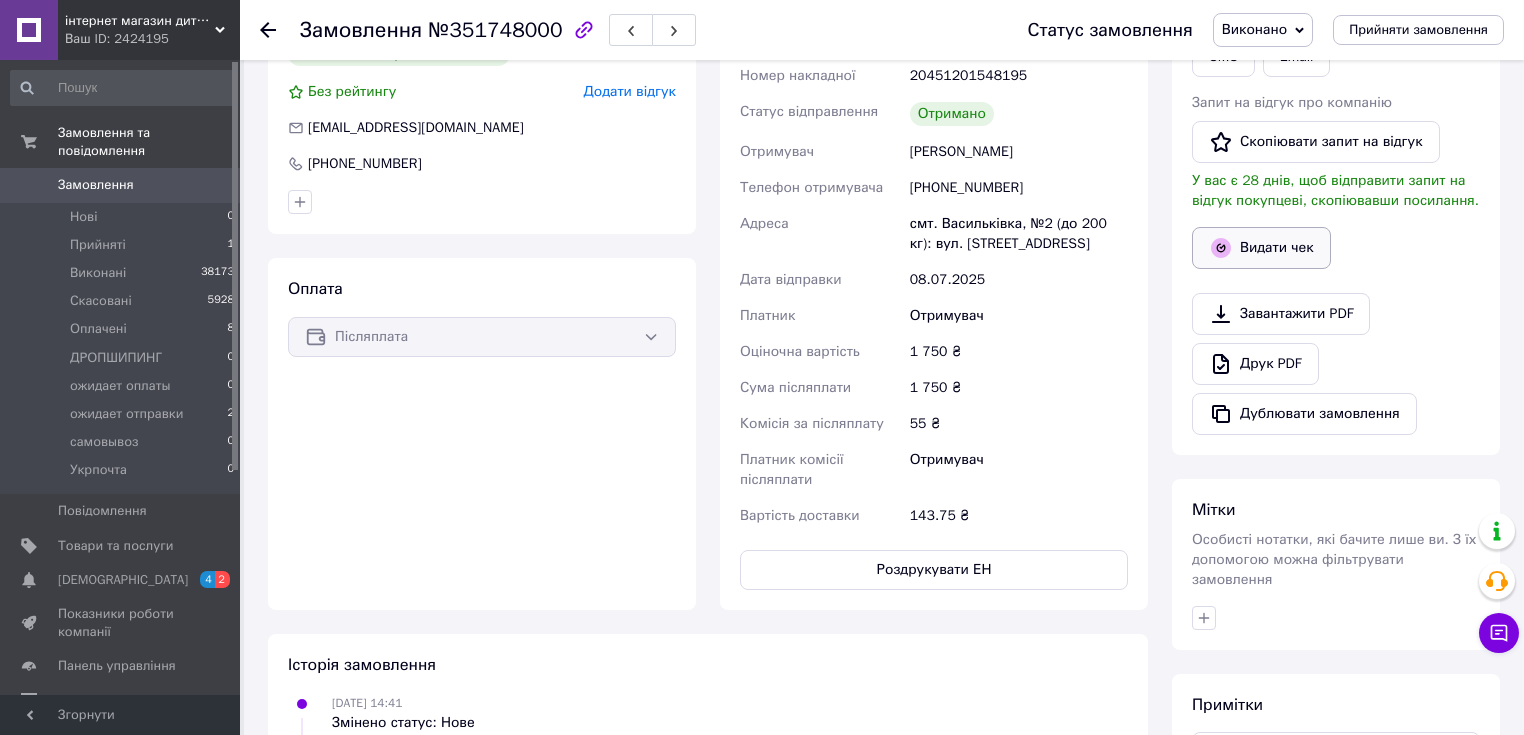 click on "Видати чек" at bounding box center (1261, 248) 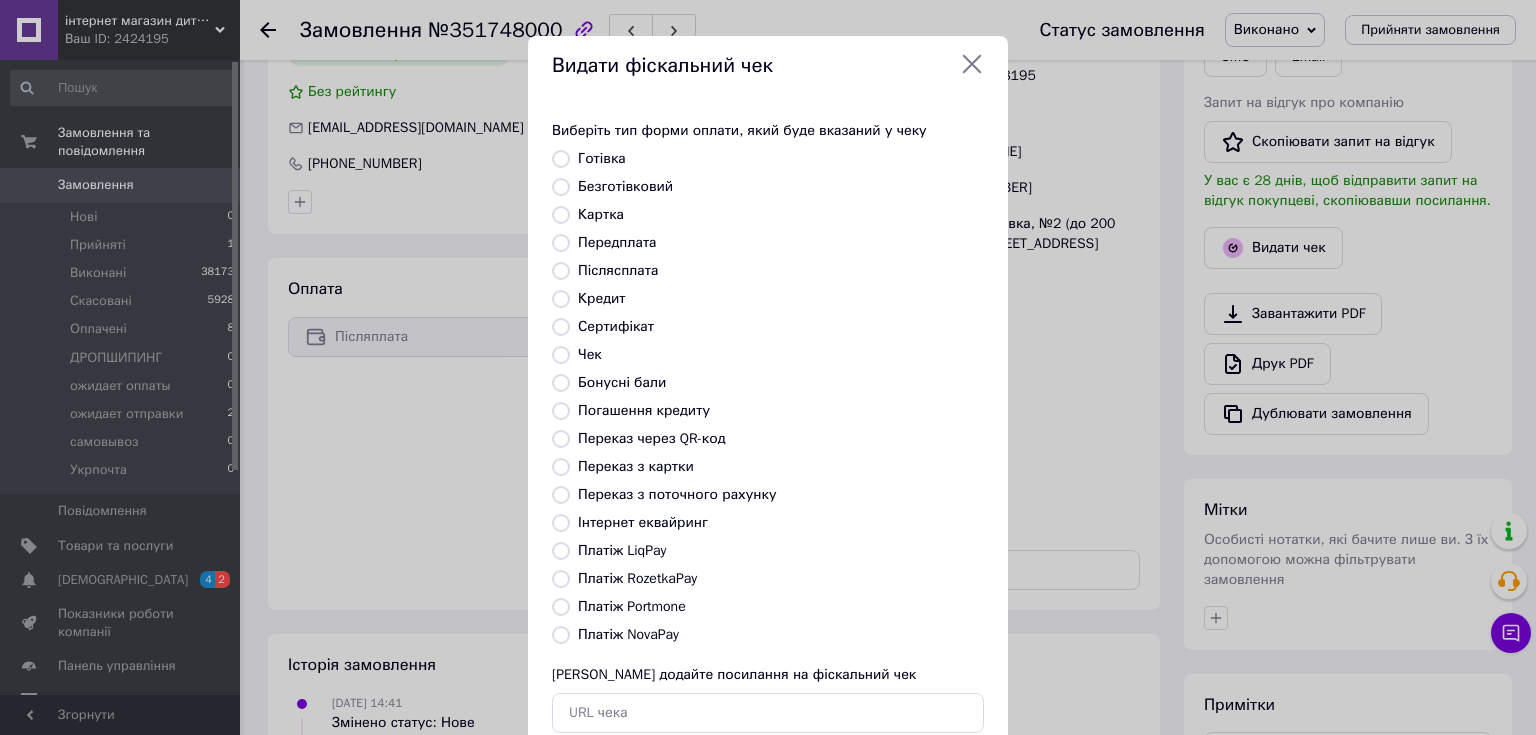 click on "Платіж RozetkaPay" at bounding box center [637, 578] 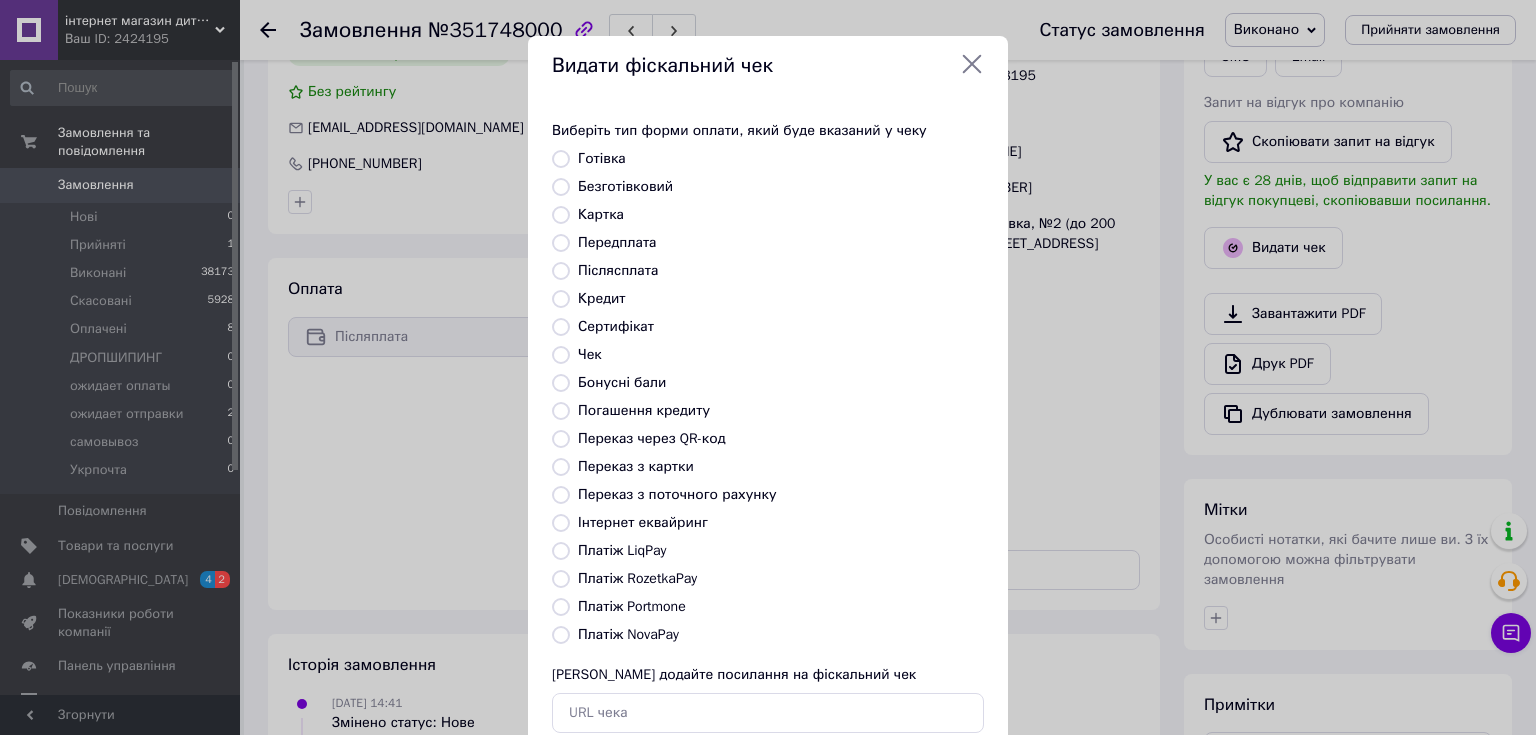 radio on "true" 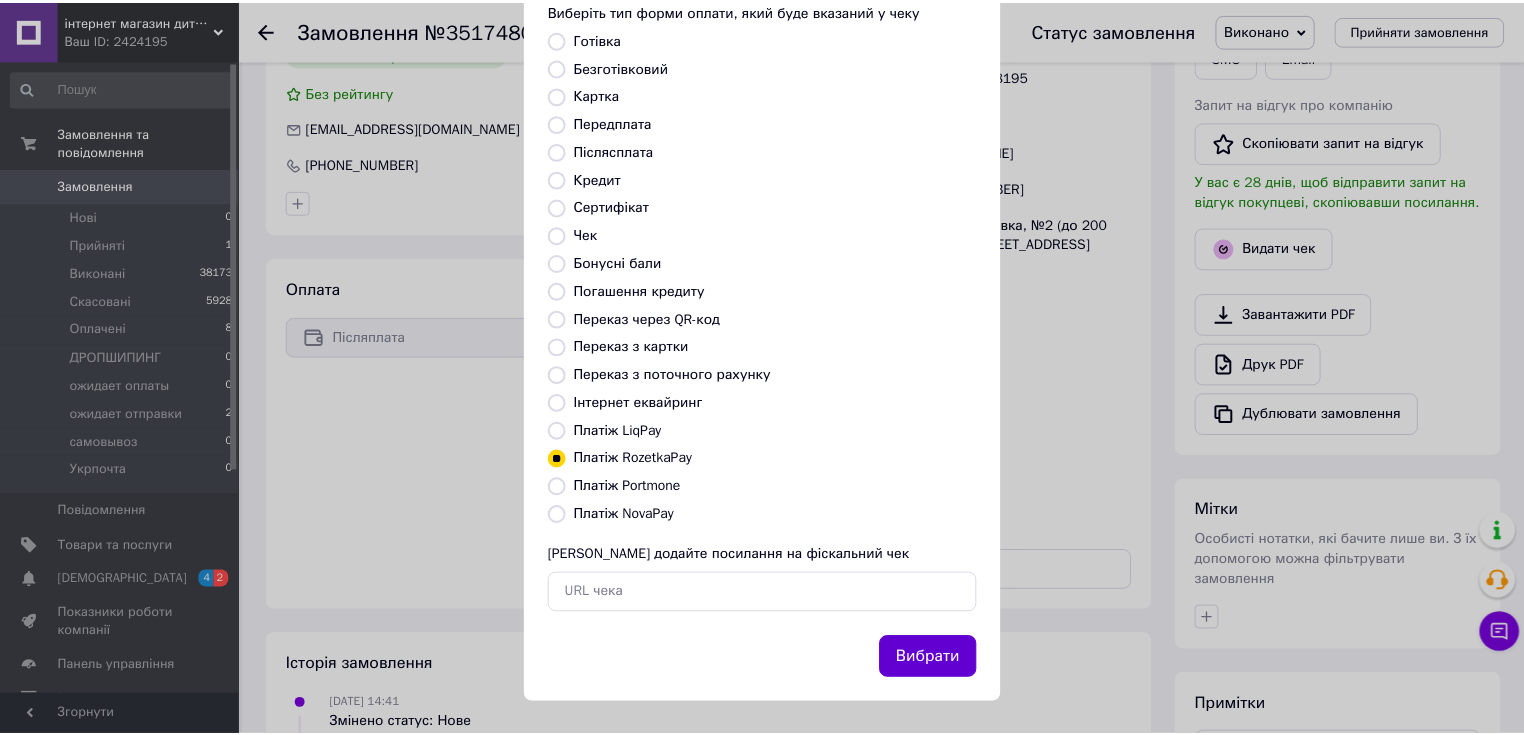 scroll, scrollTop: 123, scrollLeft: 0, axis: vertical 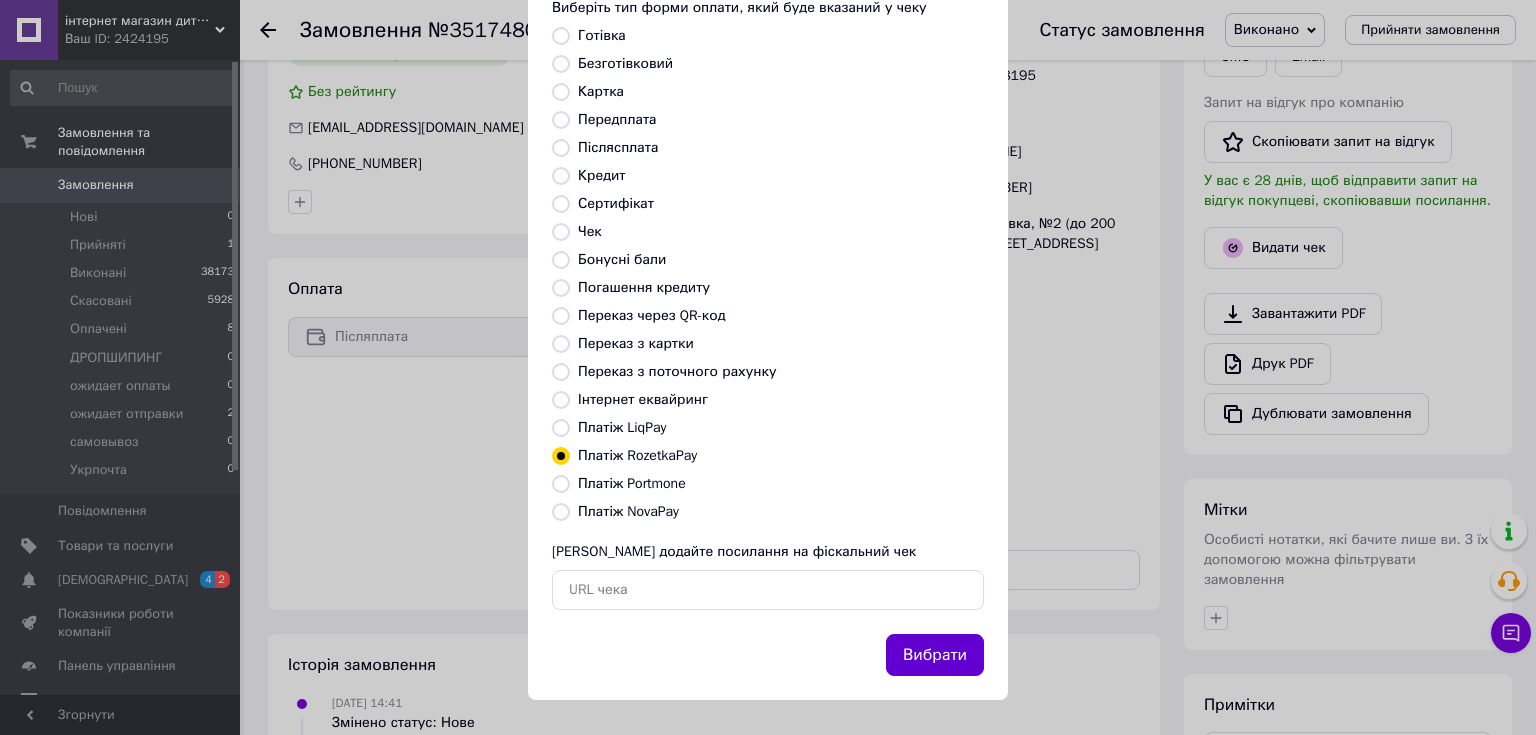 click on "Вибрати" at bounding box center [935, 655] 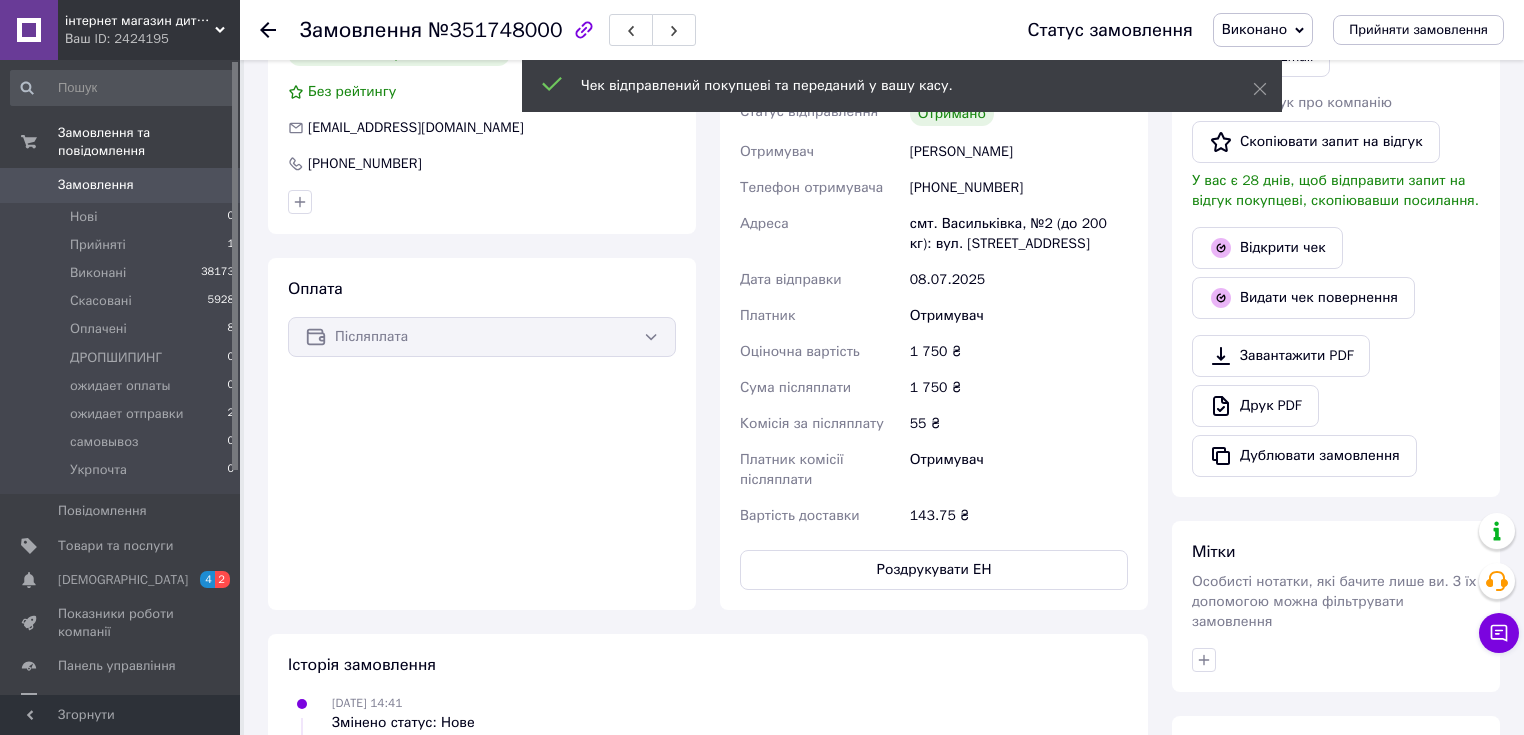 click 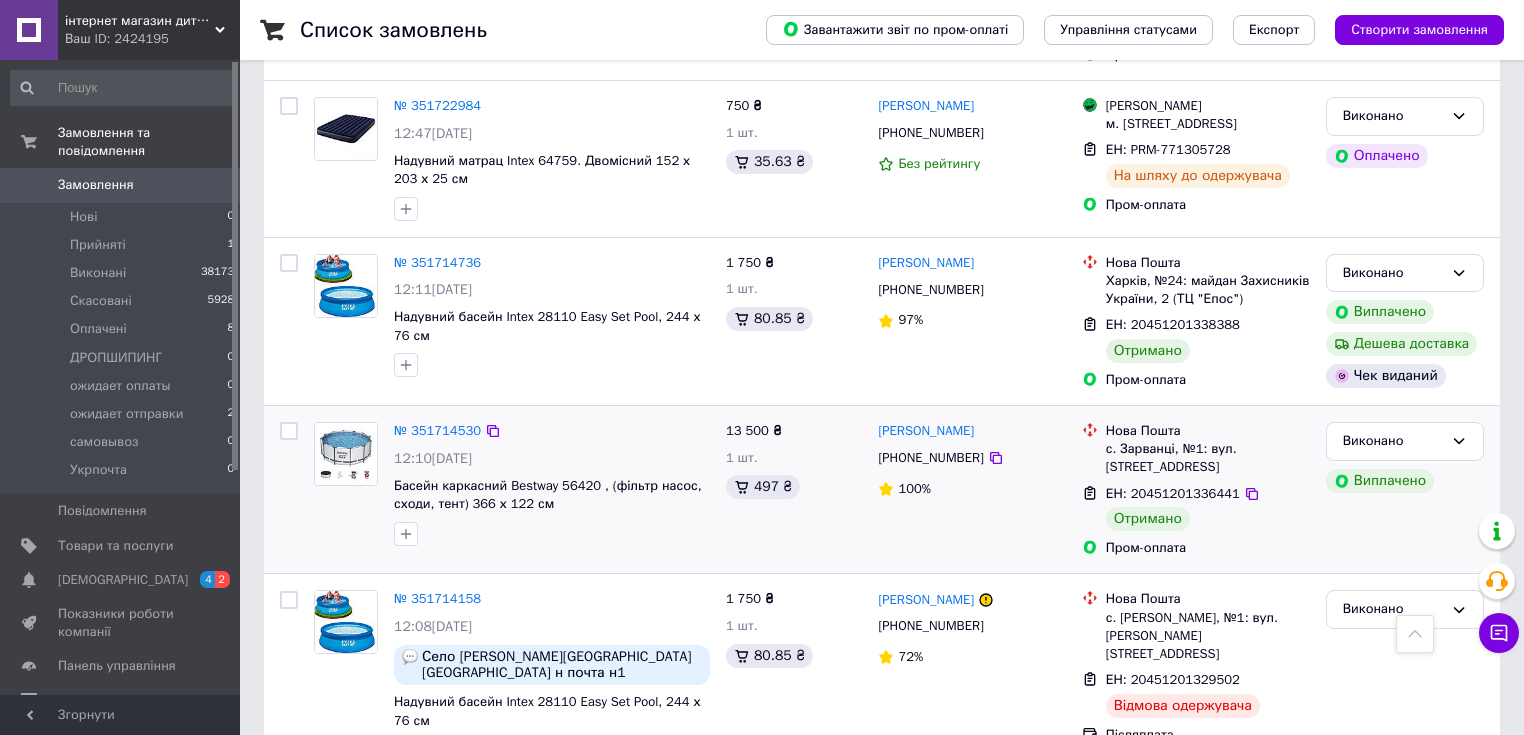scroll, scrollTop: 1840, scrollLeft: 0, axis: vertical 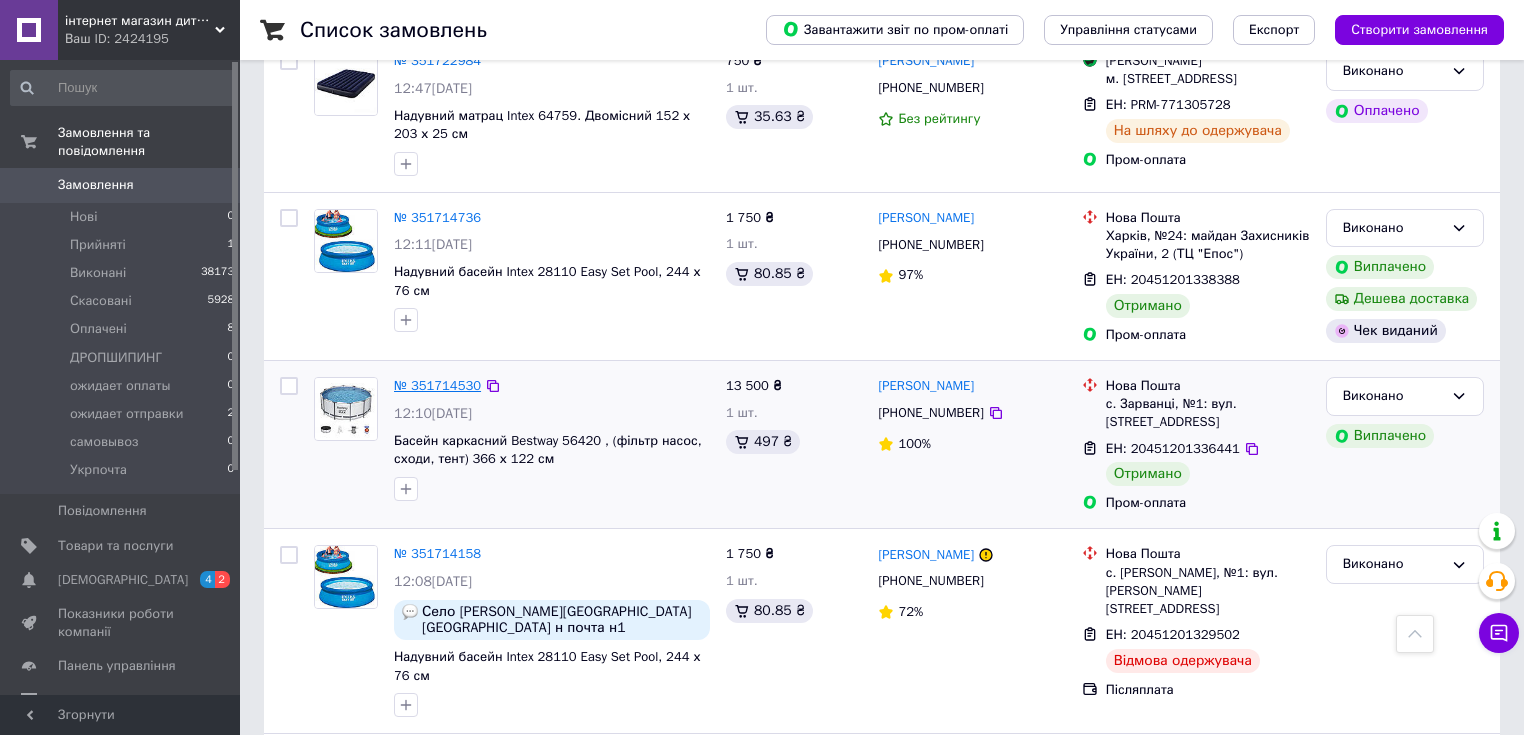 click on "№ 351714530" at bounding box center [437, 385] 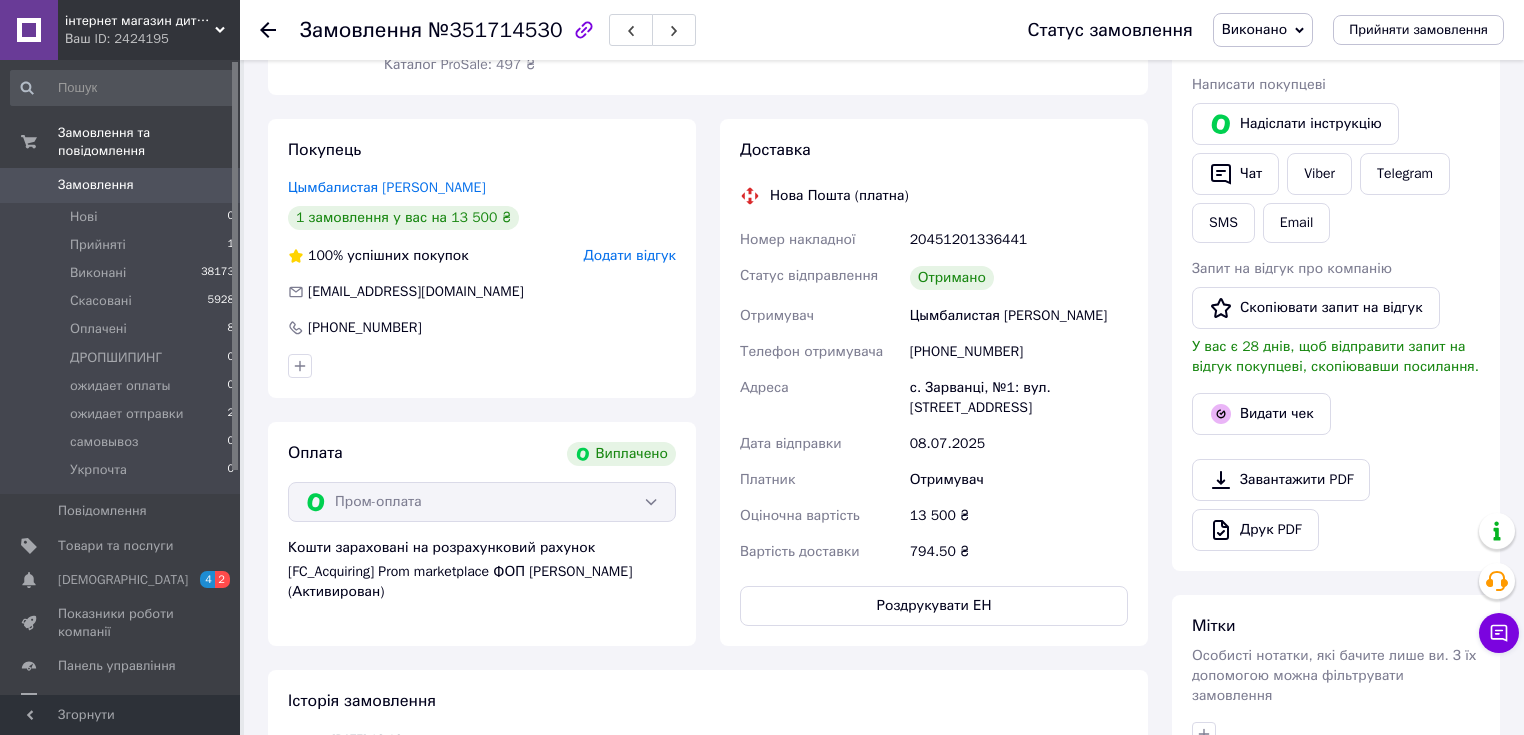 scroll, scrollTop: 987, scrollLeft: 0, axis: vertical 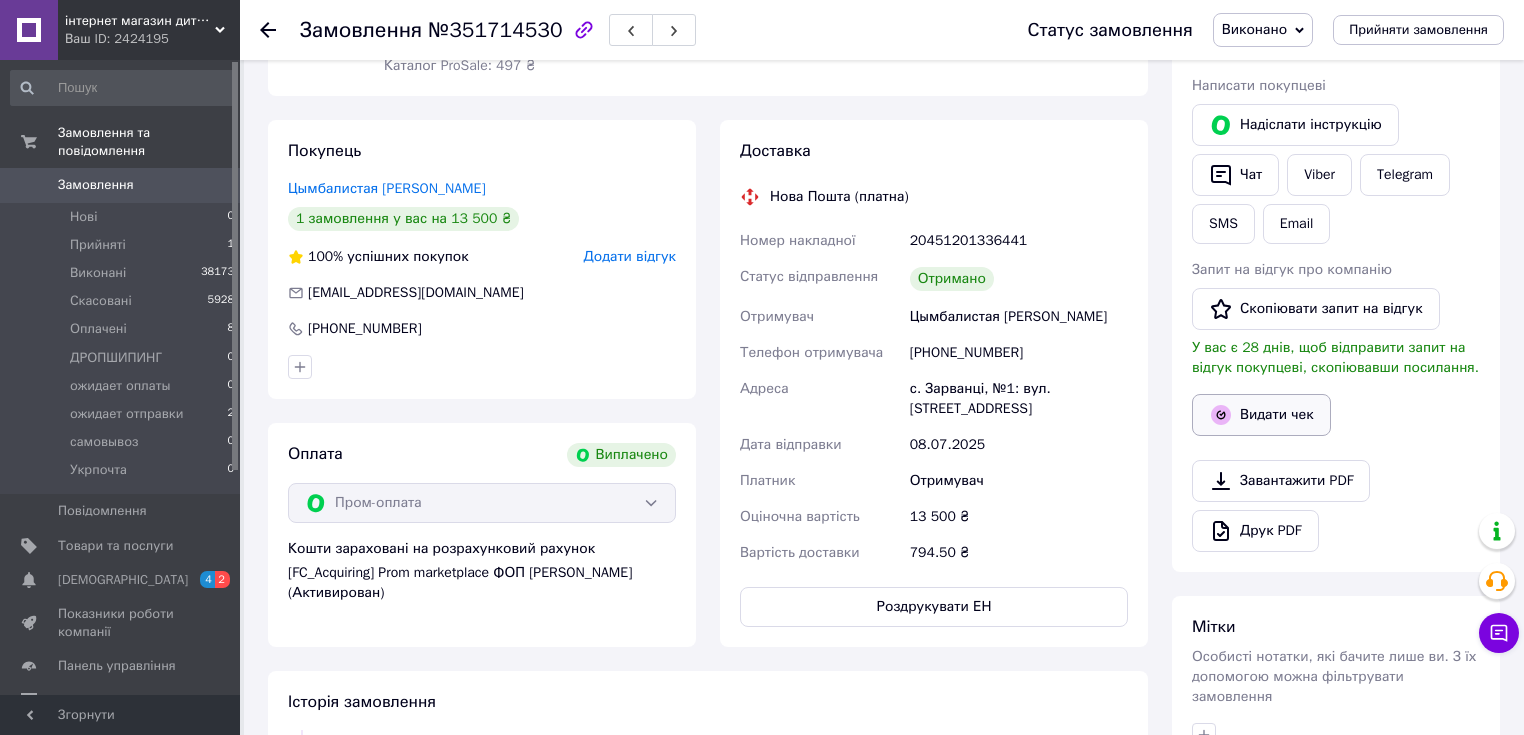 click on "Видати чек" at bounding box center [1261, 415] 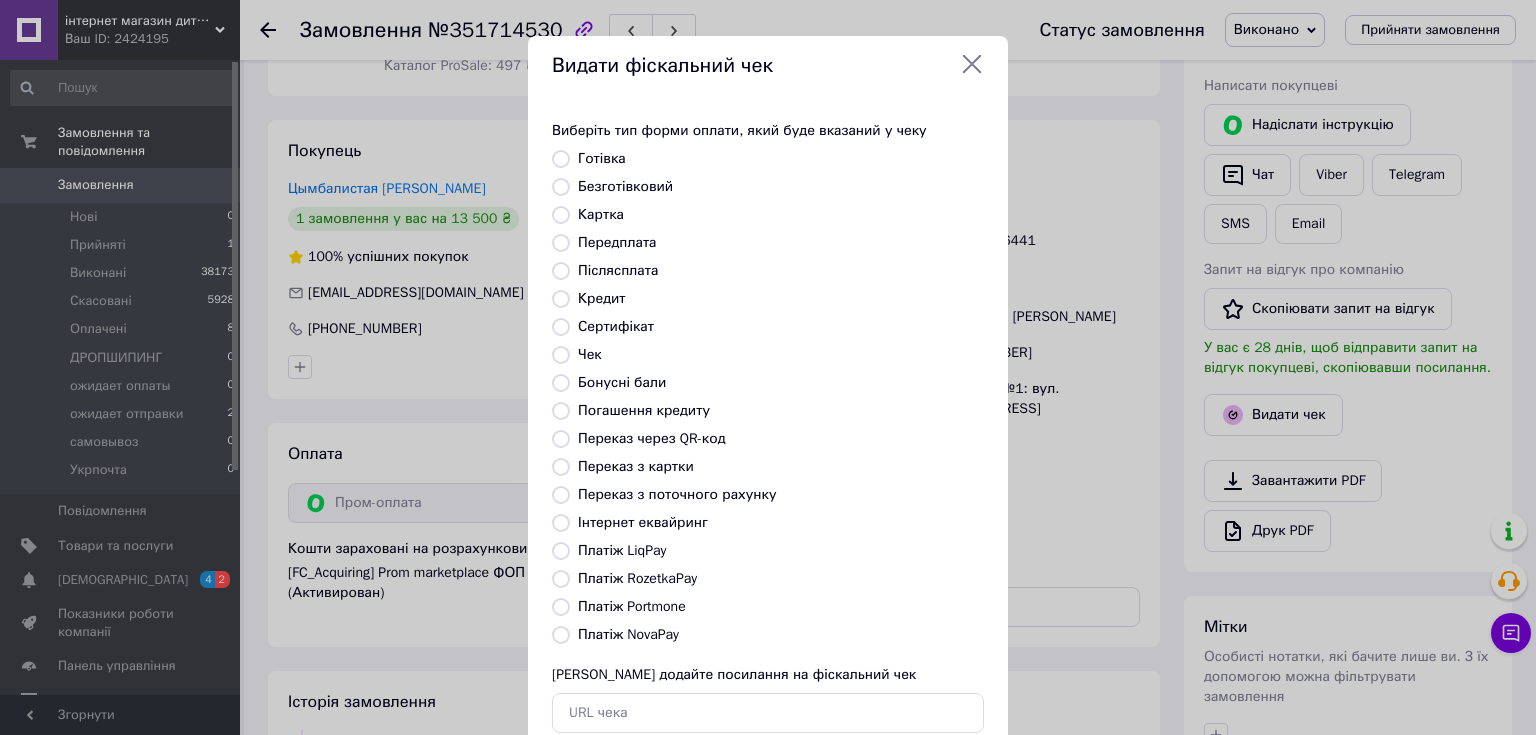 click on "Платіж RozetkaPay" at bounding box center [637, 578] 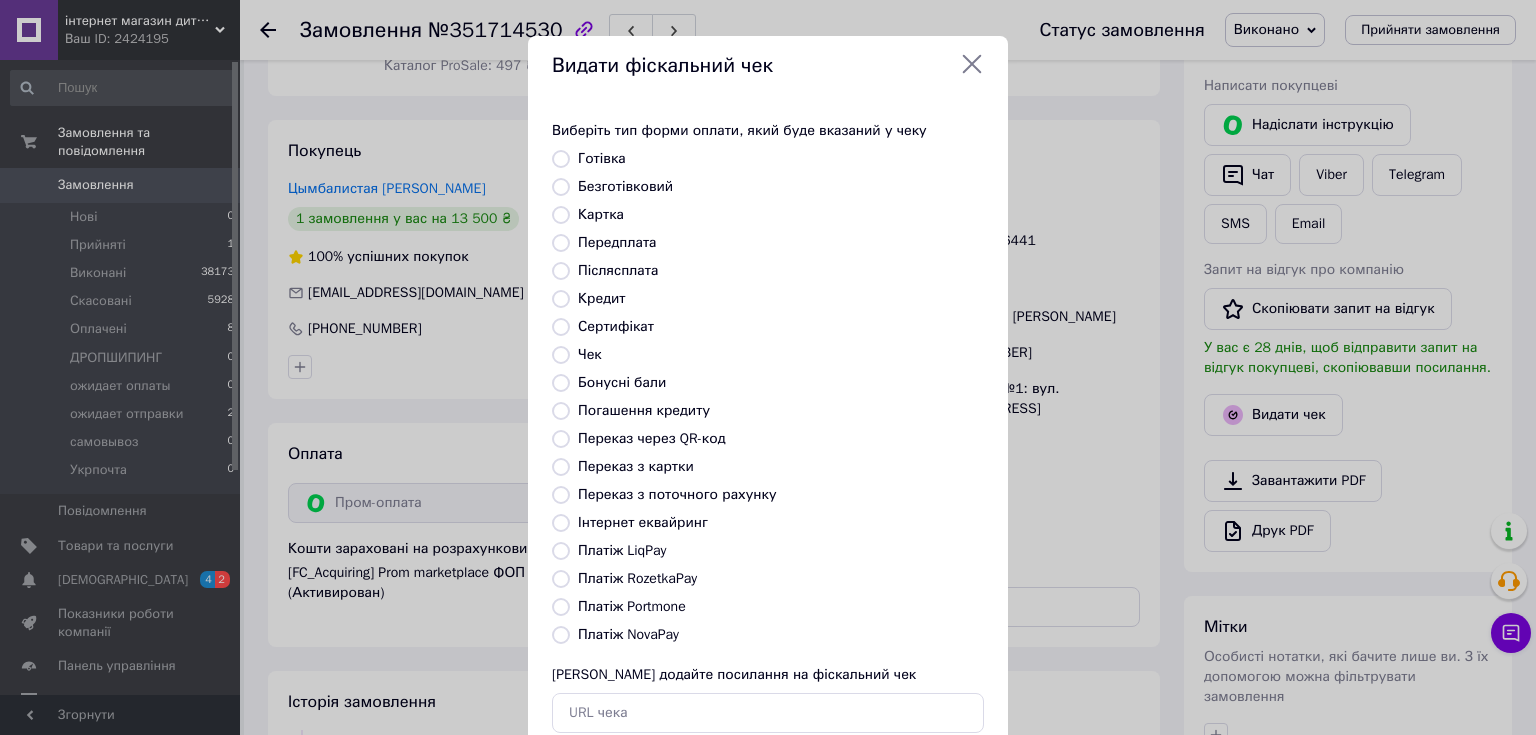radio on "true" 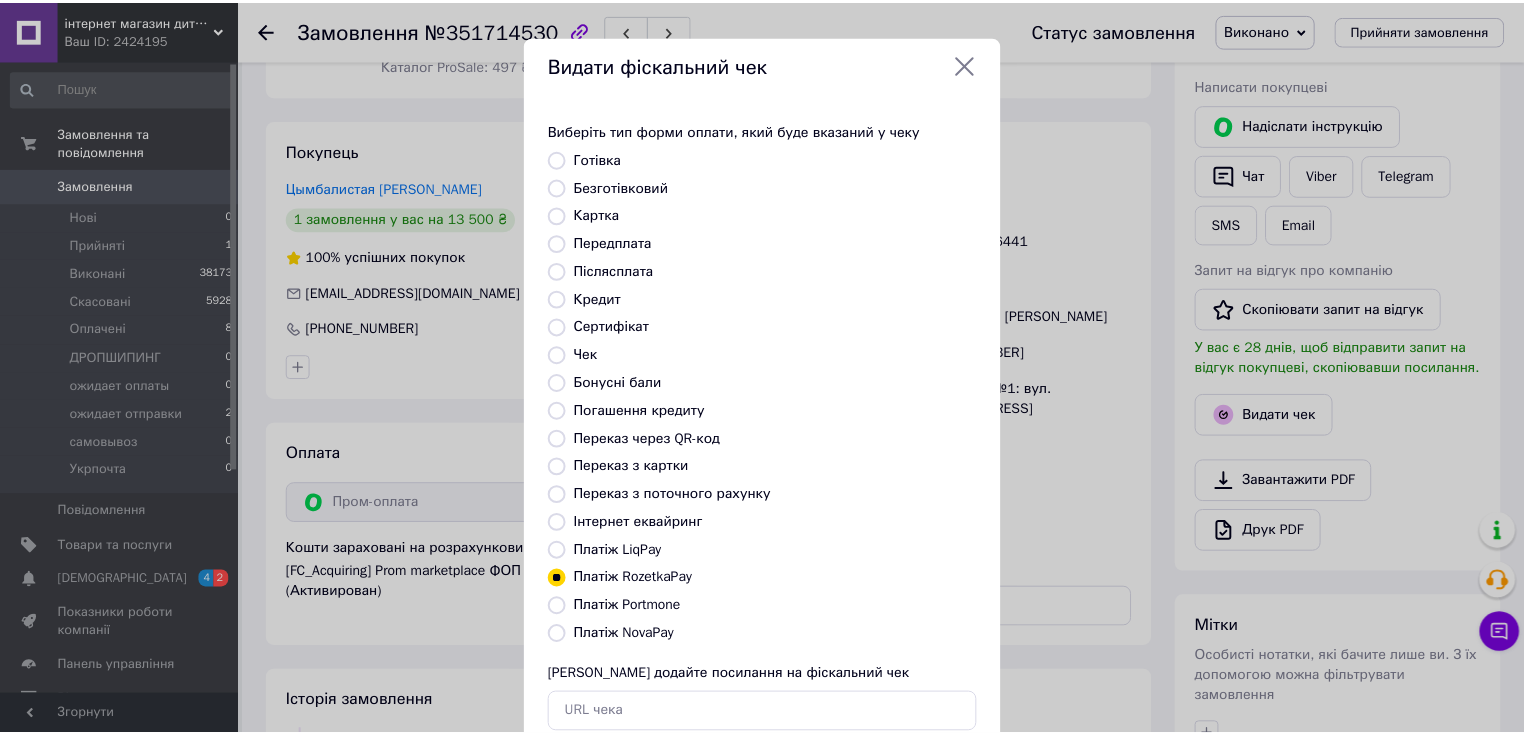 scroll, scrollTop: 123, scrollLeft: 0, axis: vertical 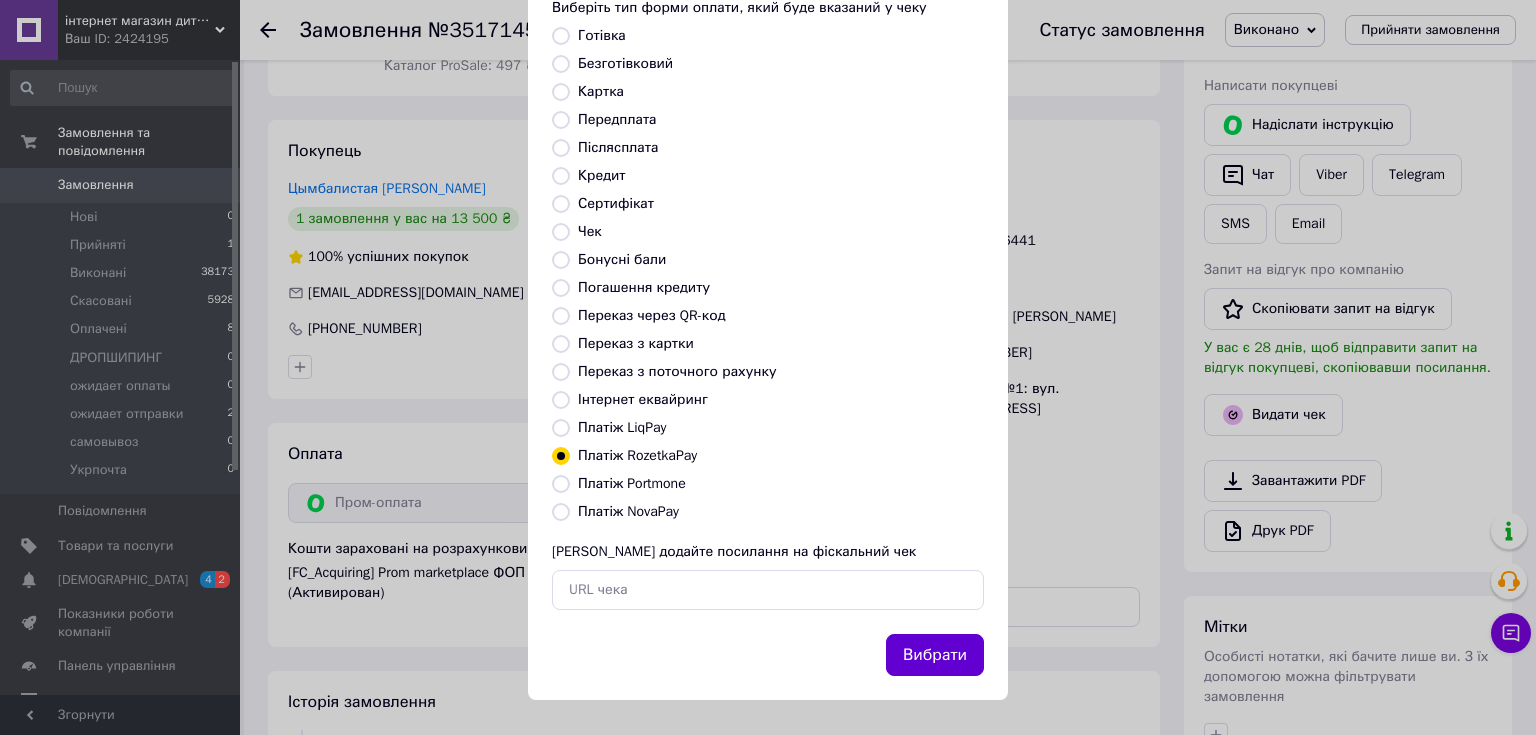 click on "Вибрати" at bounding box center (935, 655) 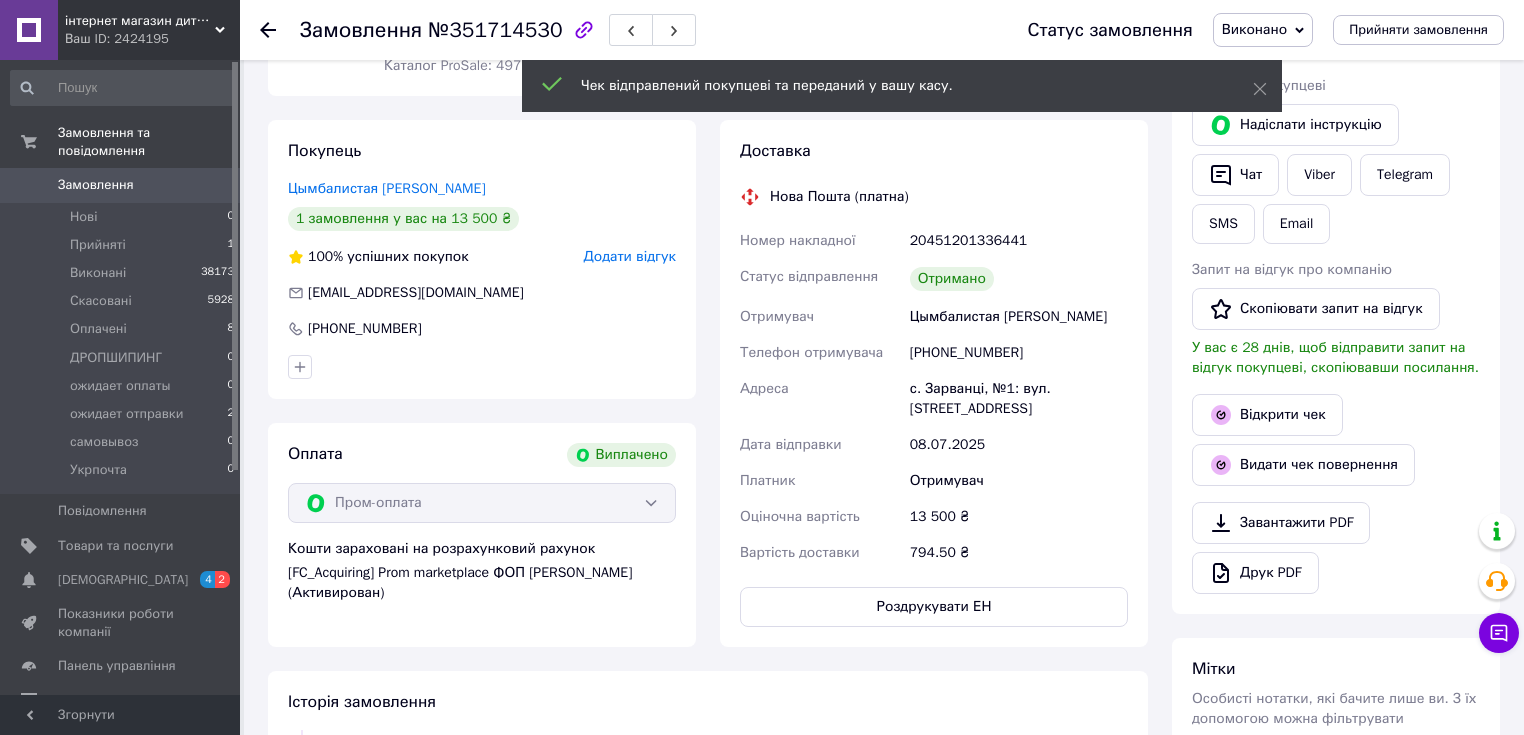 click 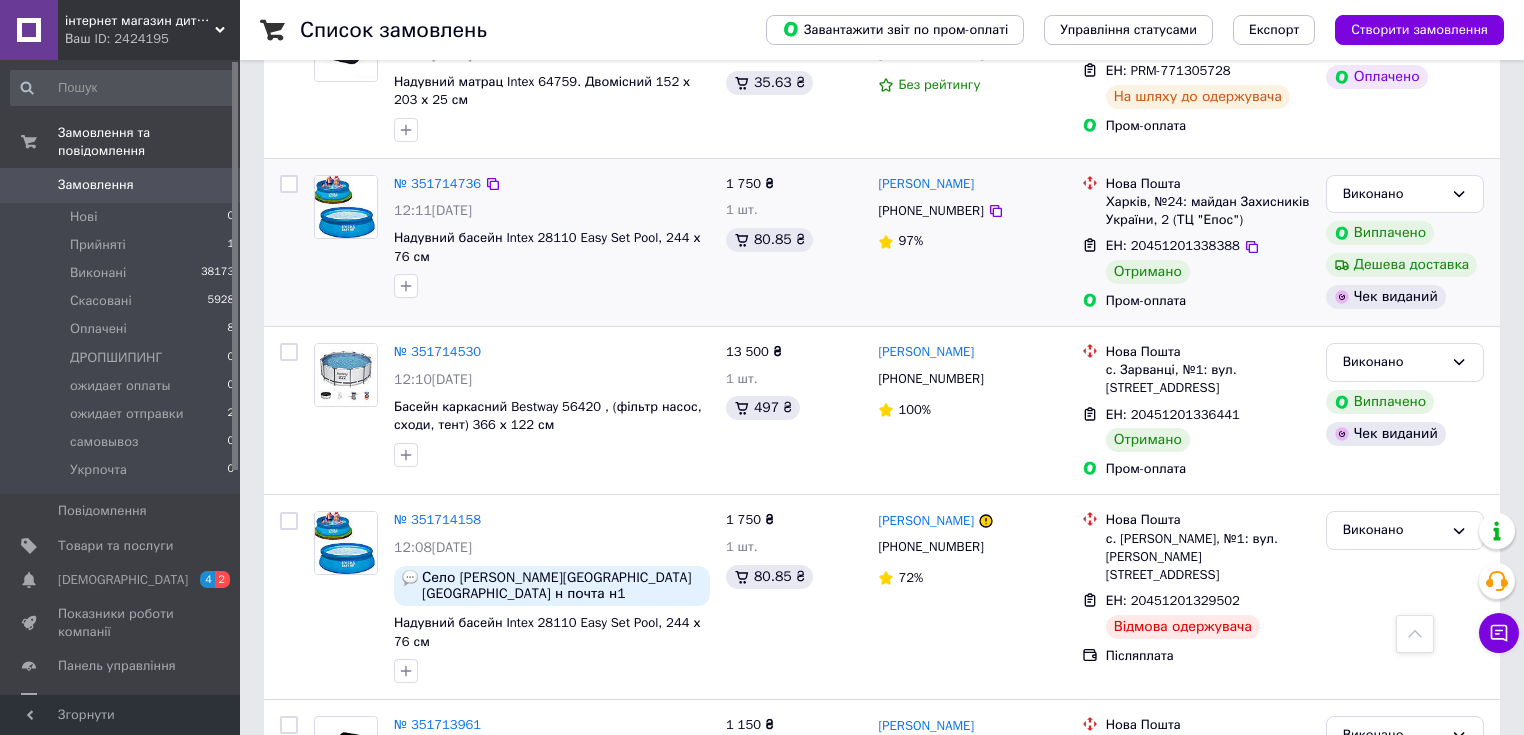 scroll, scrollTop: 1920, scrollLeft: 0, axis: vertical 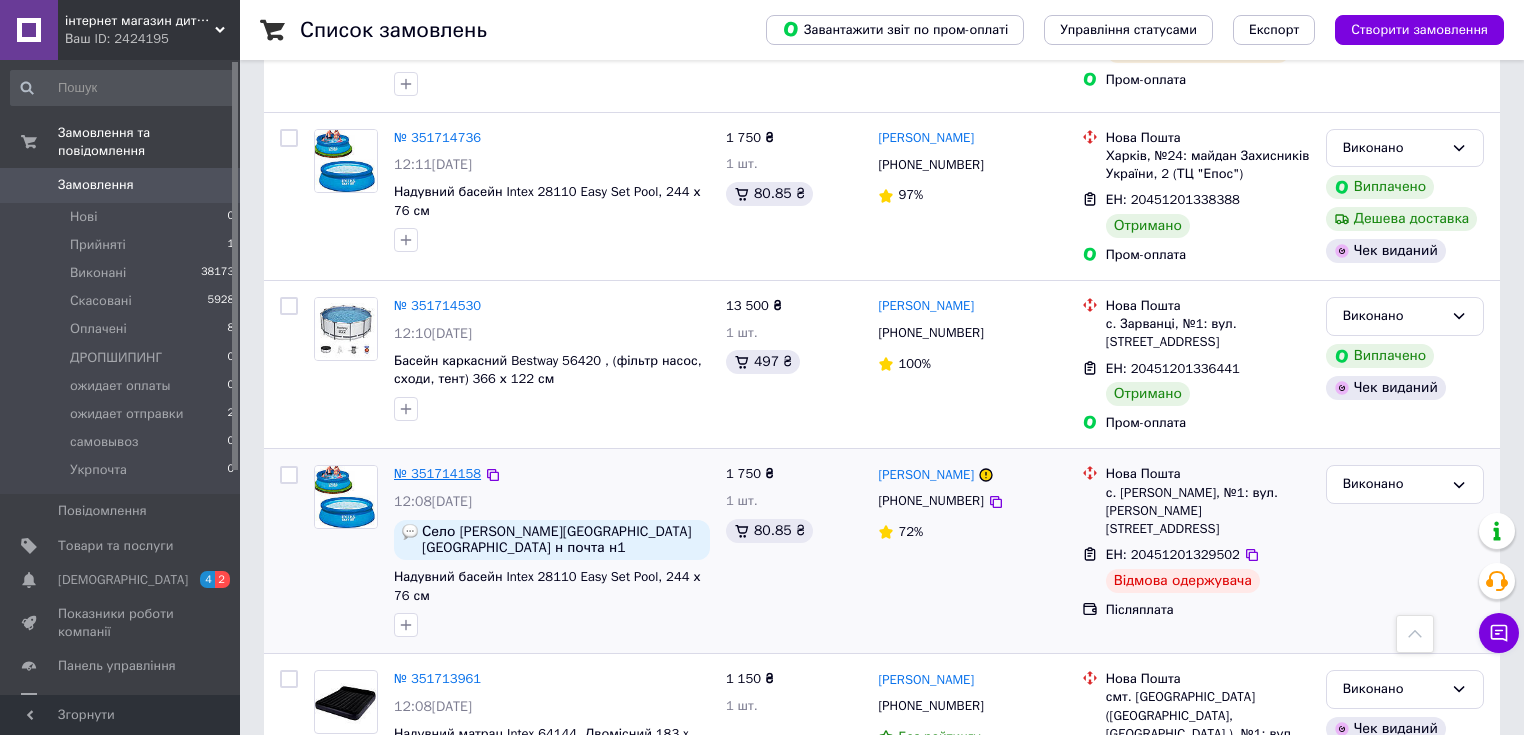 click on "№ 351714158" at bounding box center [437, 473] 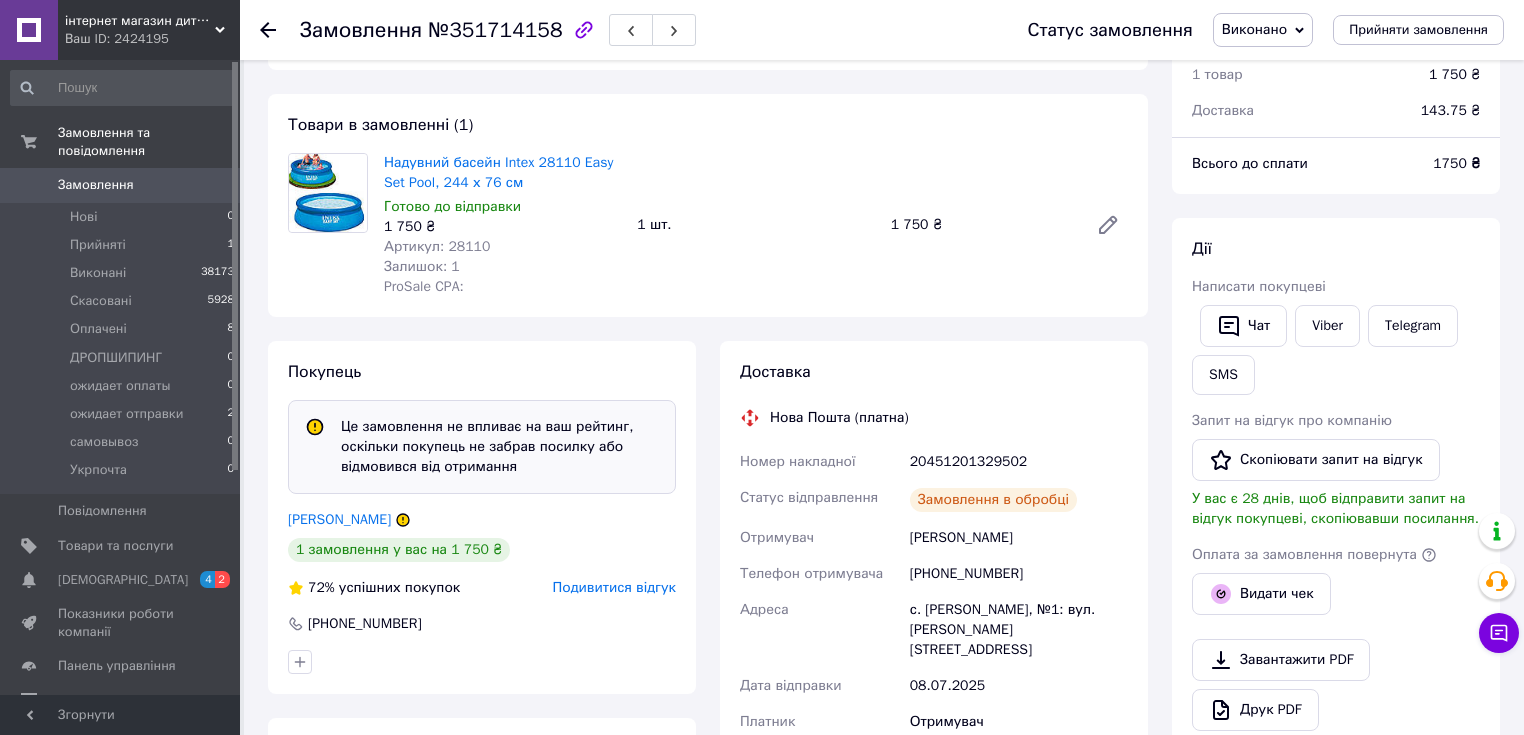 scroll, scrollTop: 1109, scrollLeft: 0, axis: vertical 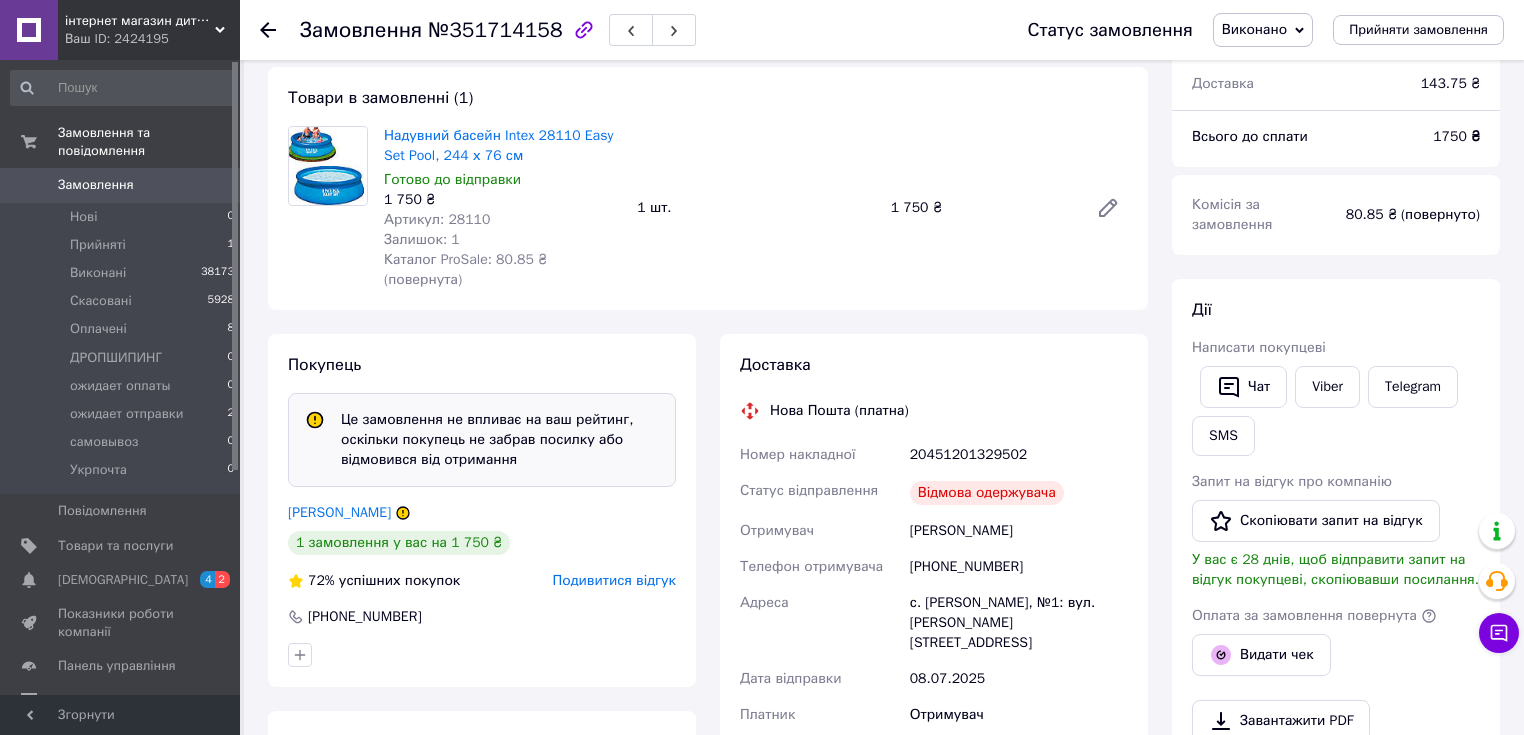 click on "Подивитися відгук" at bounding box center [614, 580] 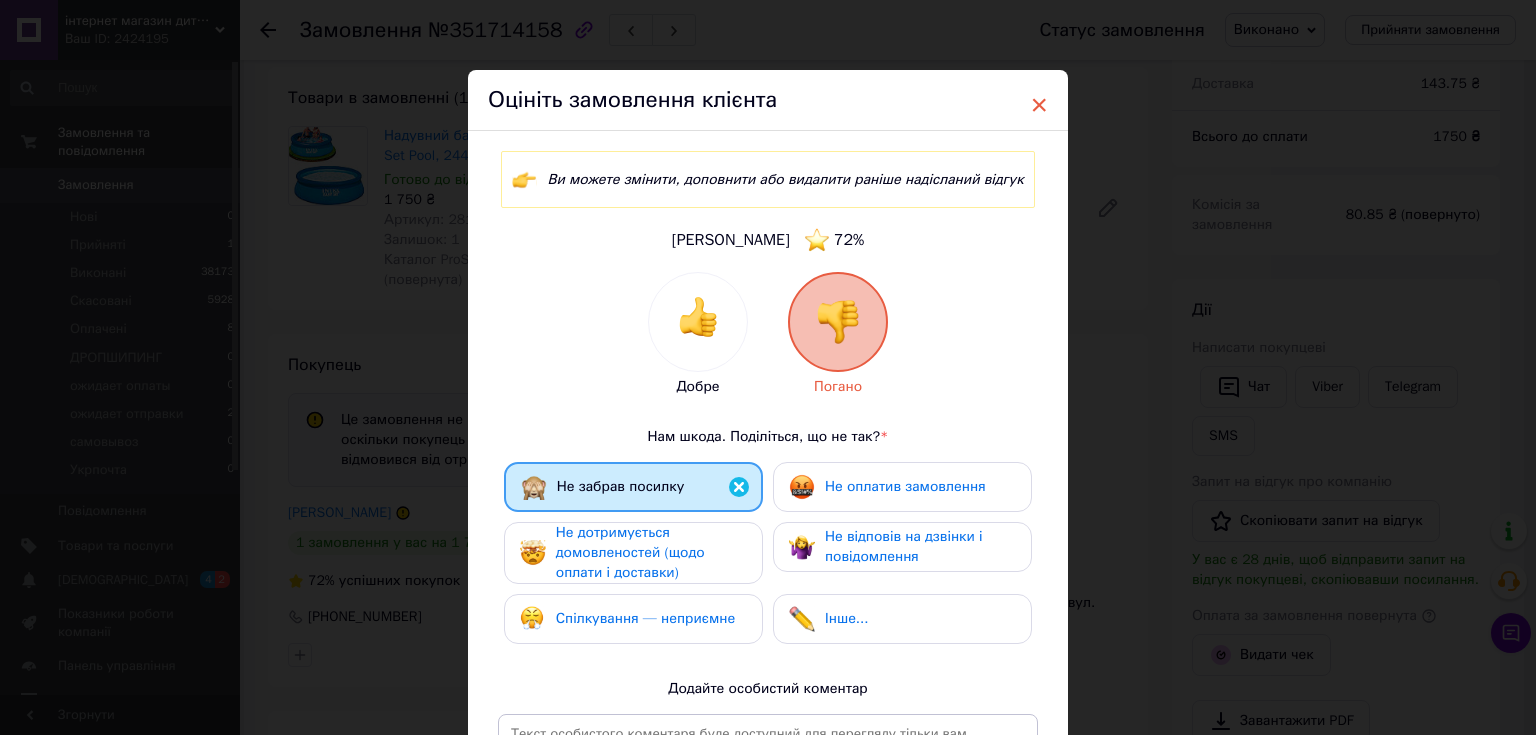 click on "×" at bounding box center [1039, 105] 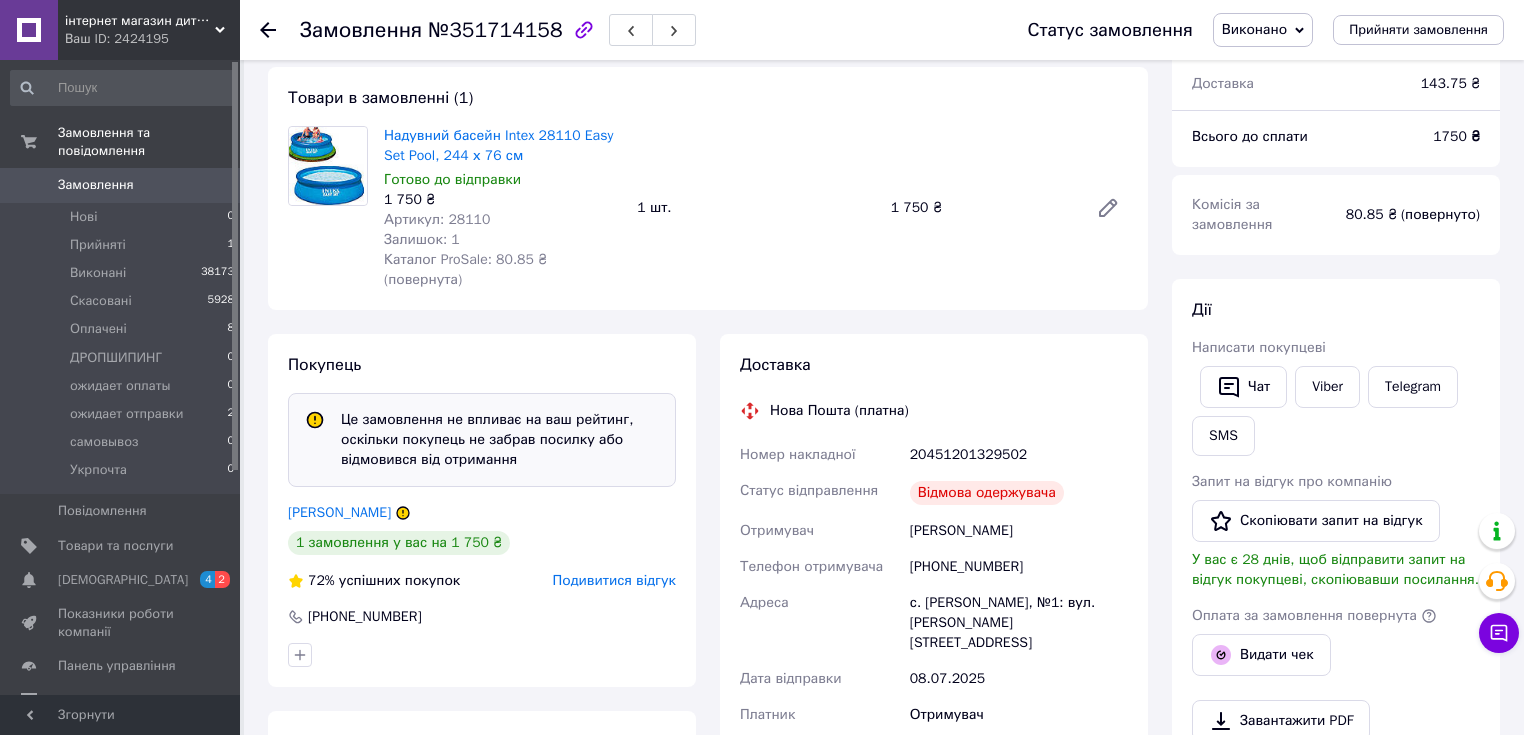 click 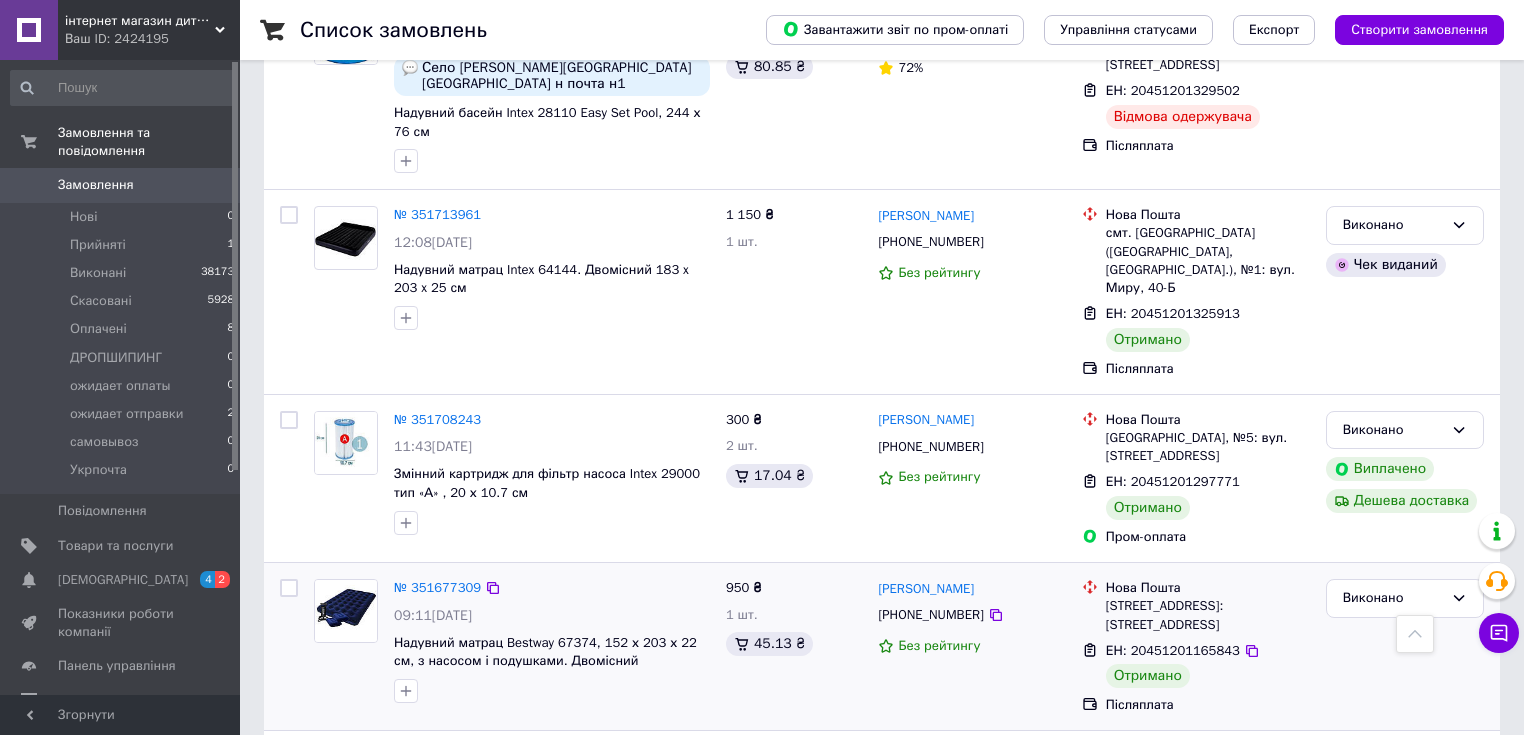 scroll, scrollTop: 2480, scrollLeft: 0, axis: vertical 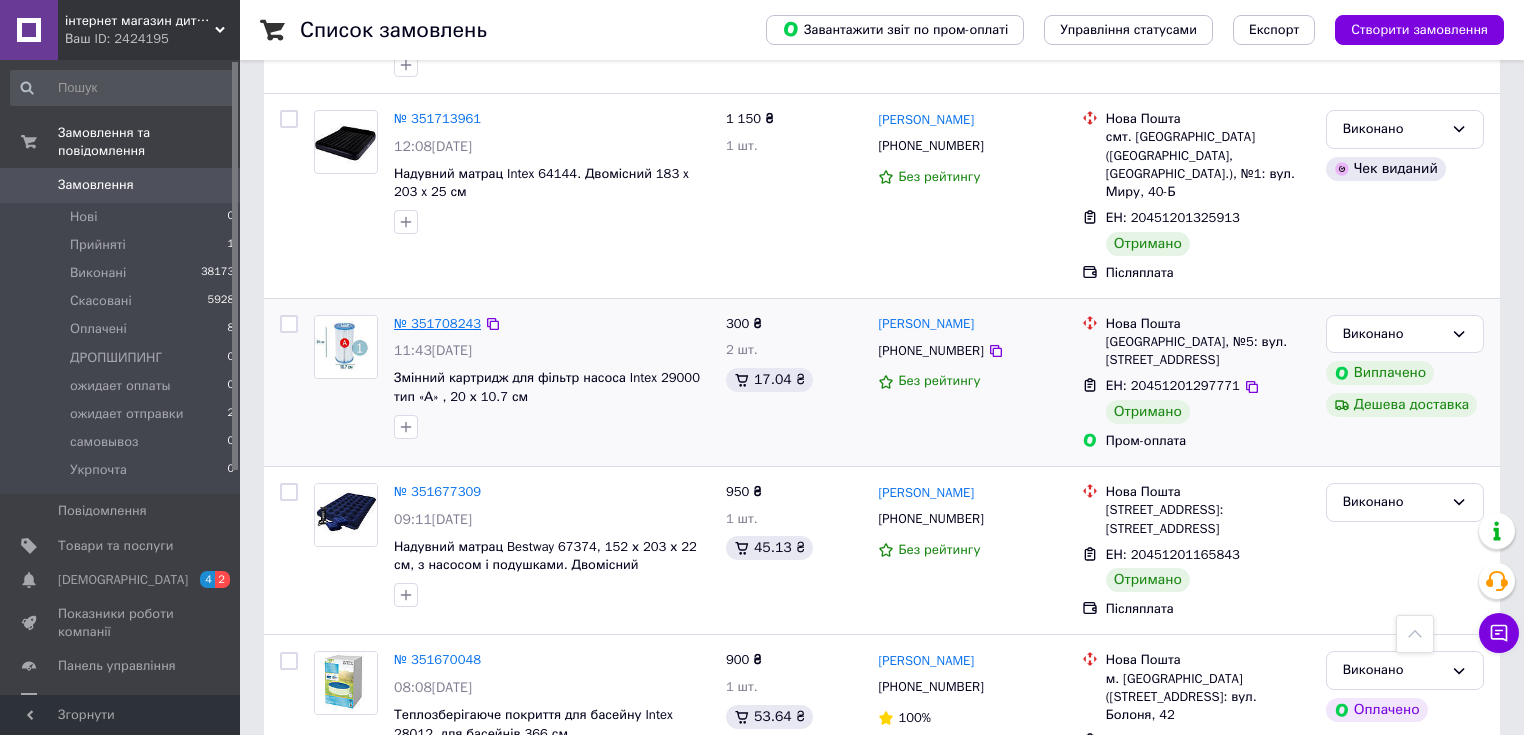 click on "№ 351708243" at bounding box center (437, 323) 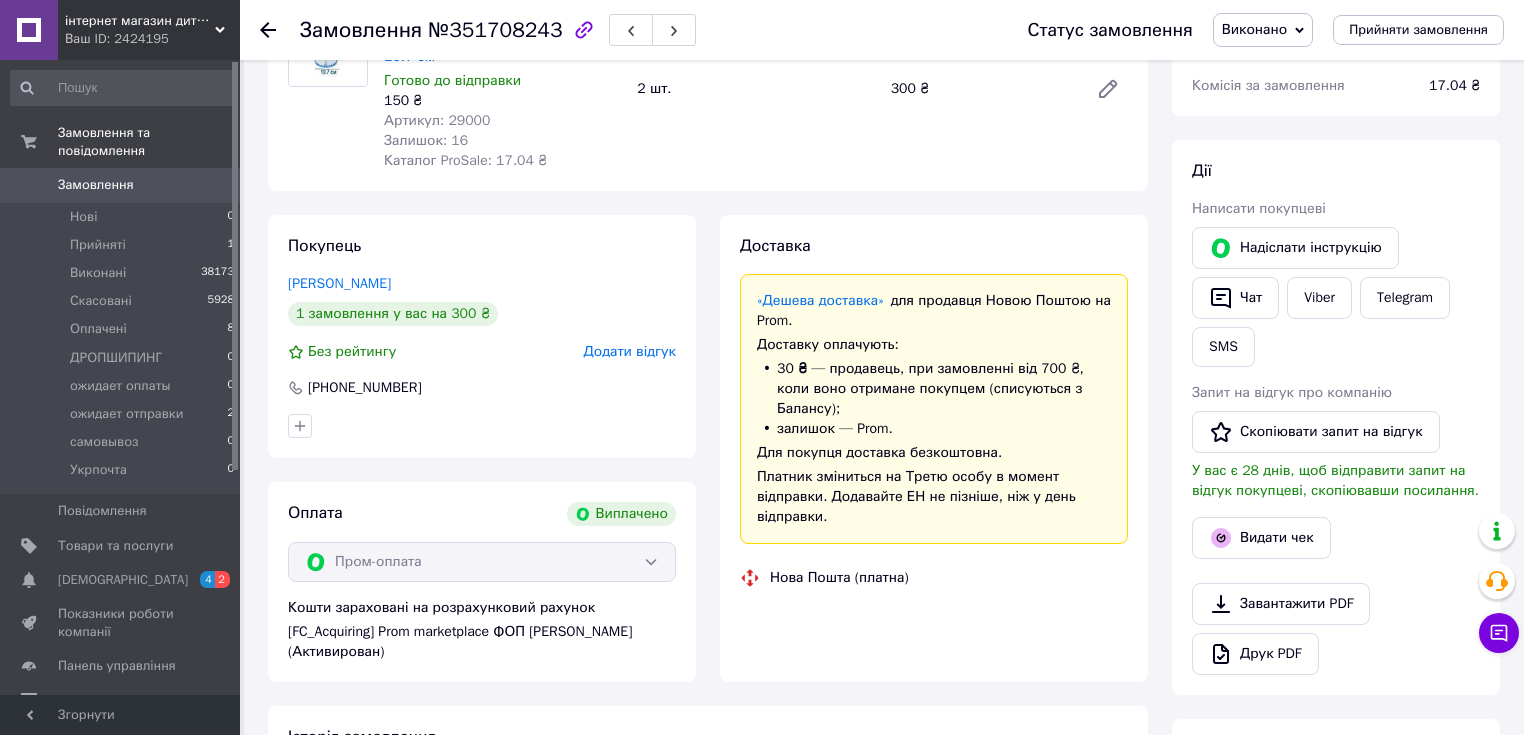 scroll, scrollTop: 899, scrollLeft: 0, axis: vertical 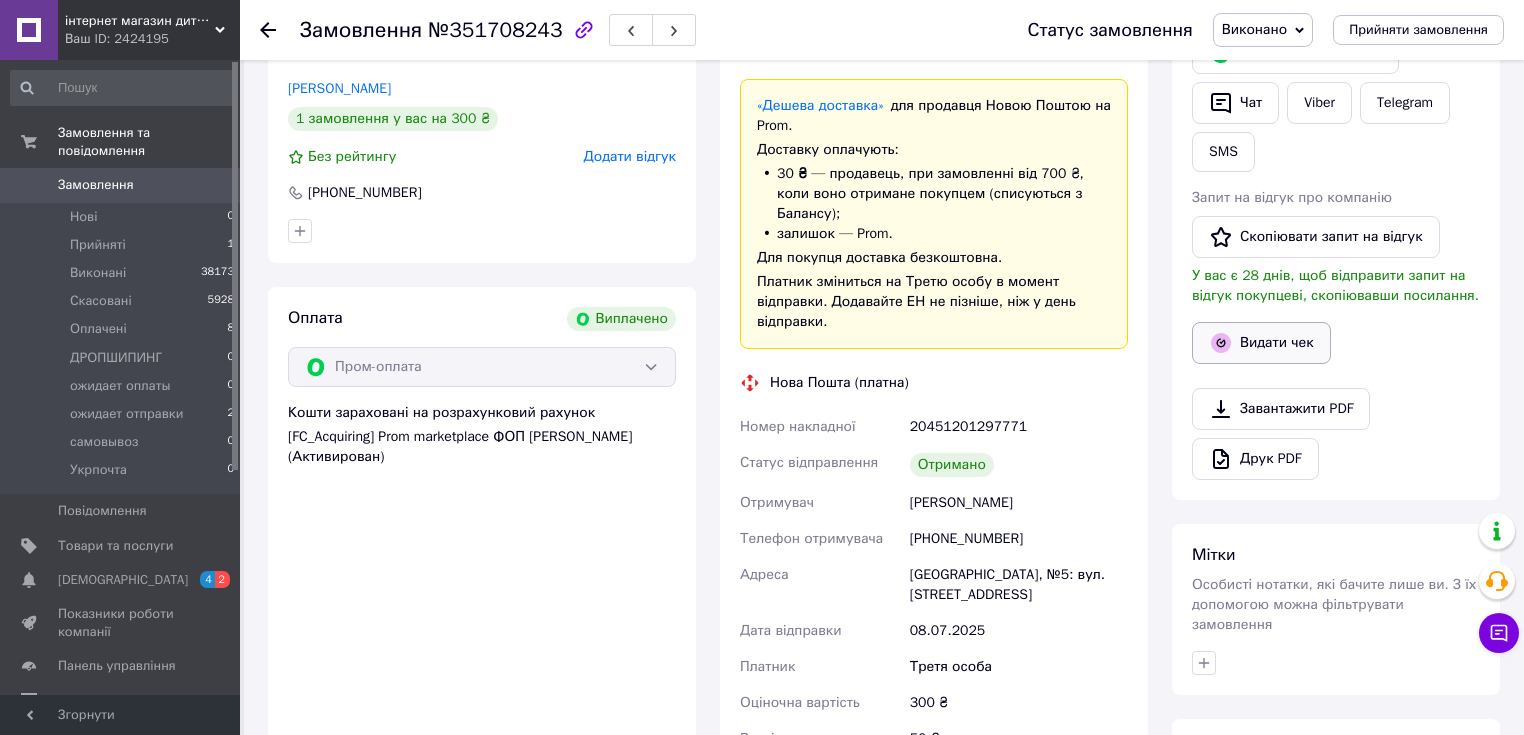 click on "Видати чек" at bounding box center (1261, 343) 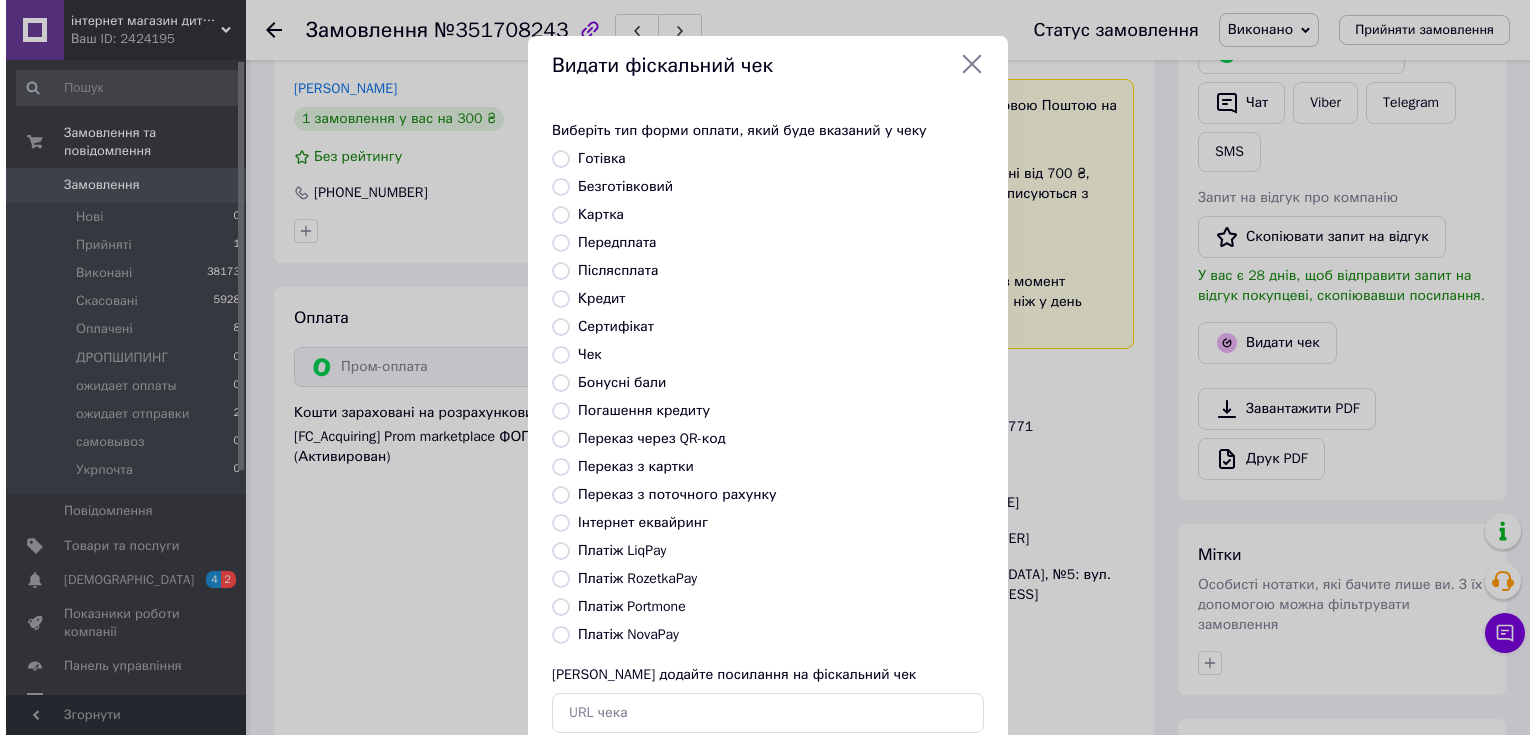 scroll, scrollTop: 399, scrollLeft: 0, axis: vertical 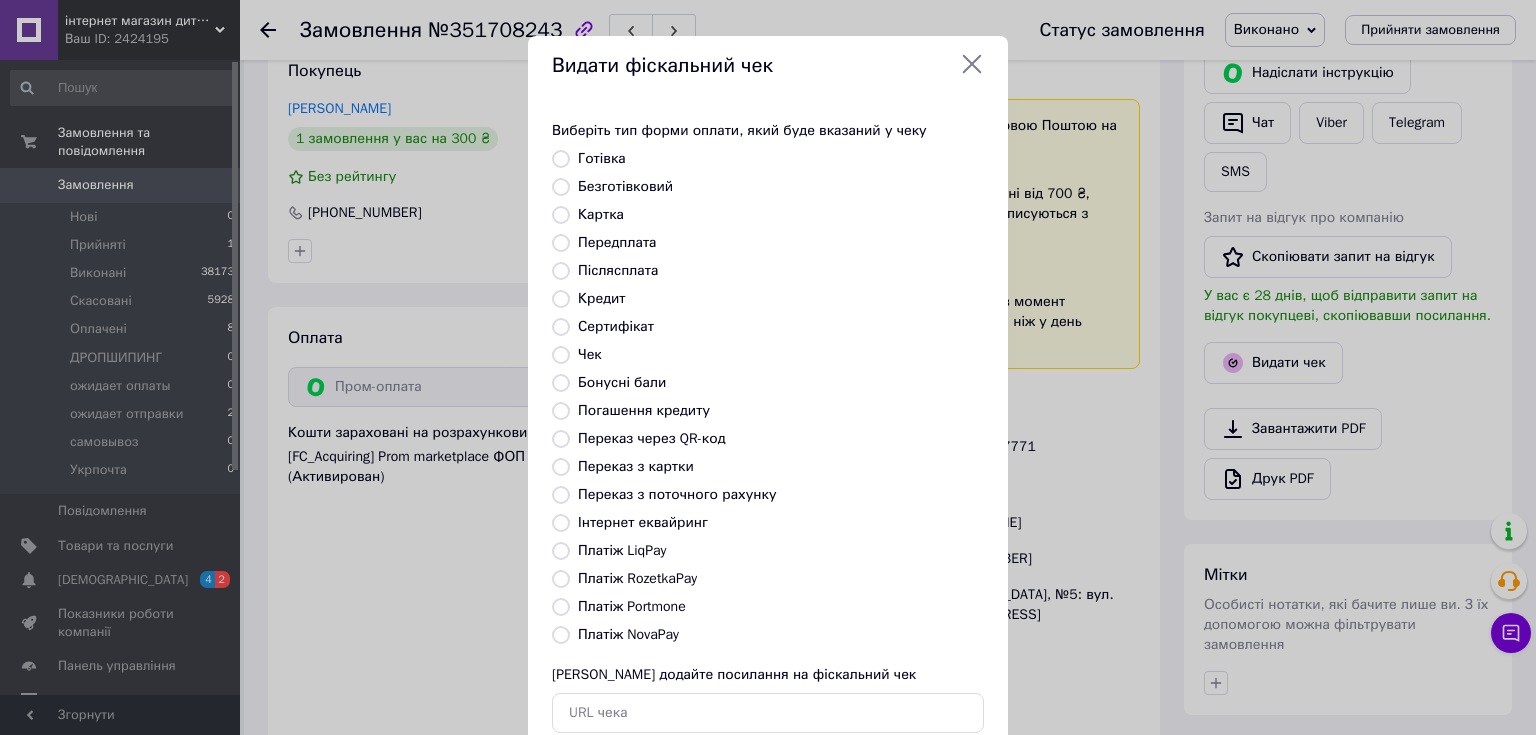 click on "Платіж RozetkaPay" at bounding box center (637, 578) 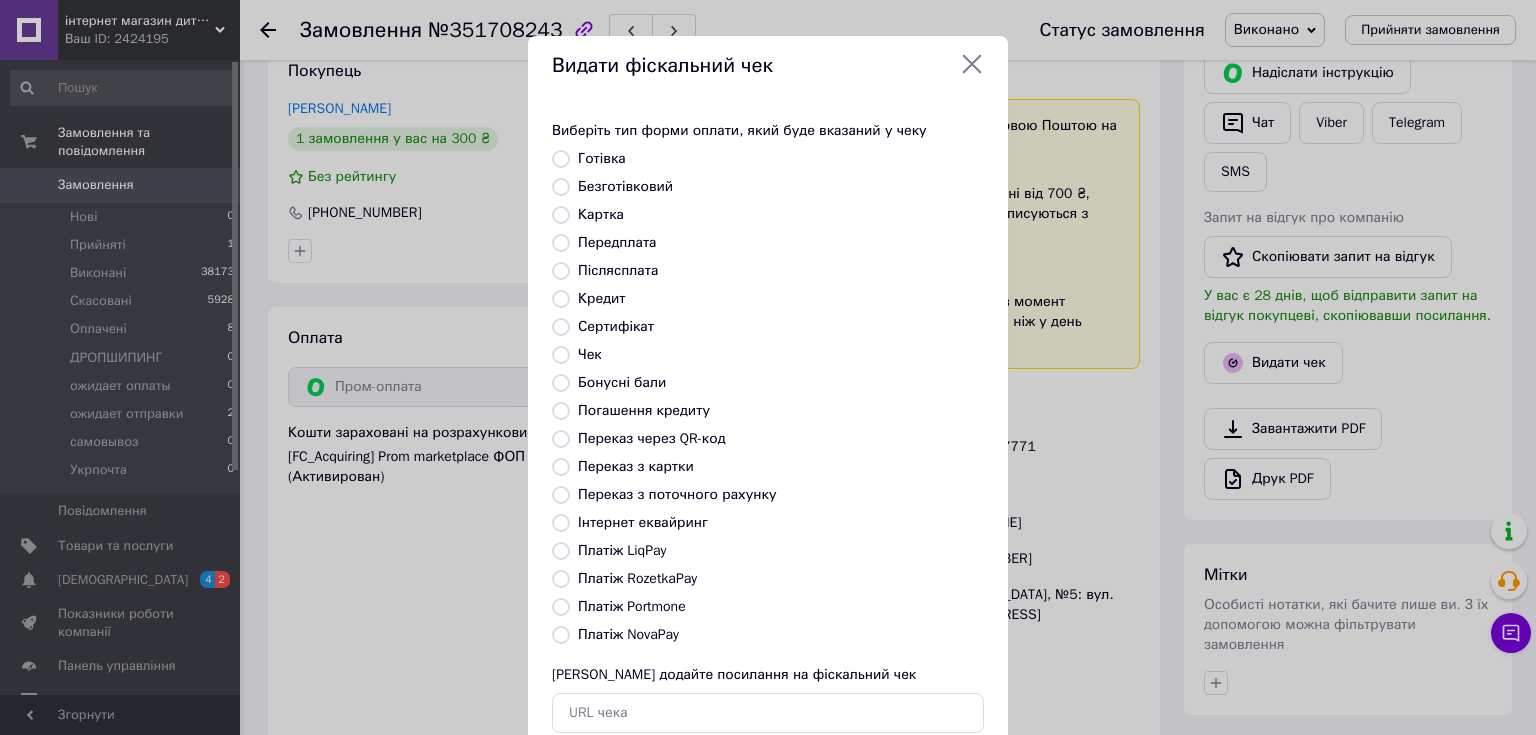 radio on "true" 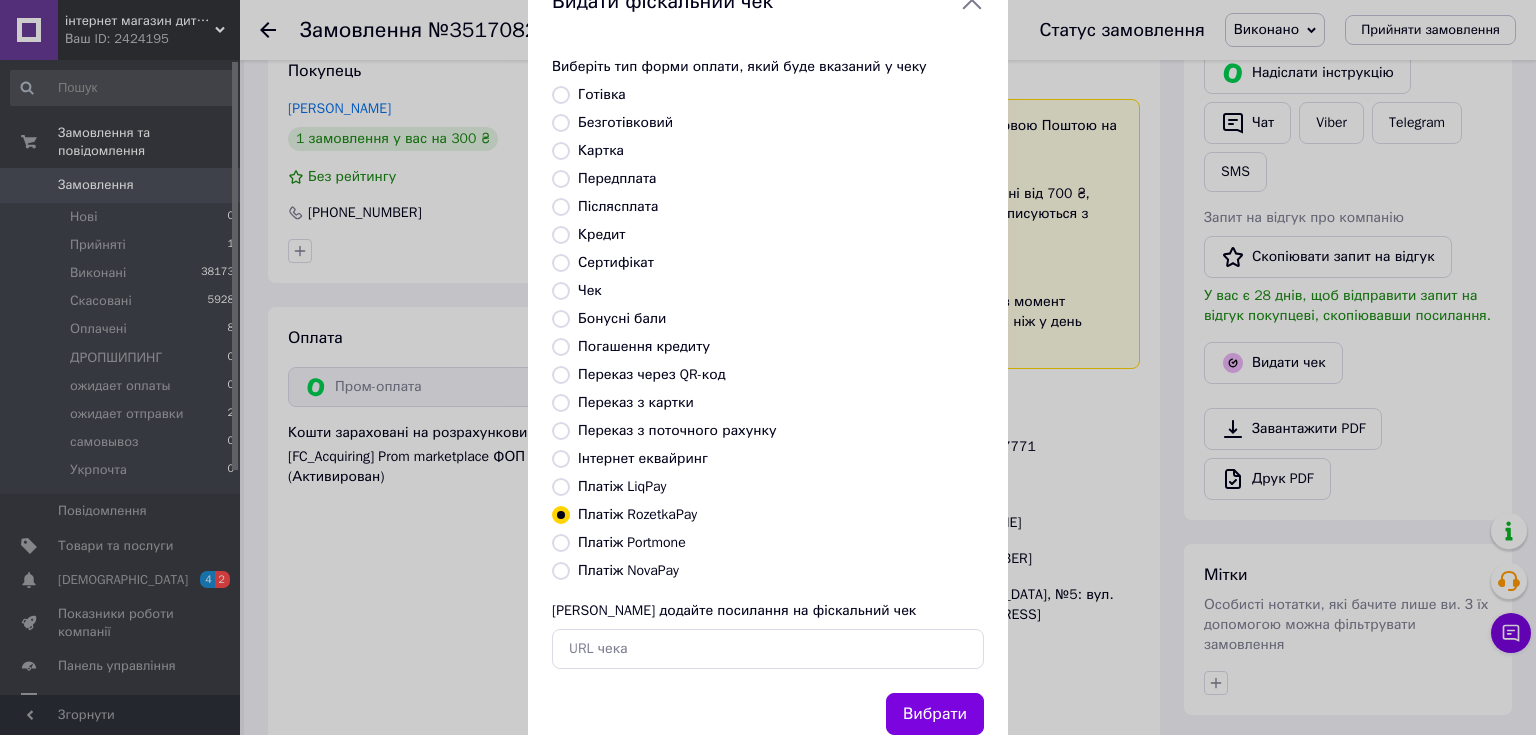 scroll, scrollTop: 123, scrollLeft: 0, axis: vertical 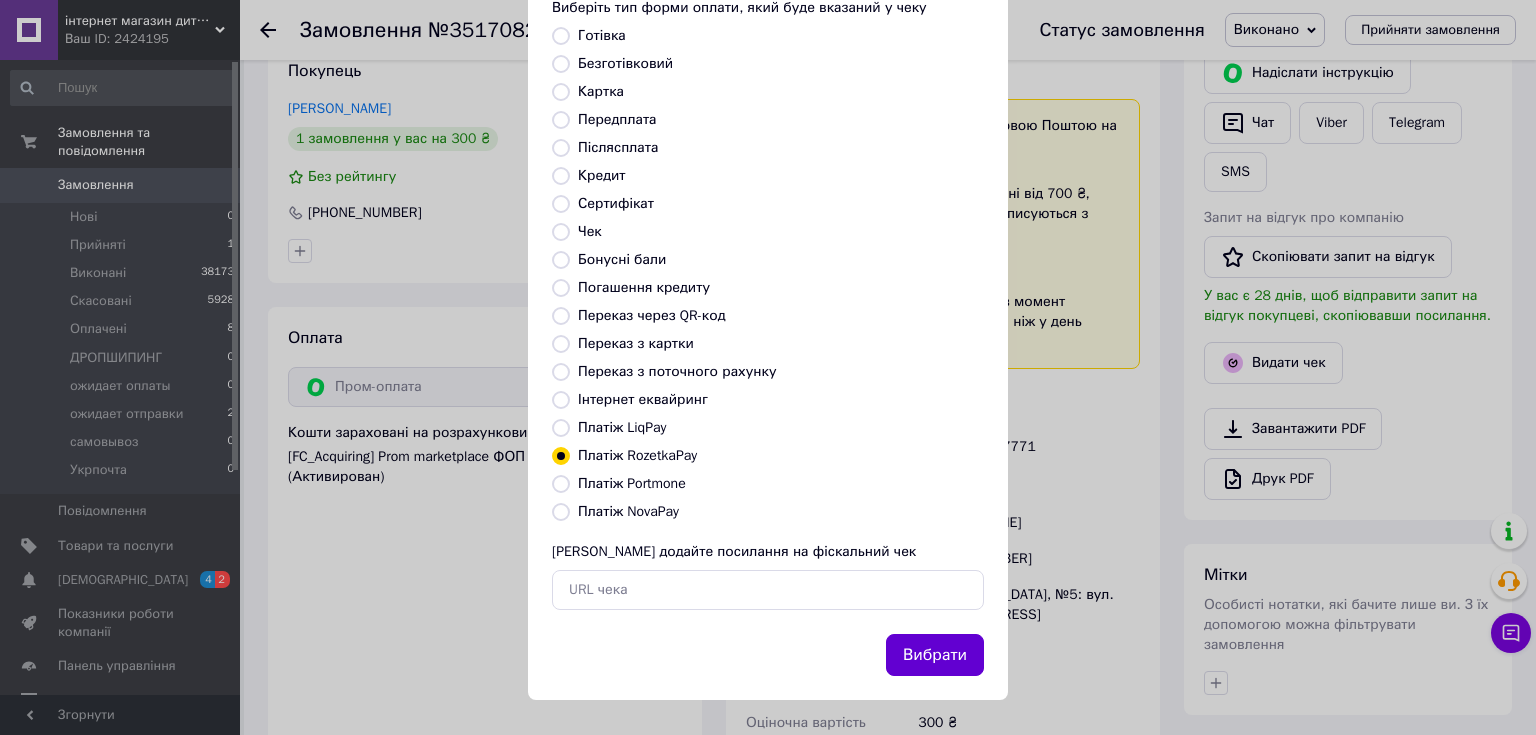 click on "Вибрати" at bounding box center (935, 655) 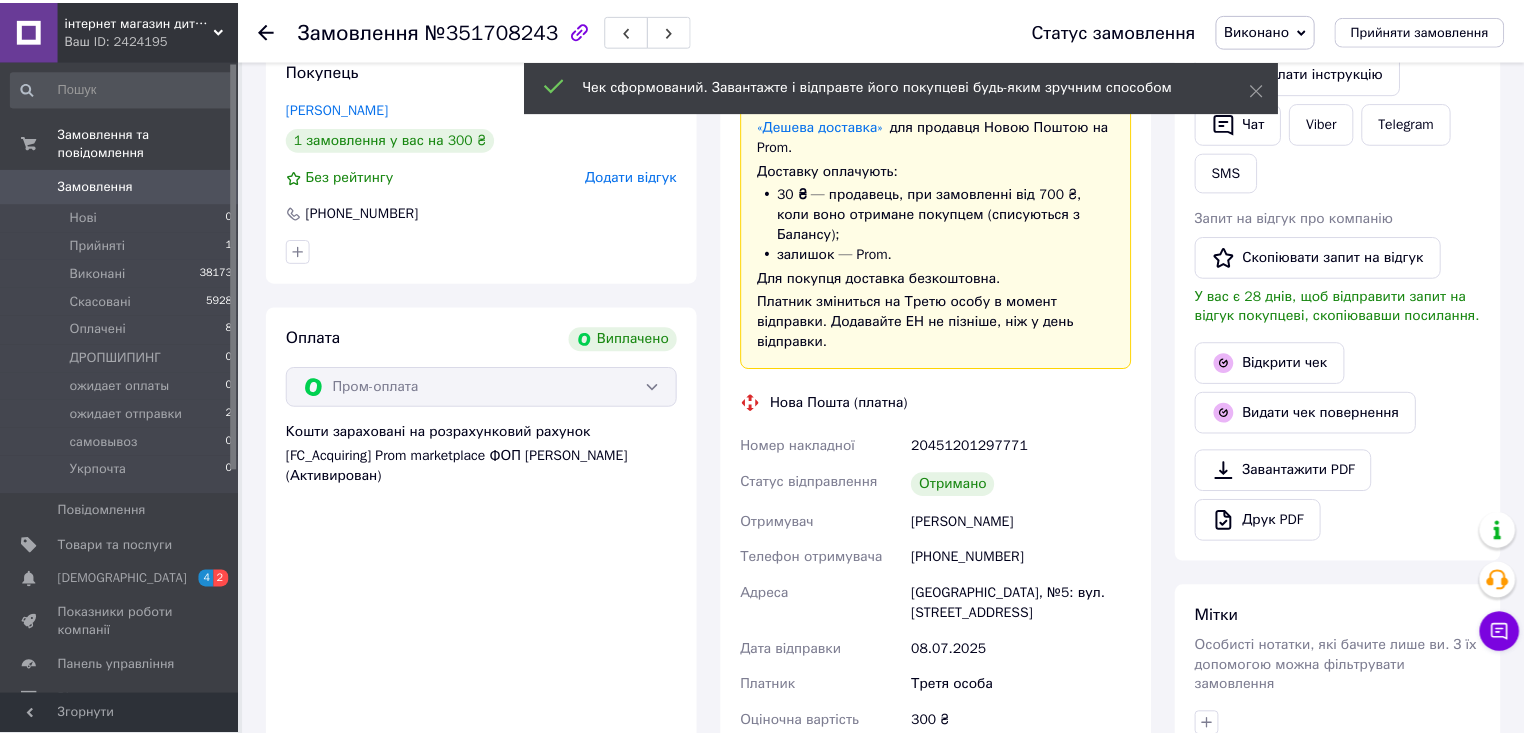 scroll, scrollTop: 419, scrollLeft: 0, axis: vertical 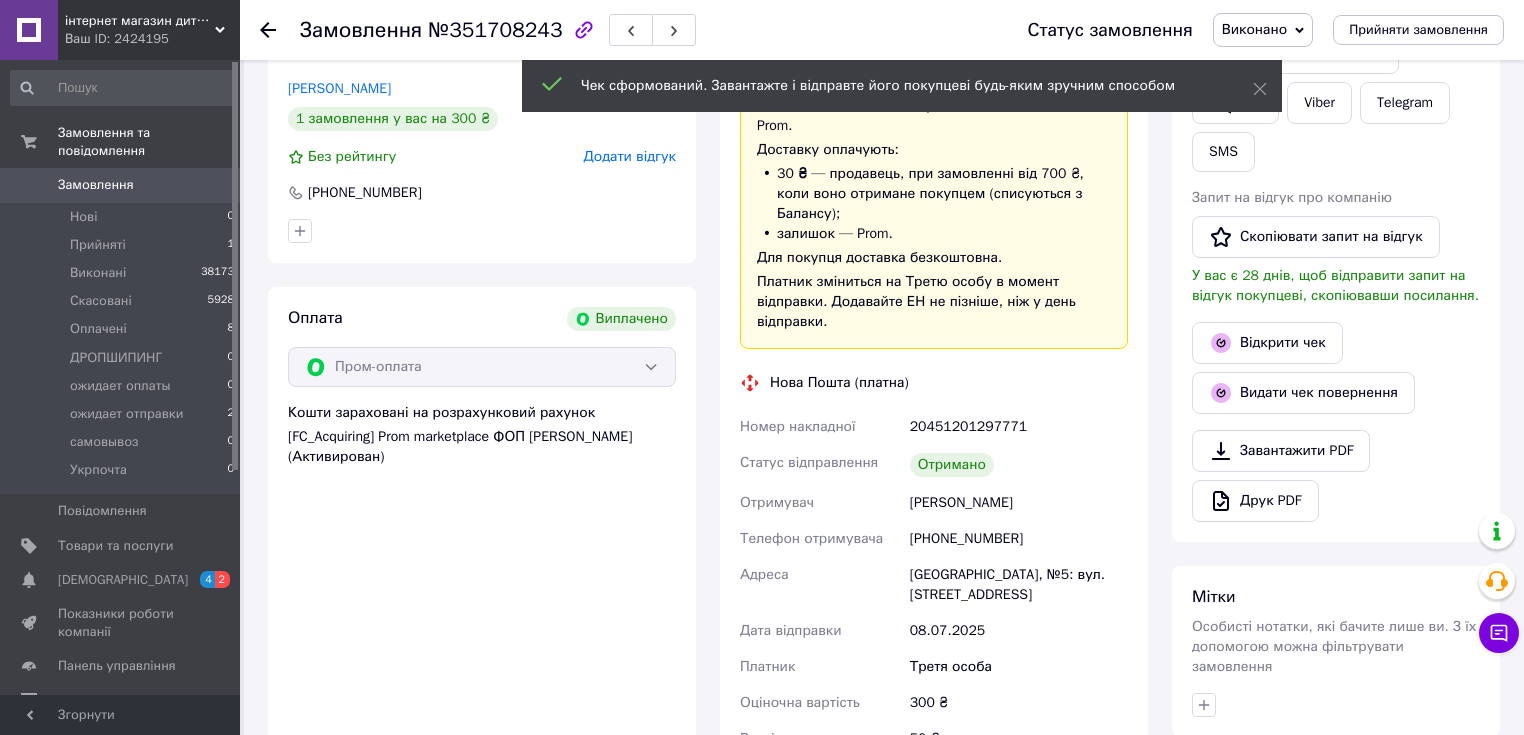 click 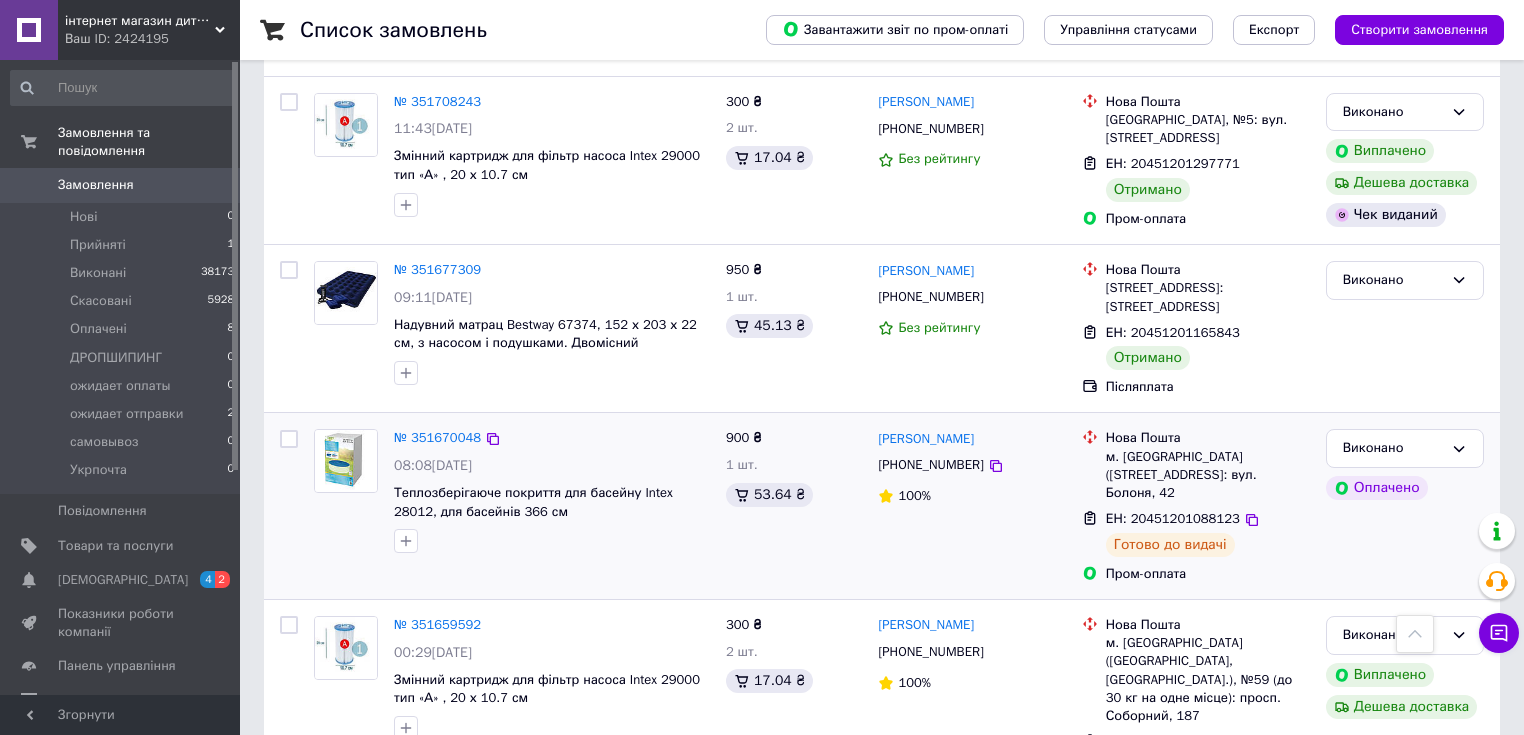 scroll, scrollTop: 2720, scrollLeft: 0, axis: vertical 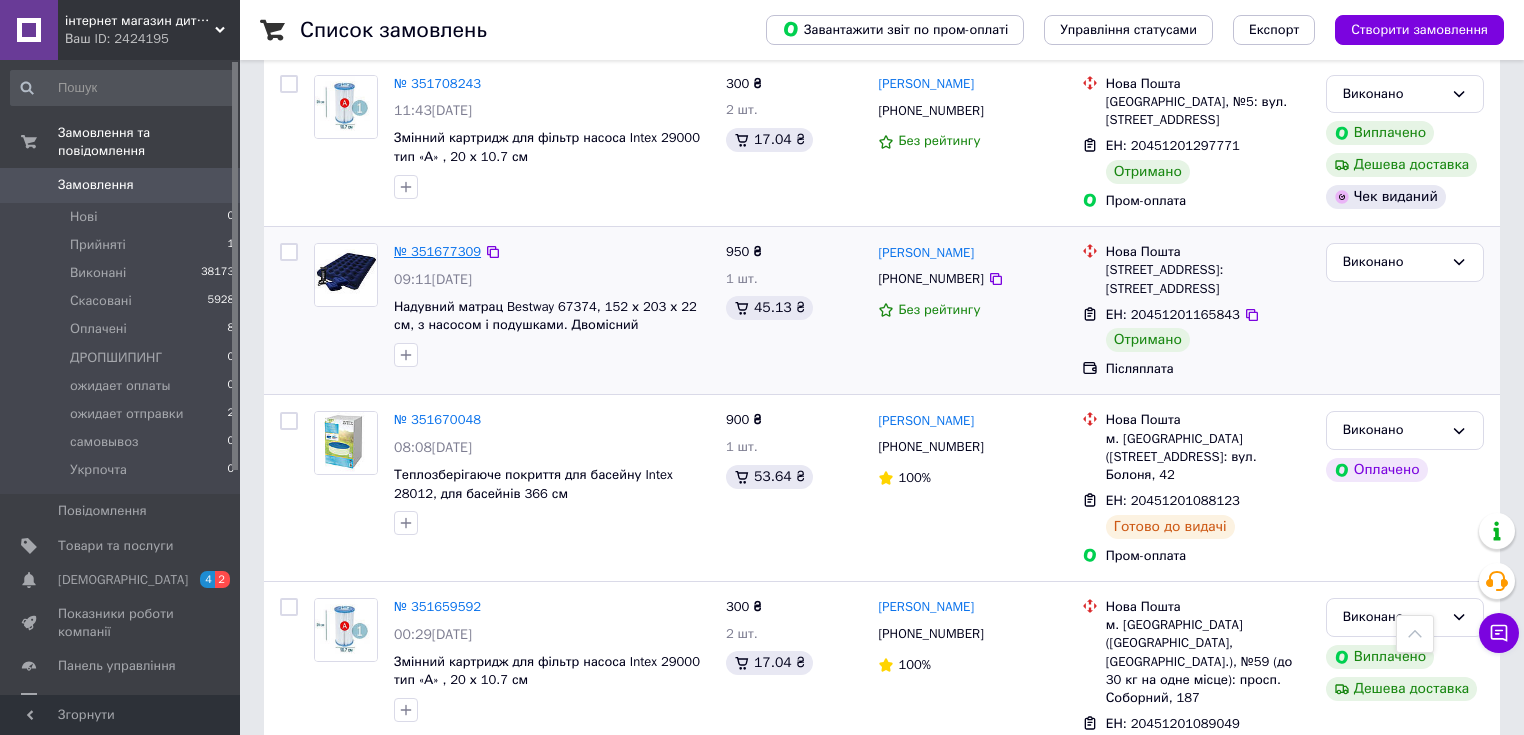 click on "№ 351677309" at bounding box center (437, 251) 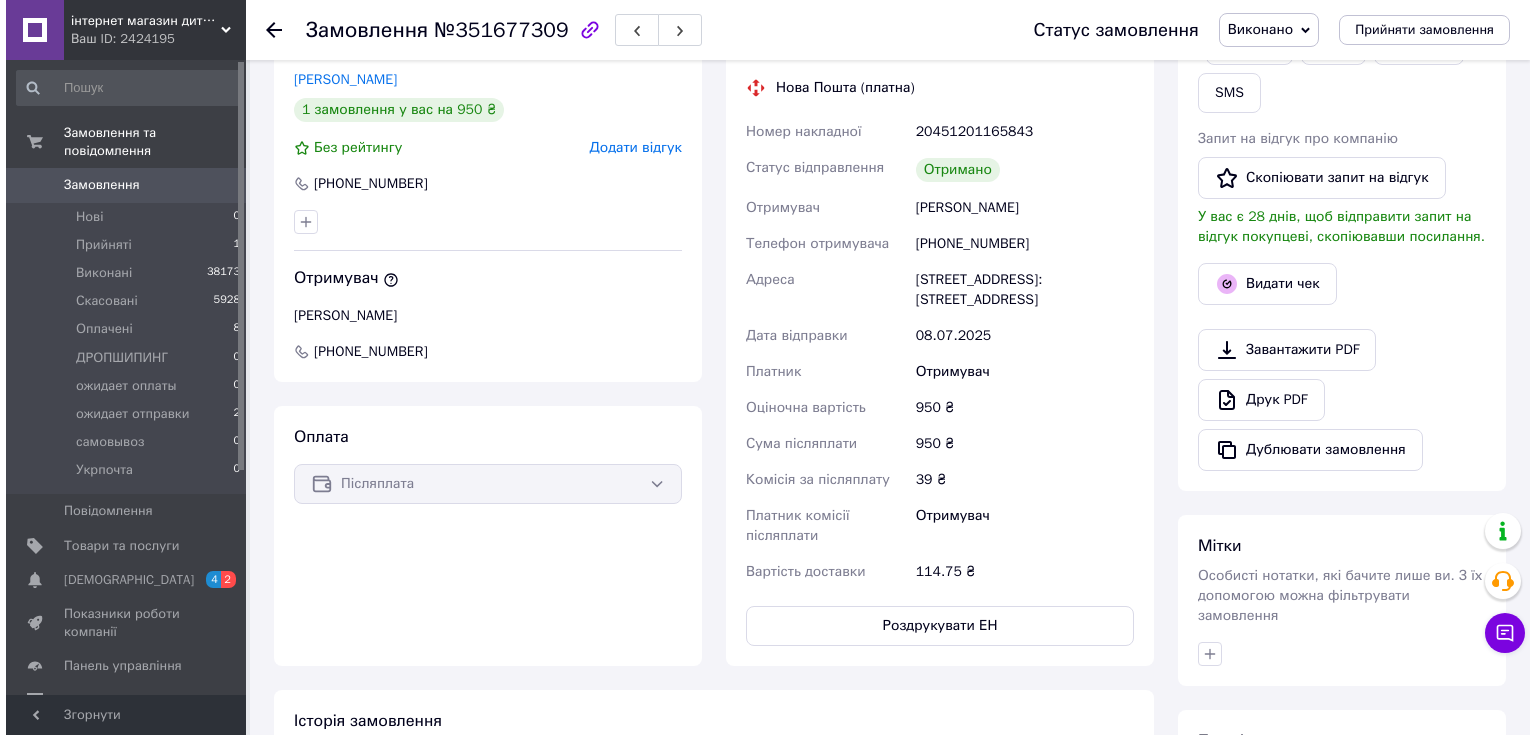 scroll, scrollTop: 404, scrollLeft: 0, axis: vertical 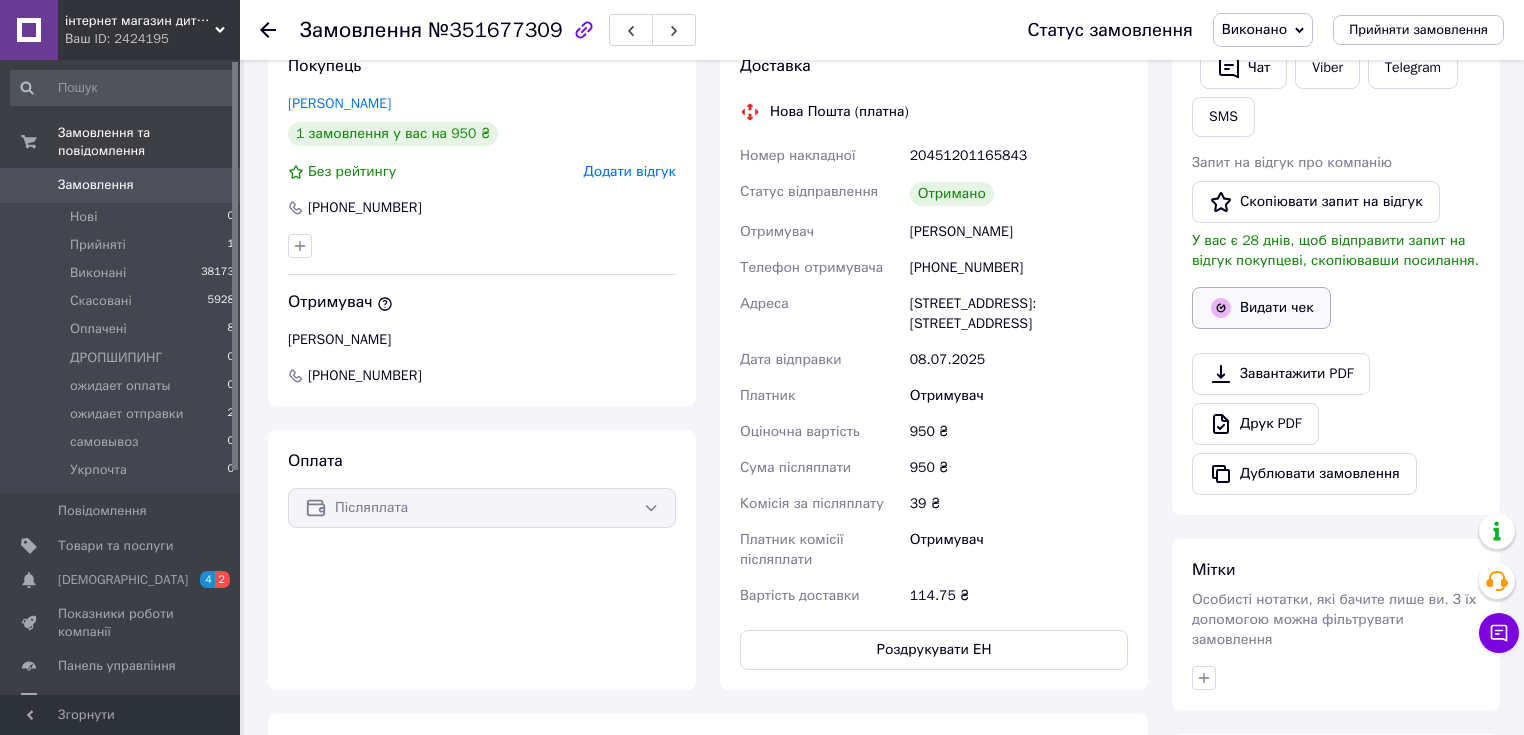 click on "Видати чек" at bounding box center [1261, 308] 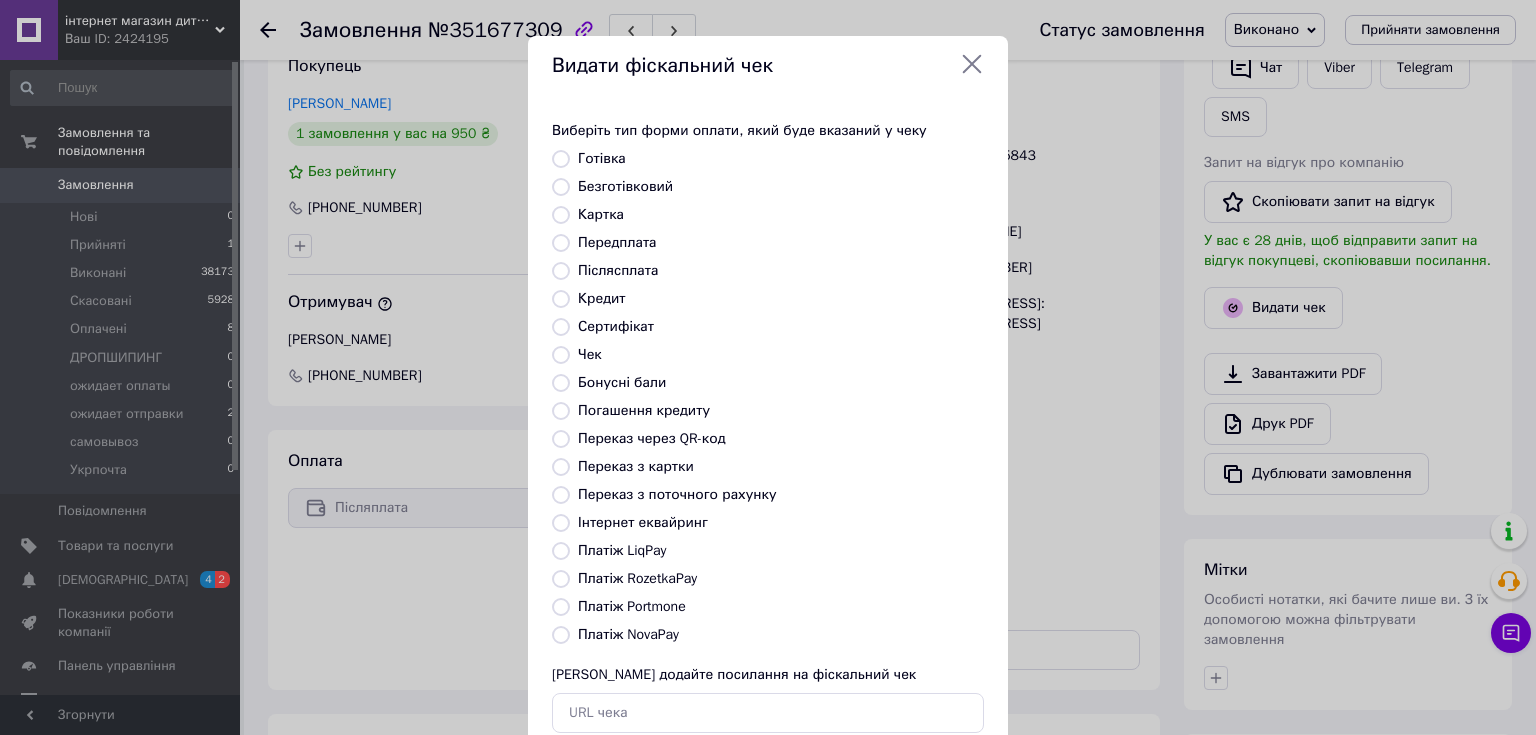 click on "Платіж NovaPay" at bounding box center [628, 634] 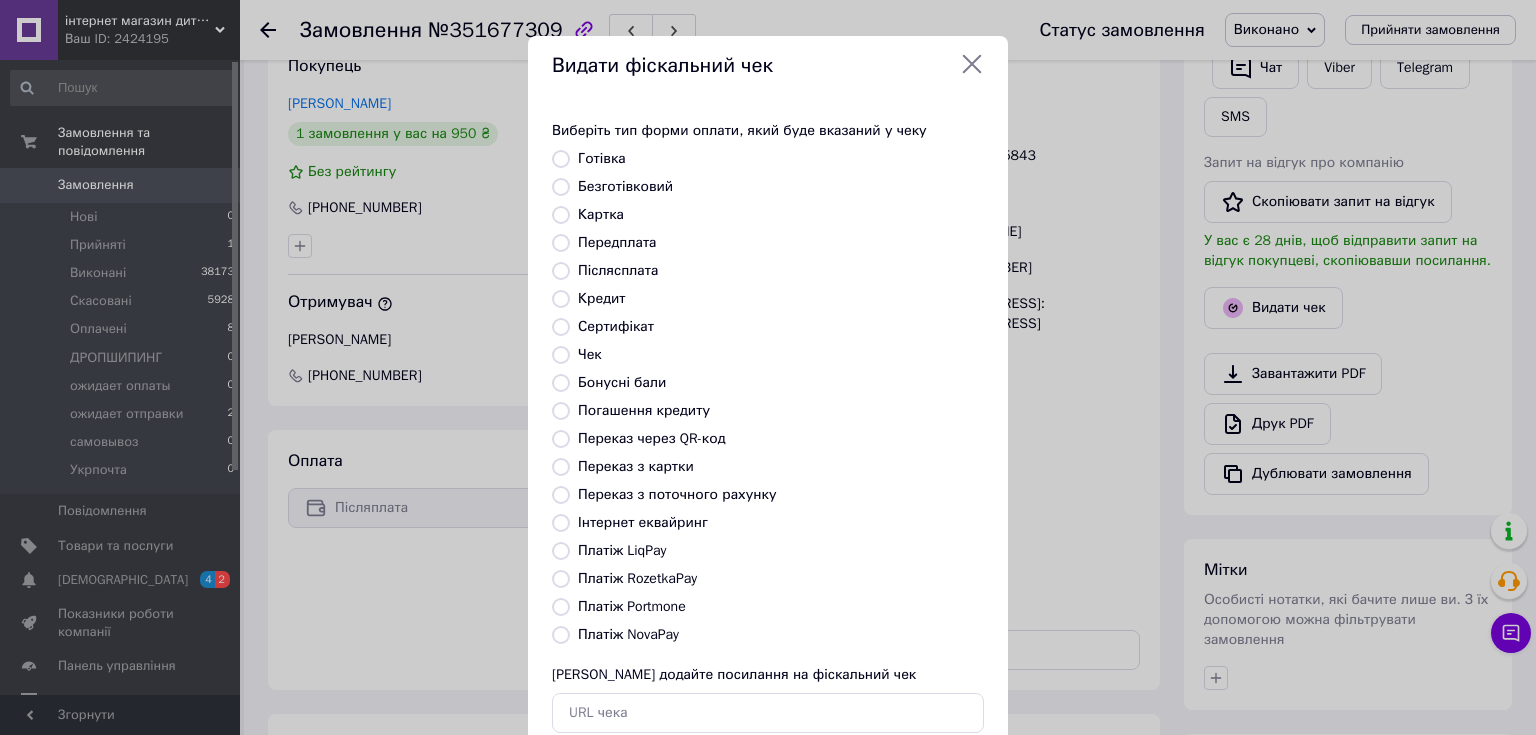 radio on "true" 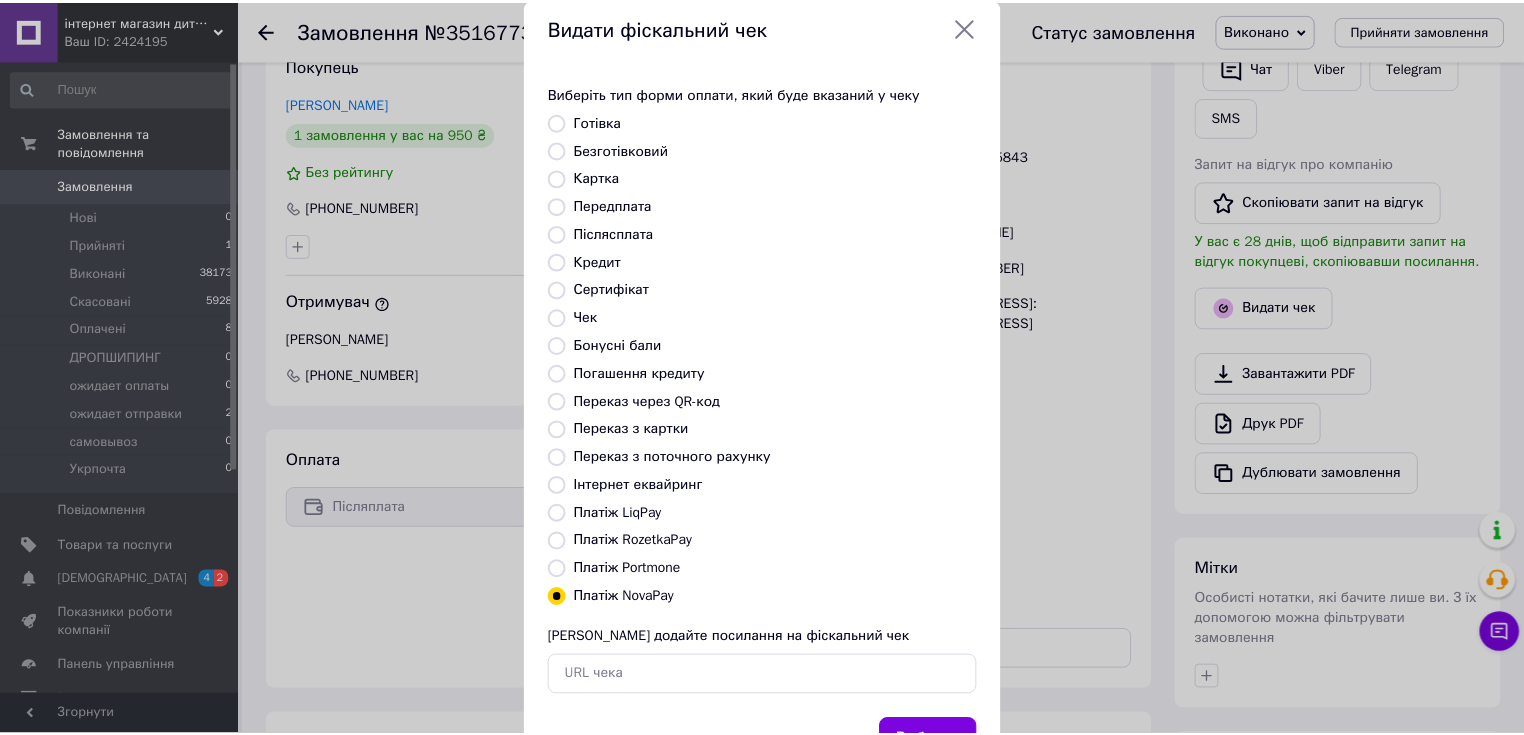 scroll, scrollTop: 123, scrollLeft: 0, axis: vertical 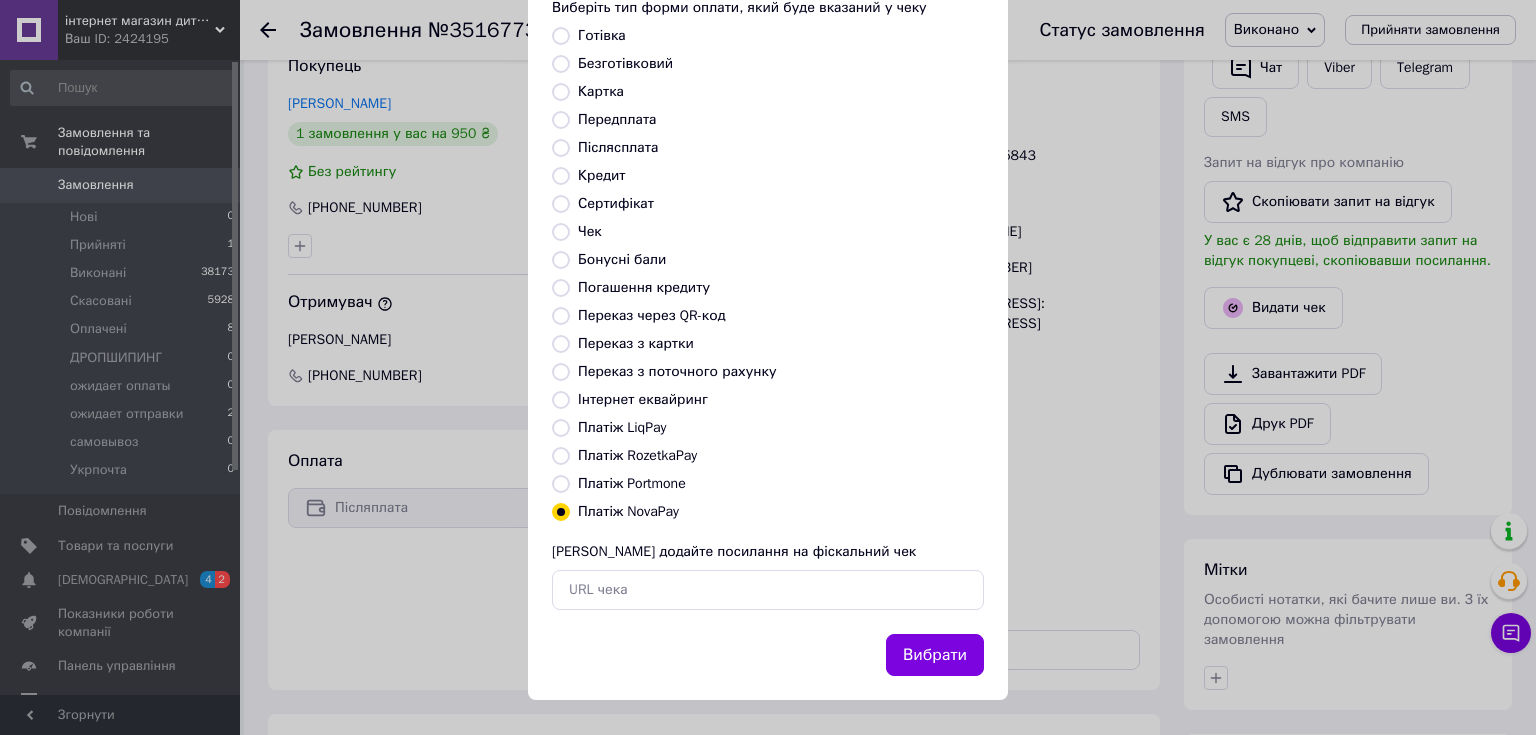 click on "Вибрати" at bounding box center [935, 655] 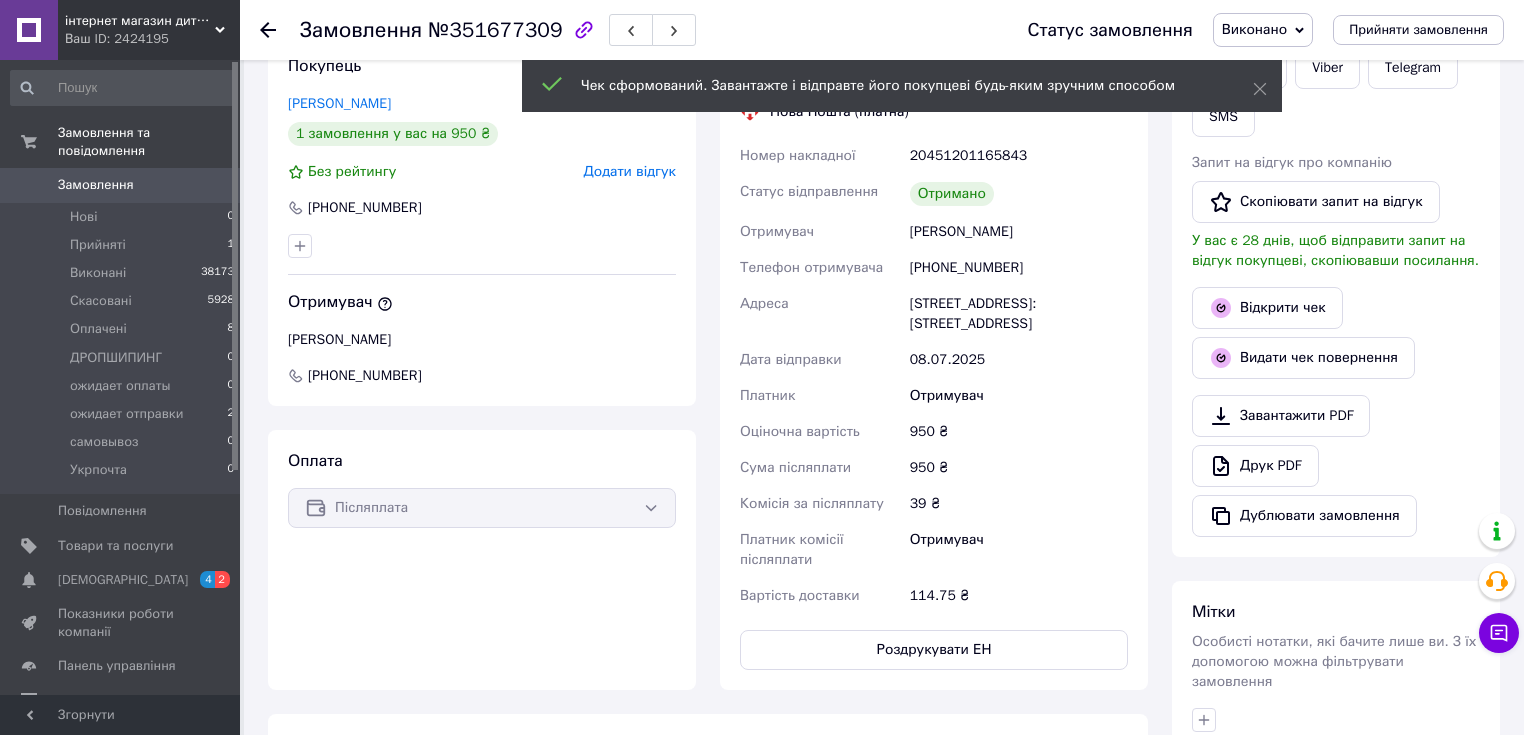 click 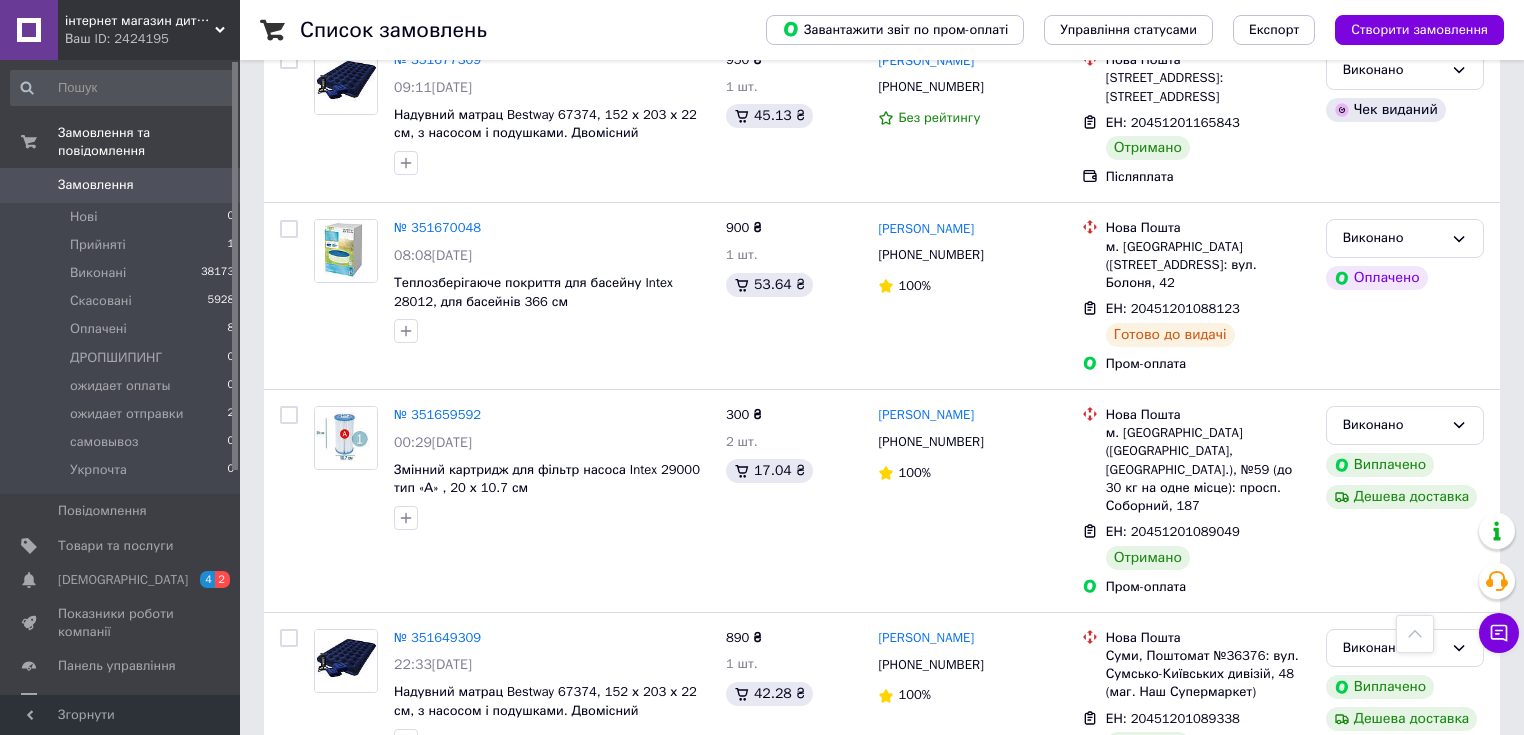 scroll, scrollTop: 2960, scrollLeft: 0, axis: vertical 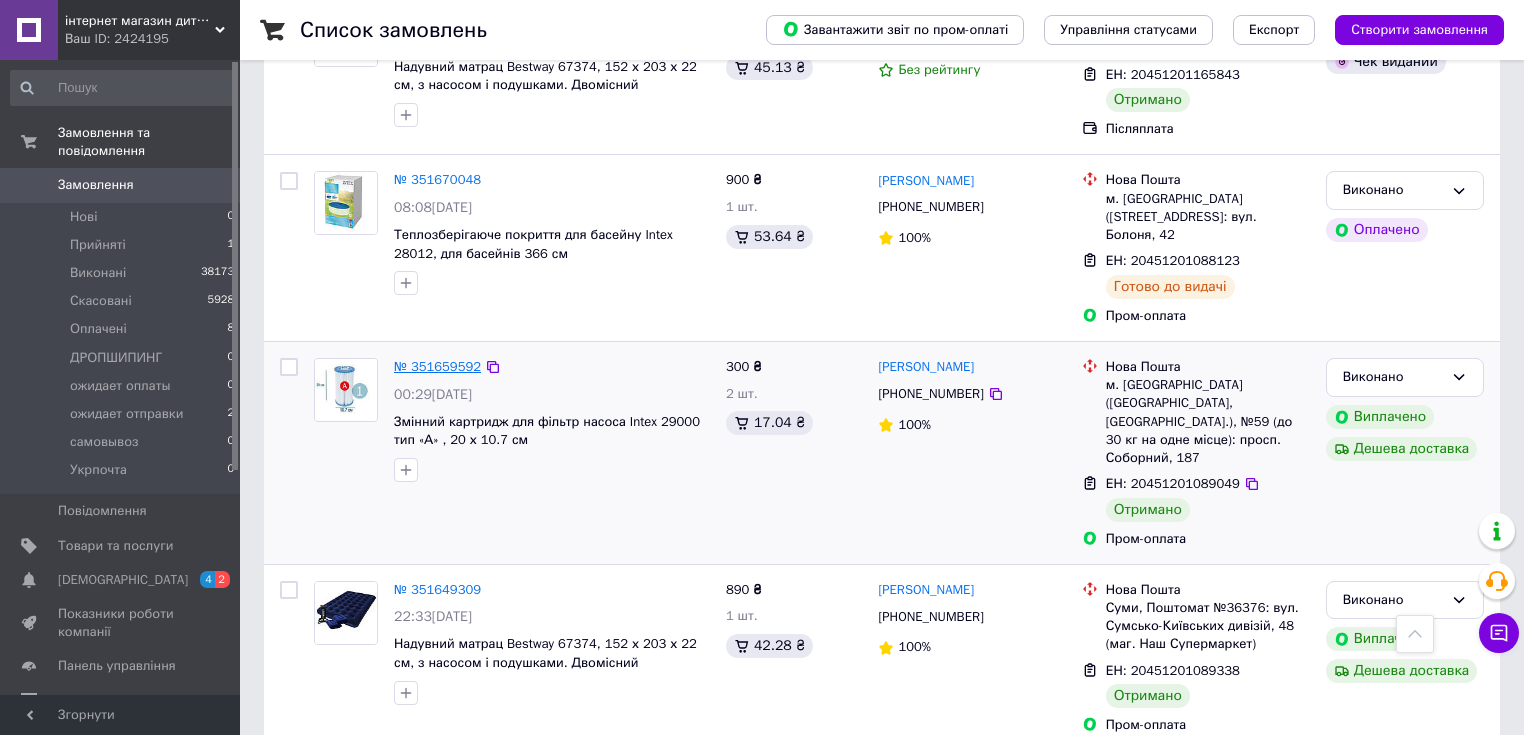 click on "№ 351659592" at bounding box center (437, 366) 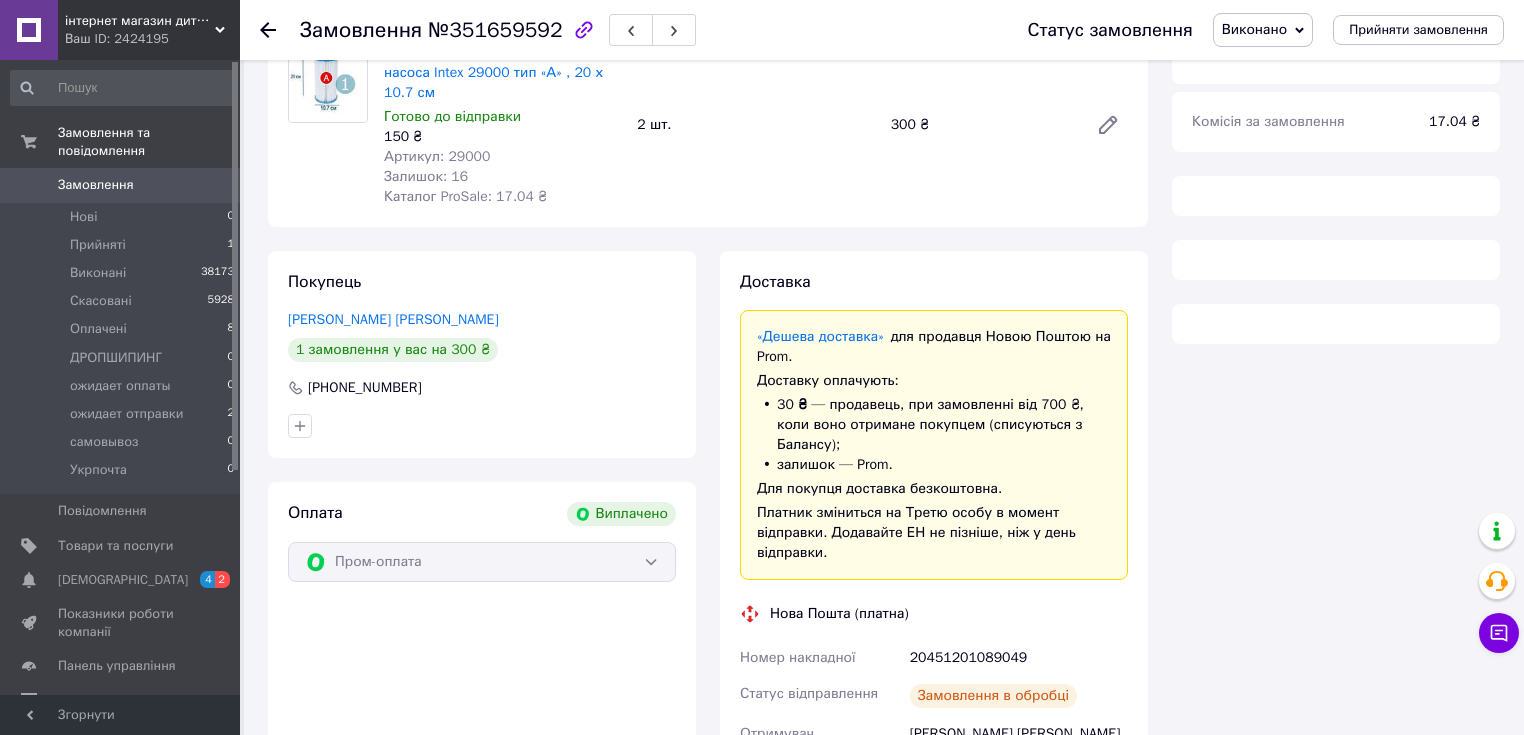 scroll, scrollTop: 1263, scrollLeft: 0, axis: vertical 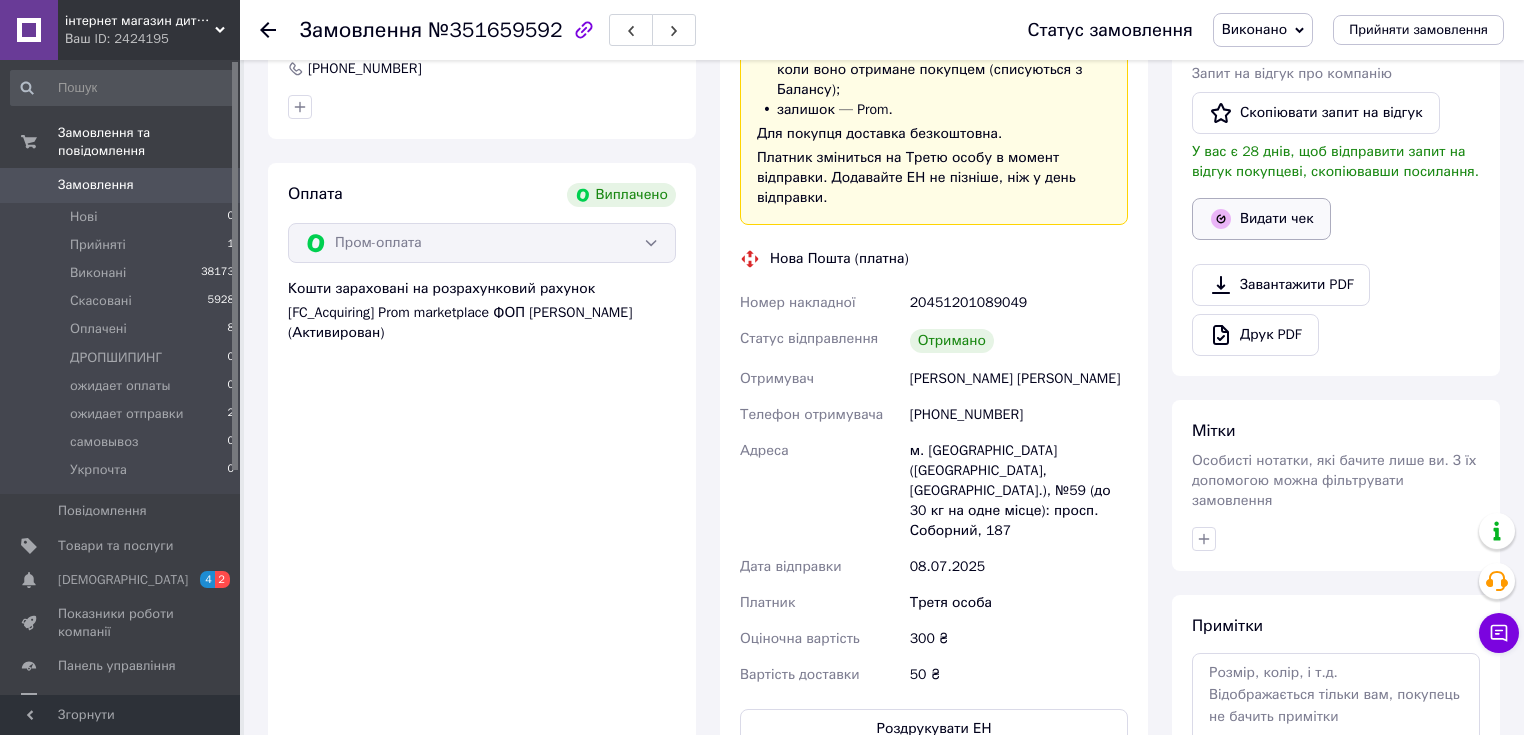 click on "Видати чек" at bounding box center [1261, 219] 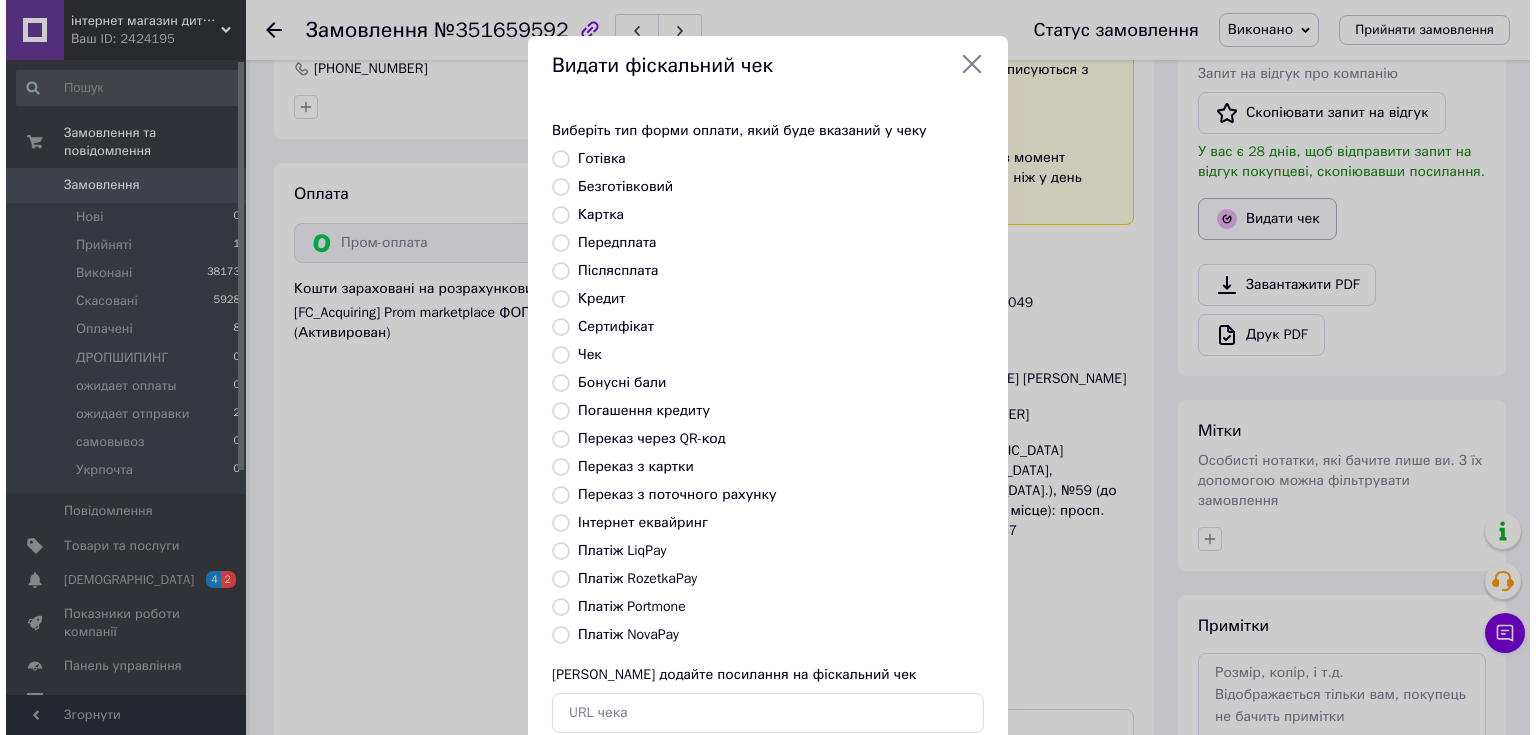 scroll, scrollTop: 523, scrollLeft: 0, axis: vertical 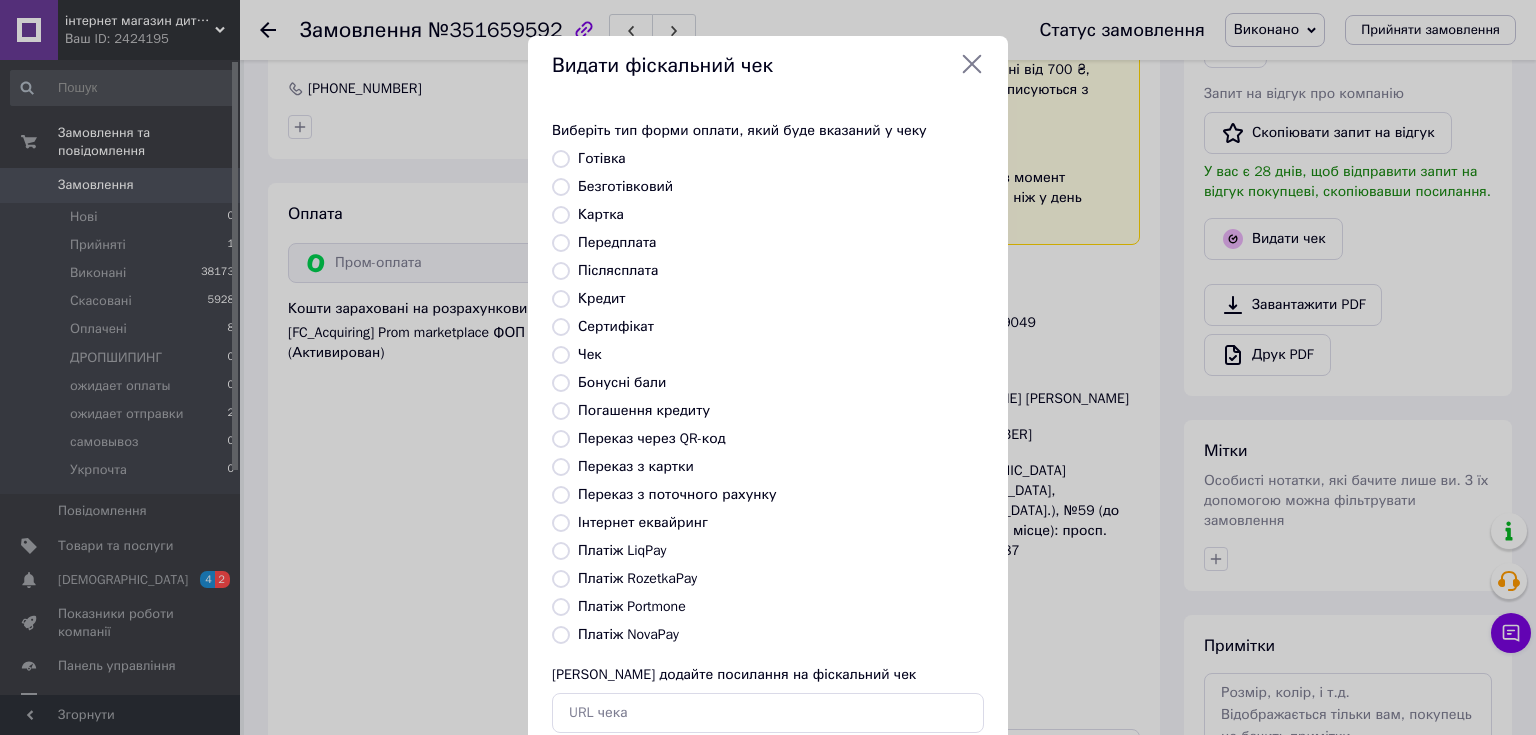 click on "Платіж RozetkaPay" at bounding box center [637, 578] 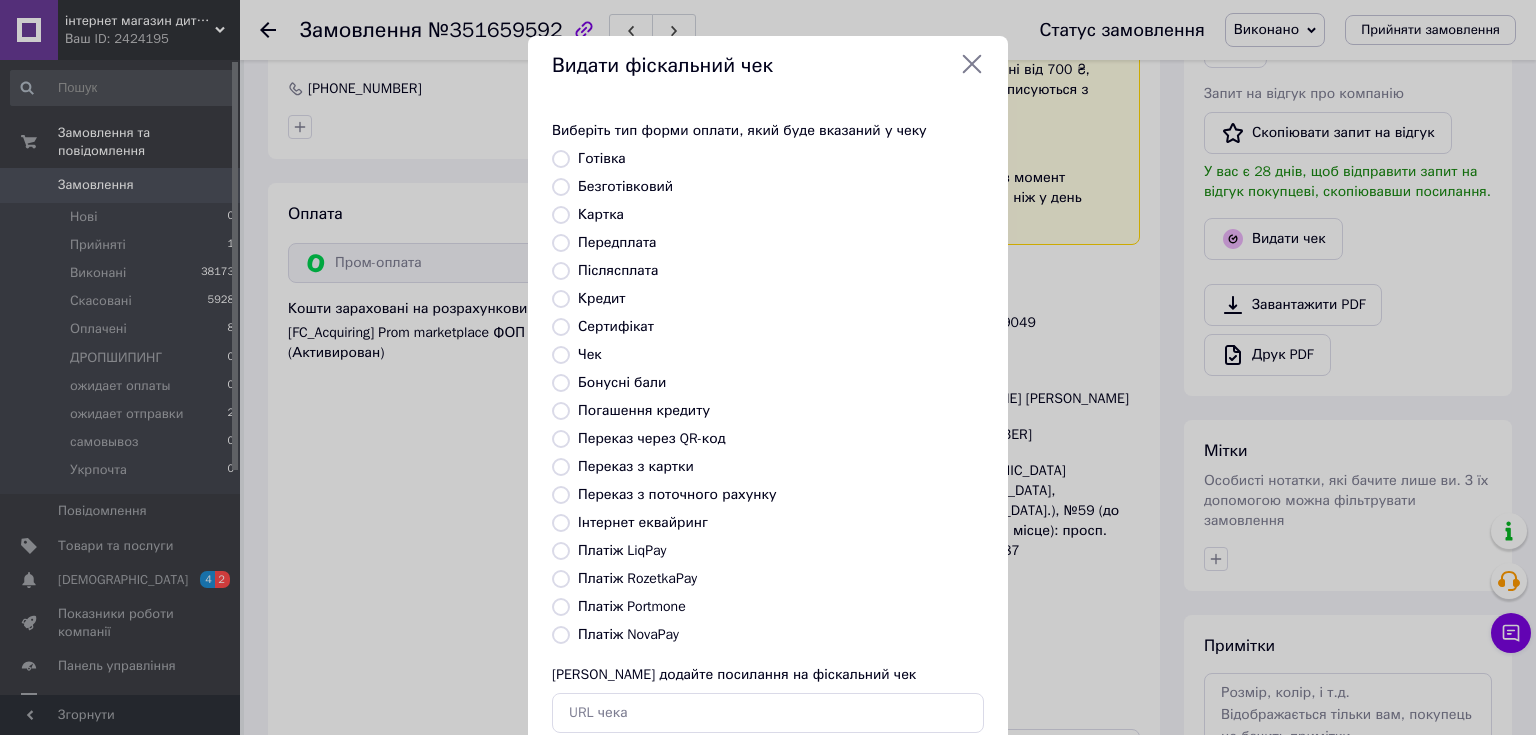 radio on "true" 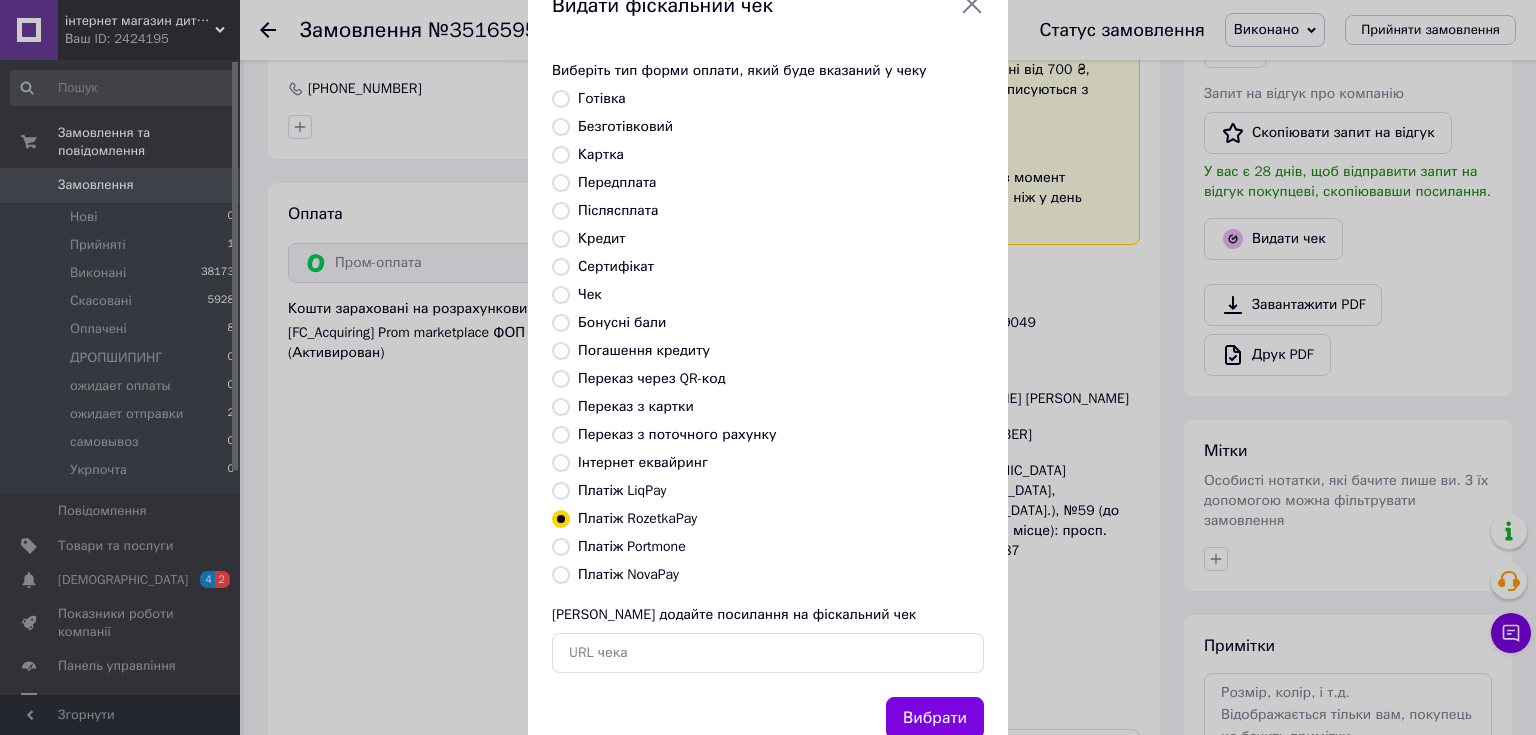 scroll, scrollTop: 123, scrollLeft: 0, axis: vertical 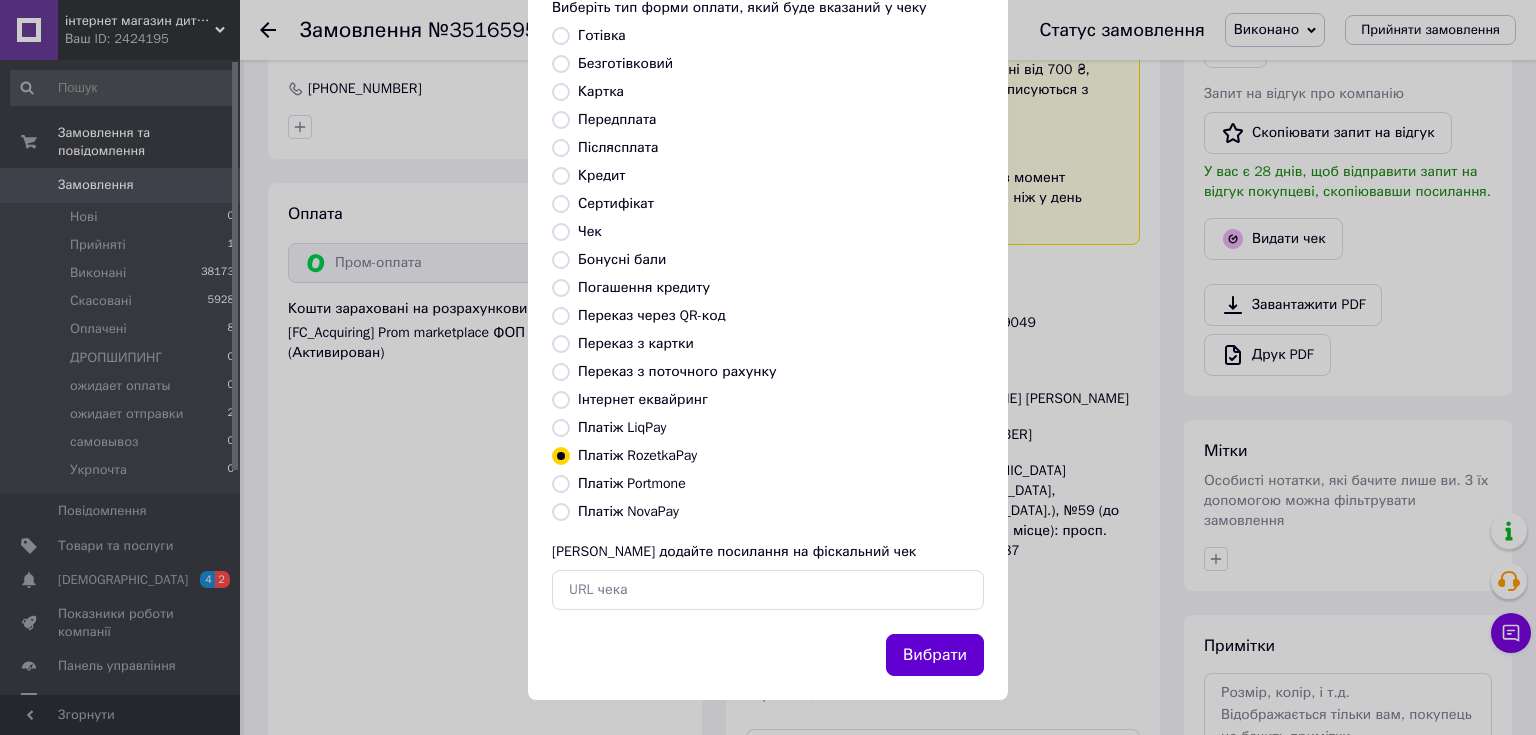 click on "Вибрати" at bounding box center (935, 655) 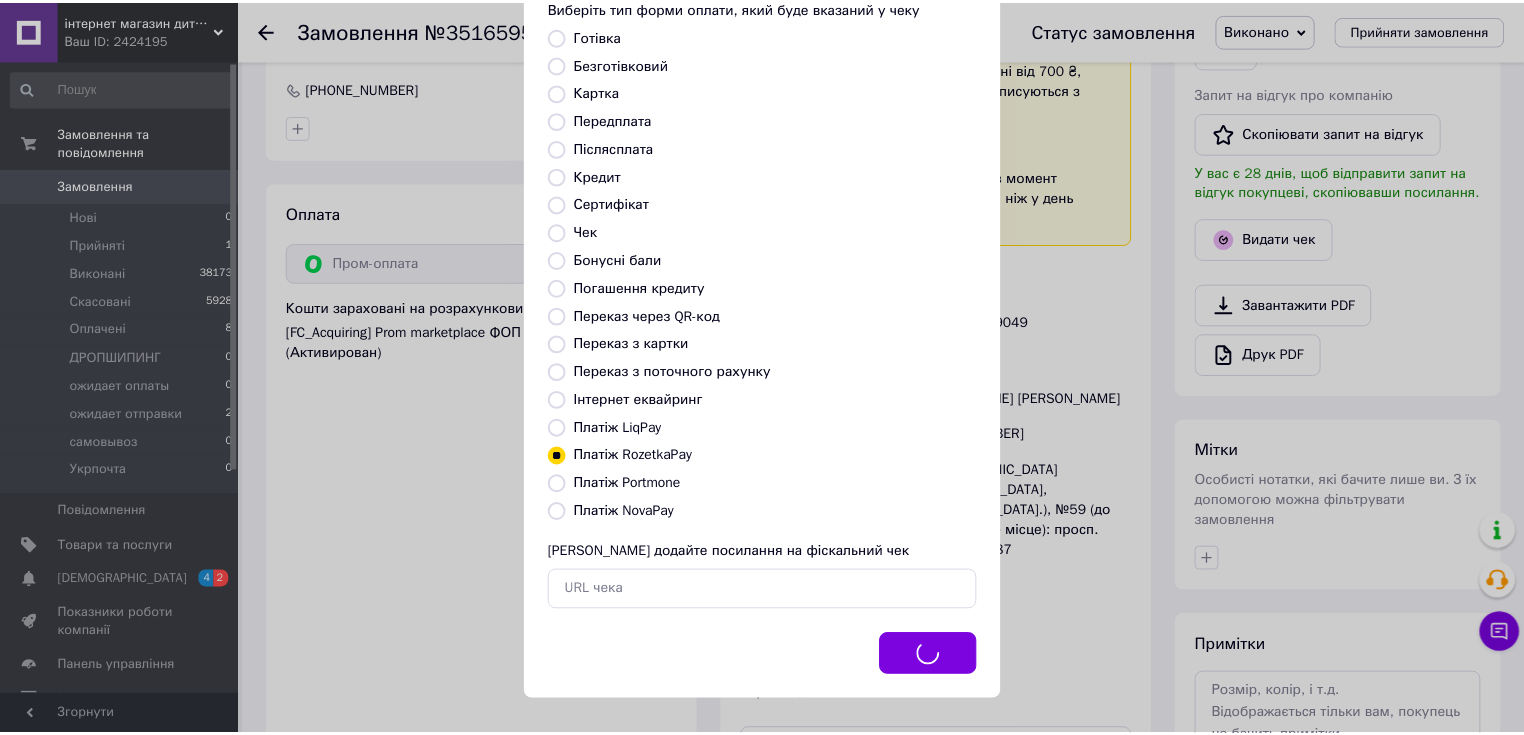 scroll, scrollTop: 543, scrollLeft: 0, axis: vertical 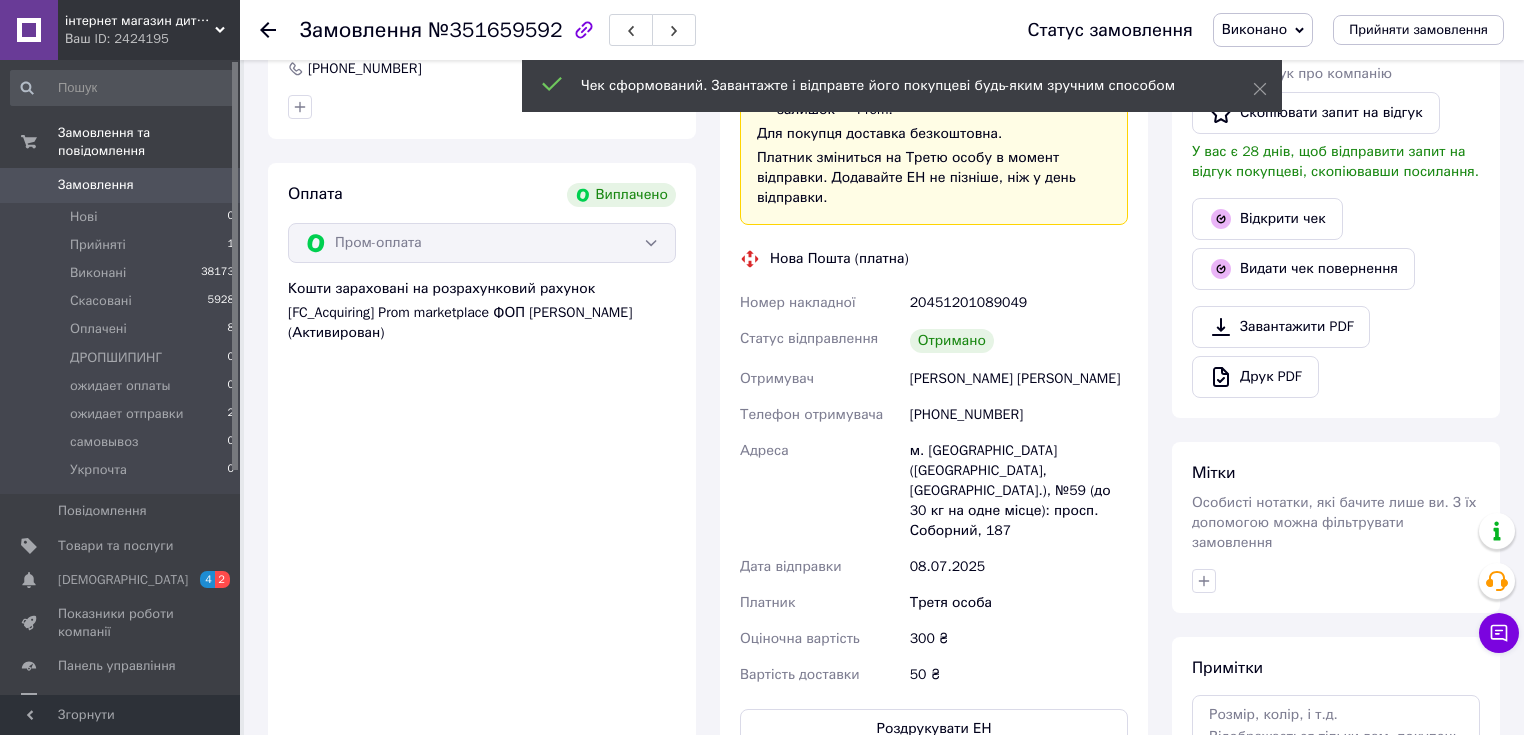 click 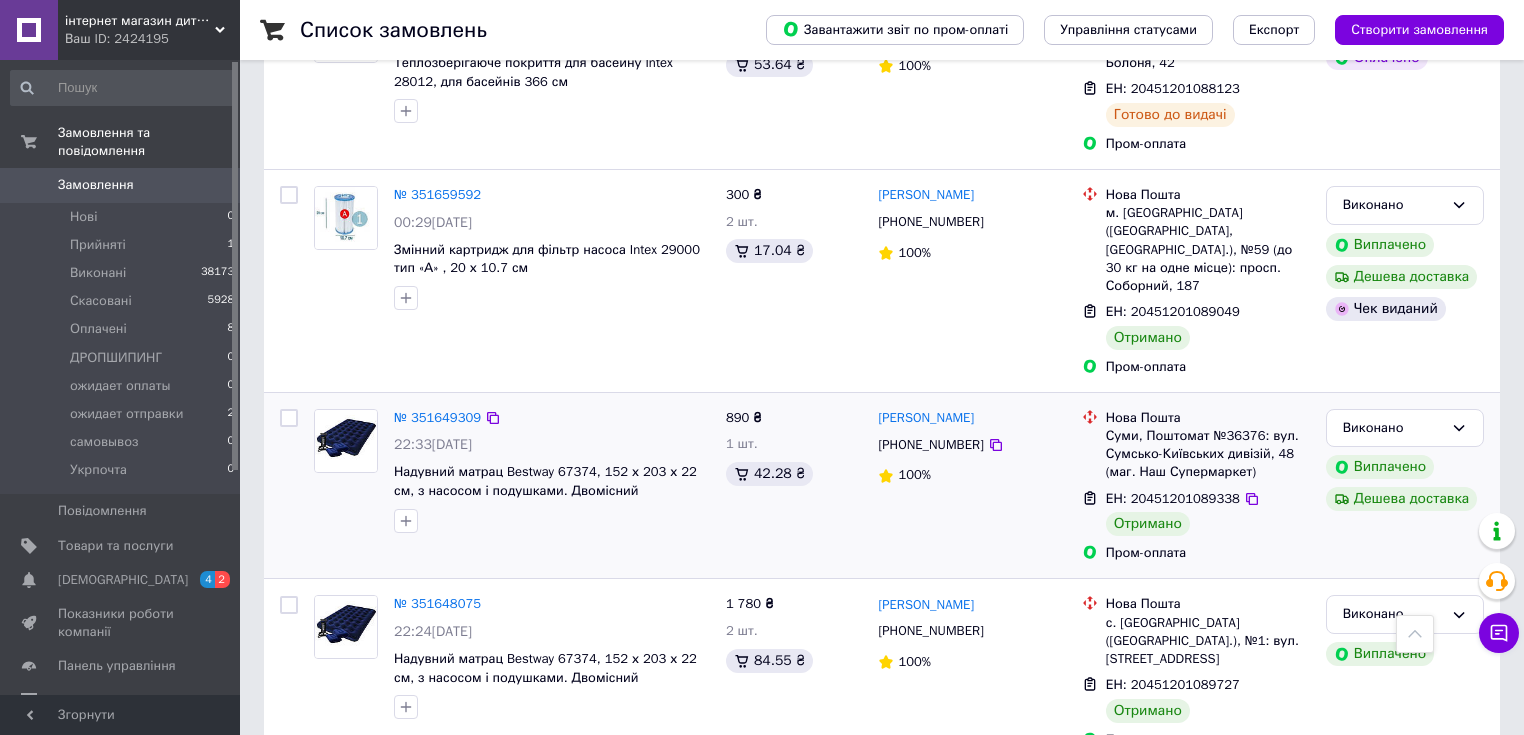 scroll, scrollTop: 3147, scrollLeft: 0, axis: vertical 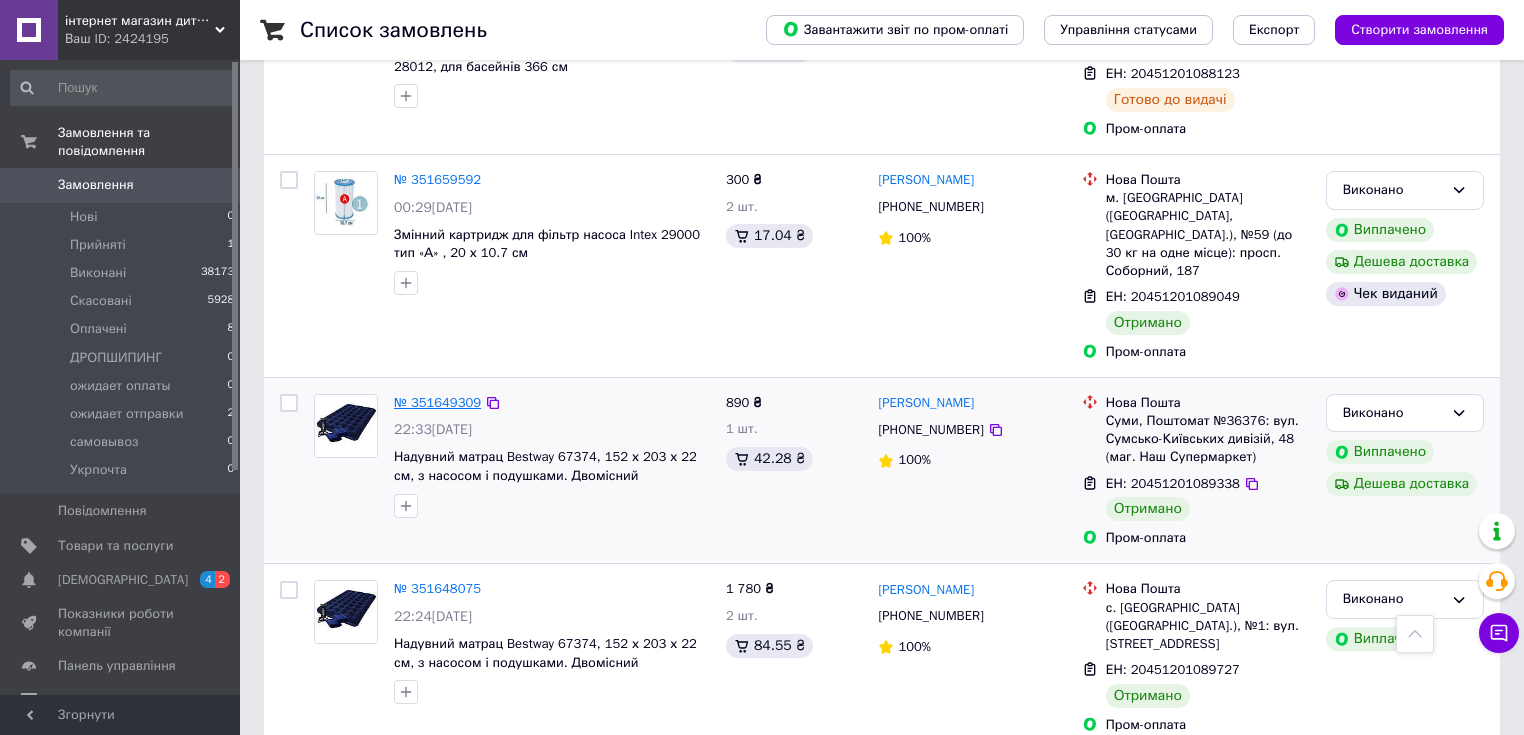 click on "№ 351649309" at bounding box center (437, 403) 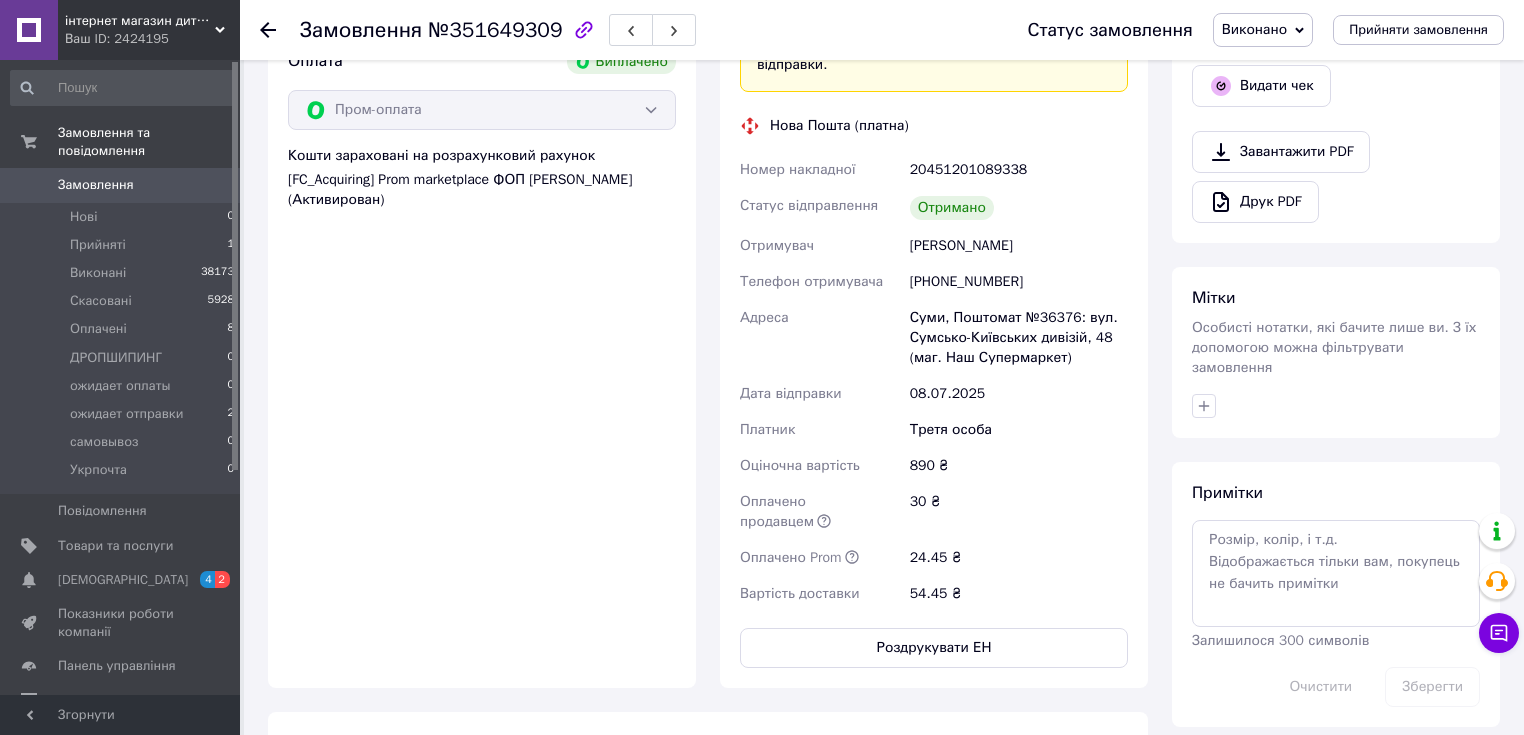 scroll, scrollTop: 1315, scrollLeft: 0, axis: vertical 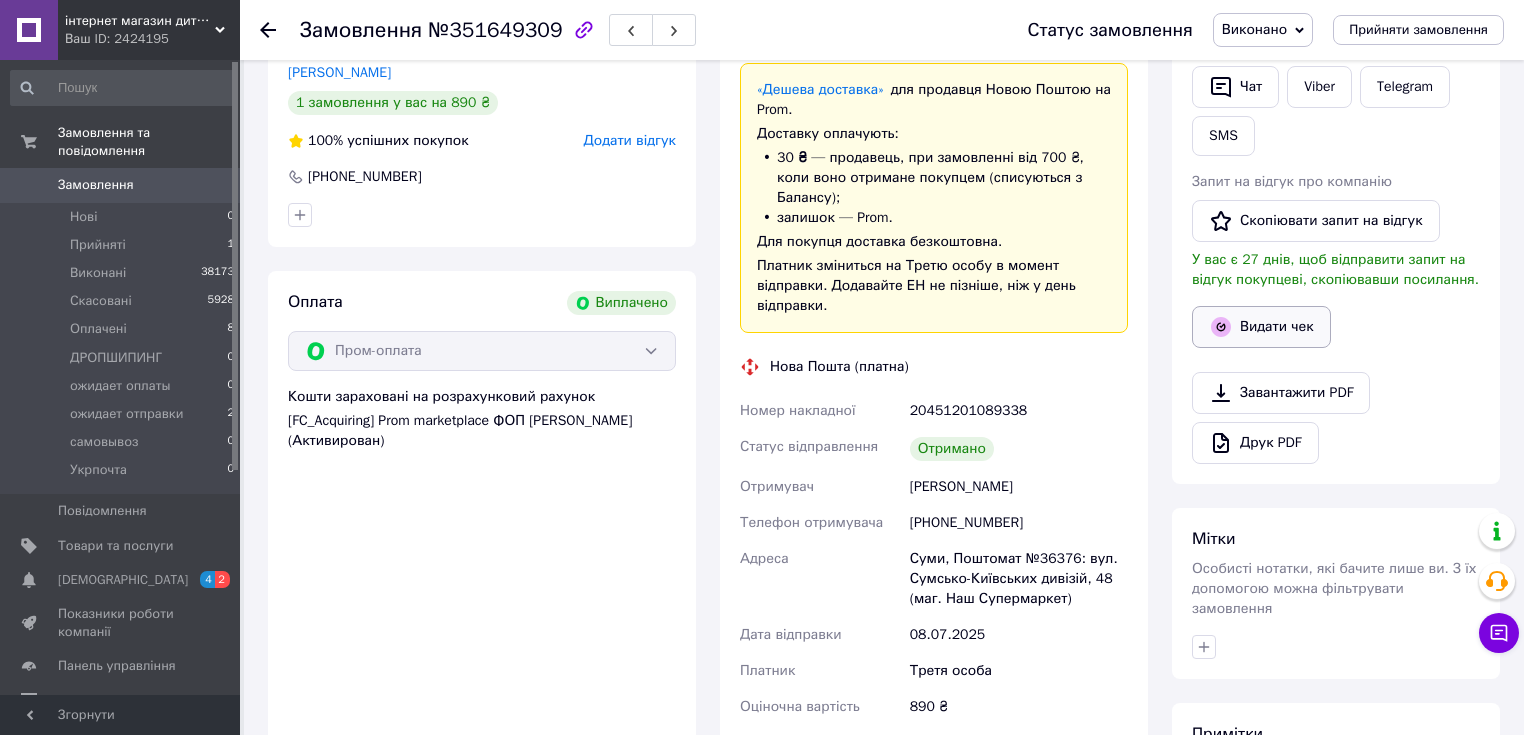 click on "Видати чек" at bounding box center [1261, 327] 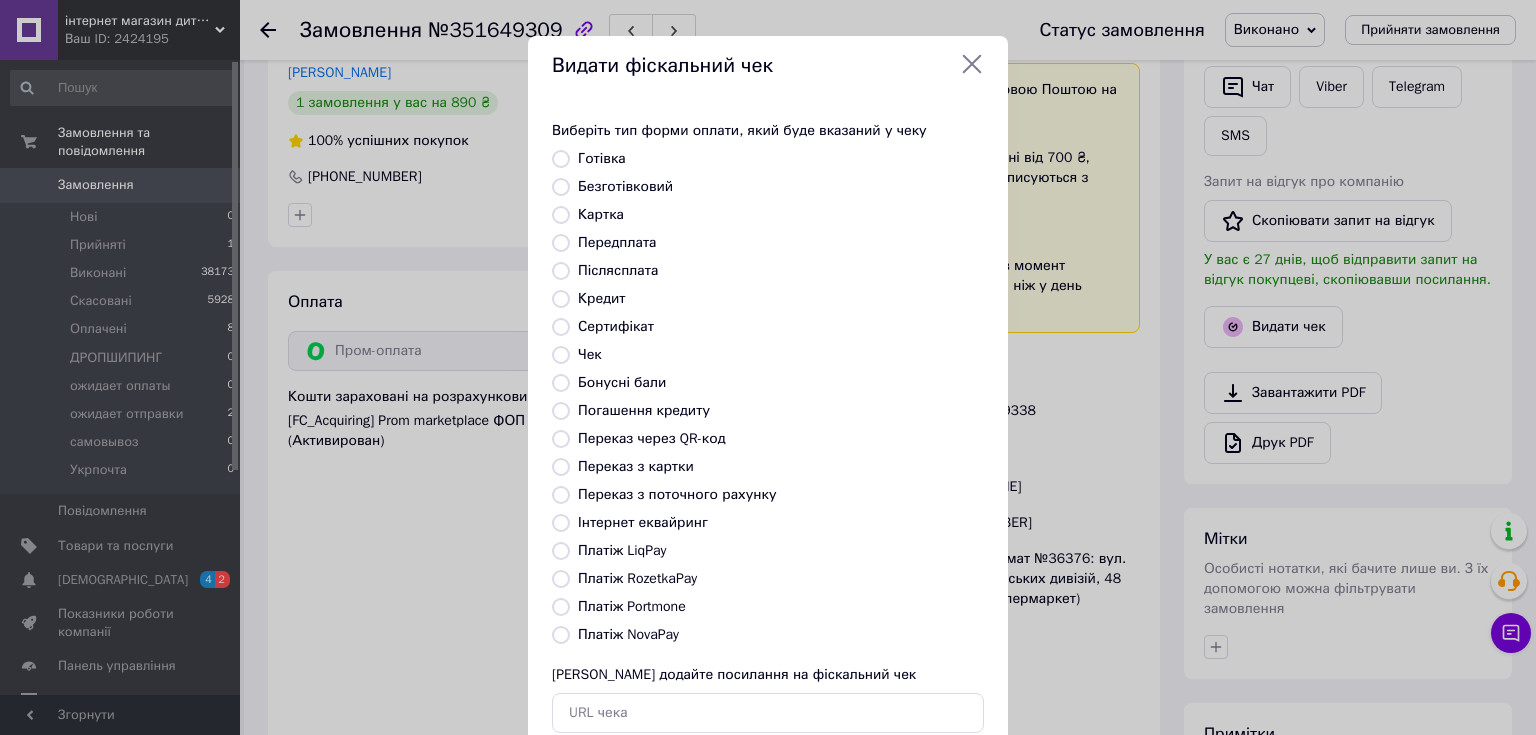click on "Платіж RozetkaPay" at bounding box center (637, 578) 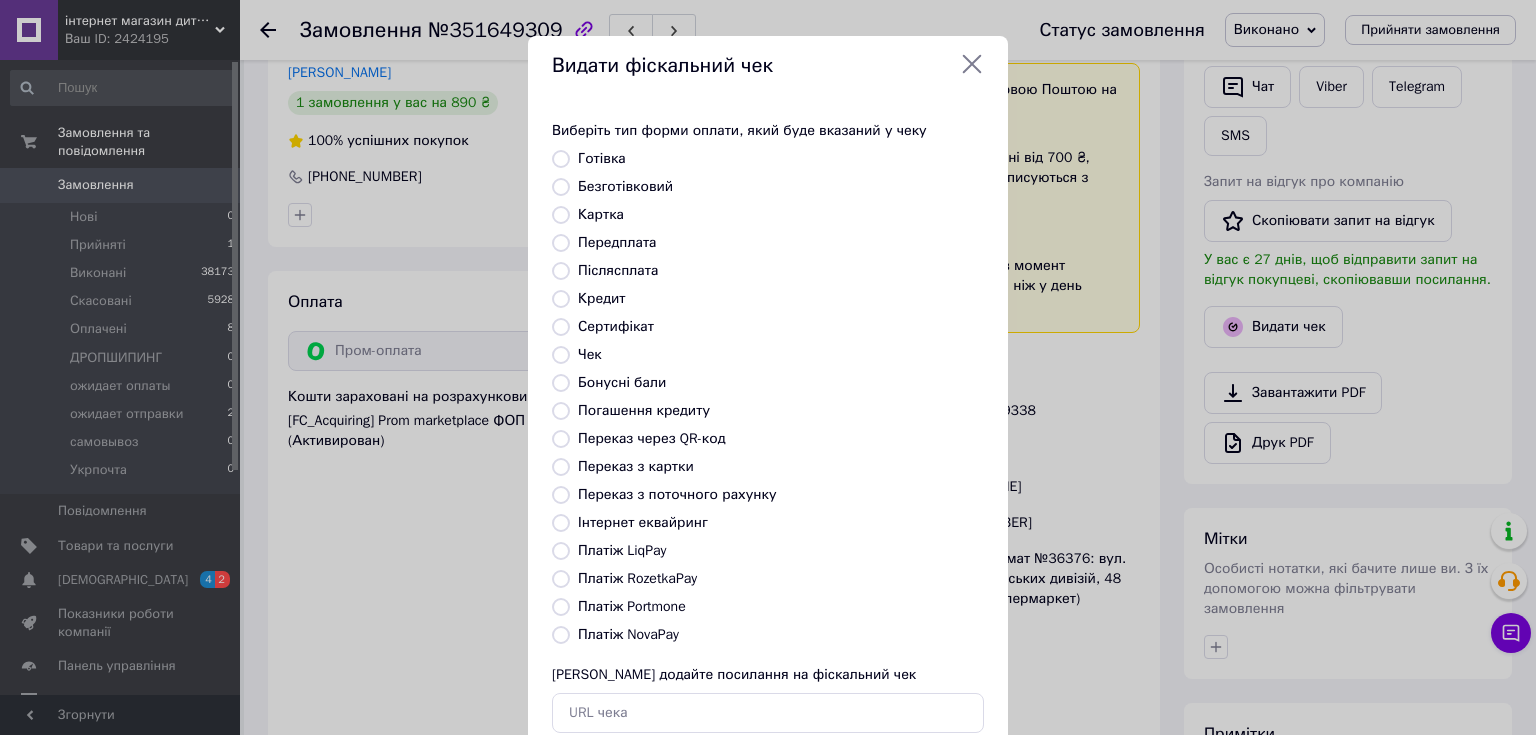 radio on "true" 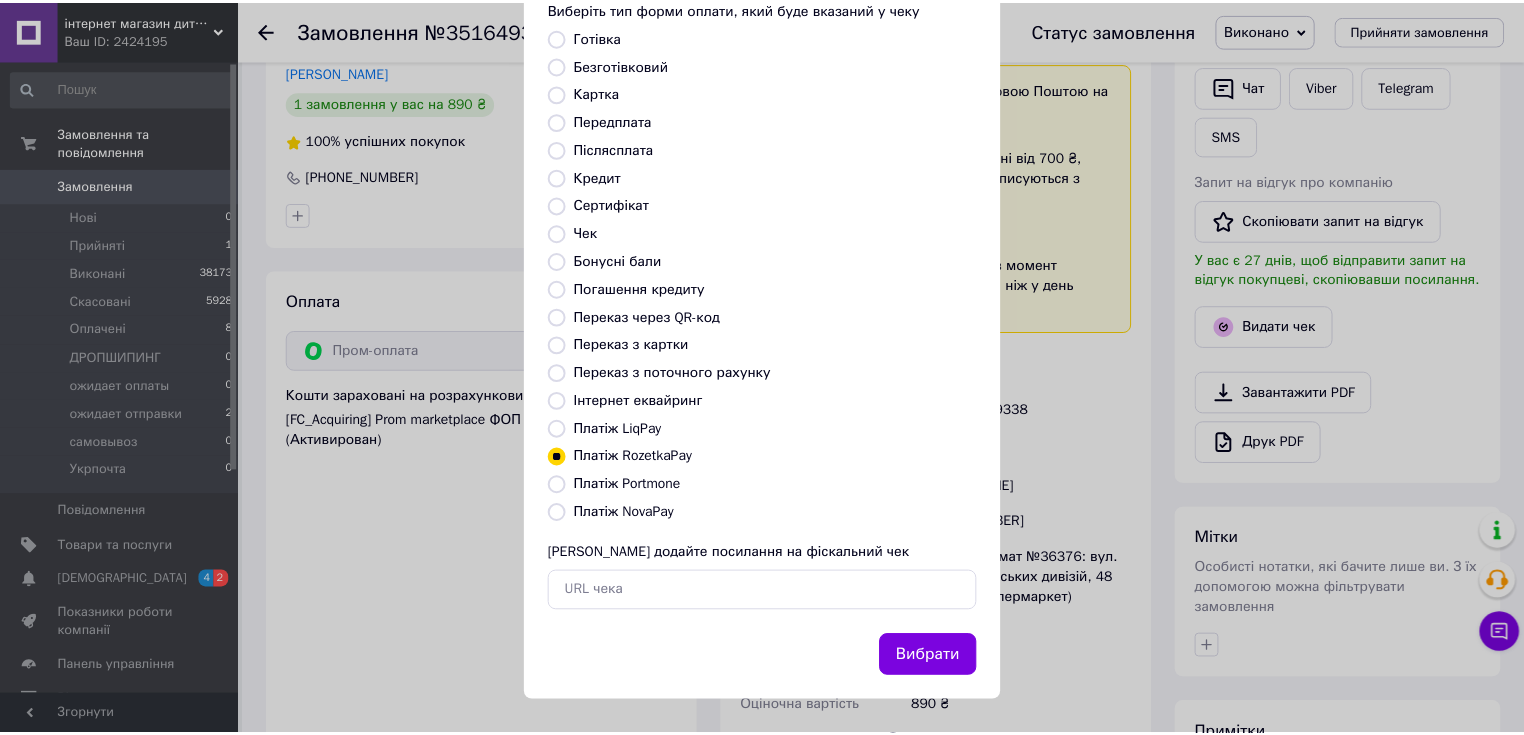 scroll, scrollTop: 123, scrollLeft: 0, axis: vertical 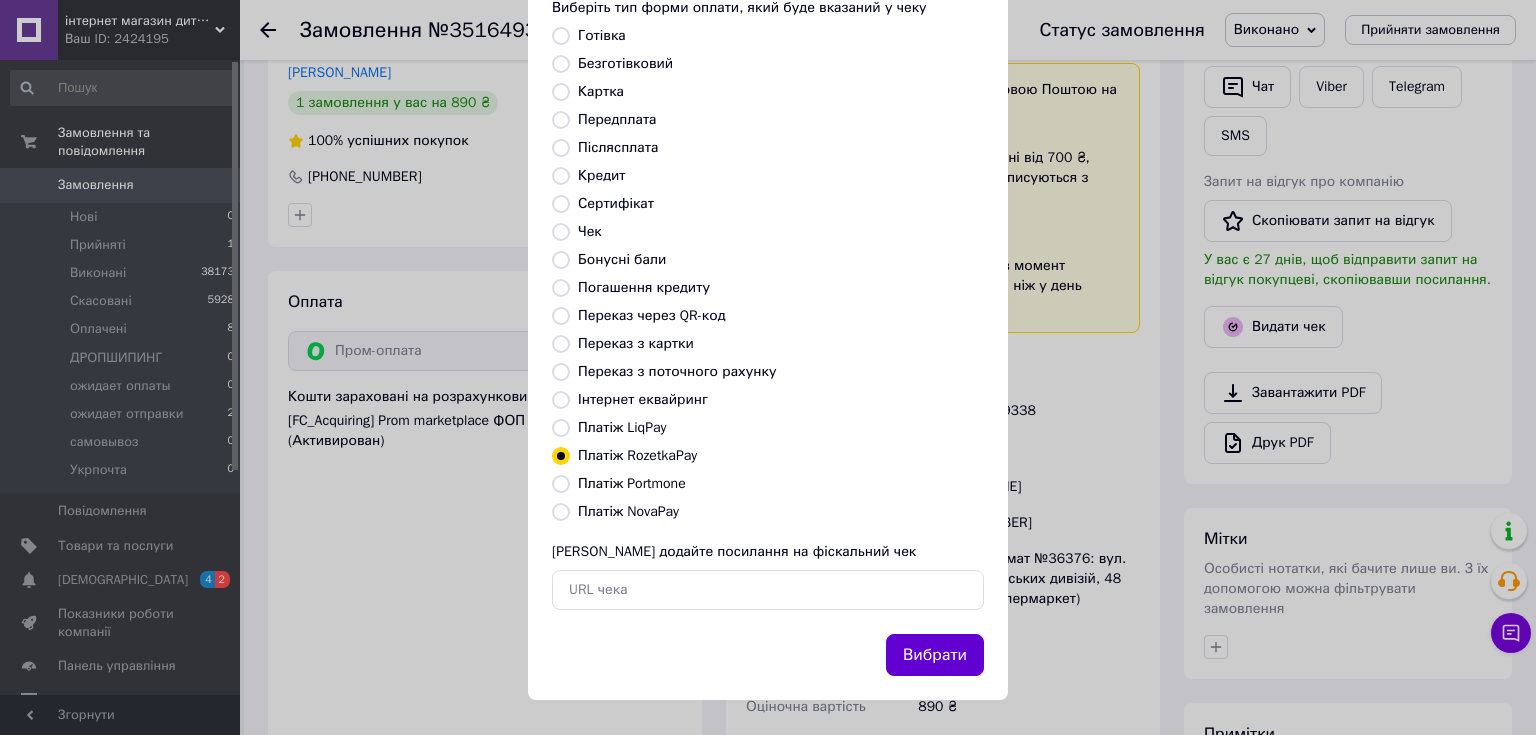 click on "Вибрати" at bounding box center [935, 655] 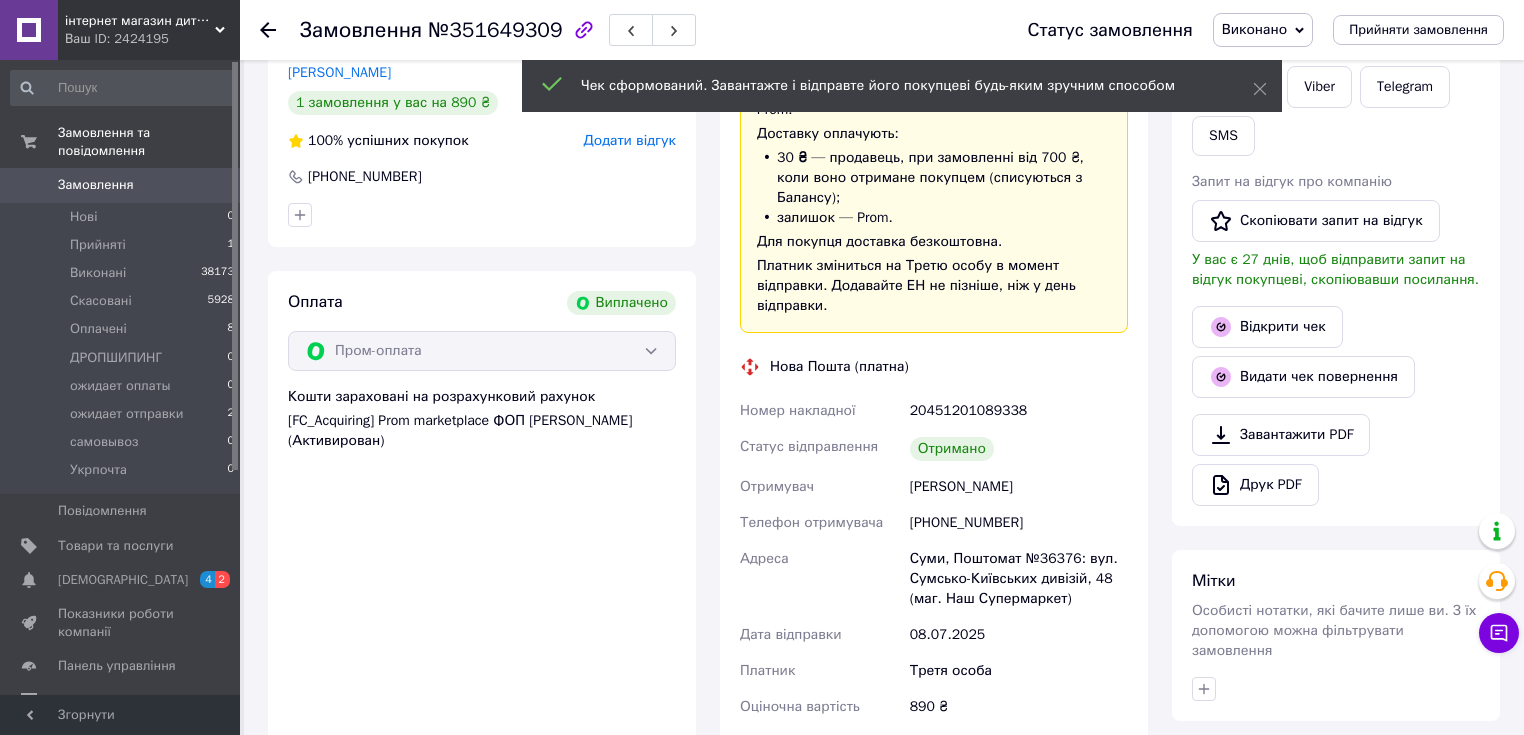 click 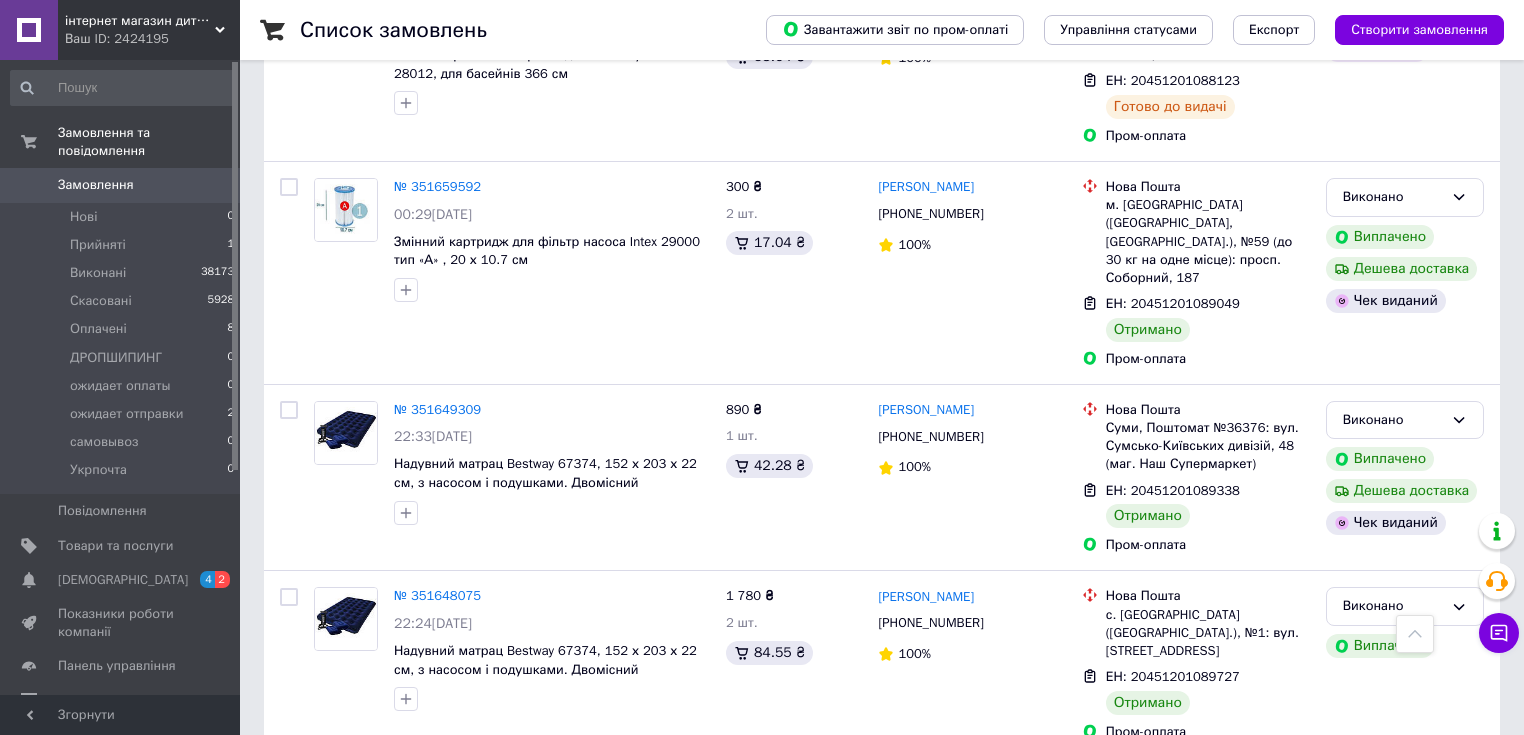 scroll, scrollTop: 3147, scrollLeft: 0, axis: vertical 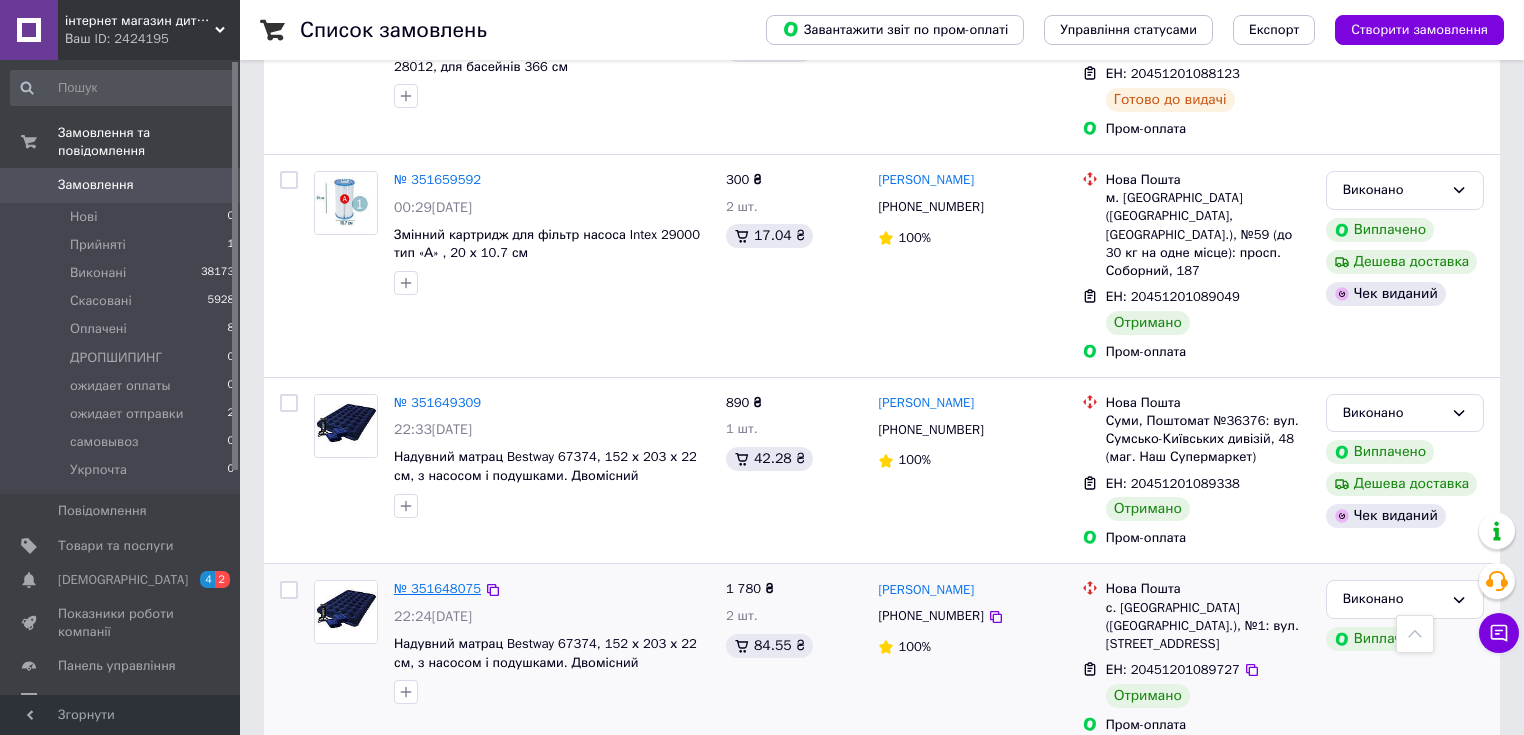 click on "№ 351648075" at bounding box center [437, 588] 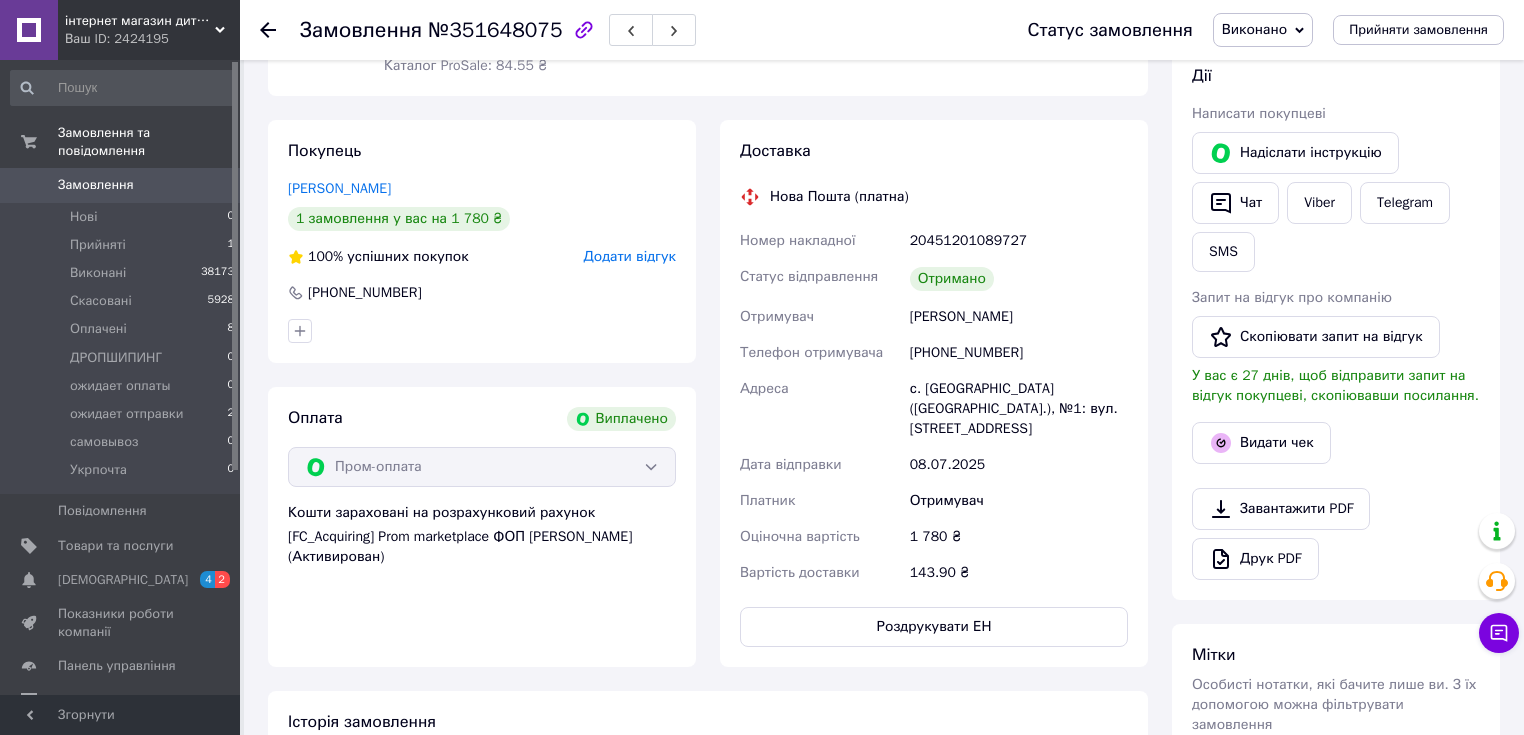 scroll, scrollTop: 957, scrollLeft: 0, axis: vertical 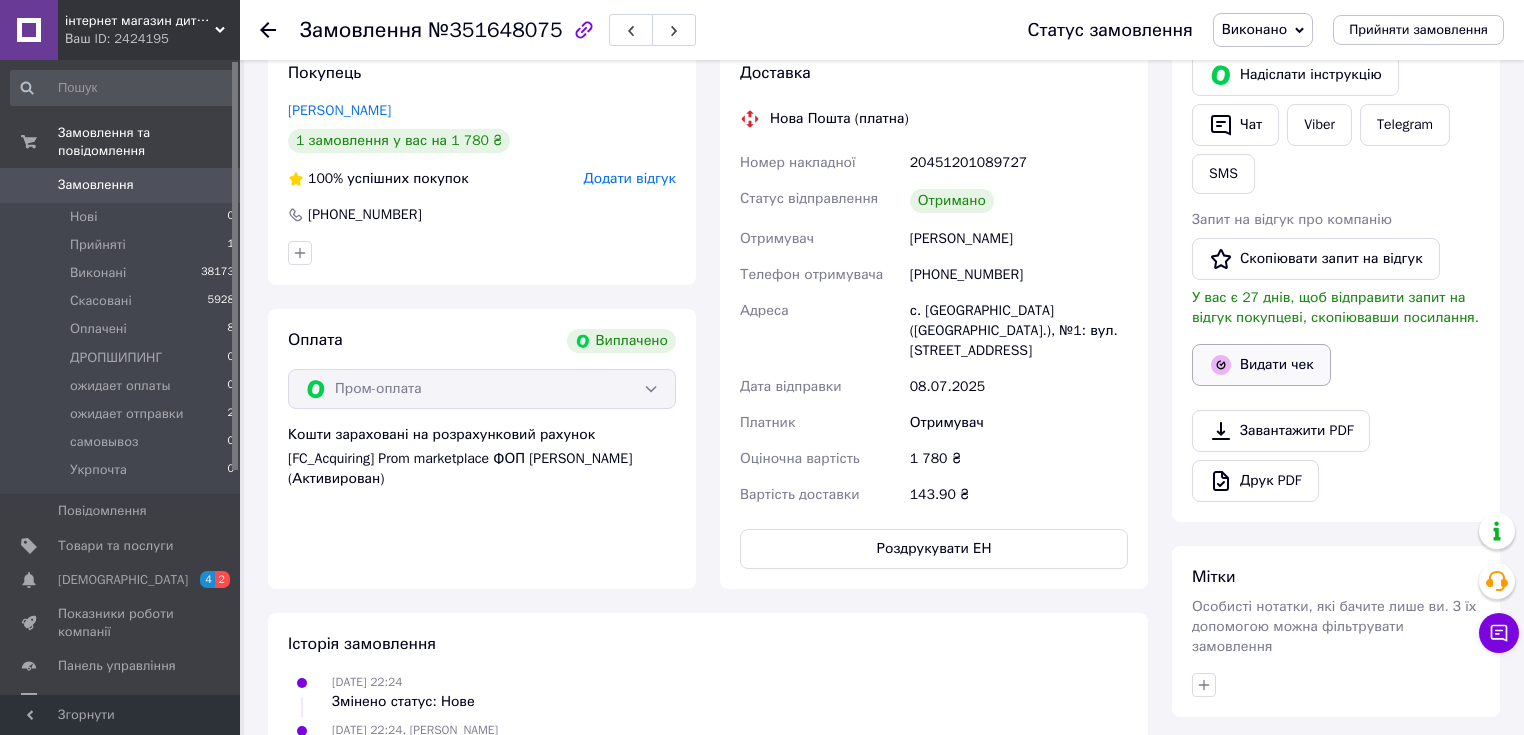 click on "Видати чек" at bounding box center [1261, 365] 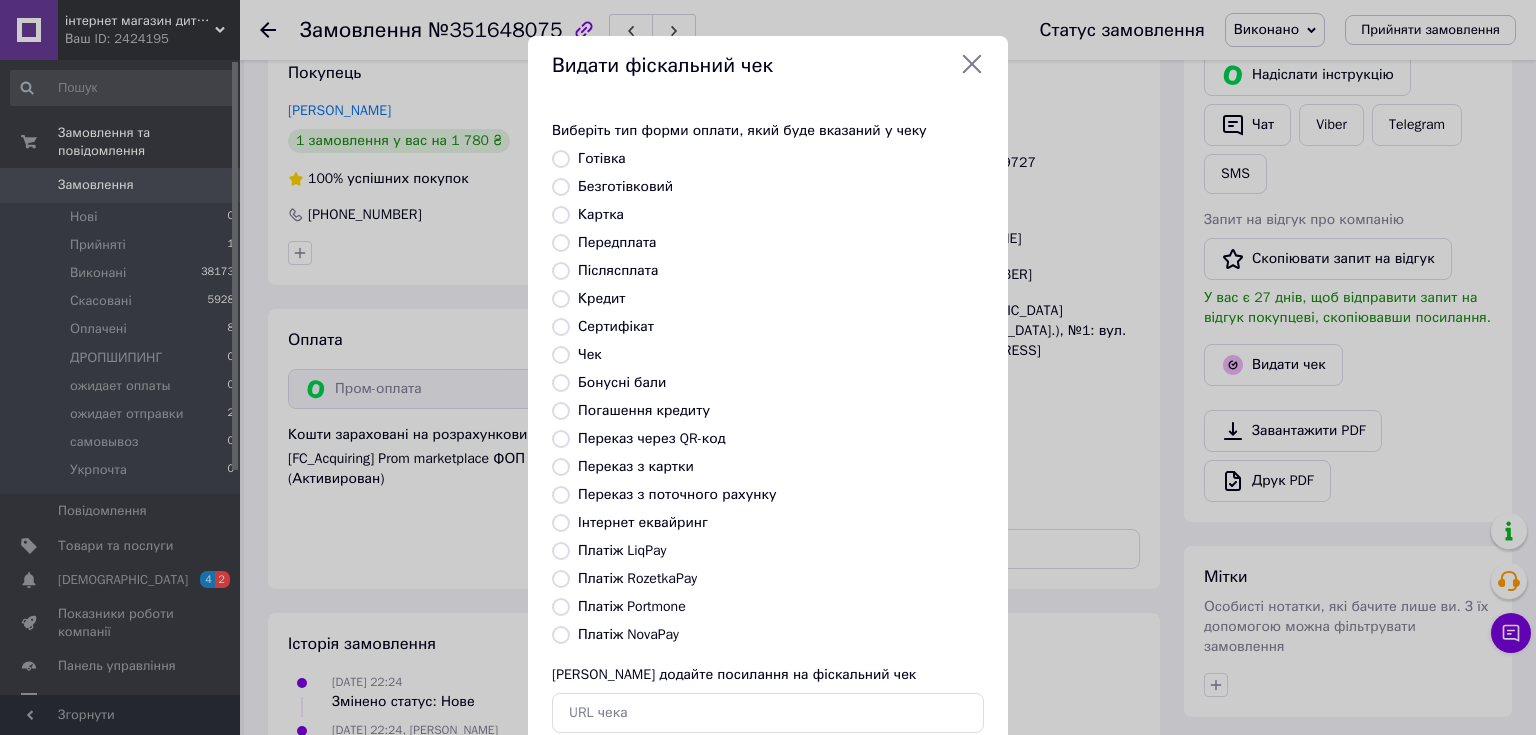click on "Платіж RozetkaPay" at bounding box center [637, 578] 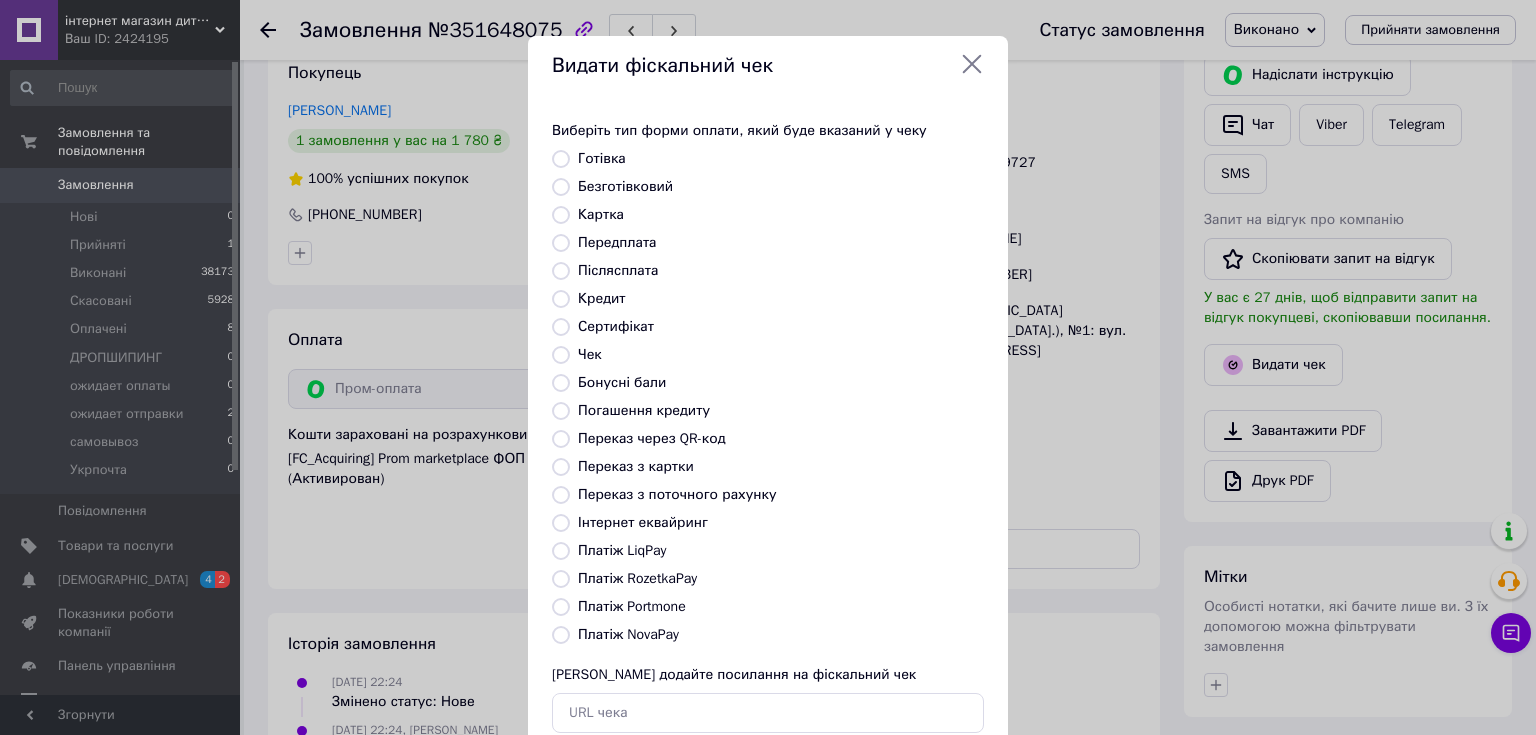 radio on "true" 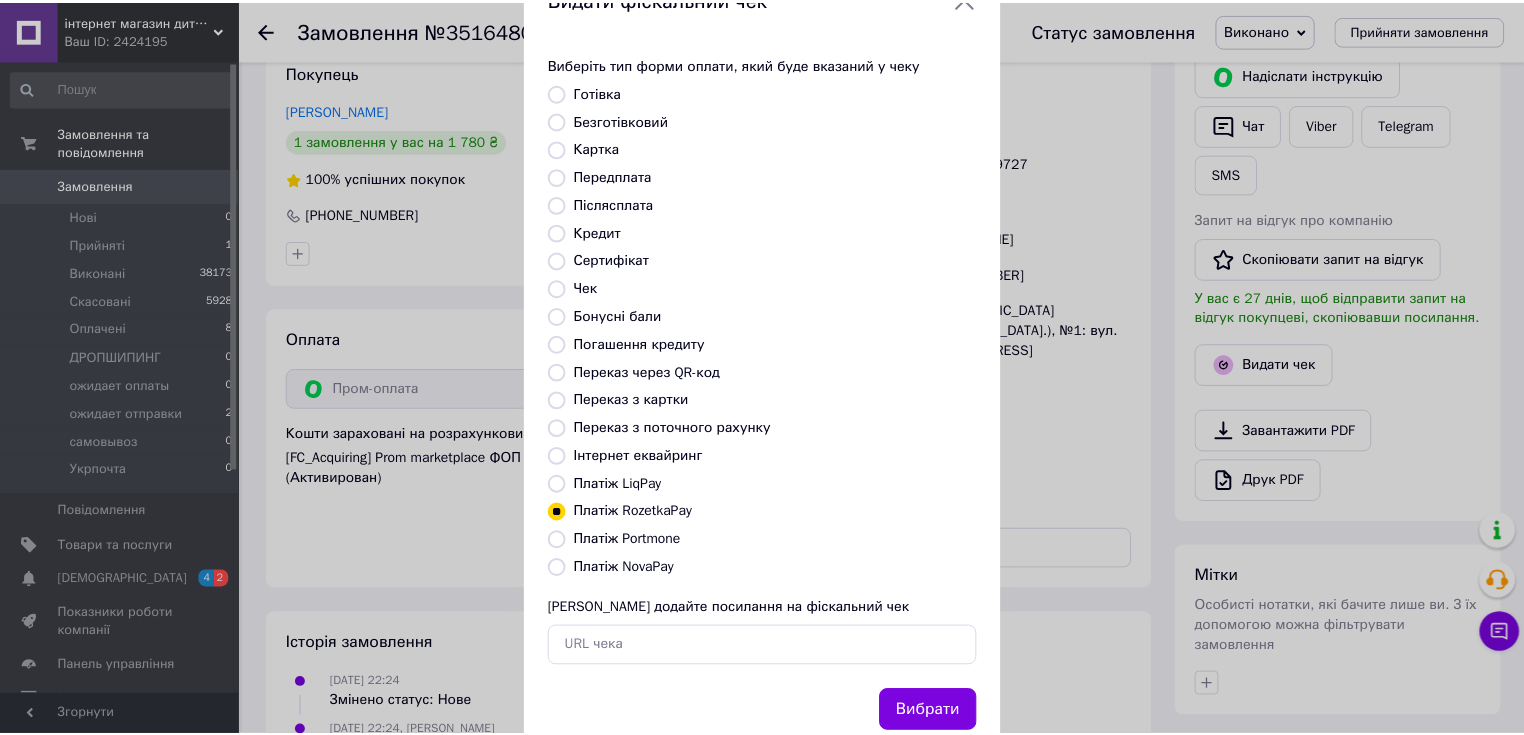 scroll, scrollTop: 123, scrollLeft: 0, axis: vertical 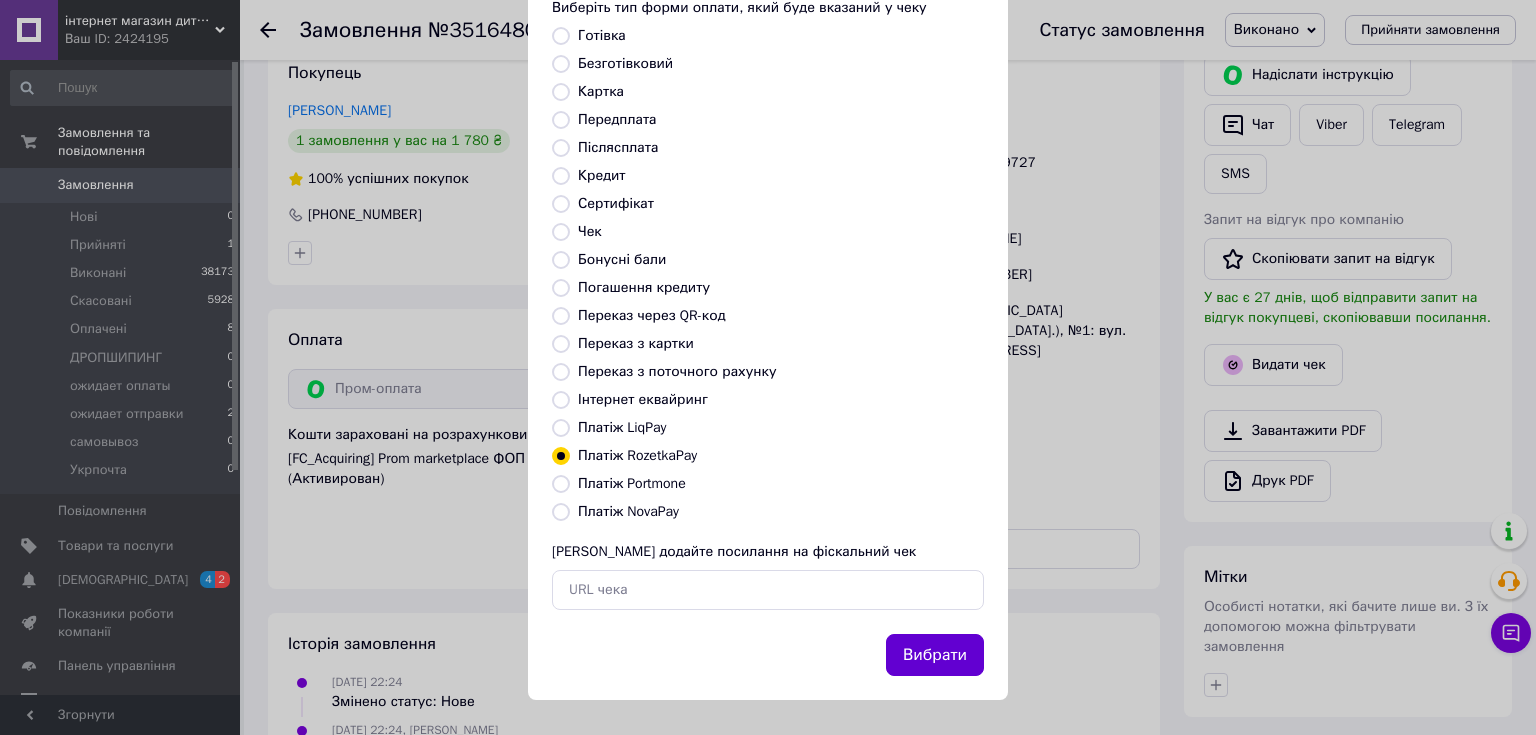 click on "Вибрати" at bounding box center (935, 655) 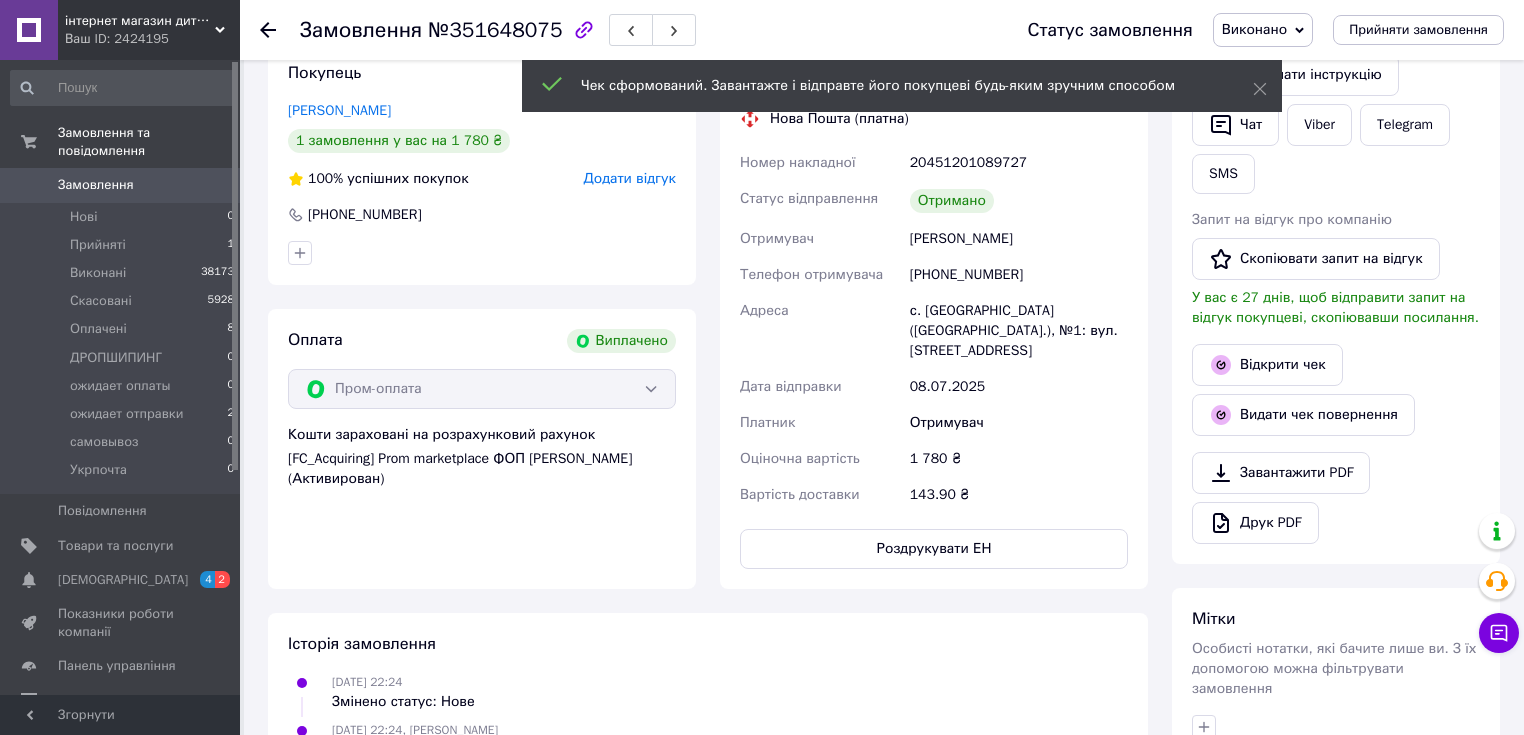 click 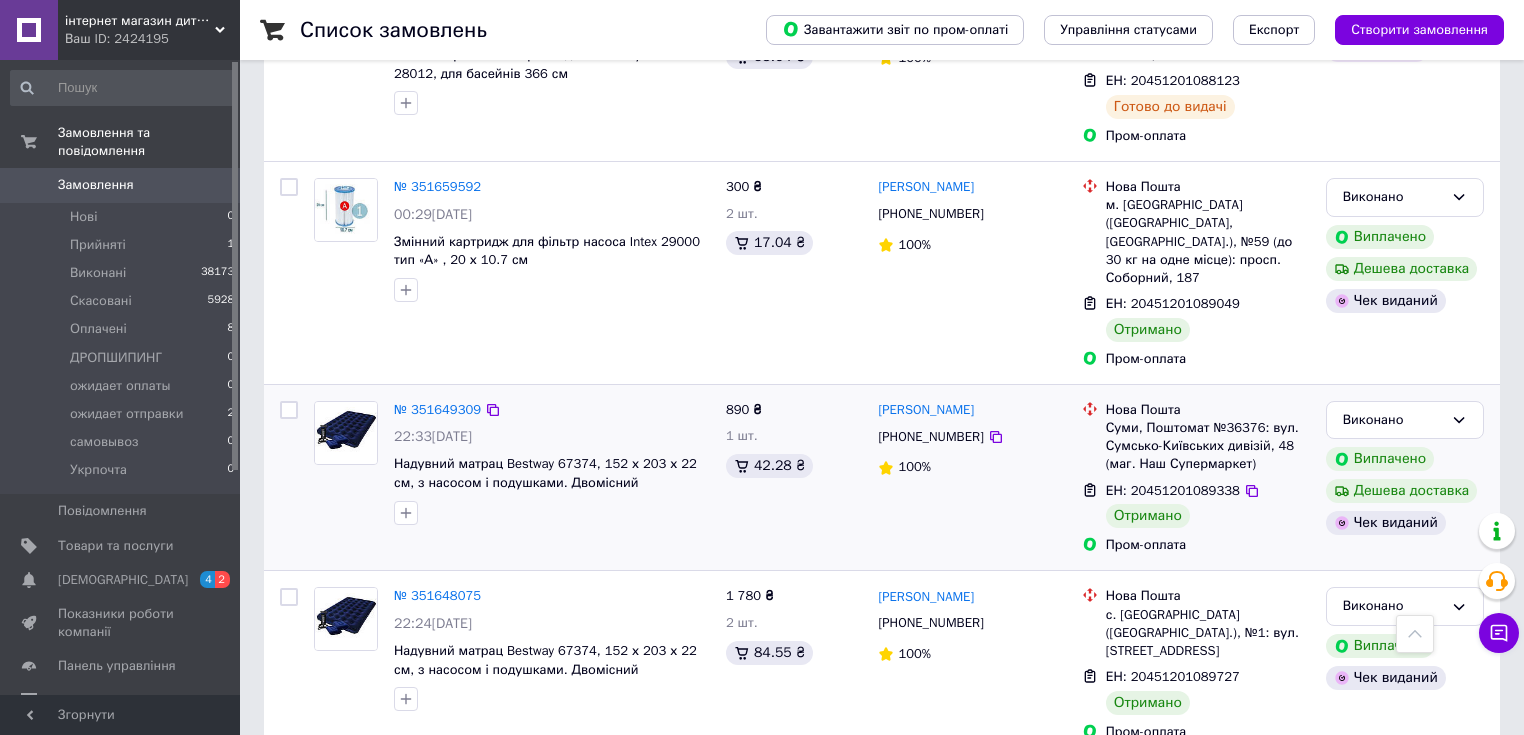 scroll, scrollTop: 3147, scrollLeft: 0, axis: vertical 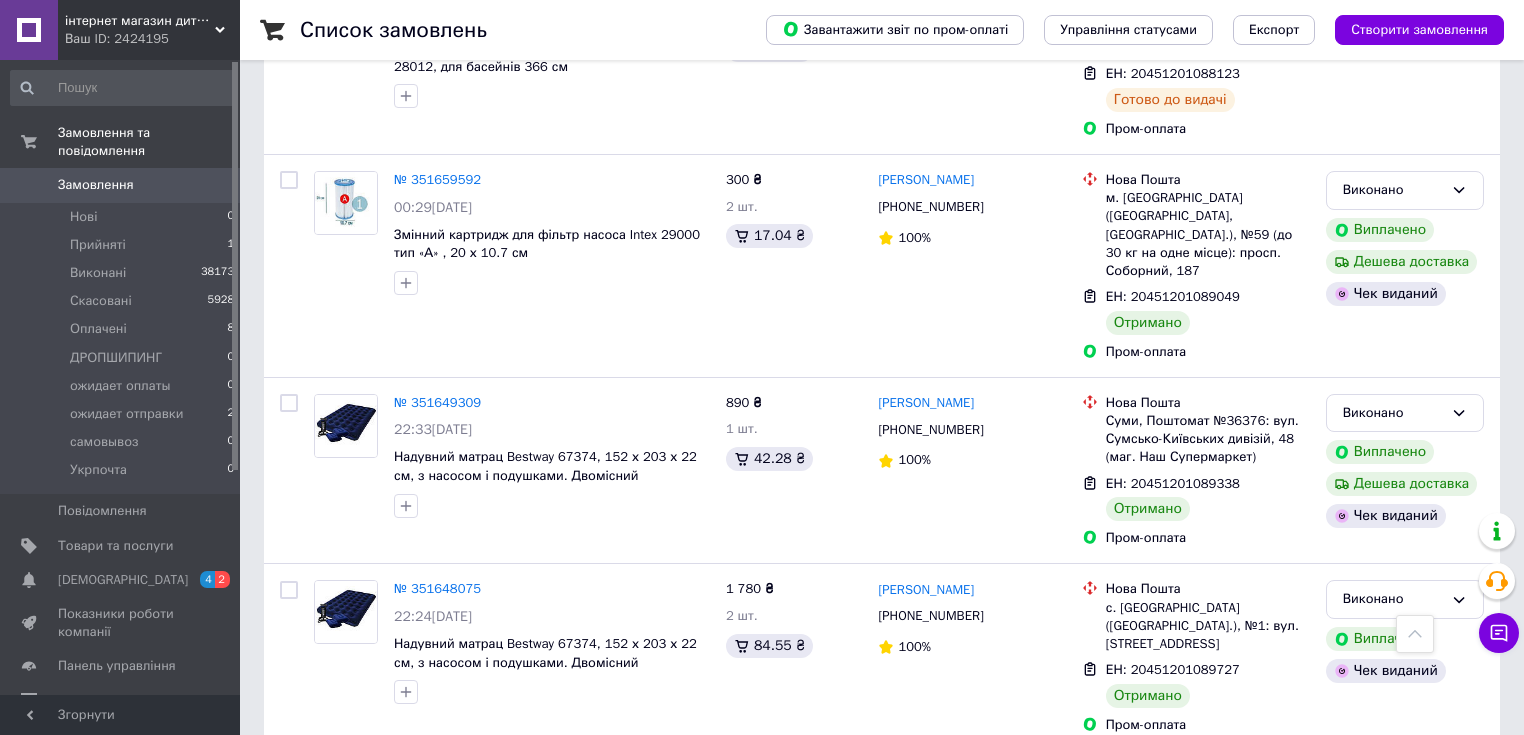 click on "Наступна" at bounding box center [763, 795] 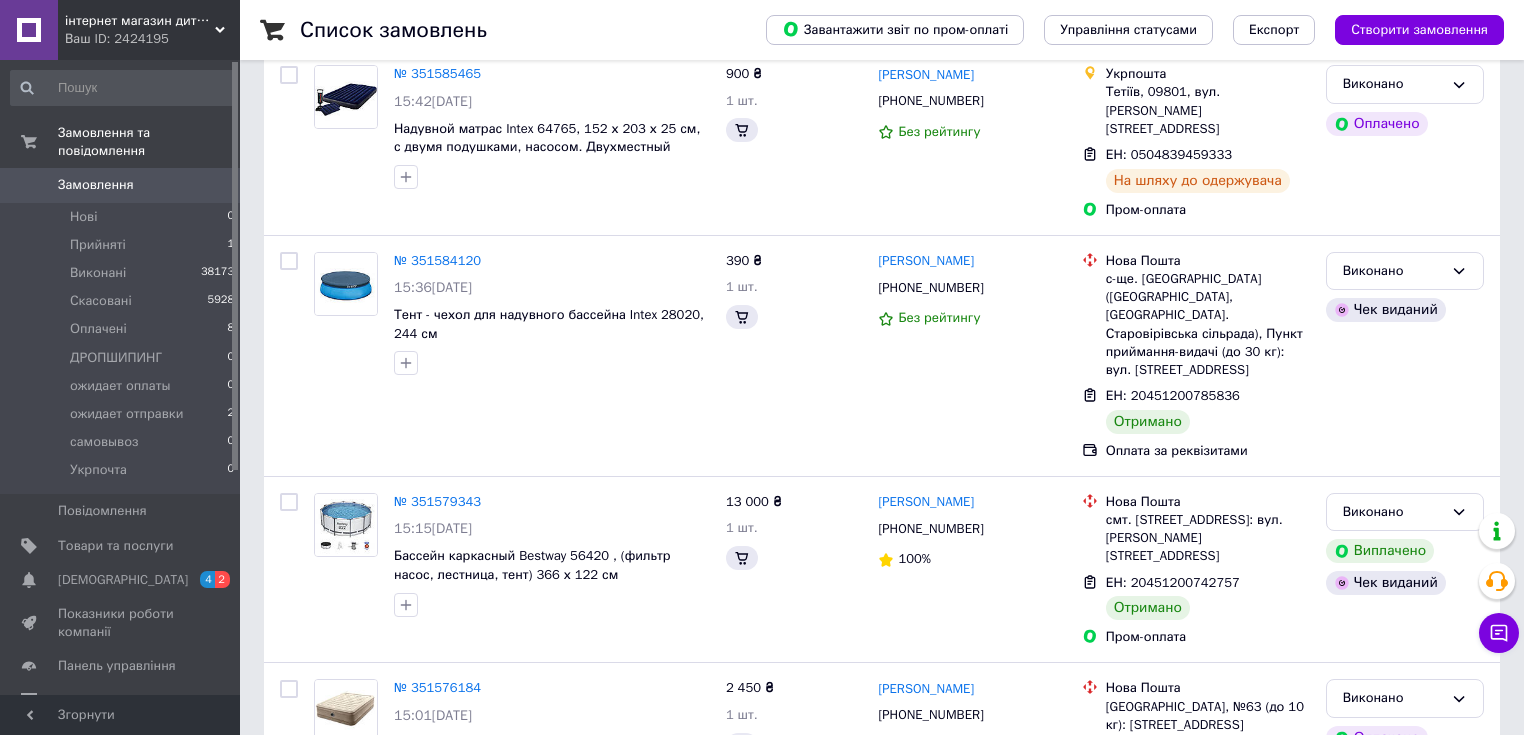 scroll, scrollTop: 0, scrollLeft: 0, axis: both 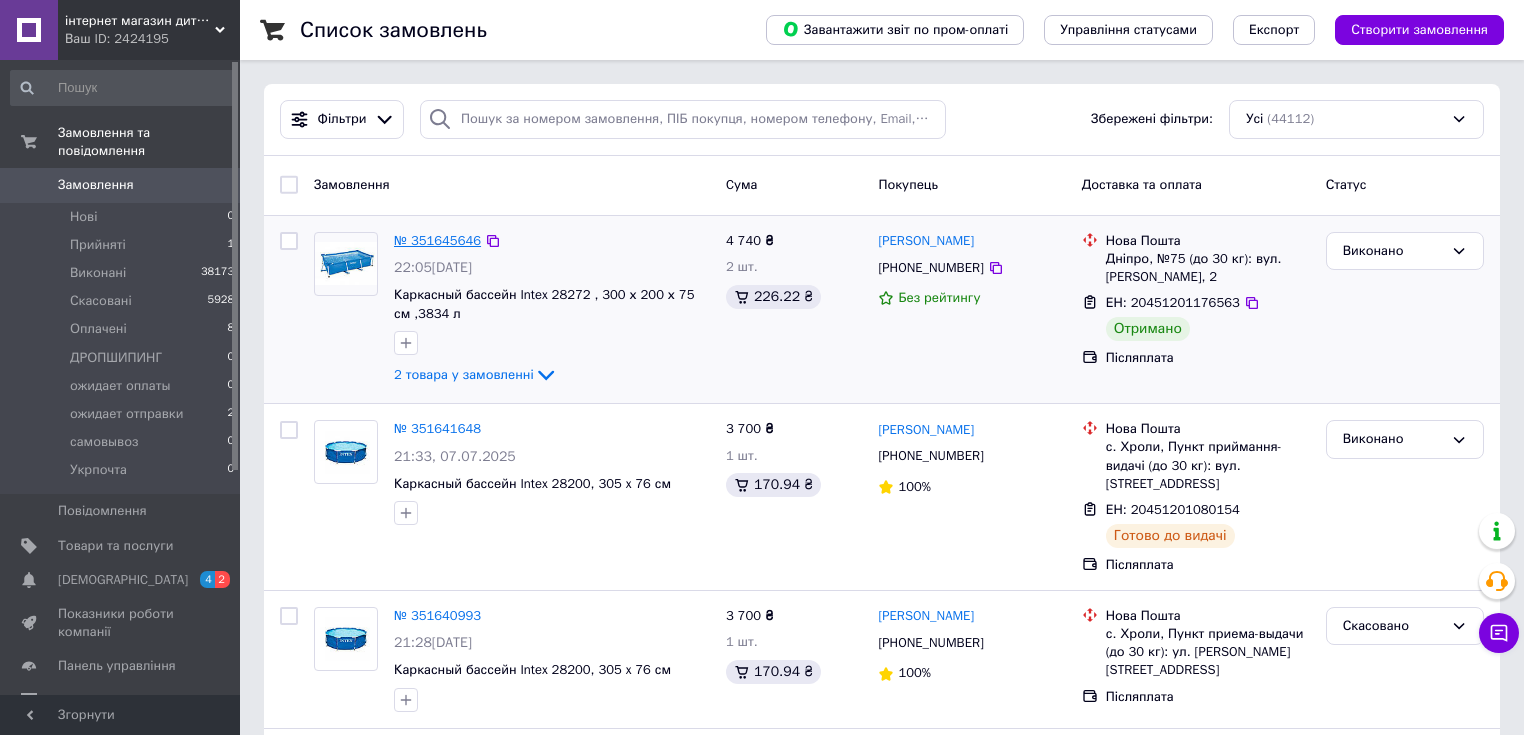 click on "№ 351645646" at bounding box center [437, 240] 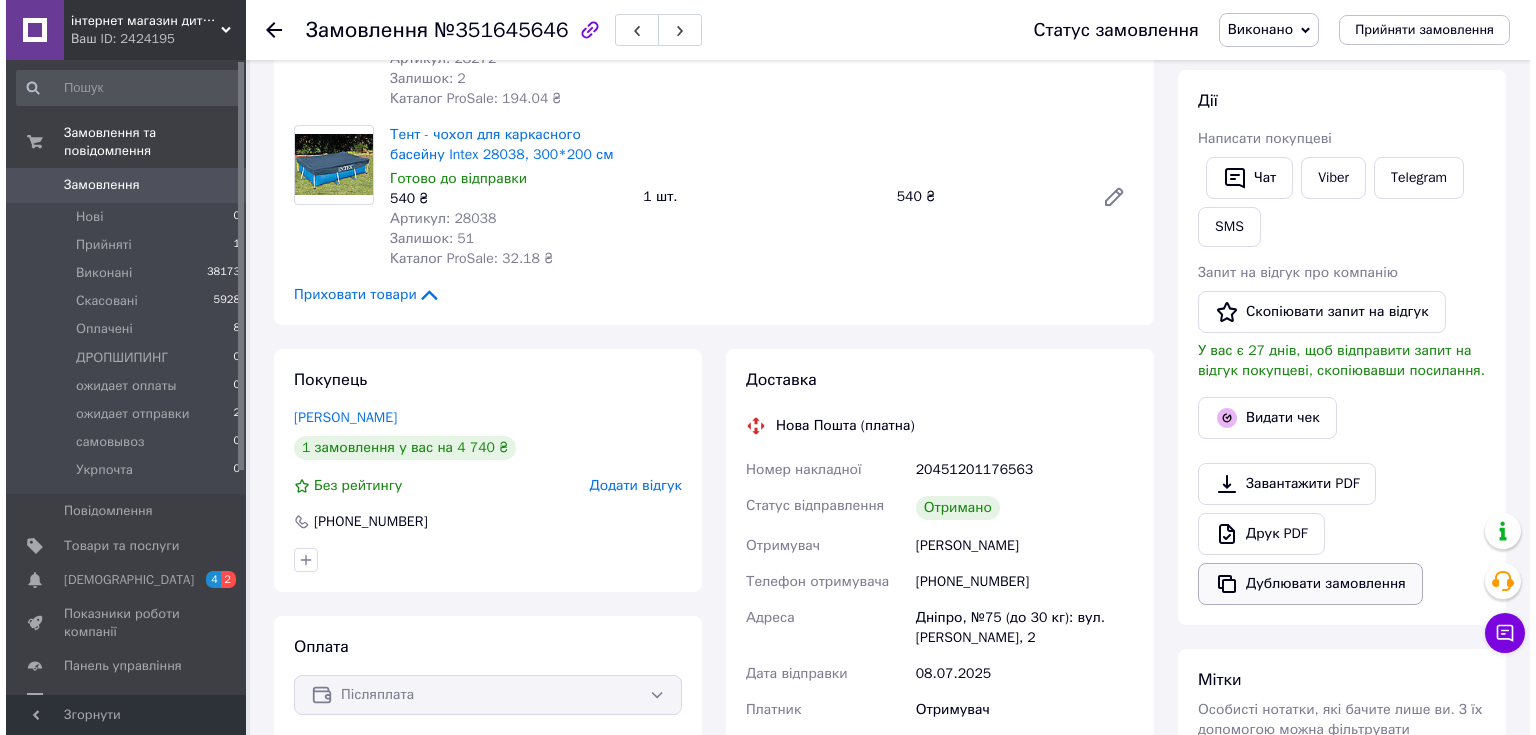 scroll, scrollTop: 400, scrollLeft: 0, axis: vertical 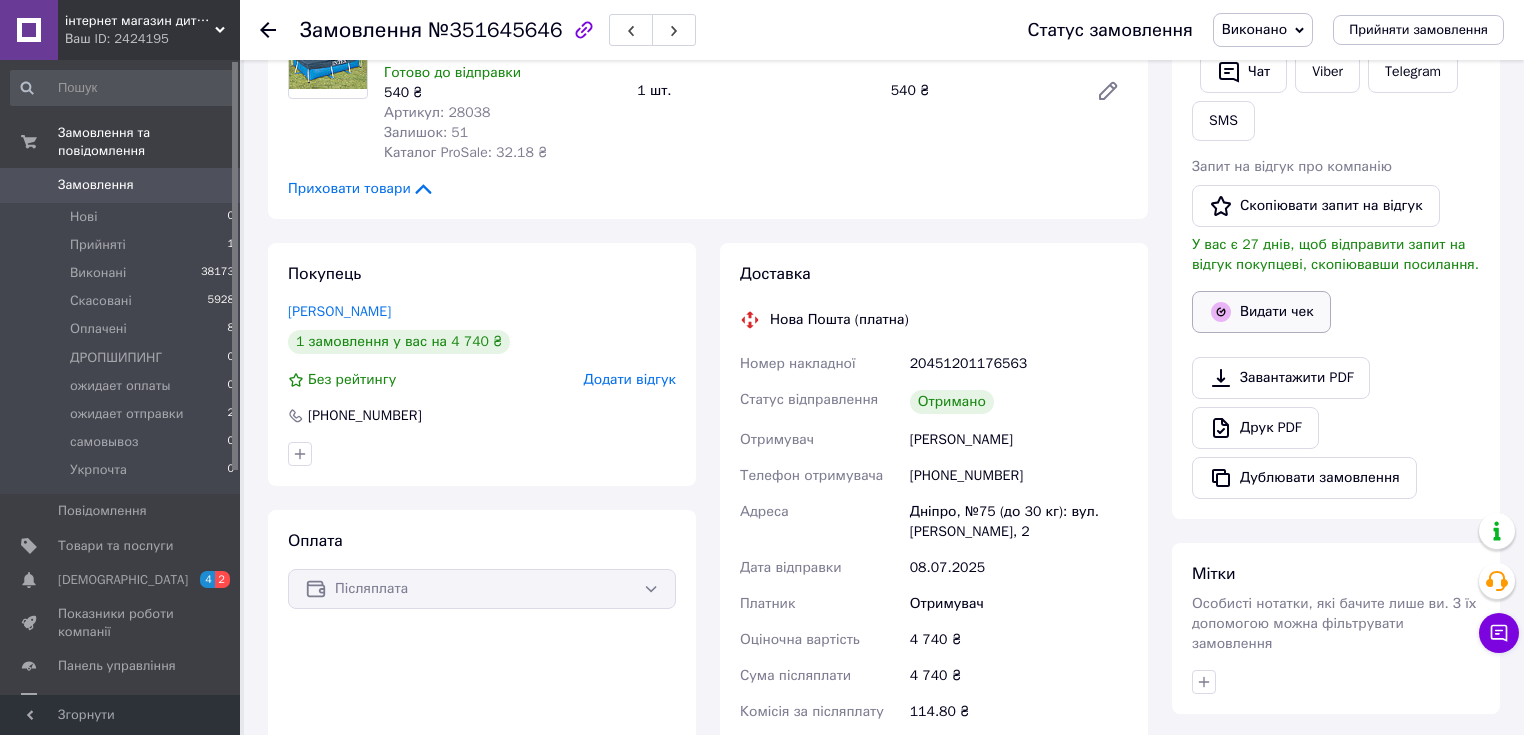 click on "Видати чек" at bounding box center [1261, 312] 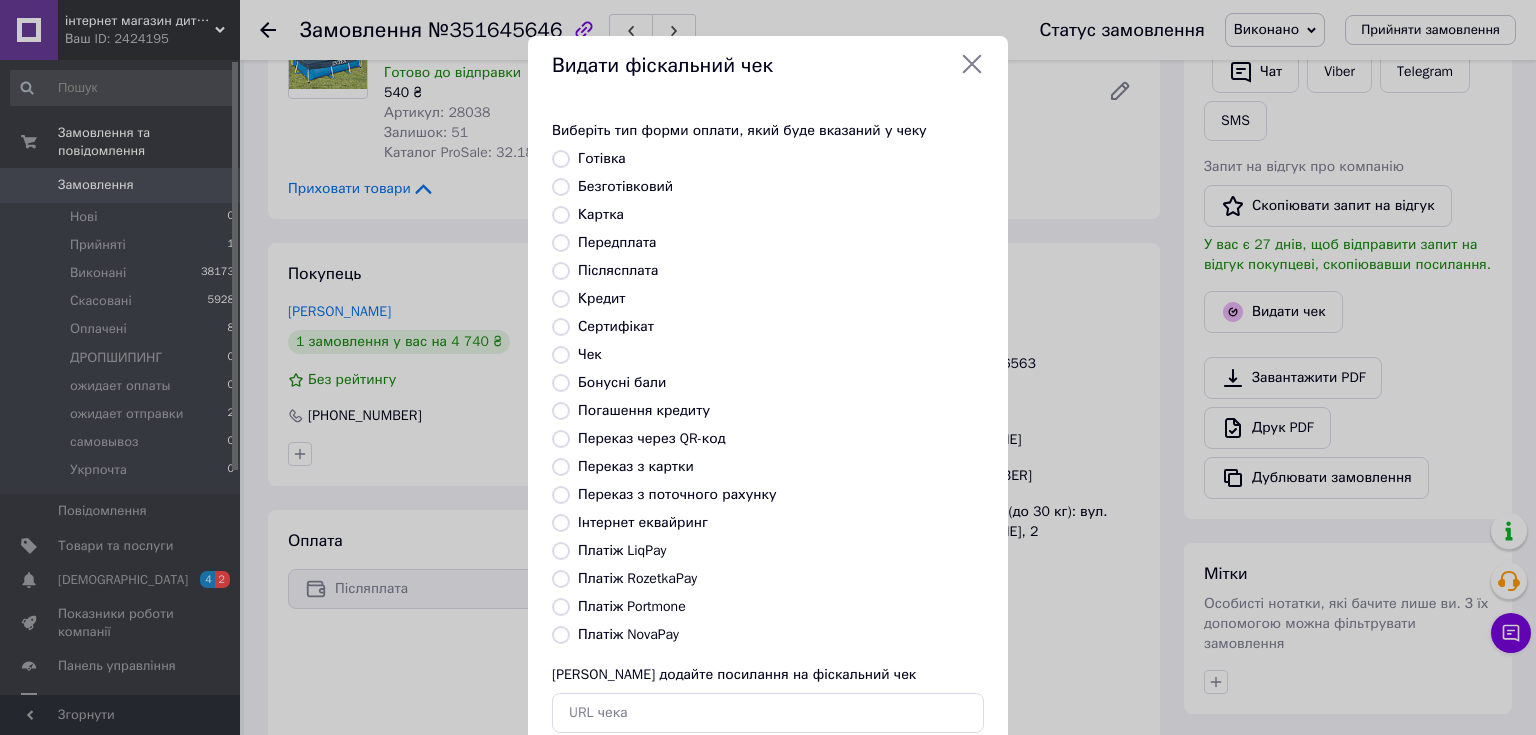 click on "Платіж NovaPay" at bounding box center (628, 634) 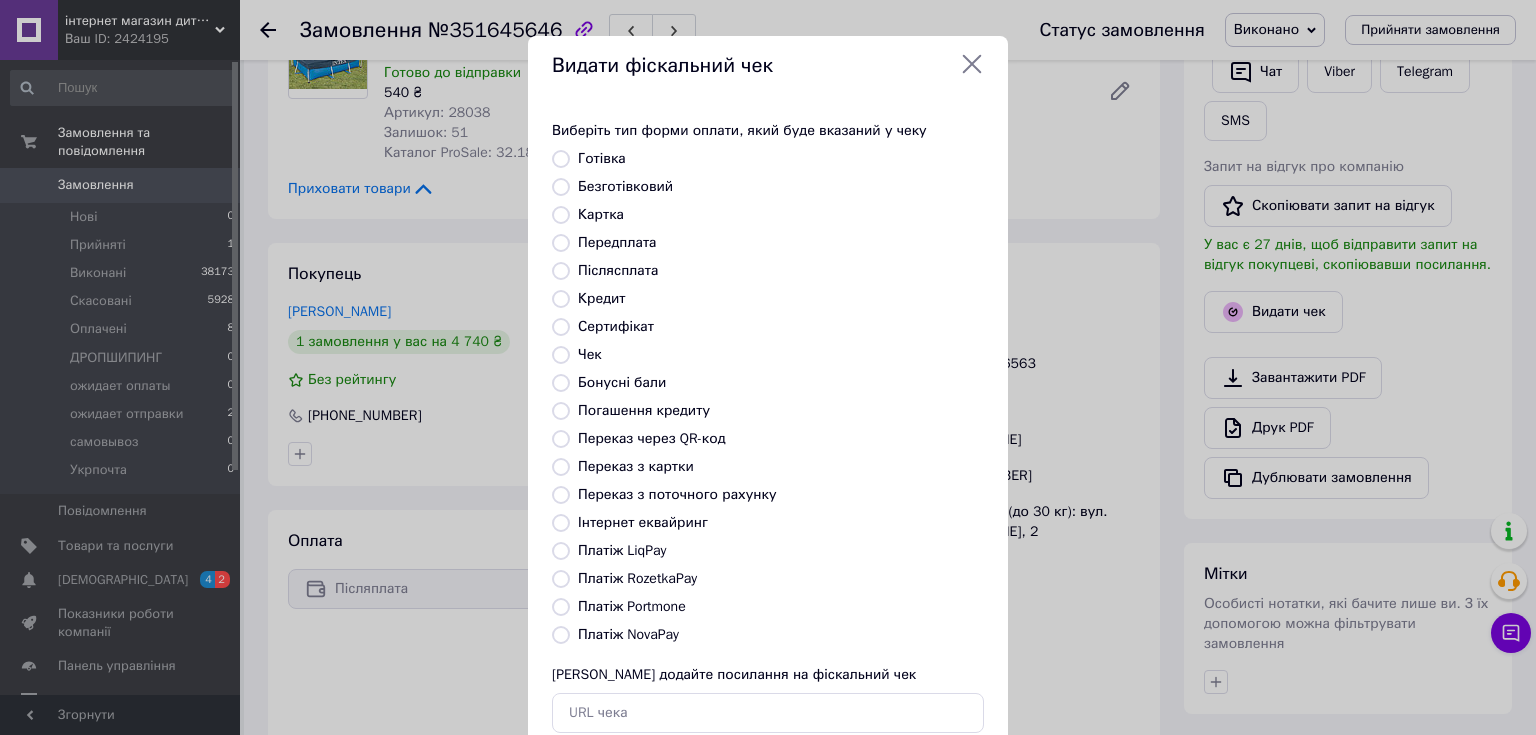 radio on "true" 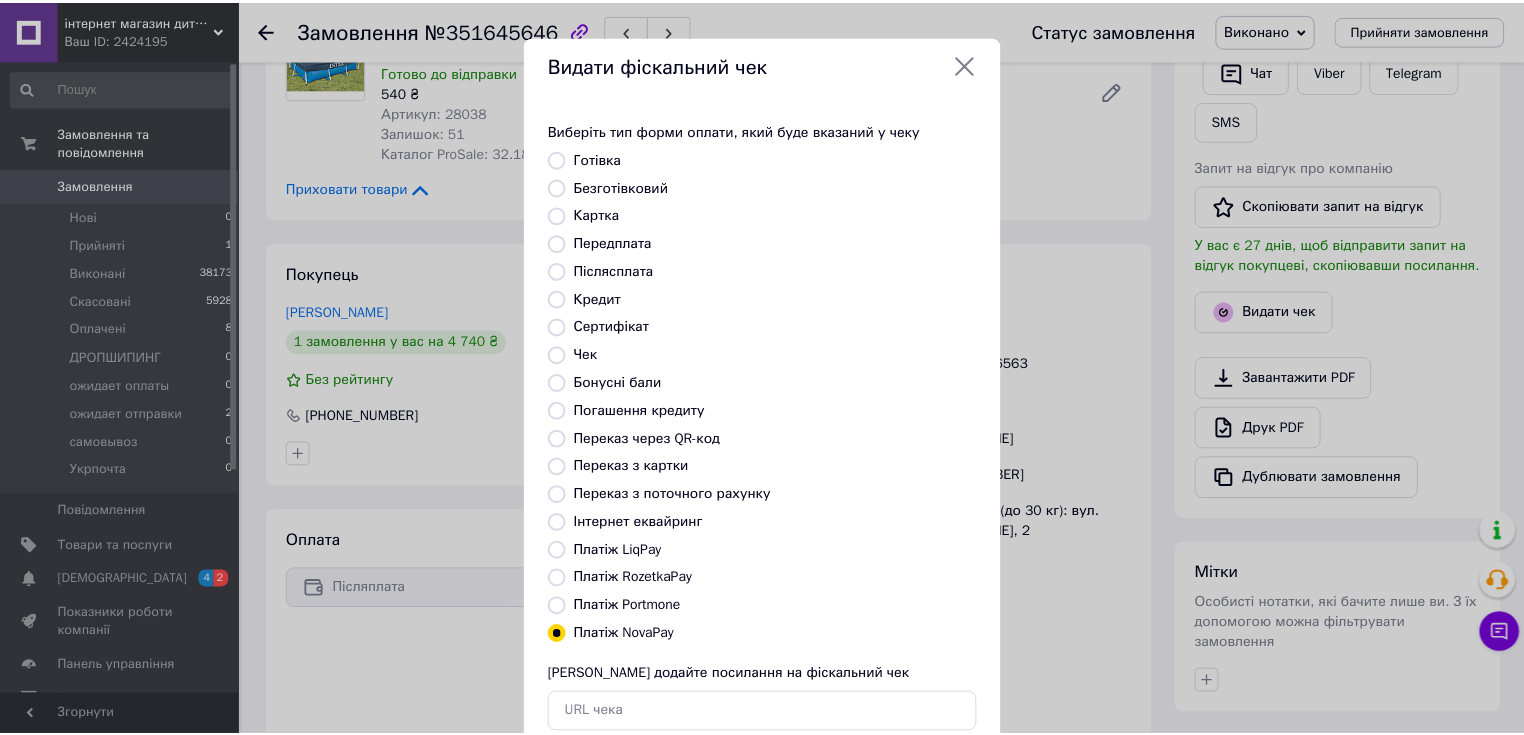 scroll, scrollTop: 123, scrollLeft: 0, axis: vertical 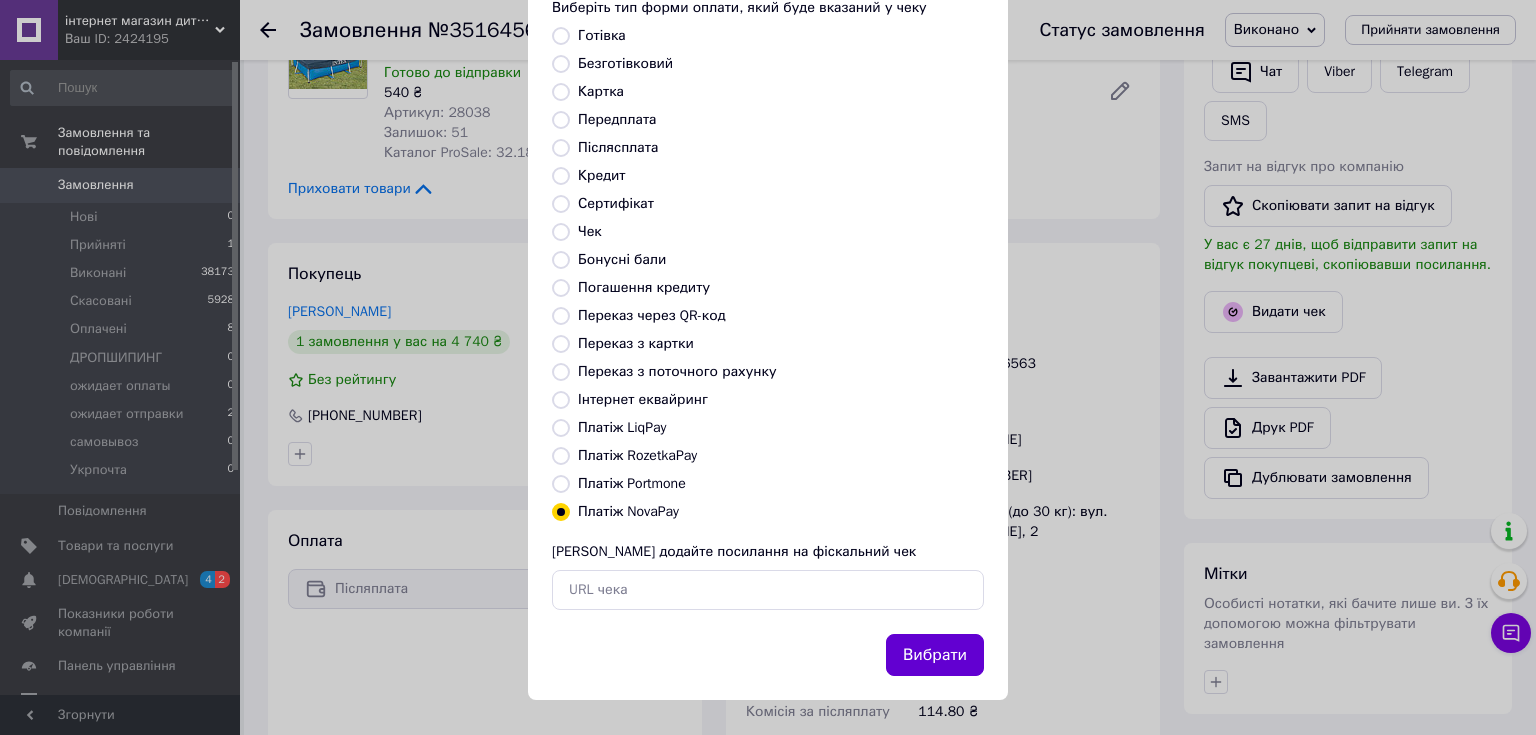 click on "Вибрати" at bounding box center (935, 655) 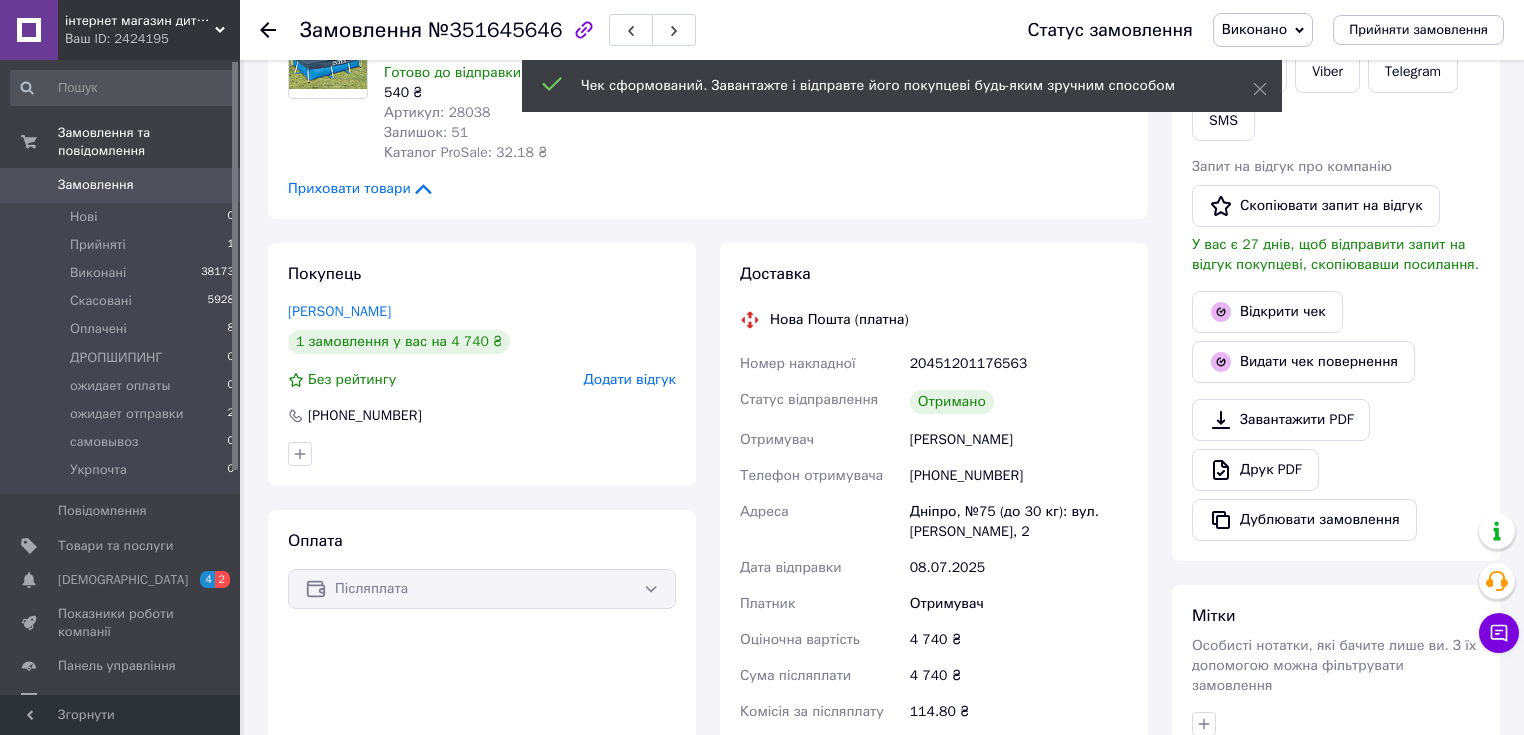 click 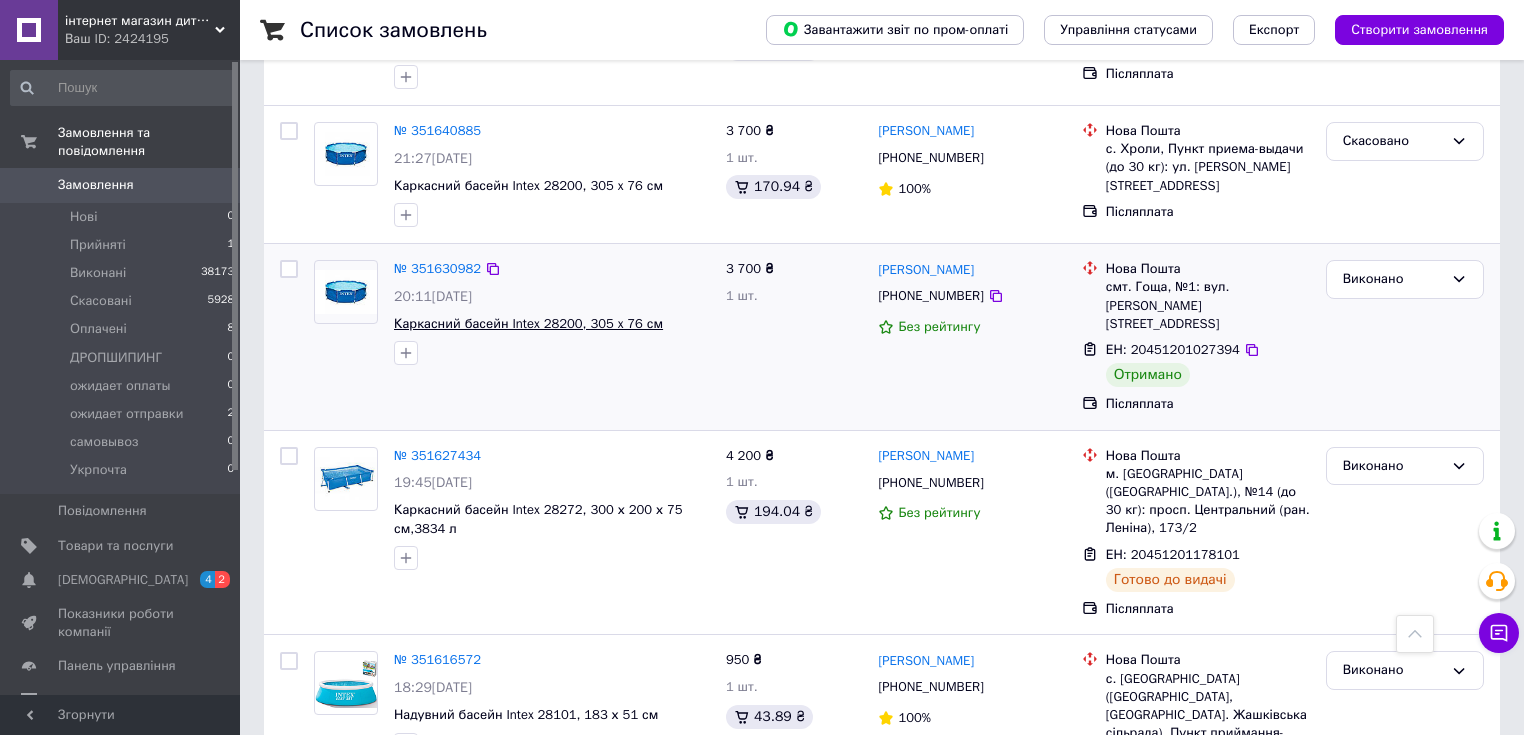 scroll, scrollTop: 640, scrollLeft: 0, axis: vertical 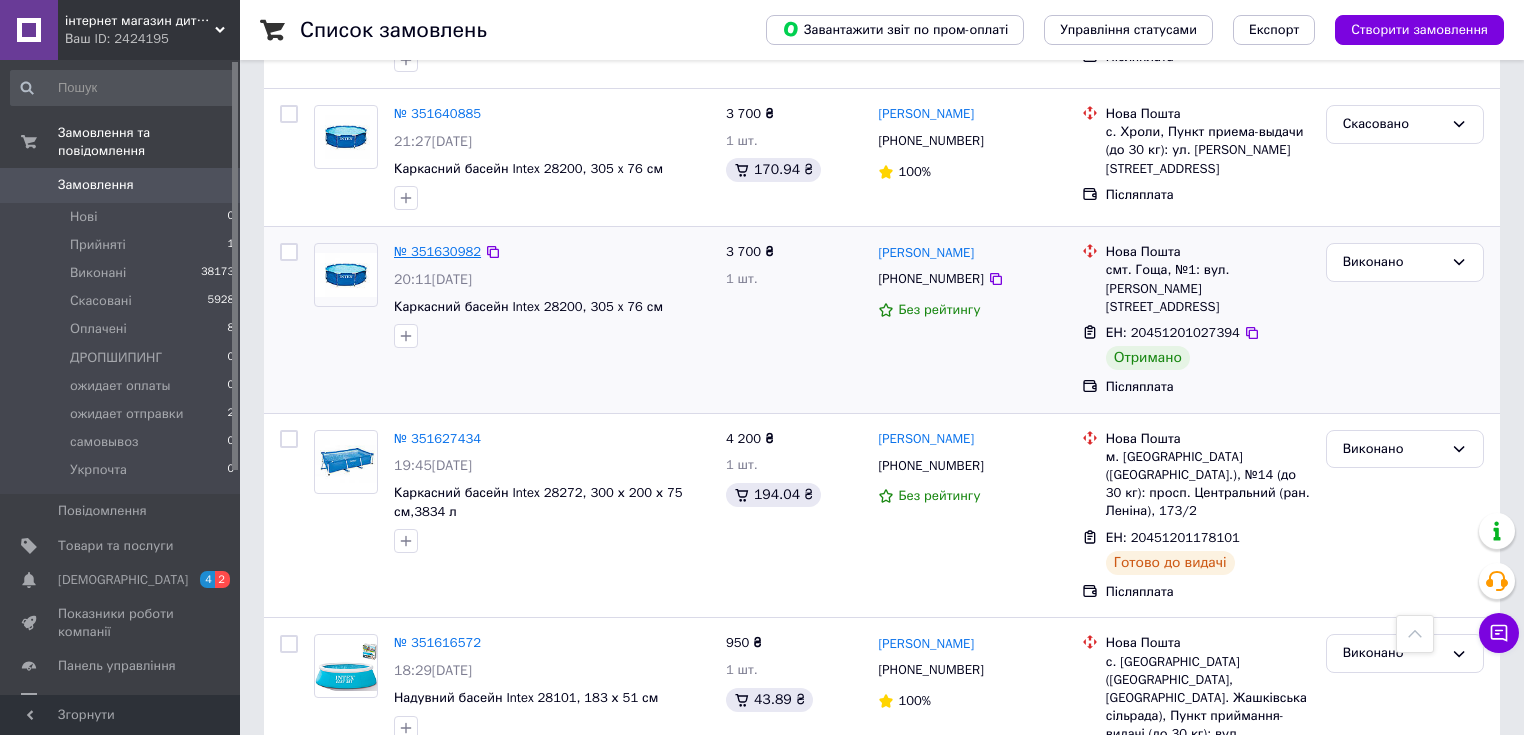 click on "№ 351630982" at bounding box center (437, 251) 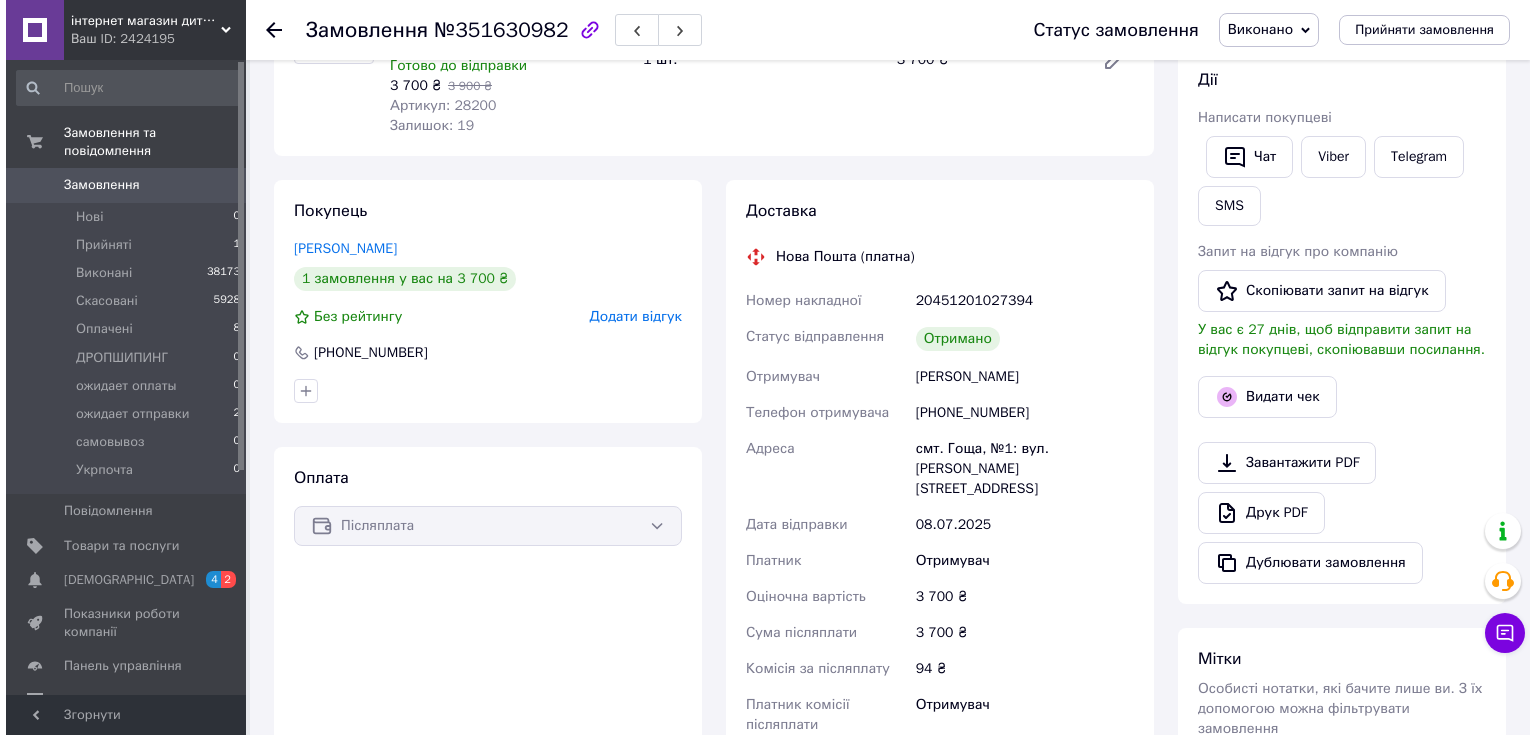 scroll, scrollTop: 240, scrollLeft: 0, axis: vertical 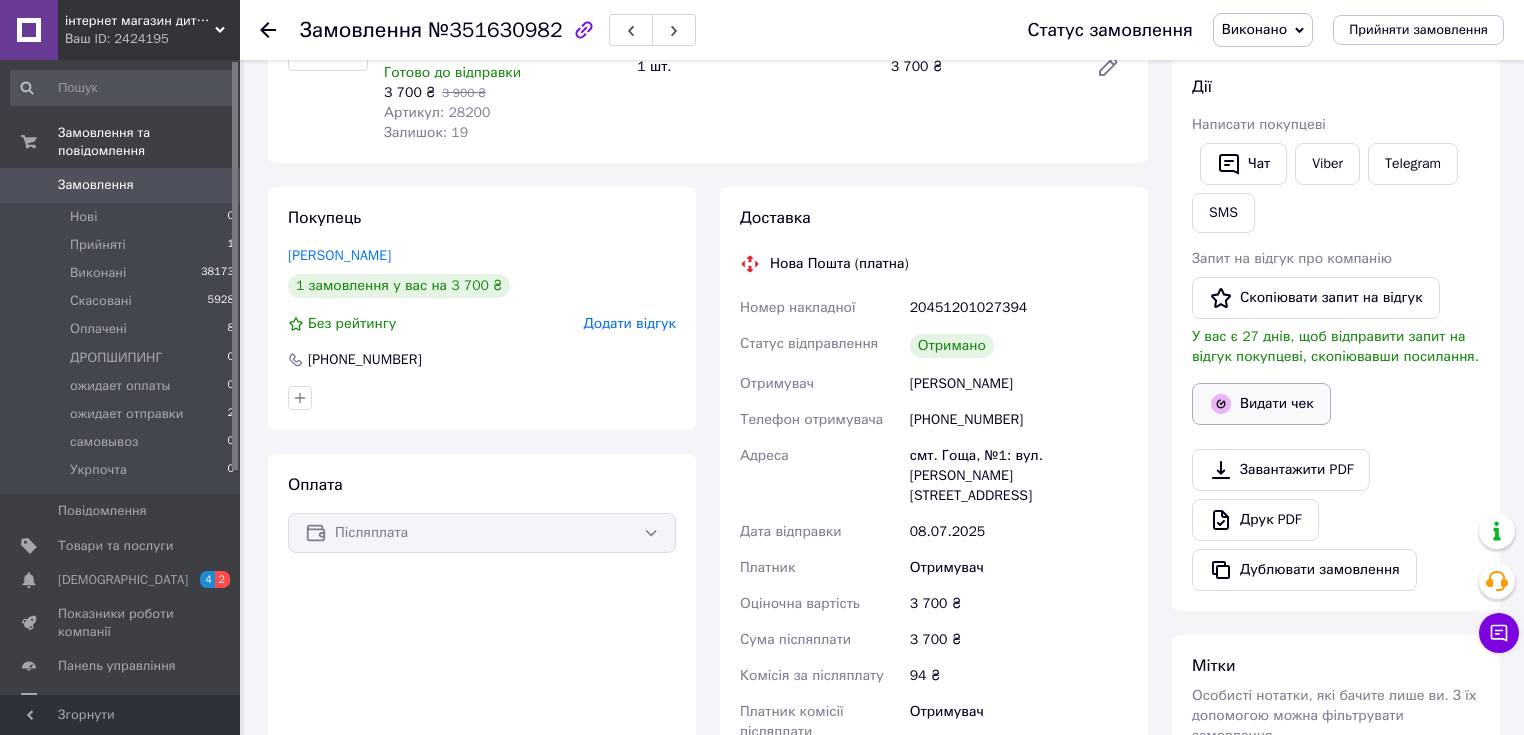 click on "Видати чек" at bounding box center [1261, 404] 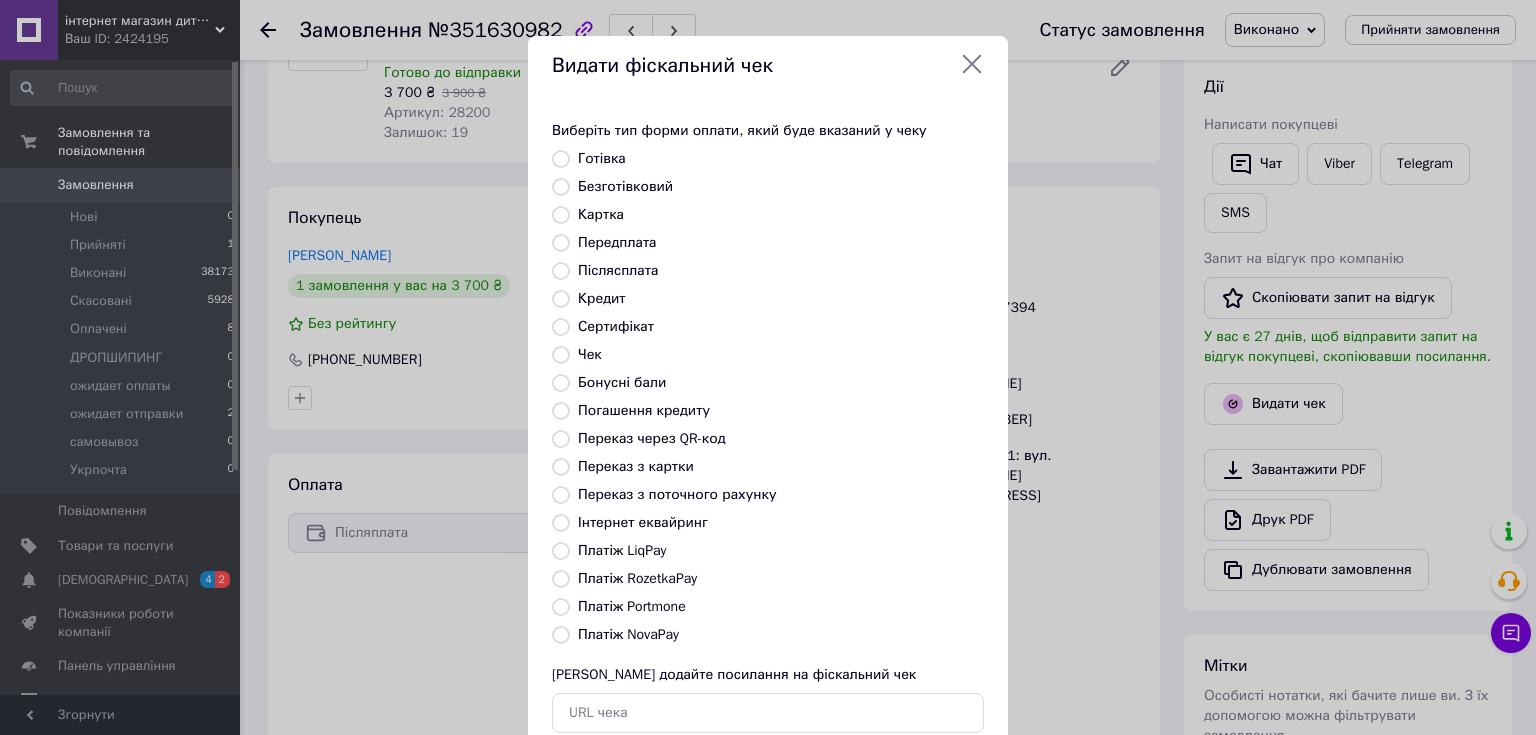 click on "Платіж NovaPay" at bounding box center (628, 634) 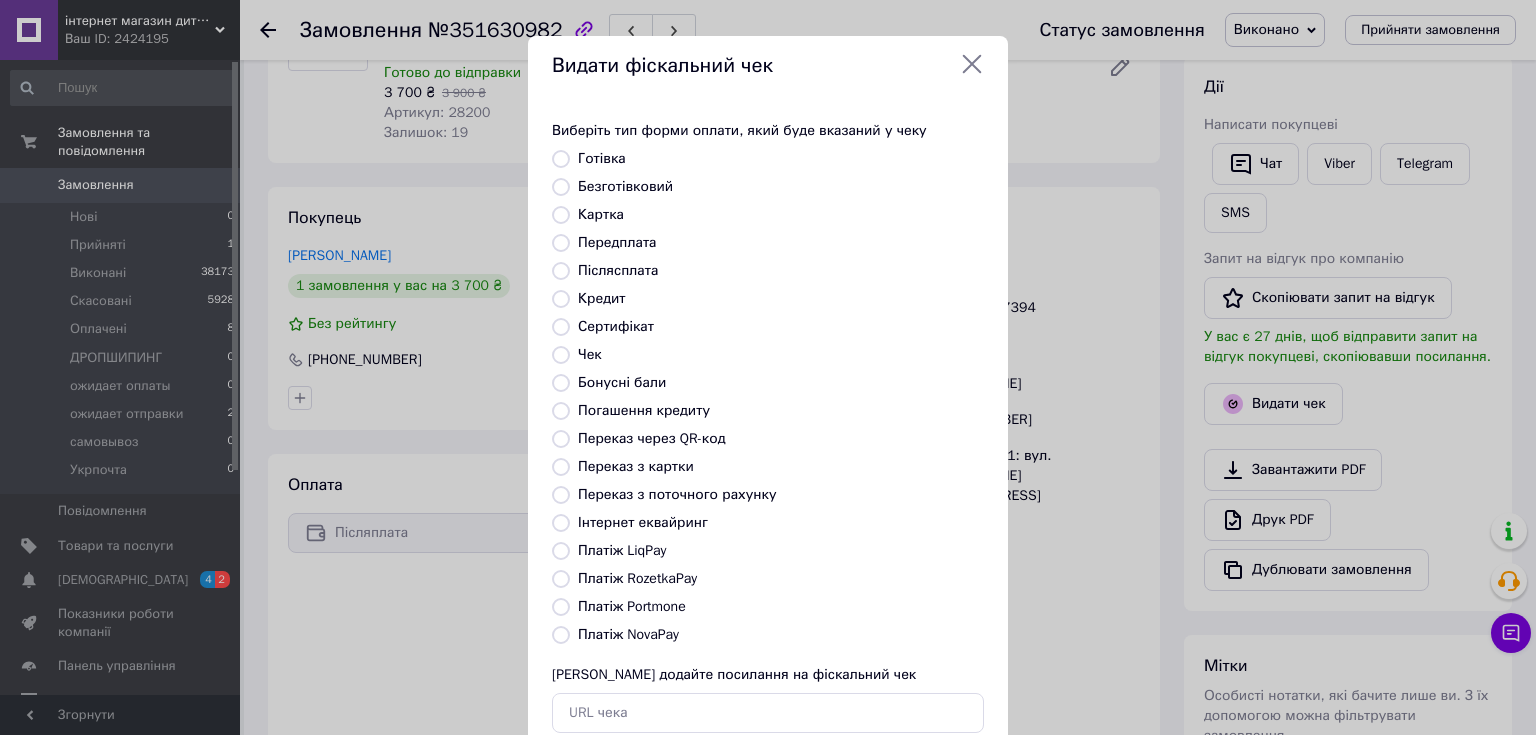 radio on "true" 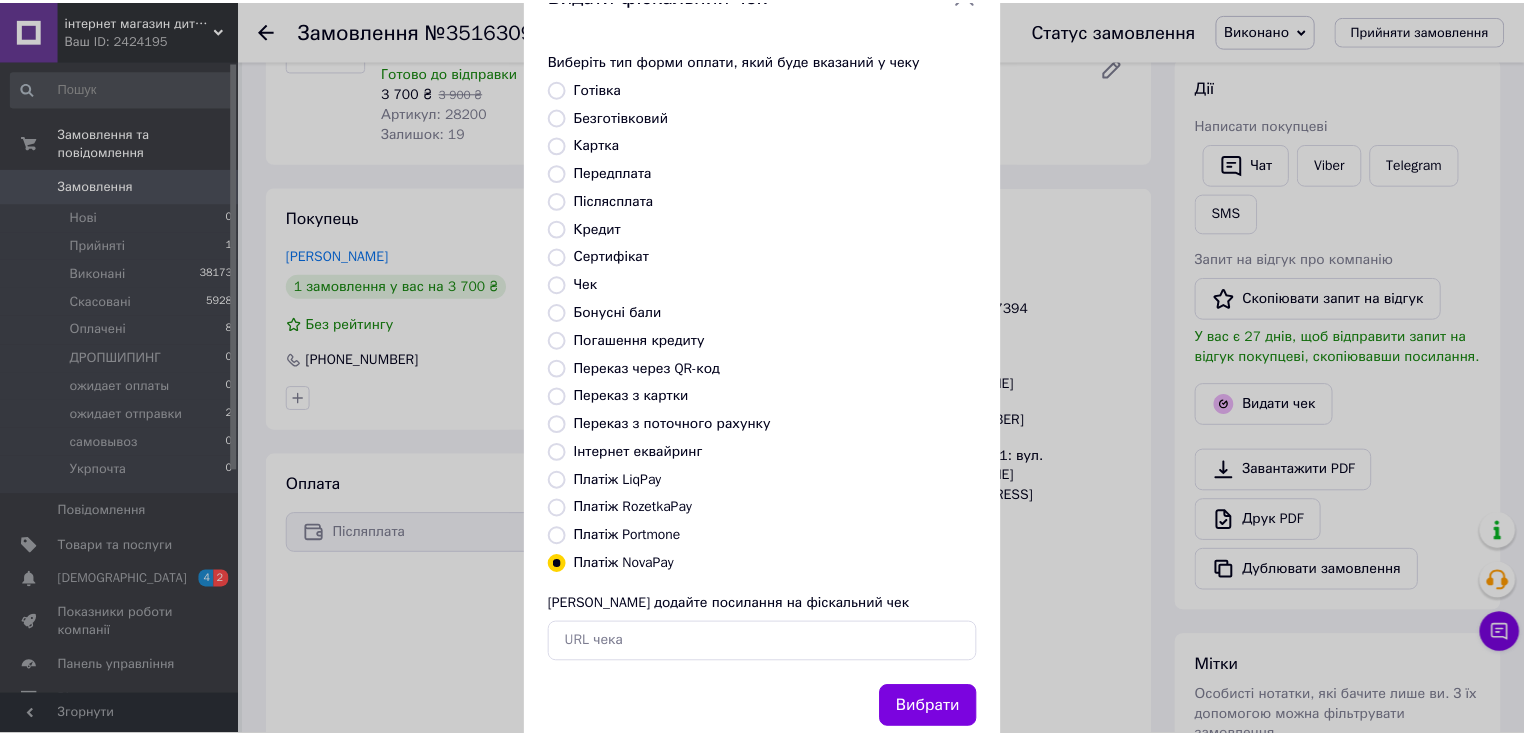 scroll, scrollTop: 123, scrollLeft: 0, axis: vertical 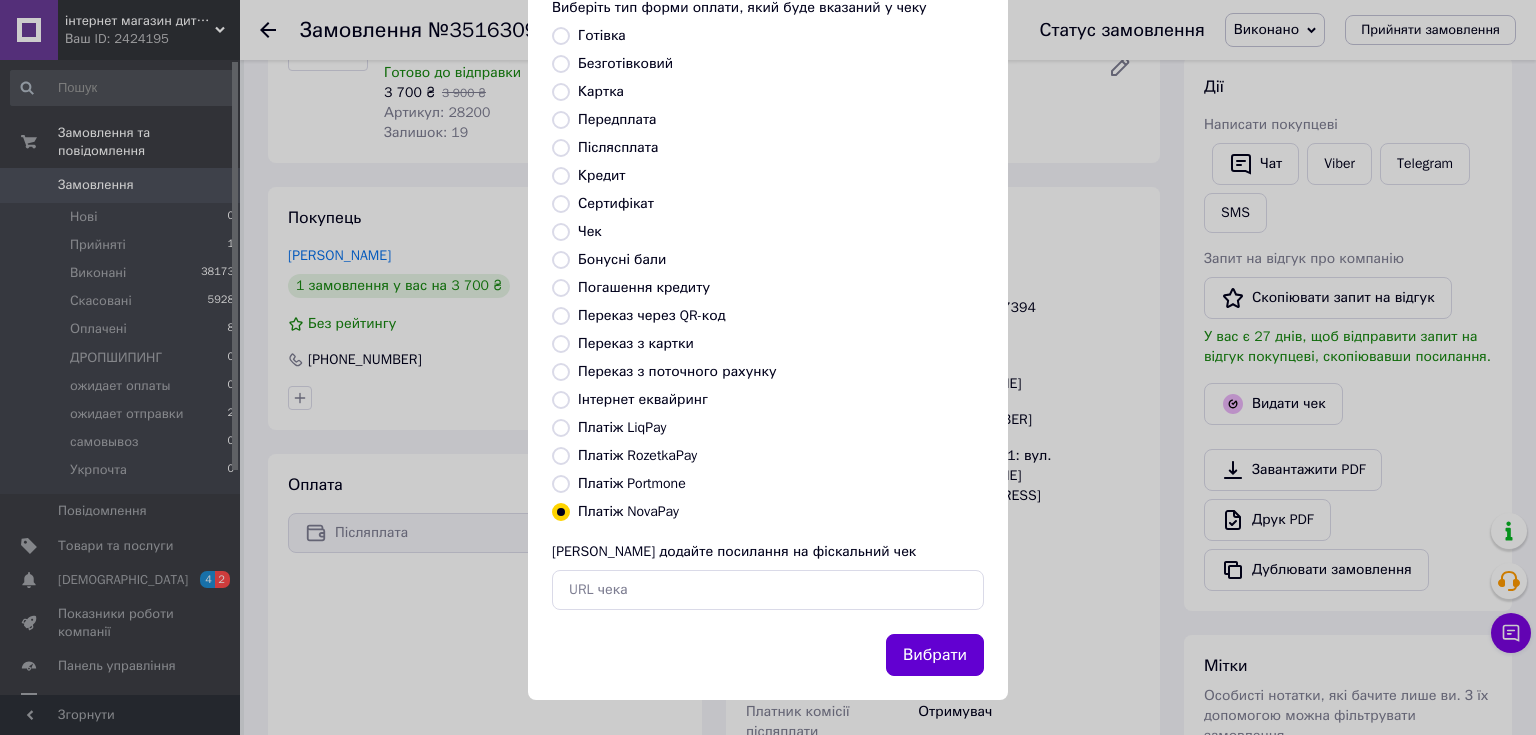 click on "Вибрати" at bounding box center (935, 655) 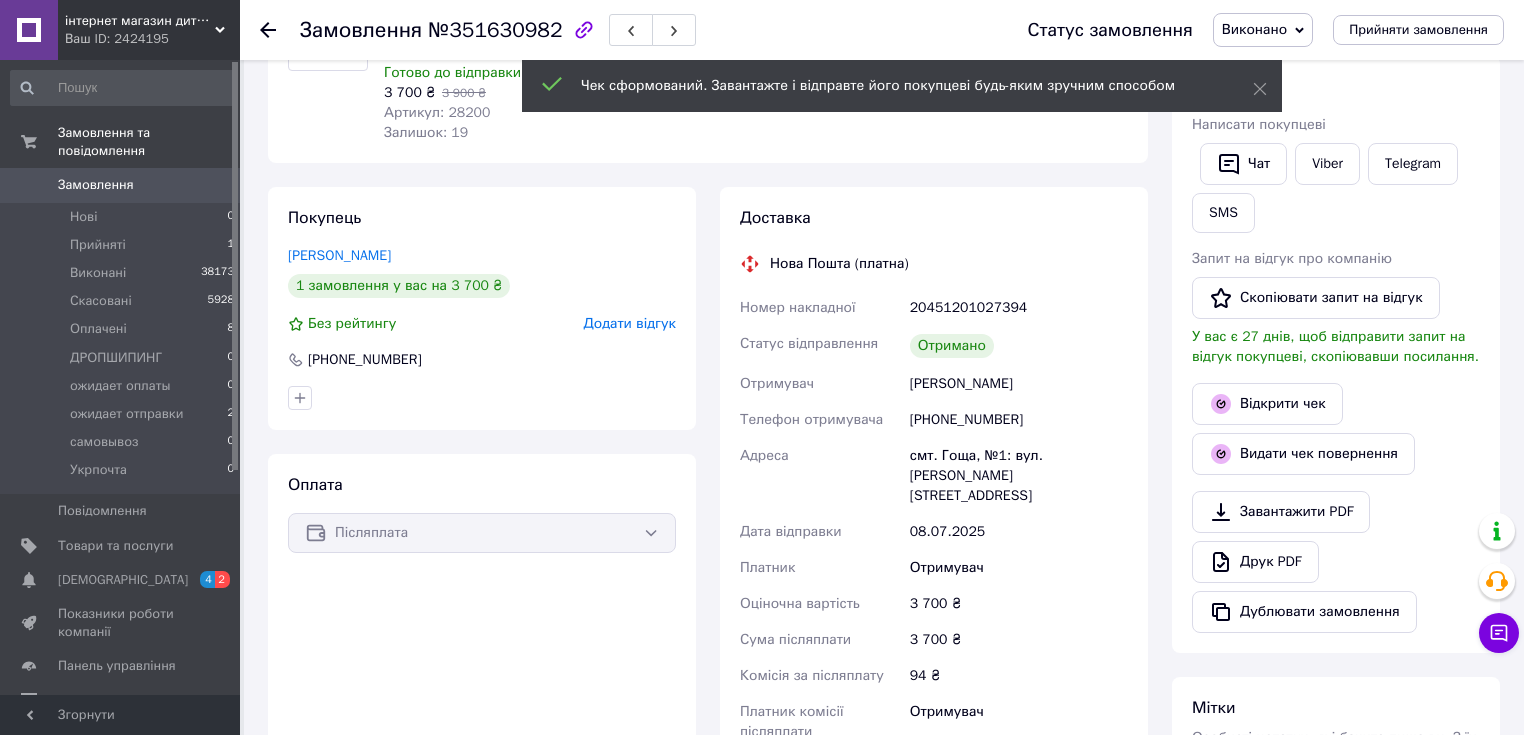 click 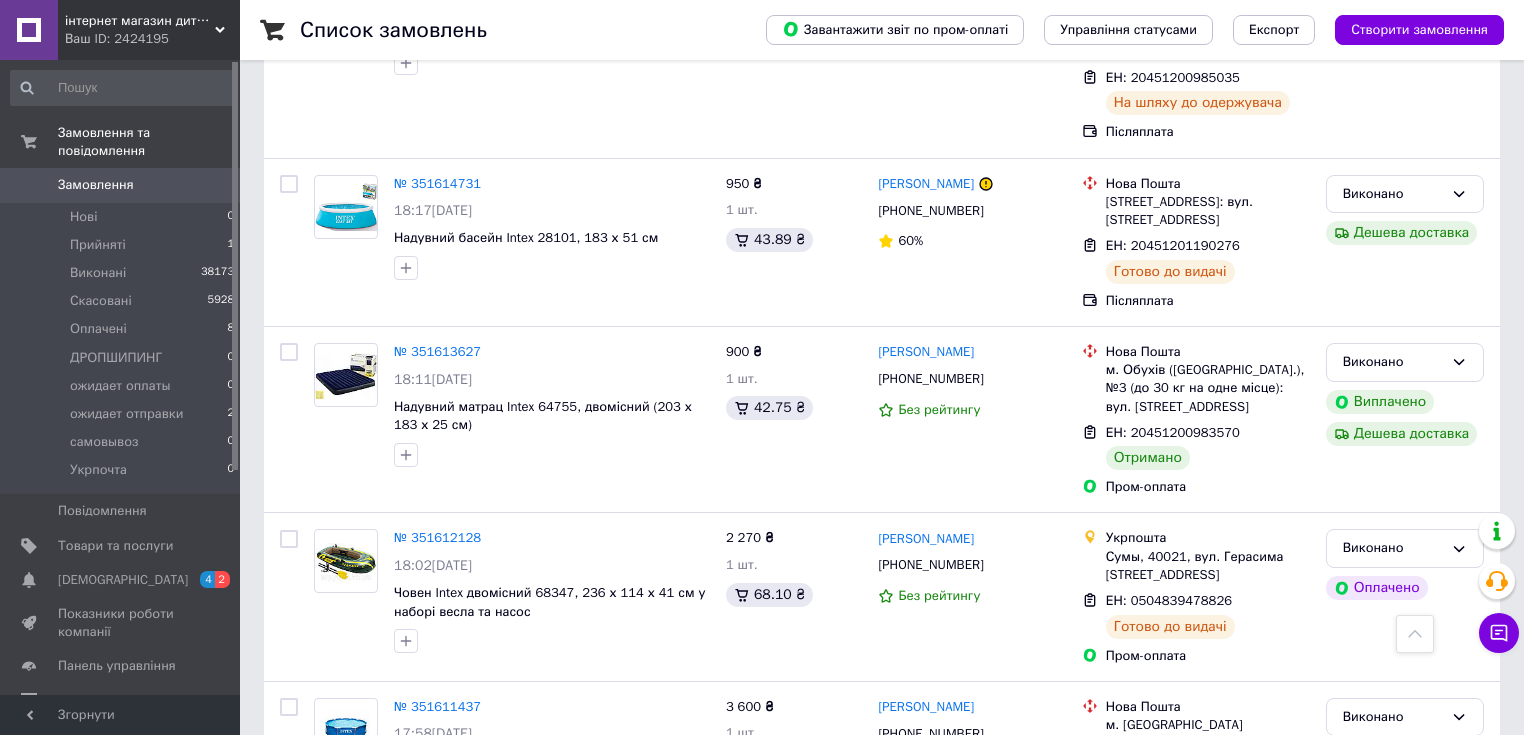 scroll, scrollTop: 1760, scrollLeft: 0, axis: vertical 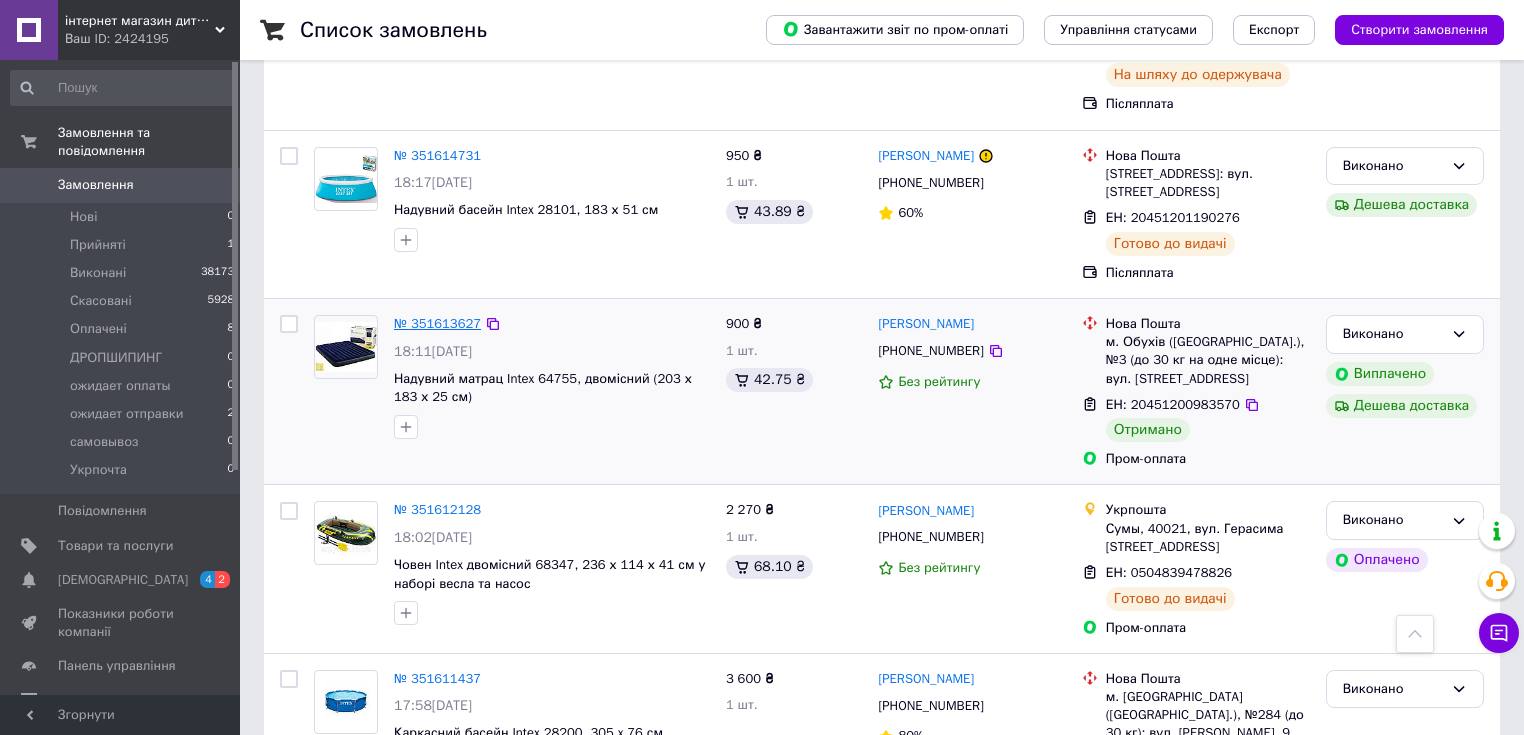 click on "№ 351613627" at bounding box center [437, 323] 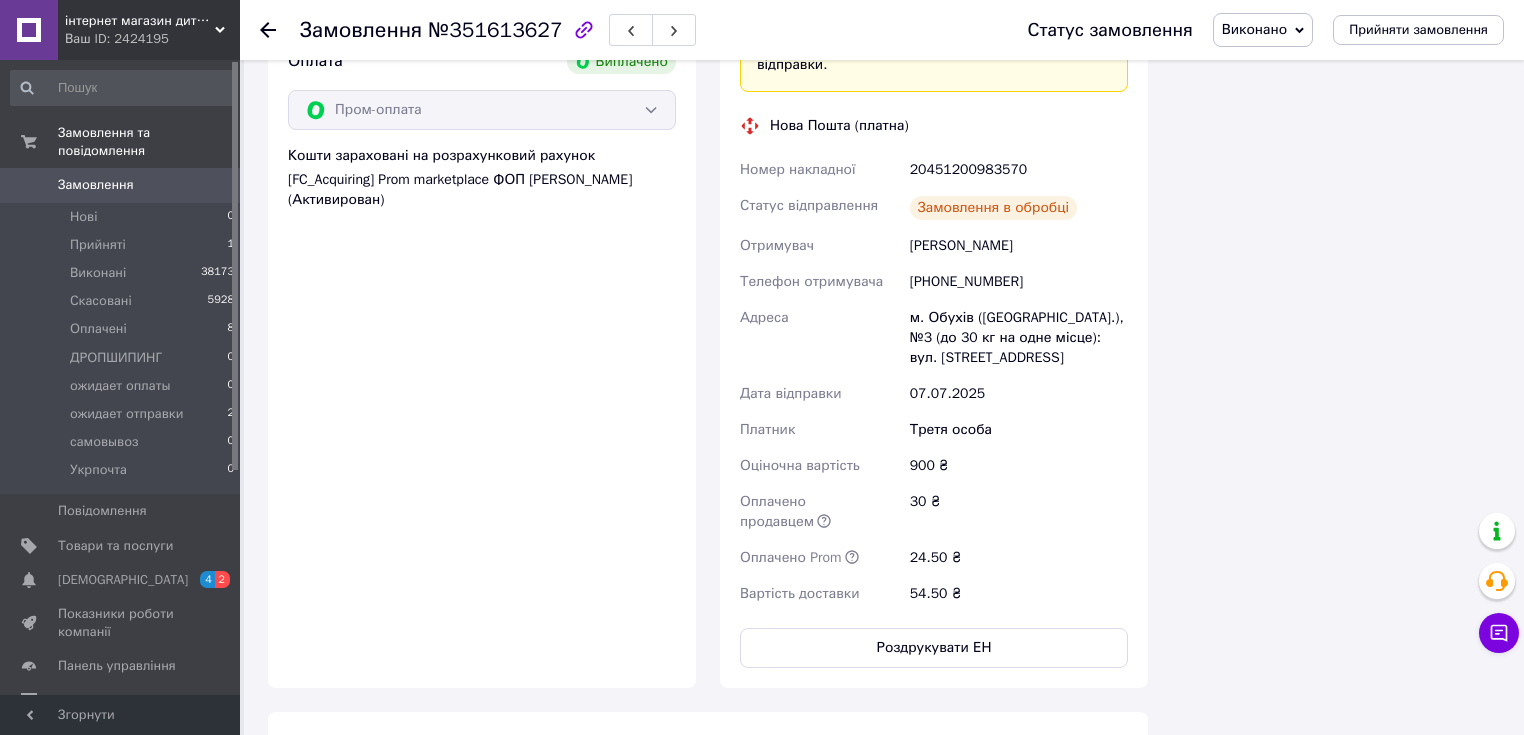 scroll, scrollTop: 1295, scrollLeft: 0, axis: vertical 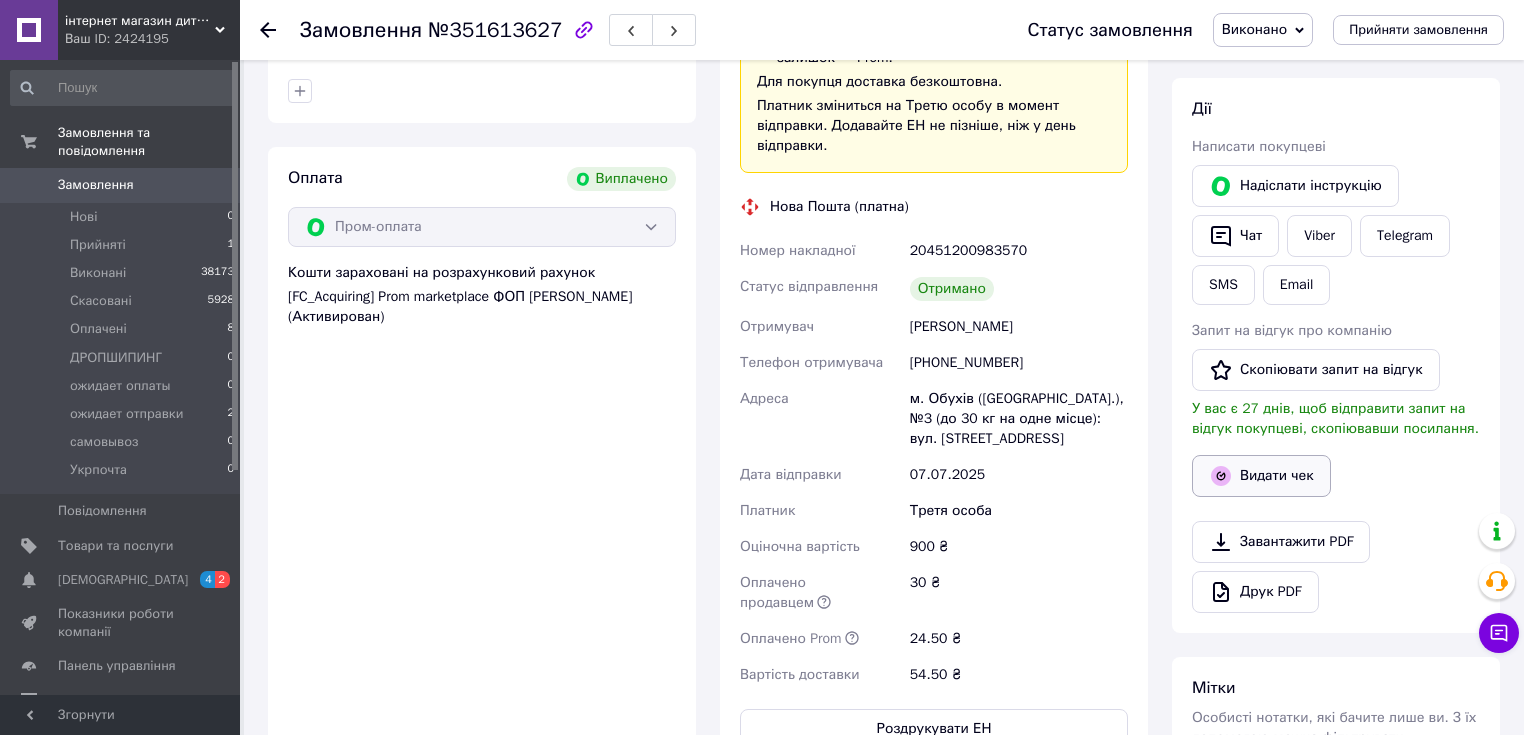 click on "Видати чек" at bounding box center [1261, 476] 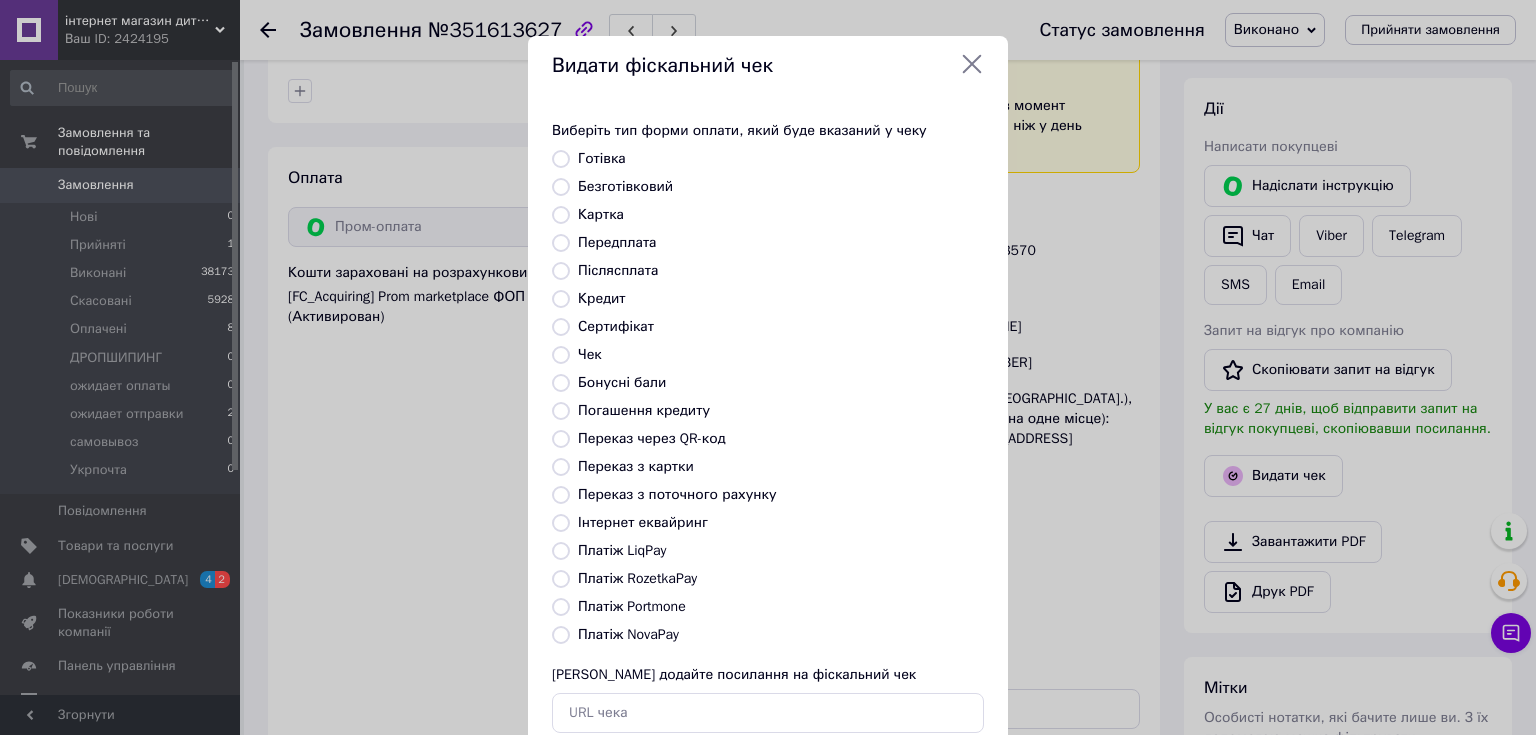 drag, startPoint x: 636, startPoint y: 579, endPoint x: 657, endPoint y: 584, distance: 21.587032 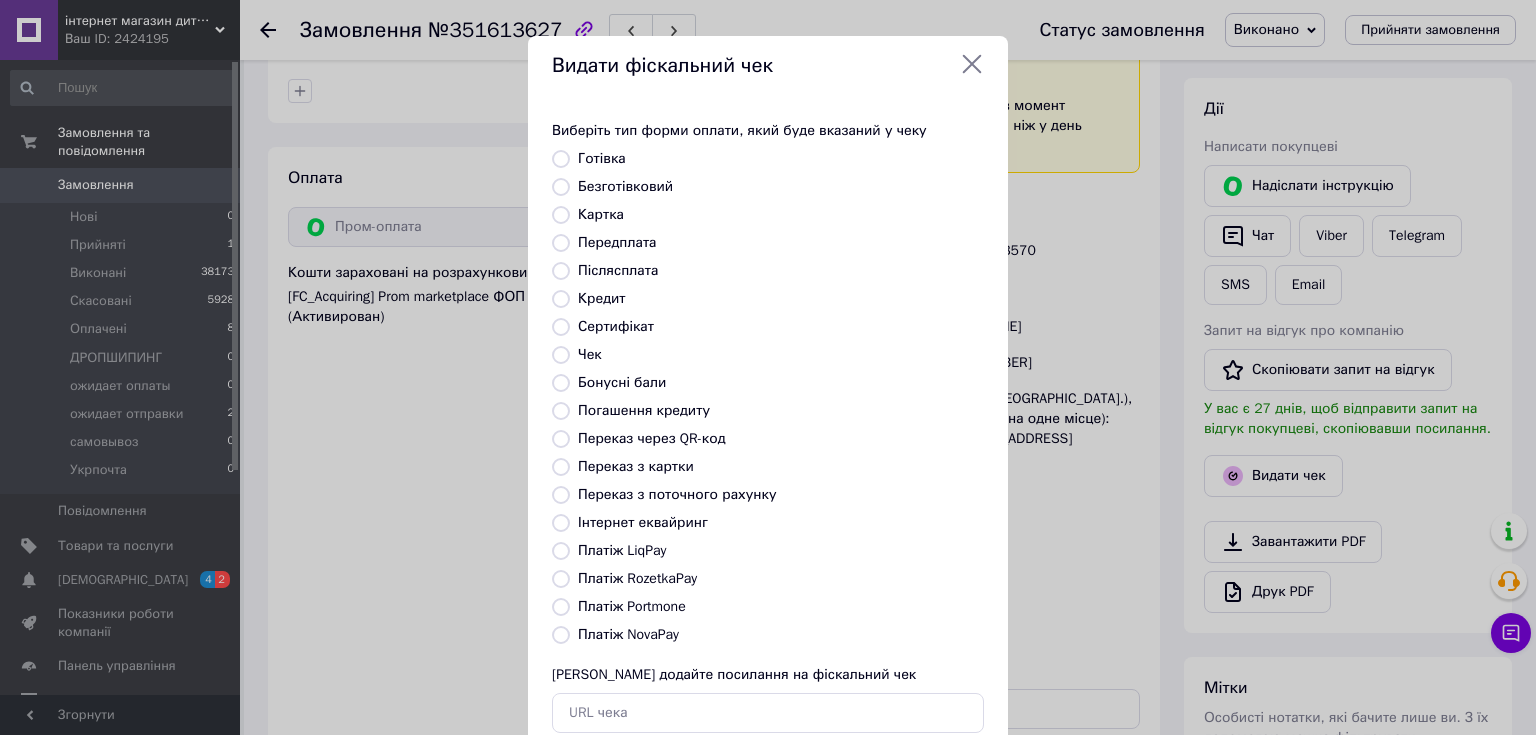 radio on "true" 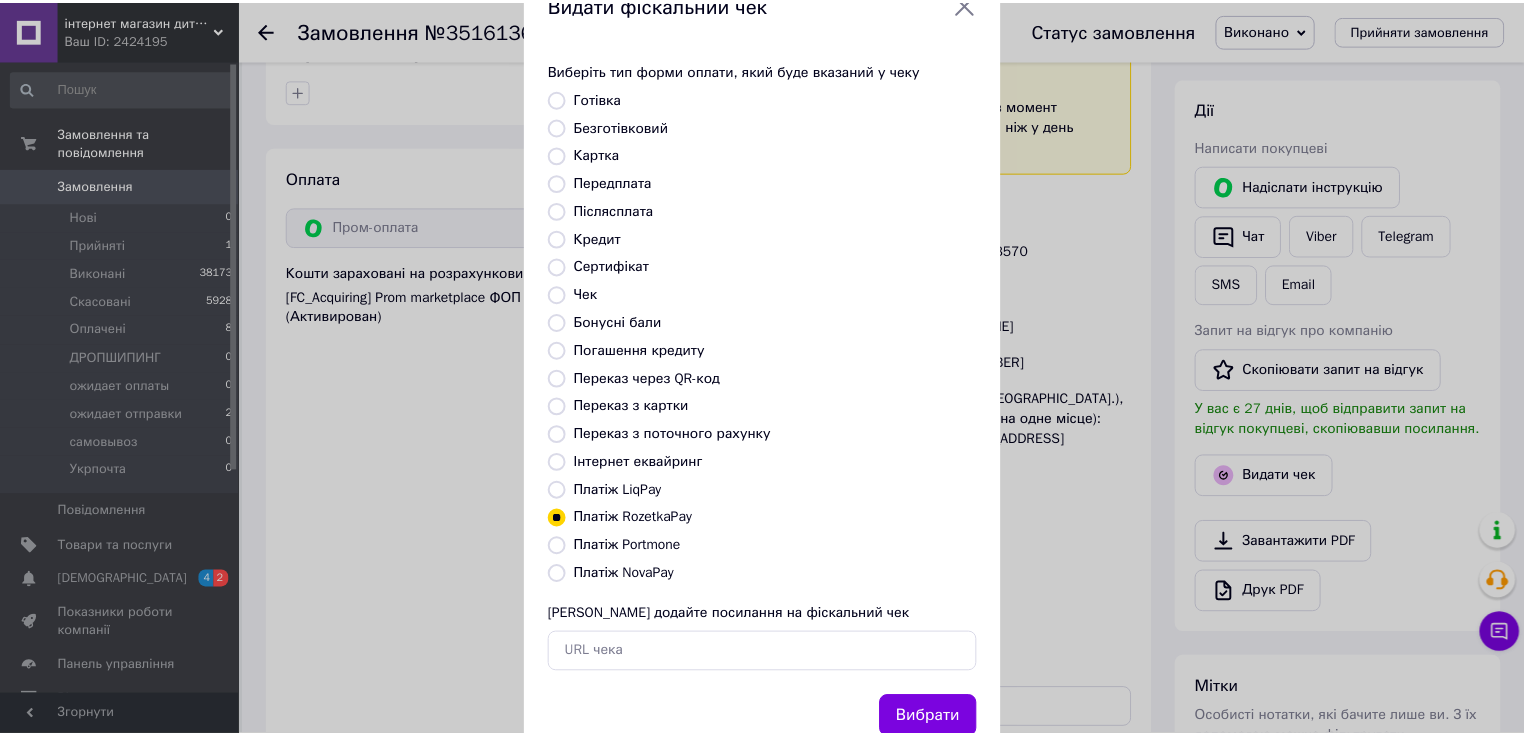 scroll, scrollTop: 123, scrollLeft: 0, axis: vertical 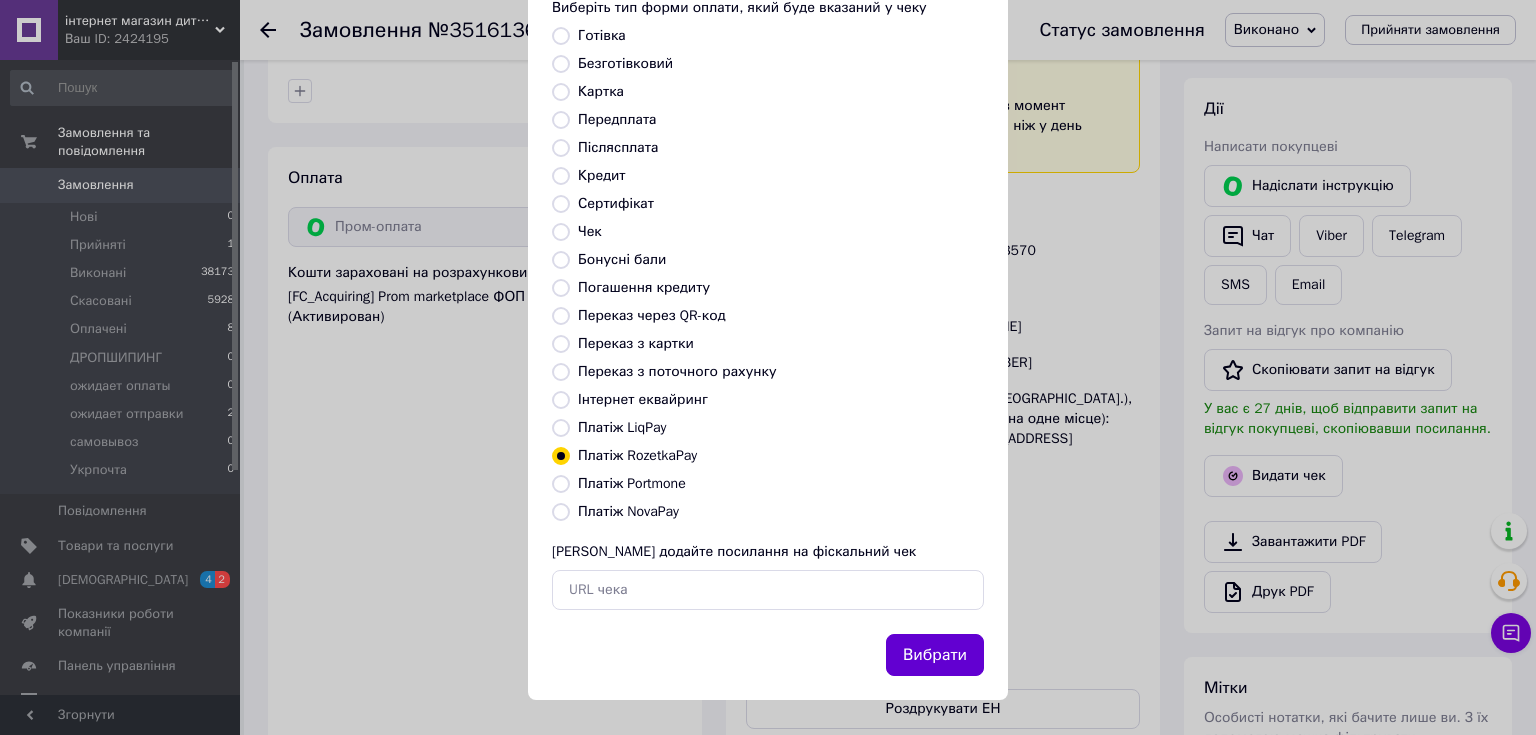 click on "Вибрати" at bounding box center [935, 655] 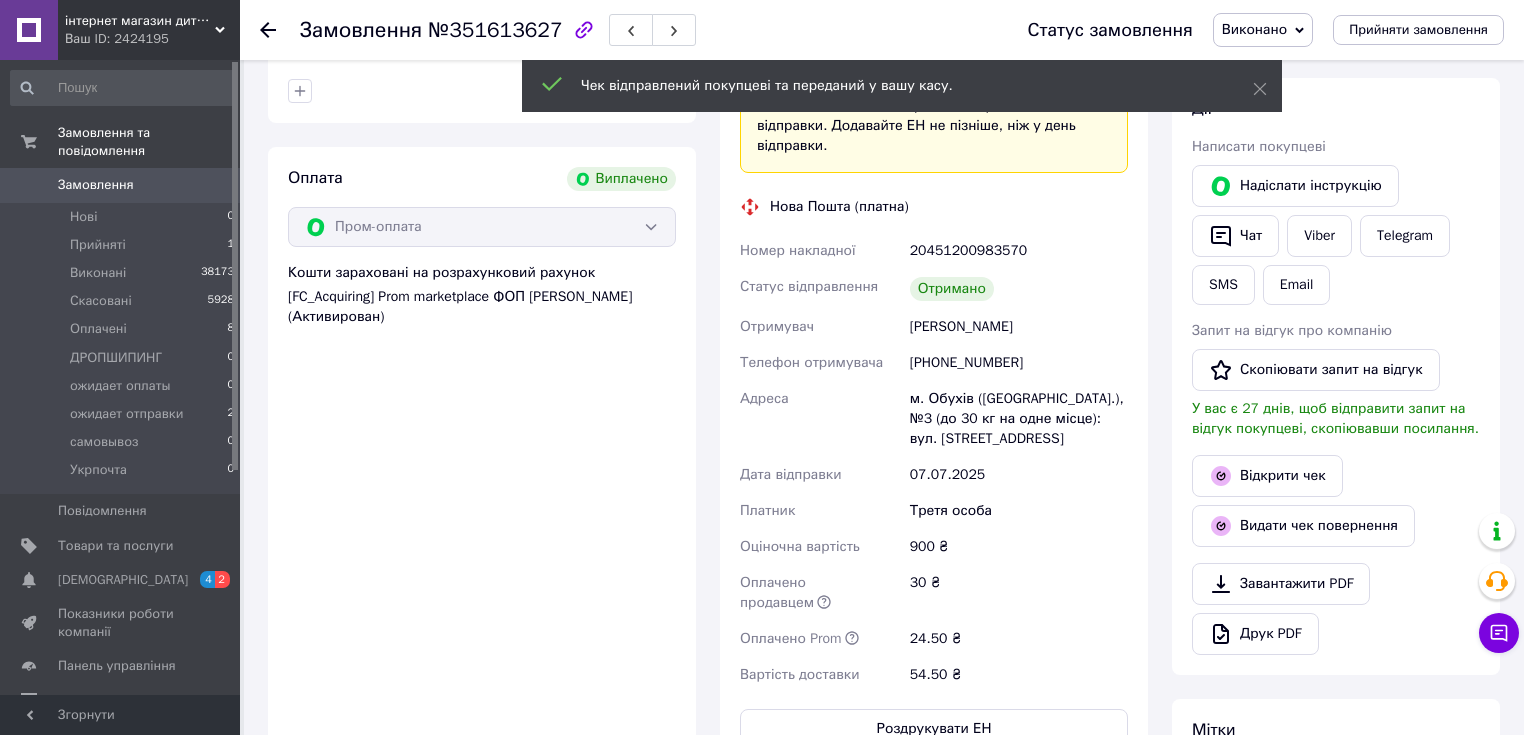 click 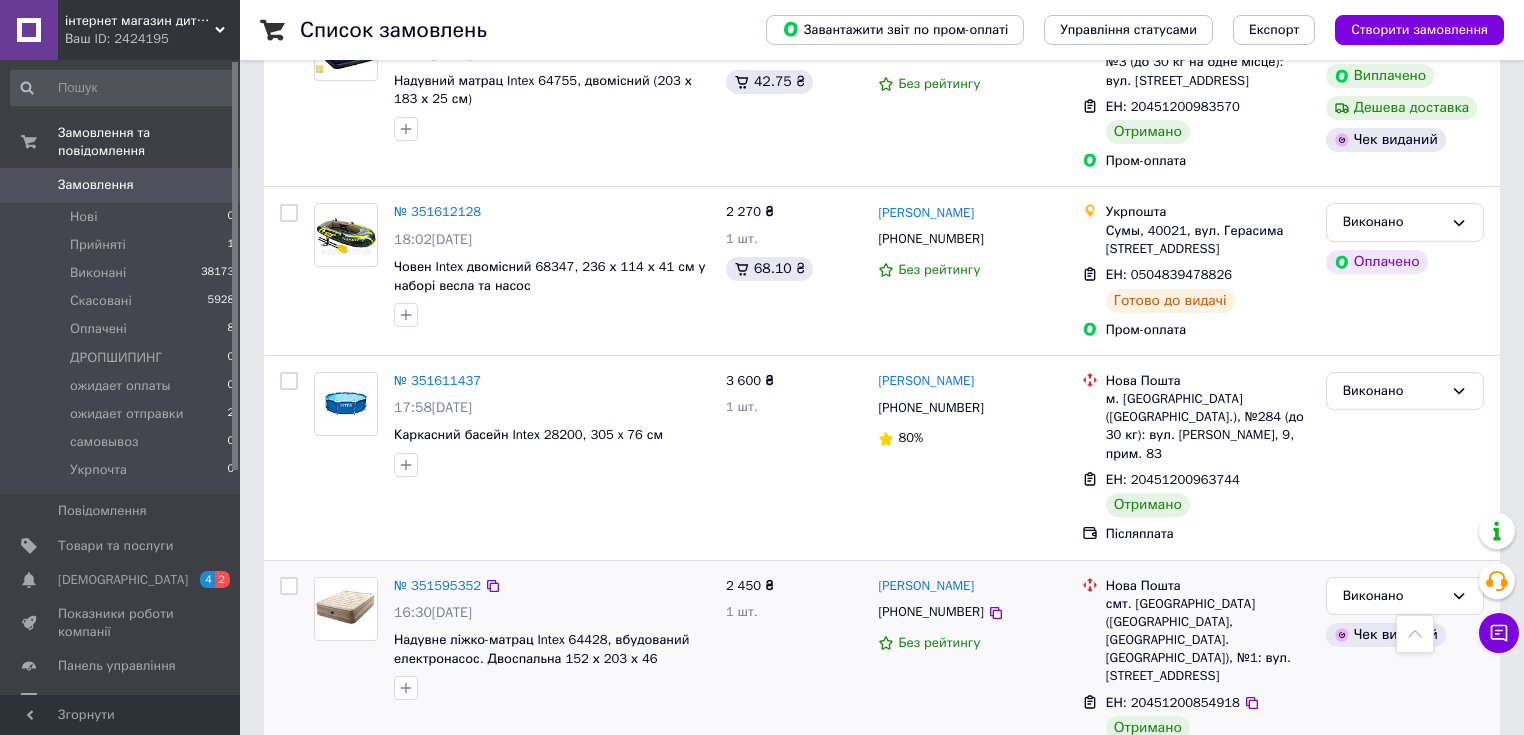scroll, scrollTop: 2080, scrollLeft: 0, axis: vertical 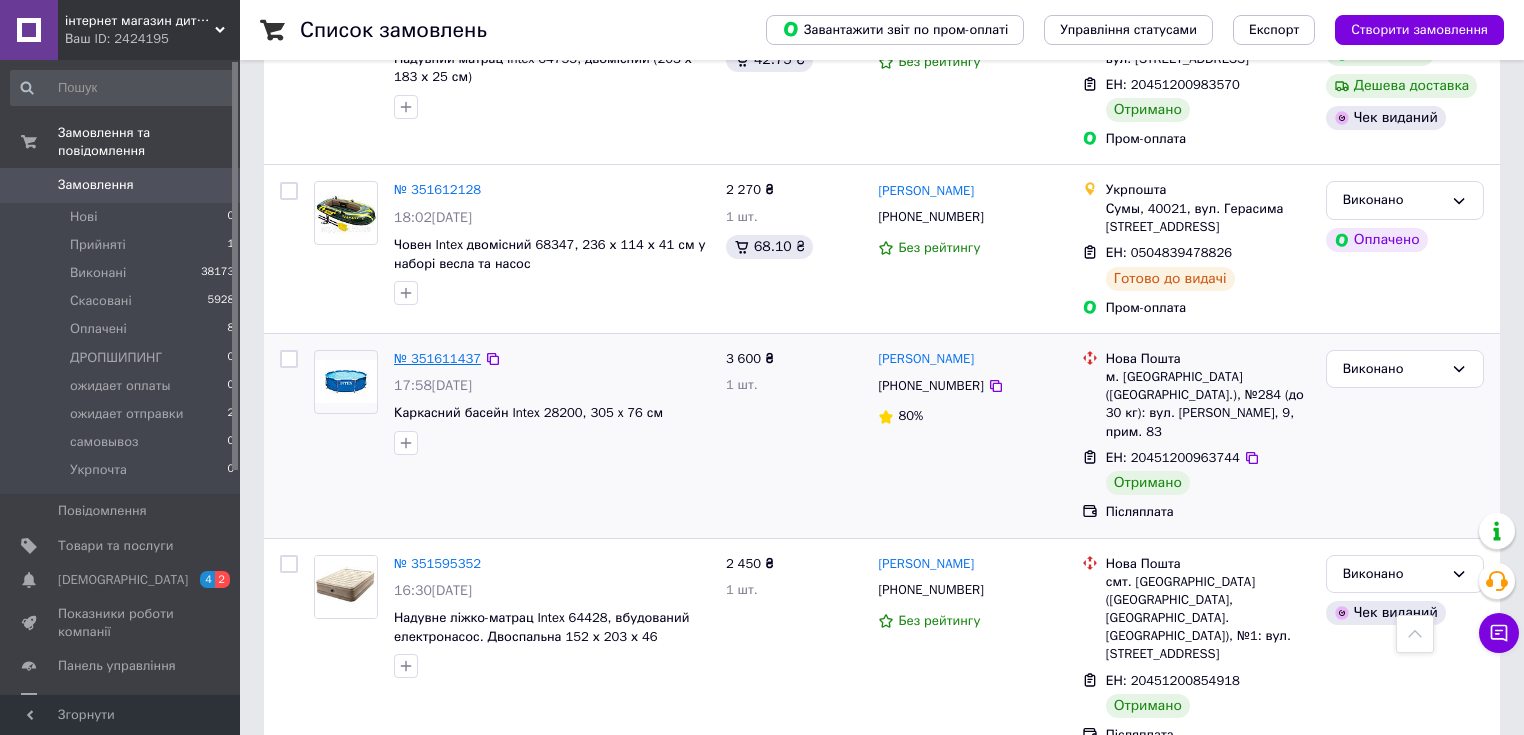 click on "№ 351611437" at bounding box center (437, 358) 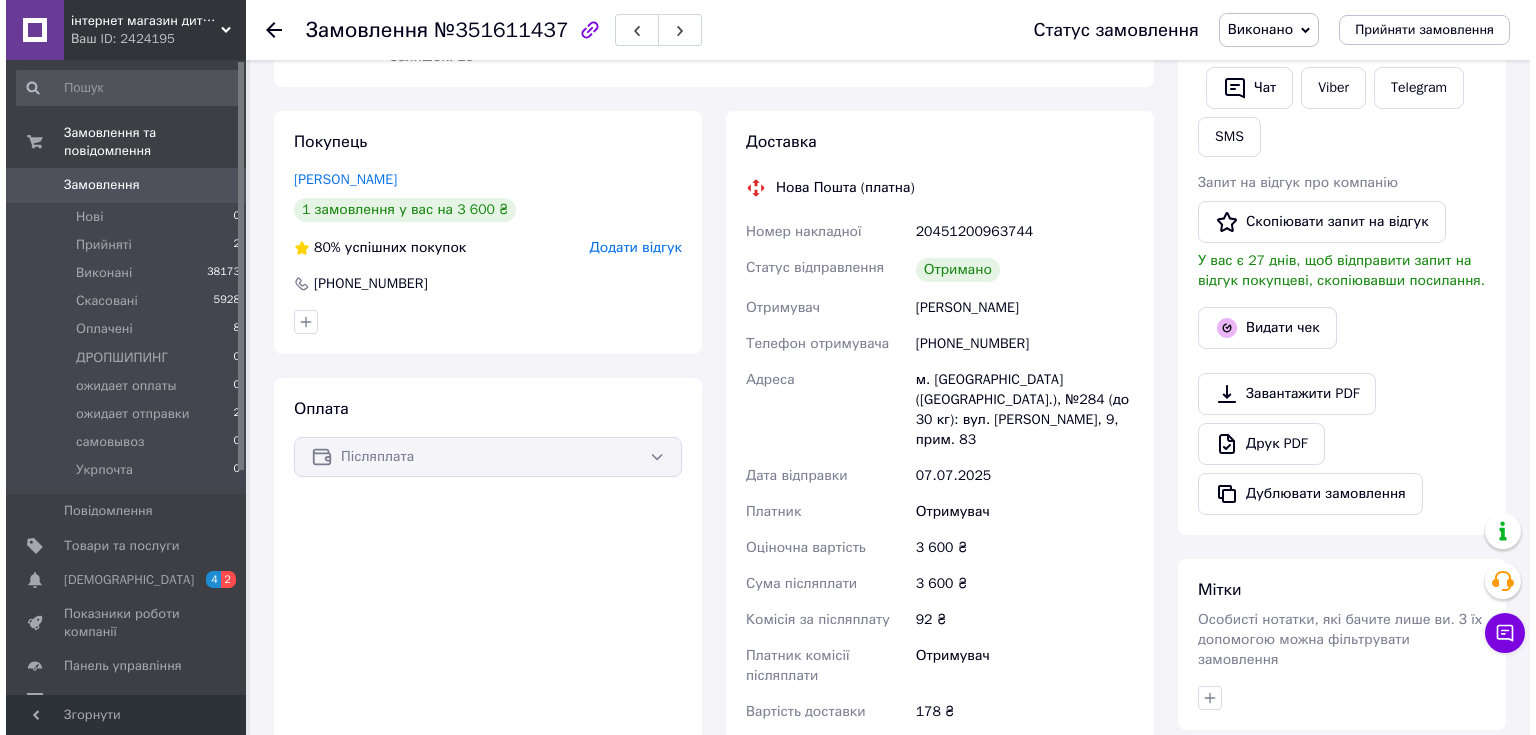 scroll, scrollTop: 320, scrollLeft: 0, axis: vertical 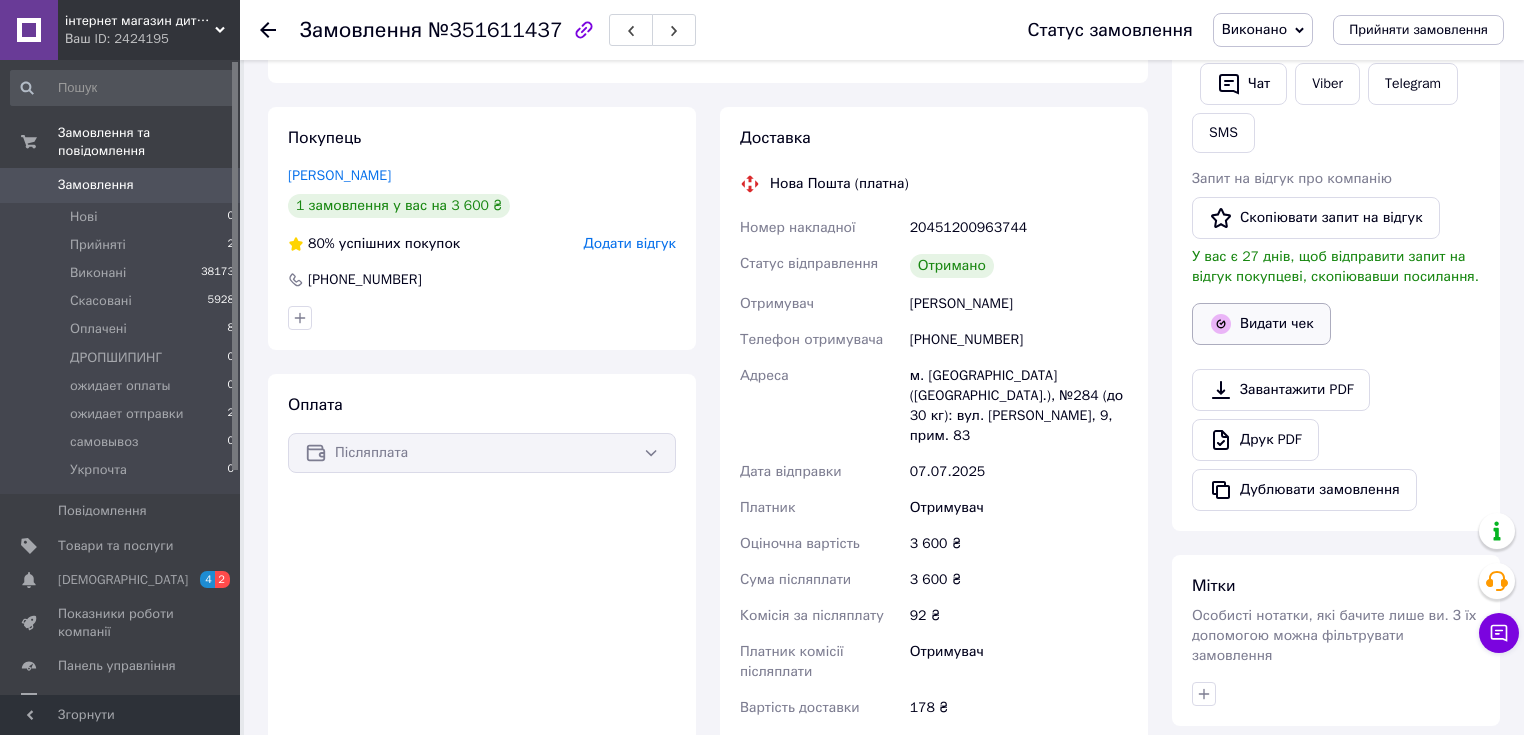 click on "Видати чек" at bounding box center [1261, 324] 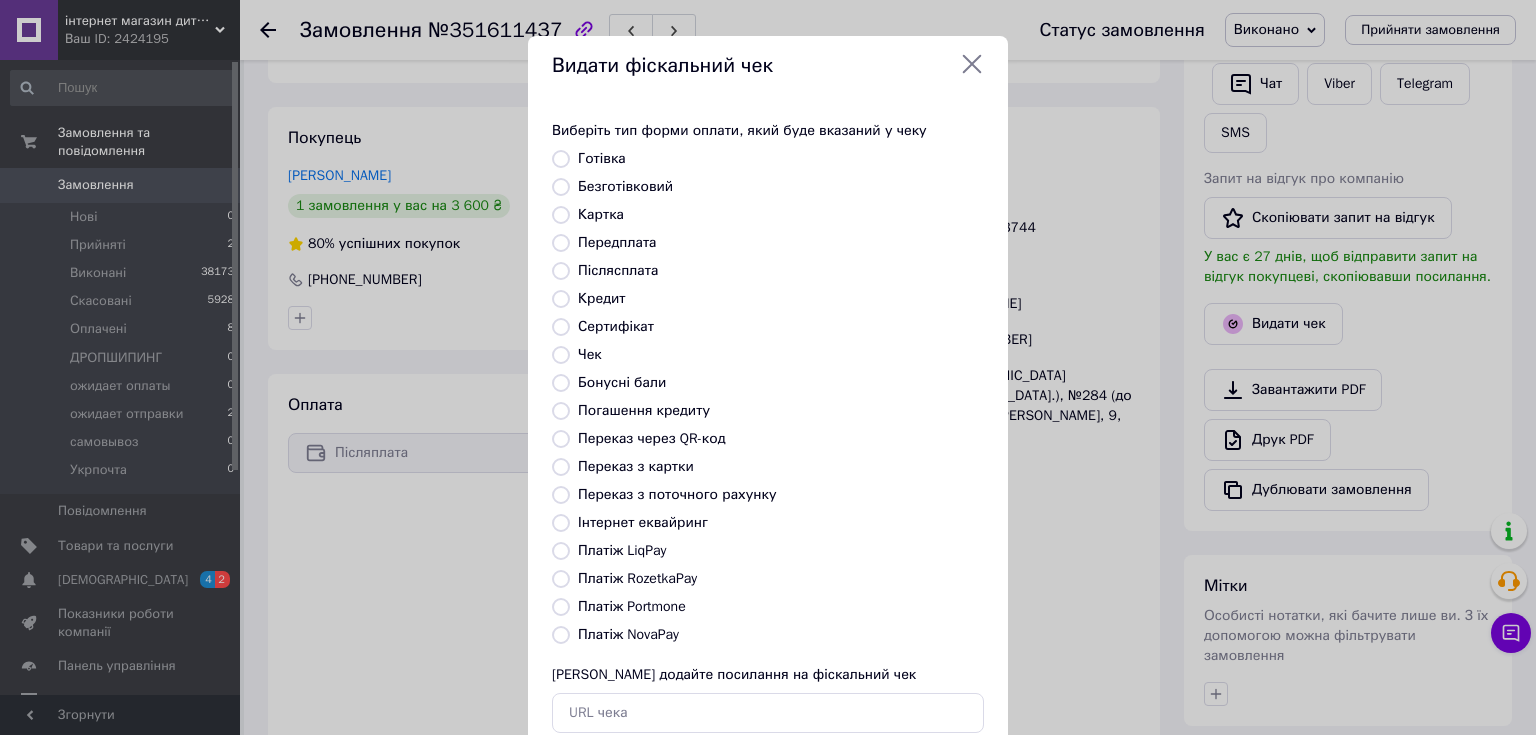 drag, startPoint x: 629, startPoint y: 636, endPoint x: 642, endPoint y: 640, distance: 13.601471 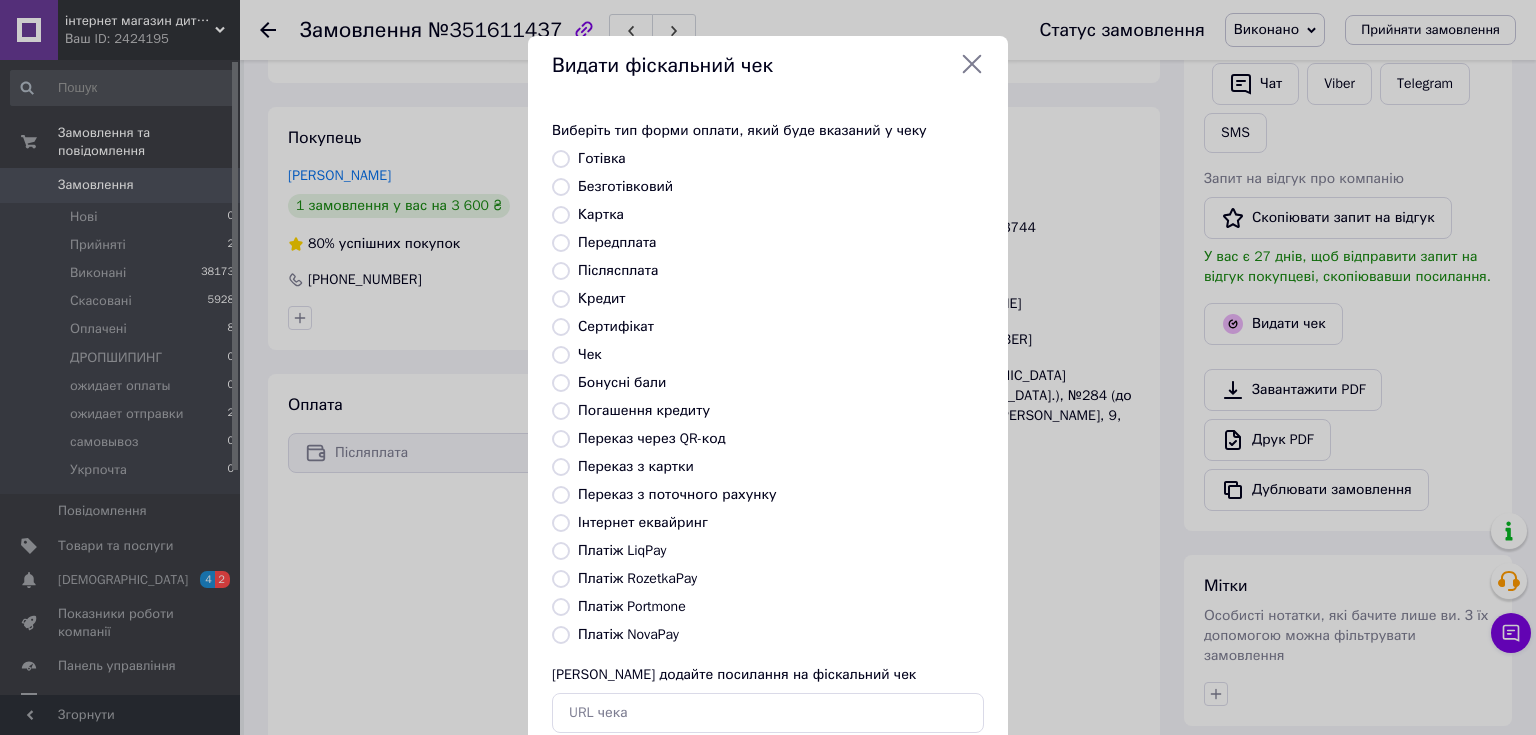 radio on "true" 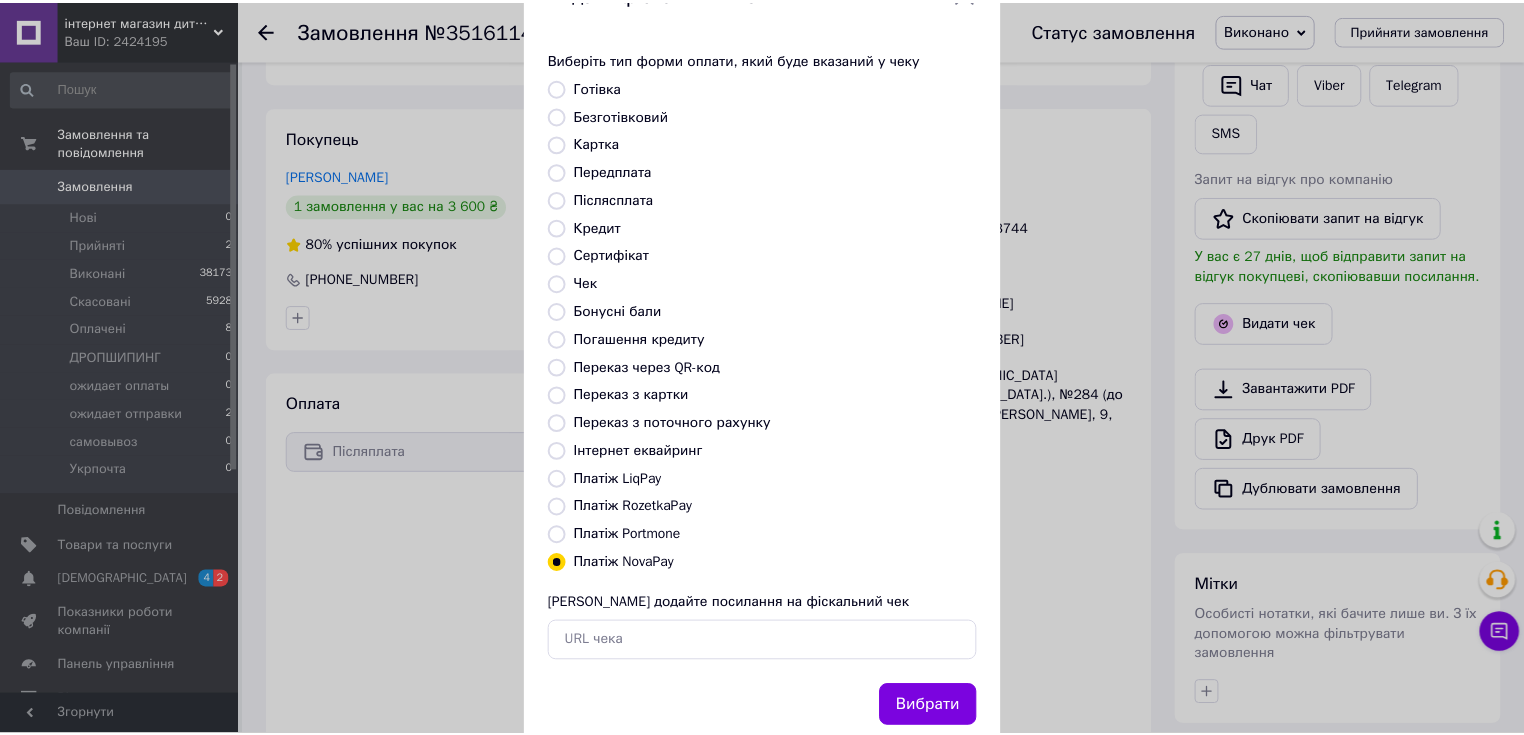 scroll, scrollTop: 123, scrollLeft: 0, axis: vertical 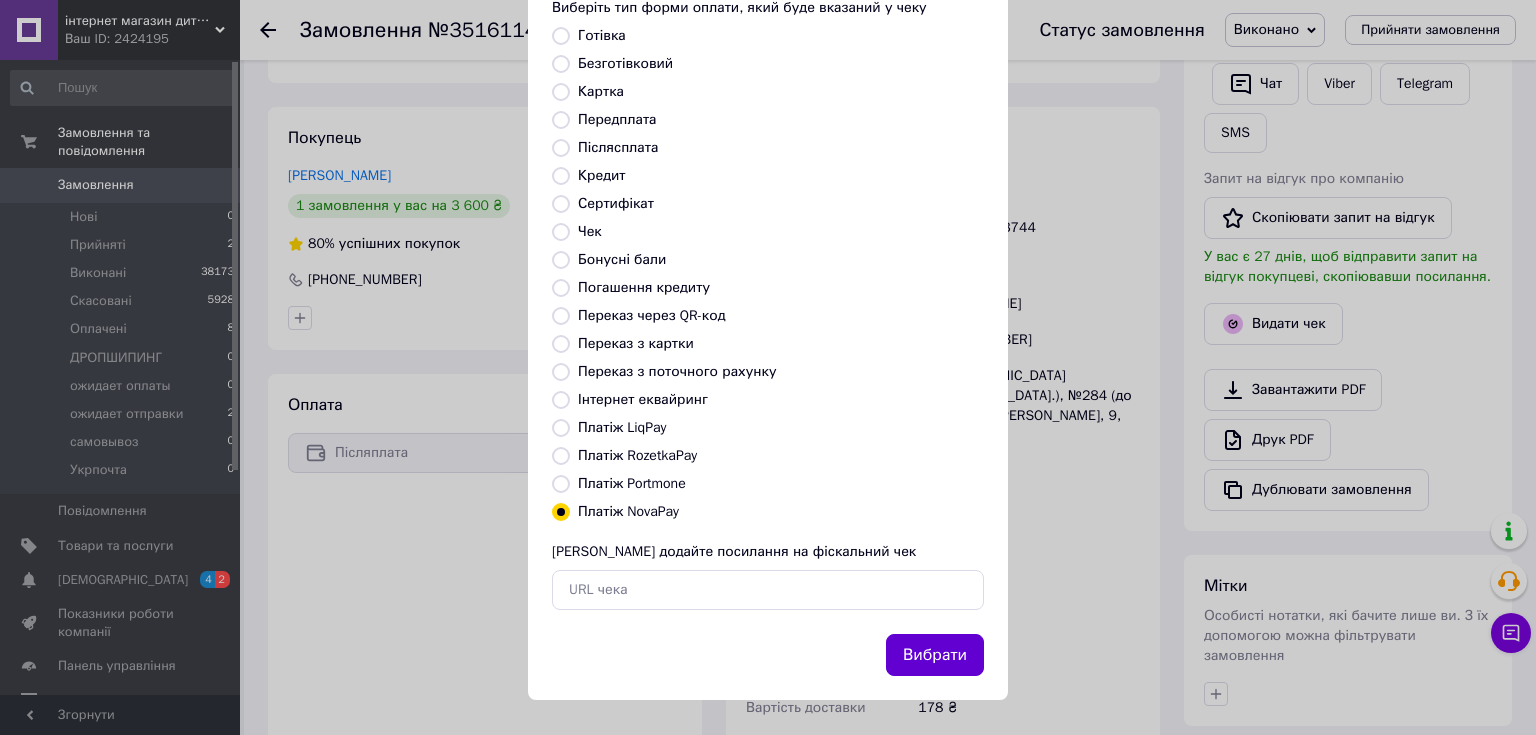click on "Вибрати" at bounding box center (935, 655) 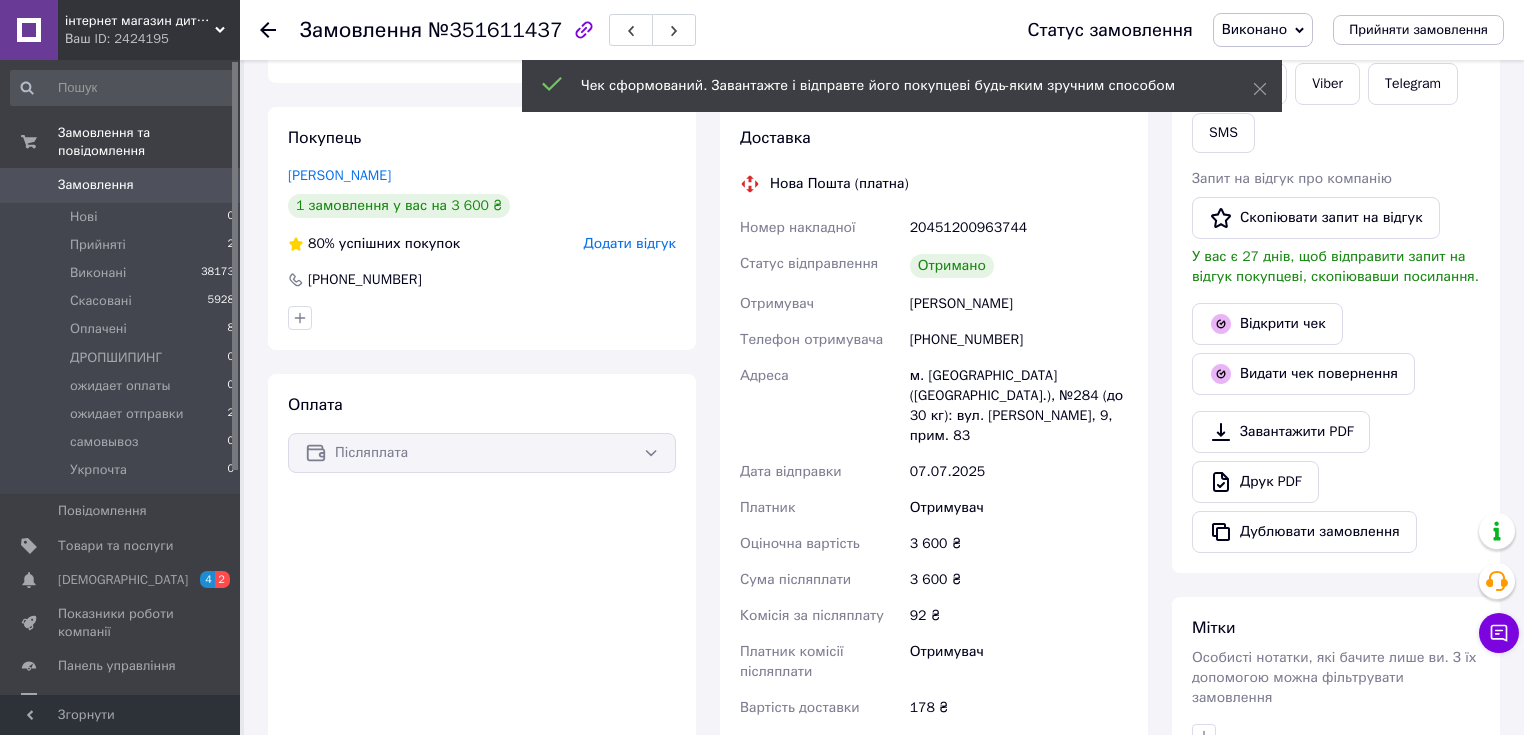 click 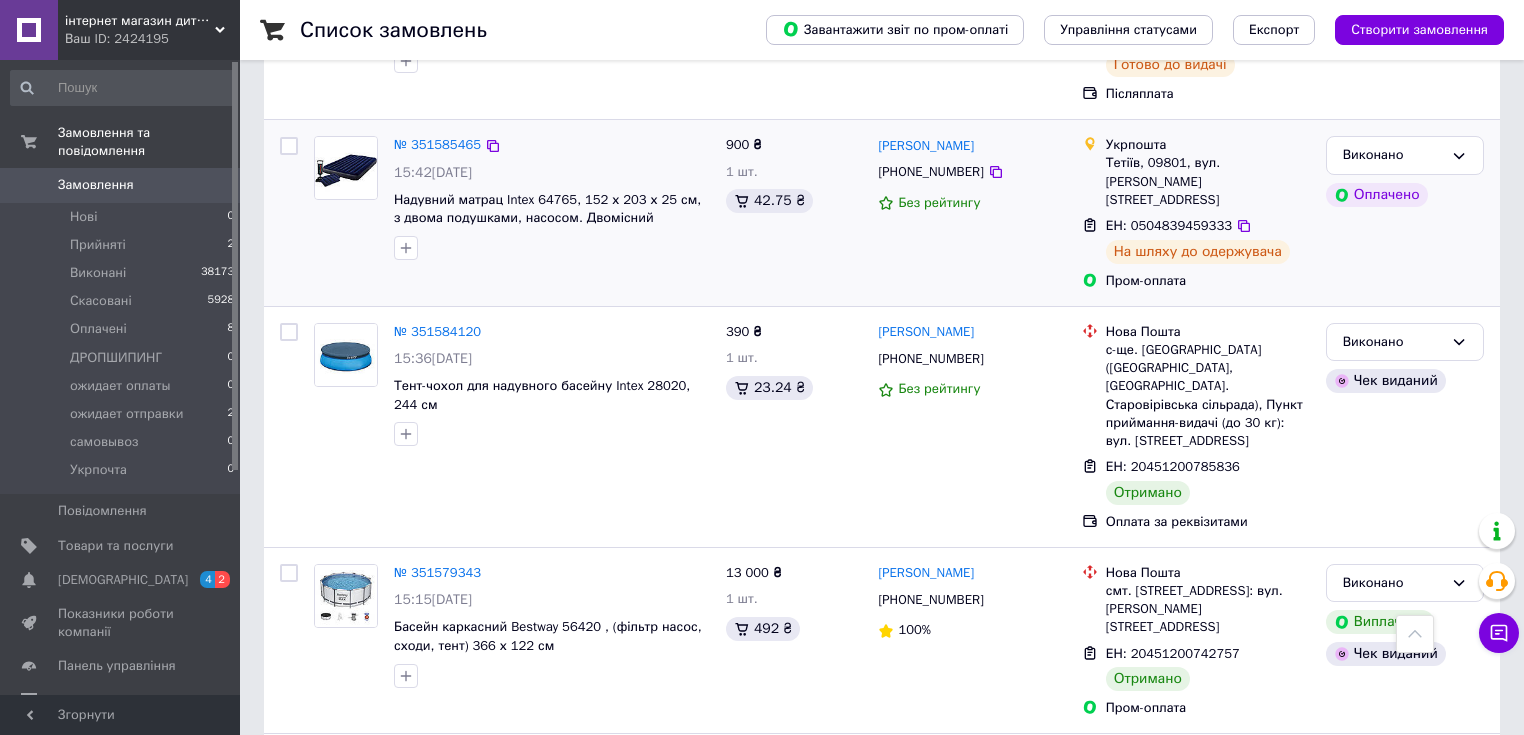 scroll, scrollTop: 3096, scrollLeft: 0, axis: vertical 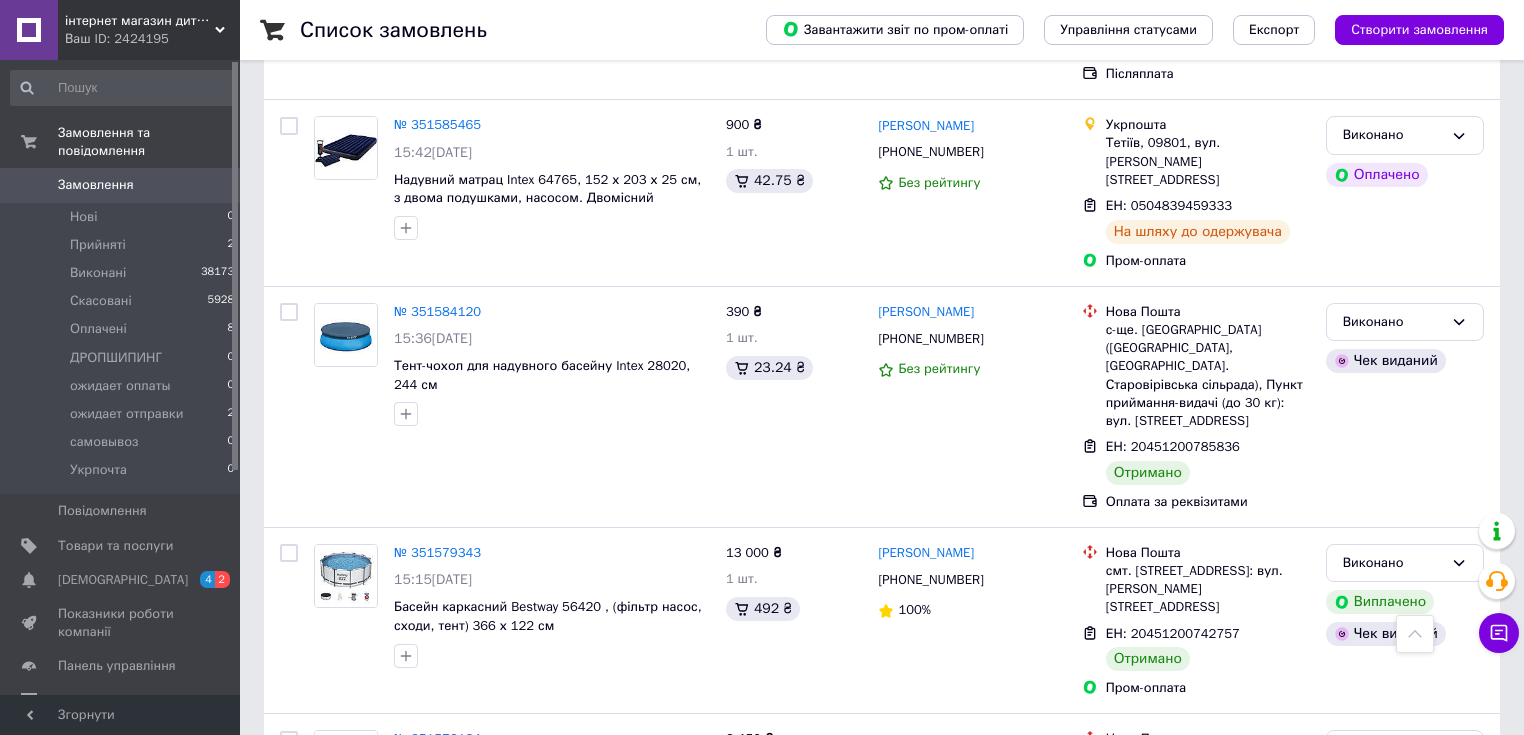 click on "Наступна" at bounding box center [808, 927] 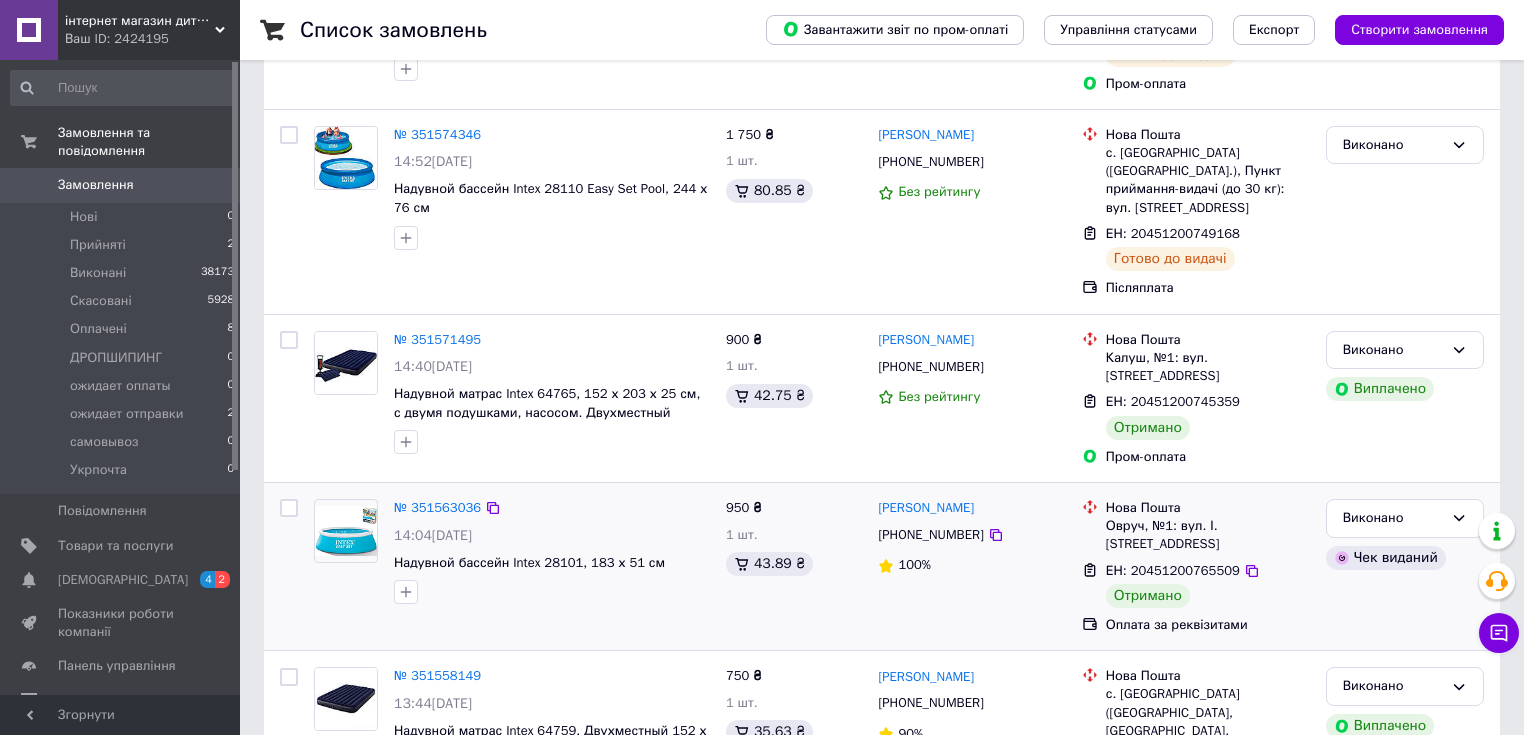 scroll, scrollTop: 320, scrollLeft: 0, axis: vertical 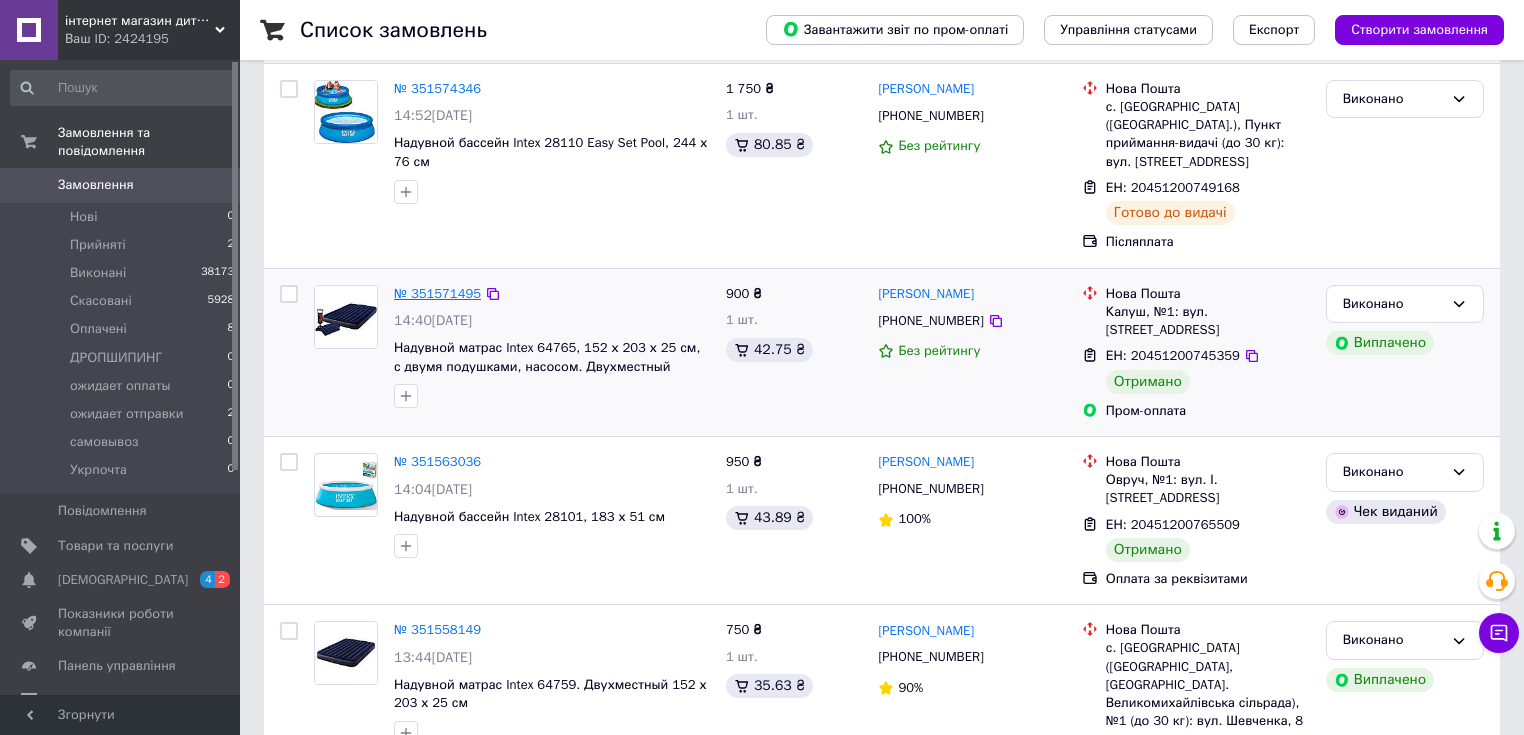 click on "№ 351571495" at bounding box center (437, 293) 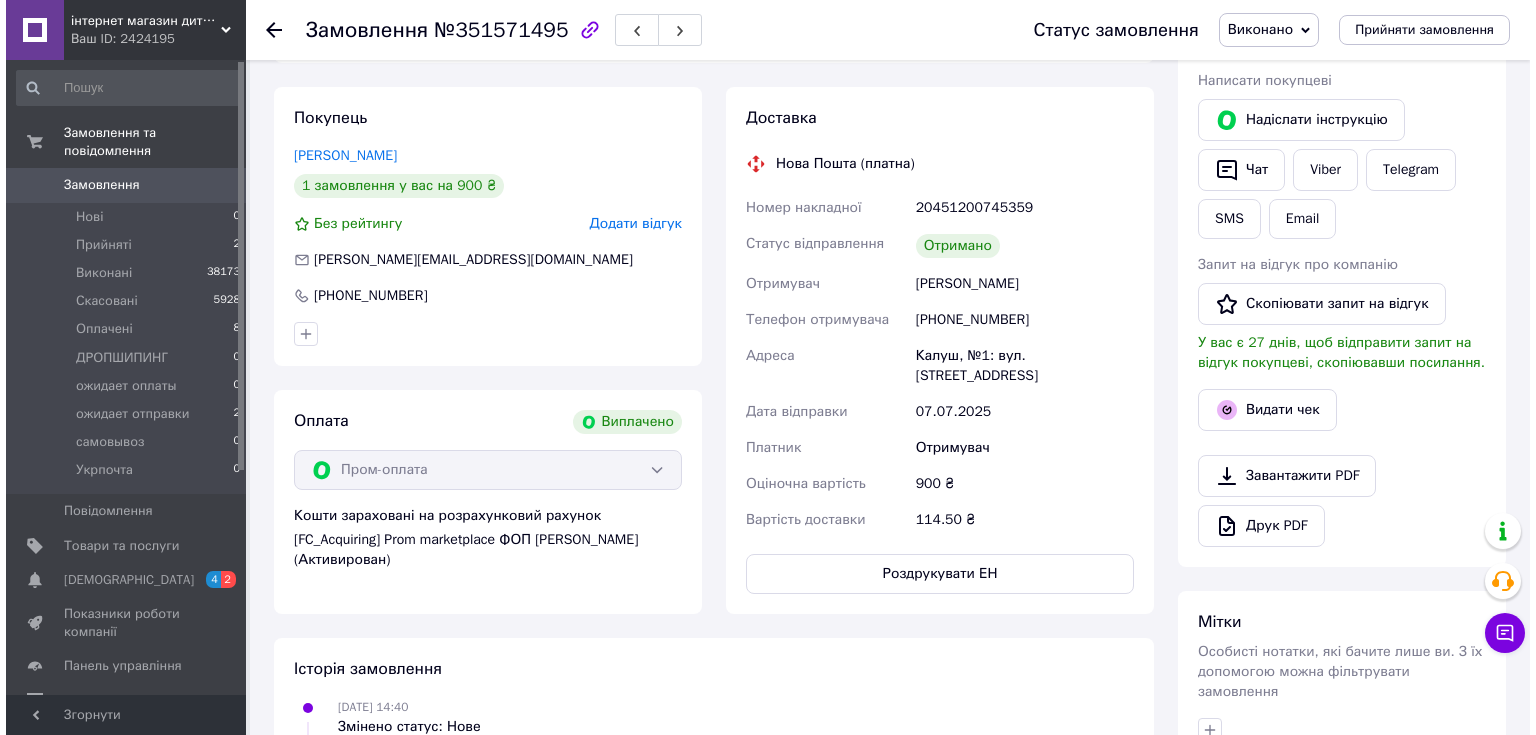 scroll, scrollTop: 400, scrollLeft: 0, axis: vertical 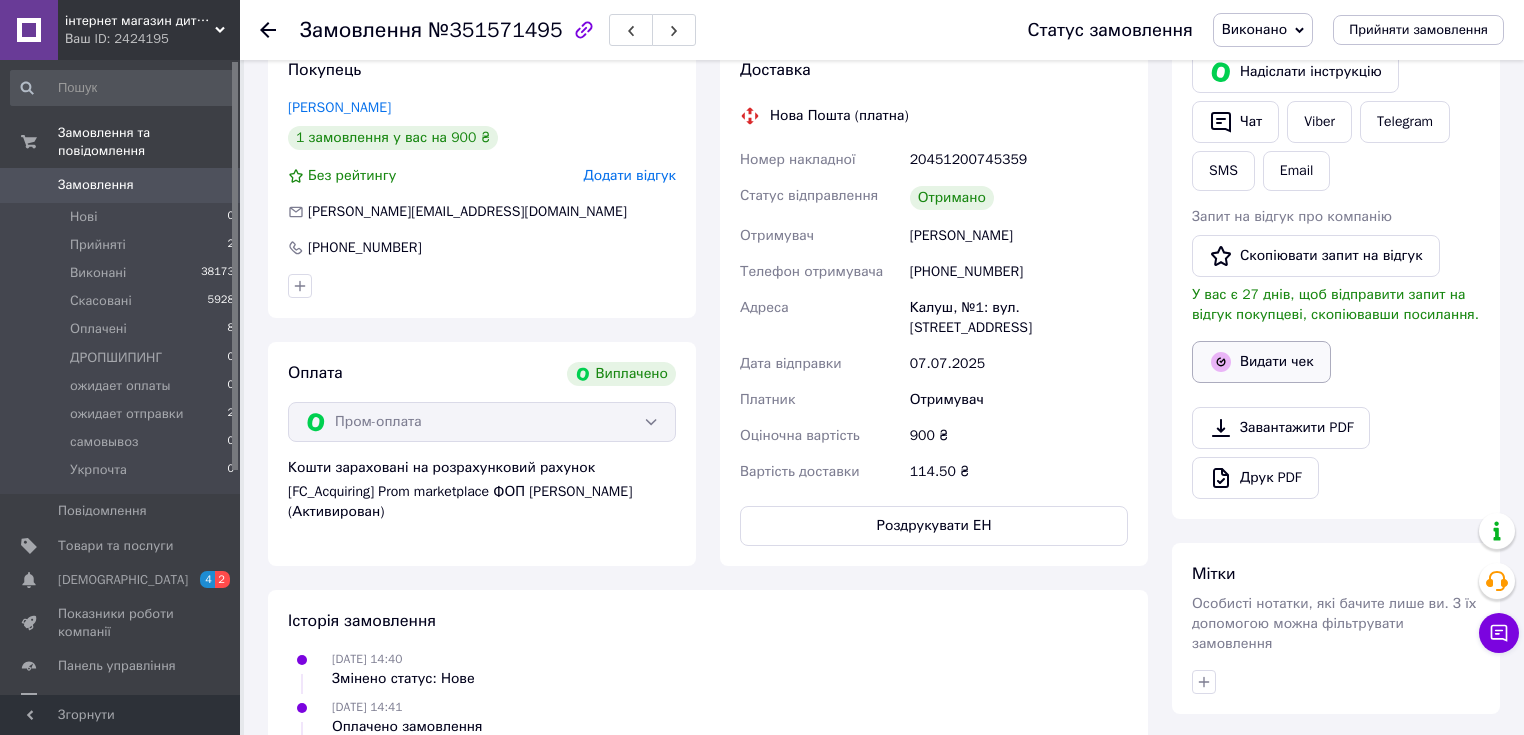 click on "Видати чек" at bounding box center [1261, 362] 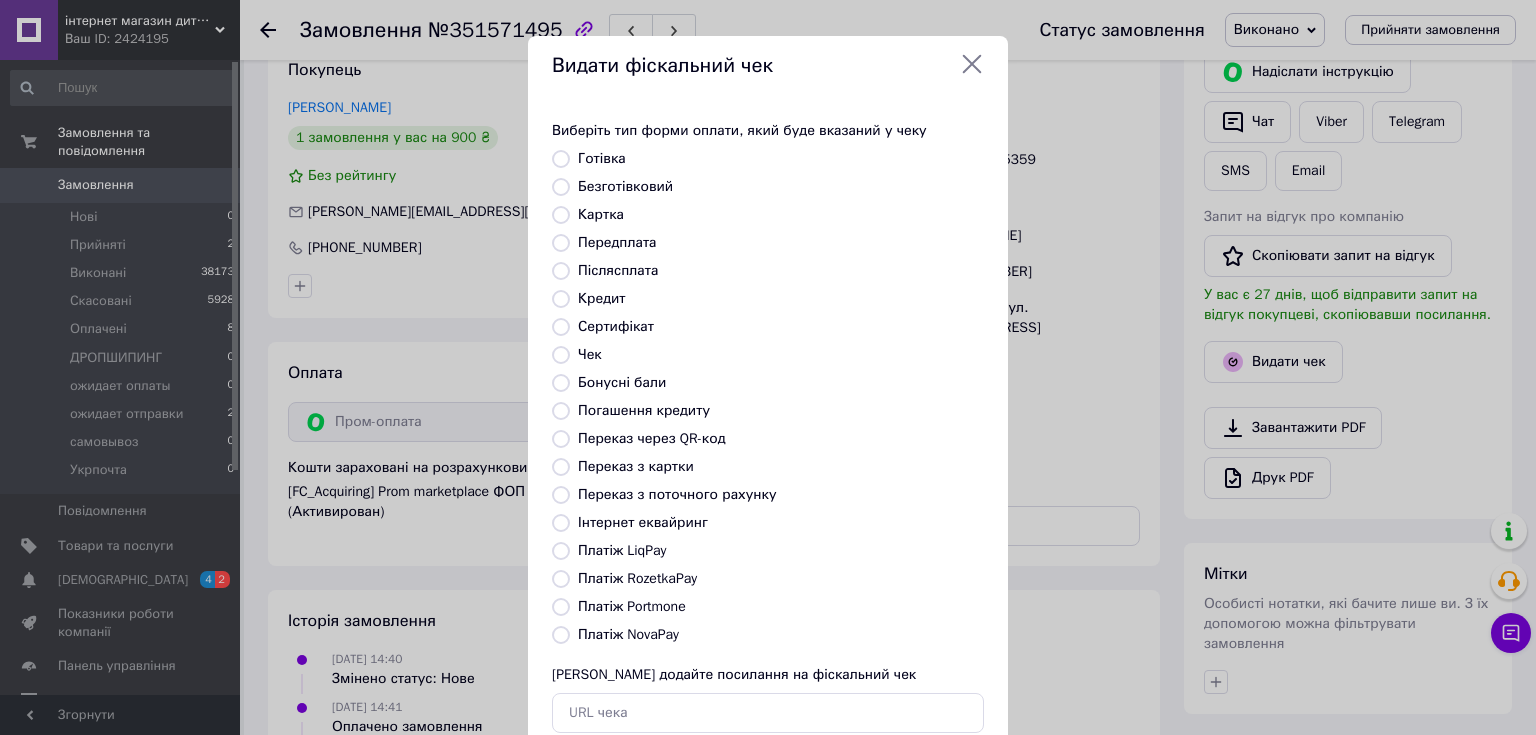 click on "Платіж RozetkaPay" at bounding box center [637, 578] 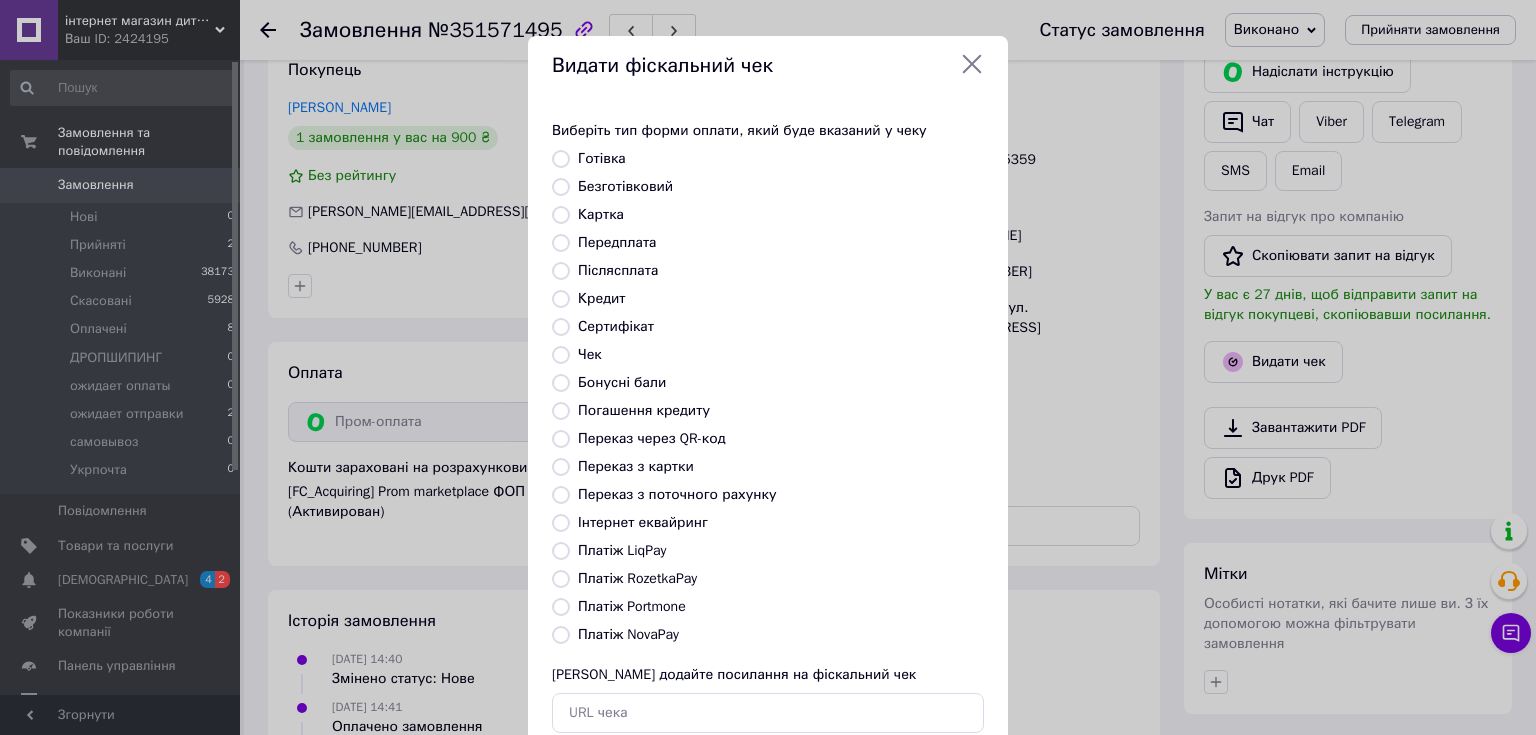radio on "true" 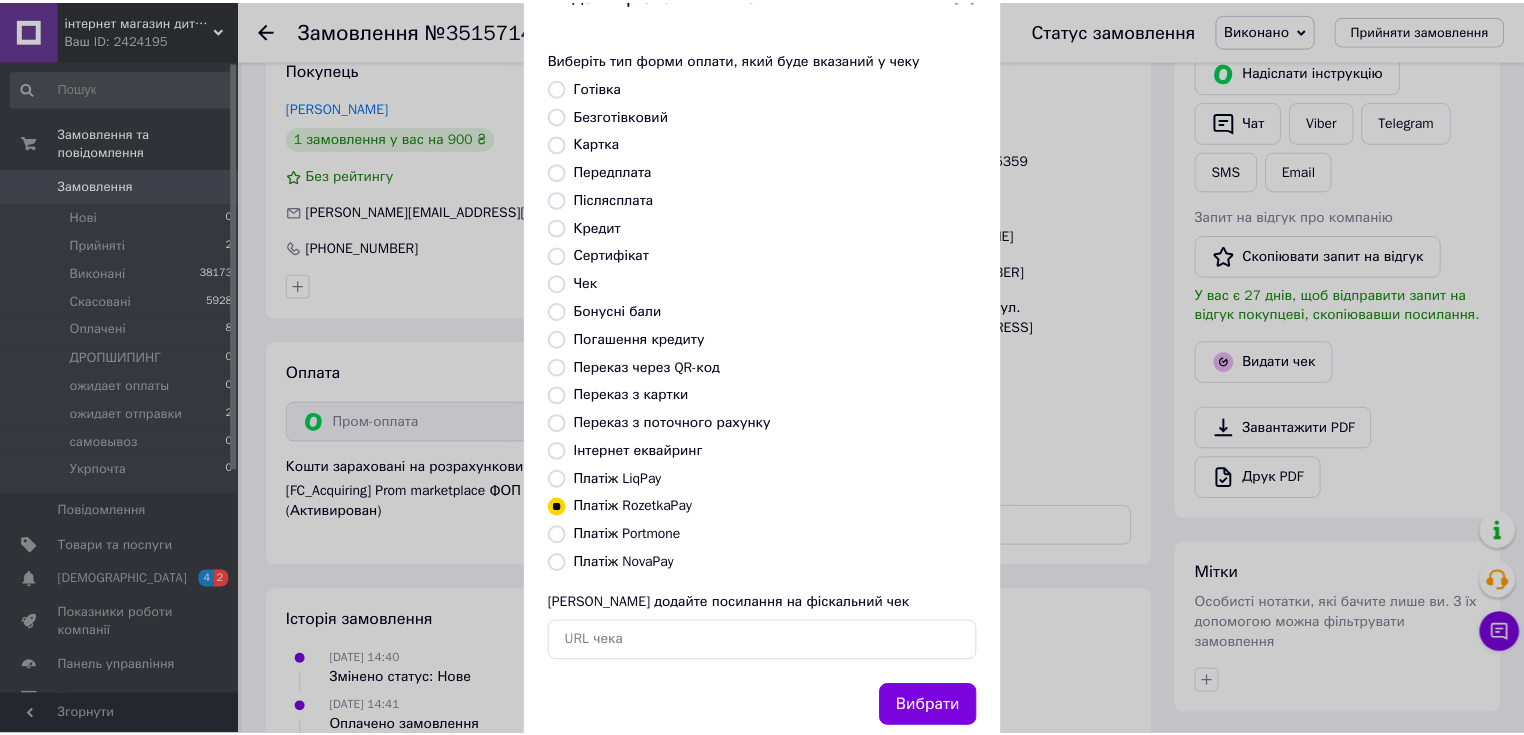 scroll, scrollTop: 123, scrollLeft: 0, axis: vertical 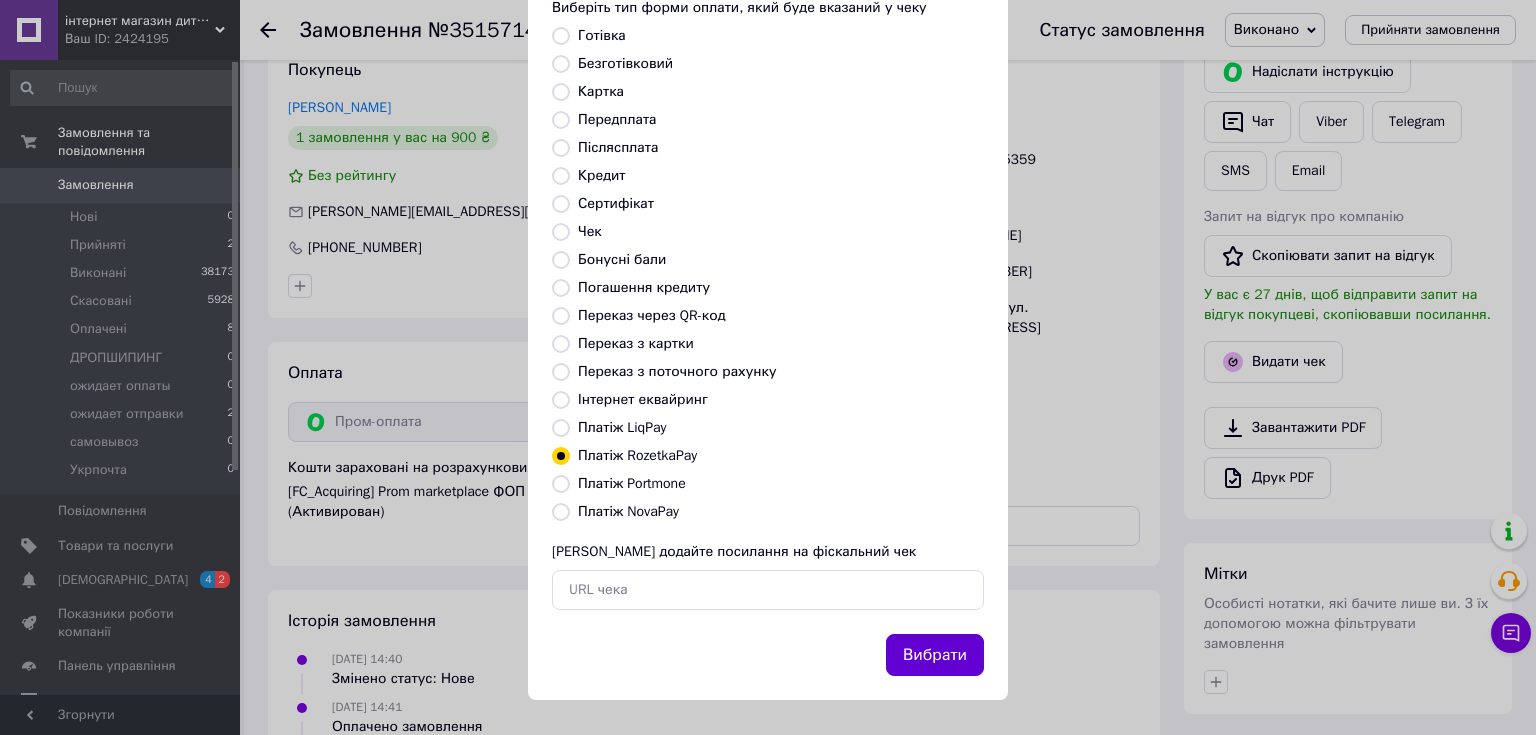 click on "Вибрати" at bounding box center (935, 655) 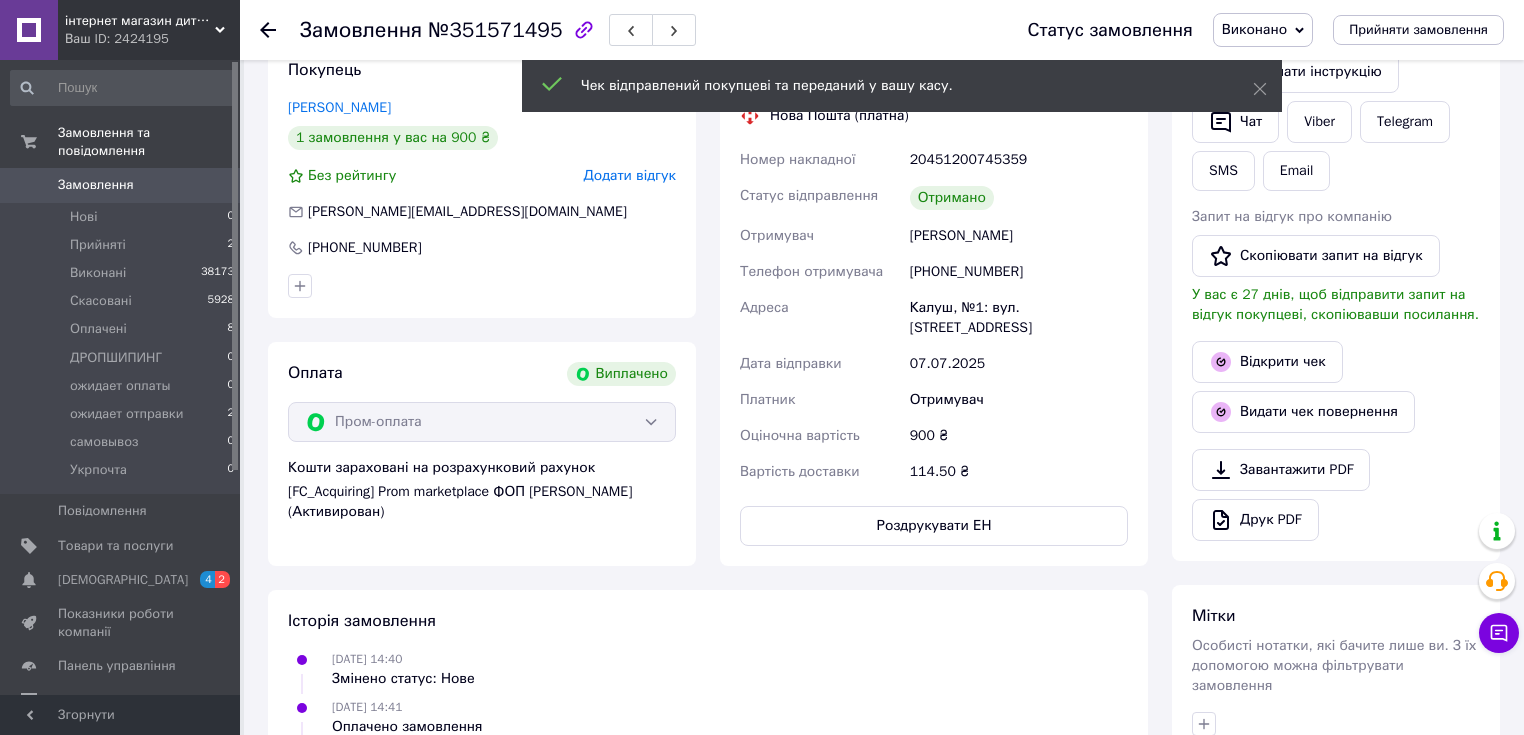 click 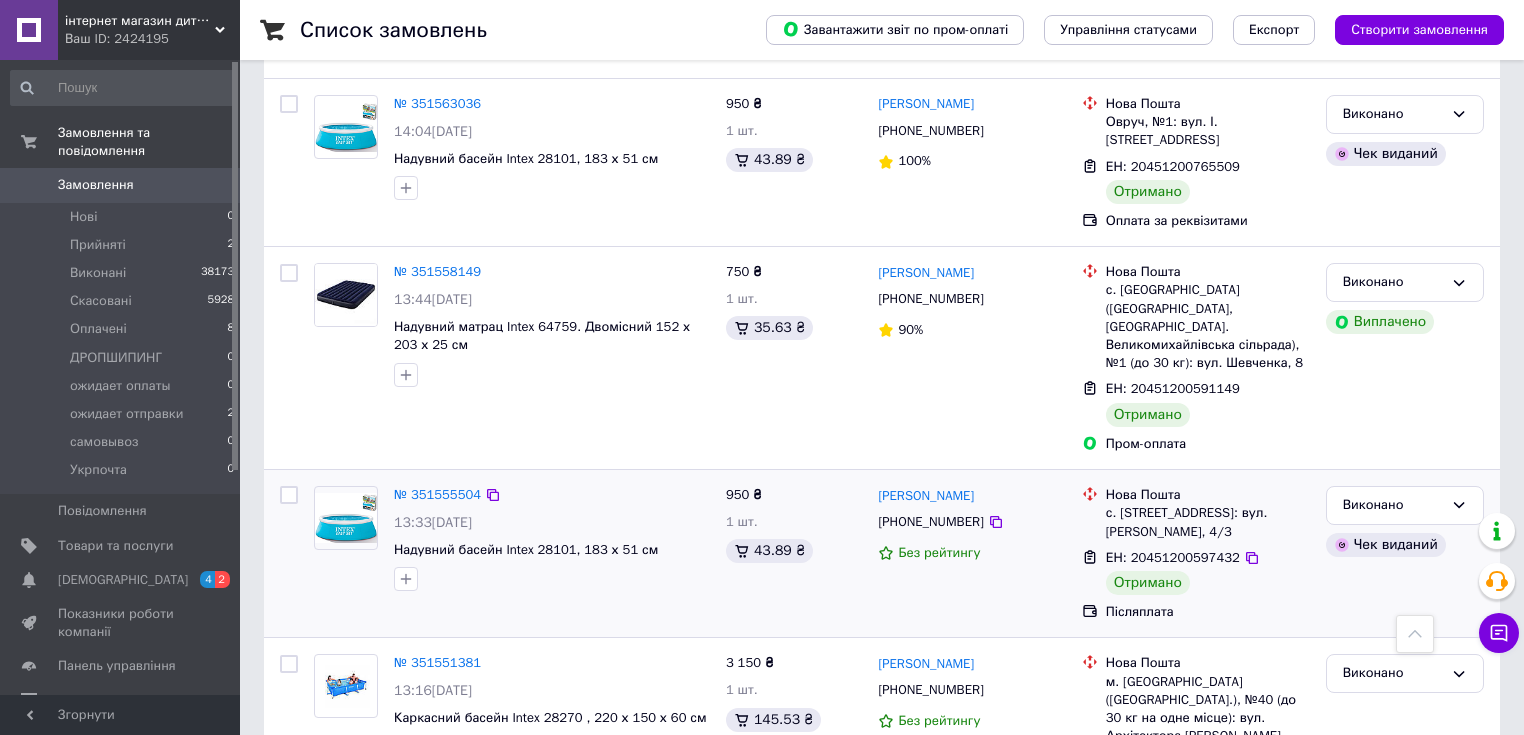 scroll, scrollTop: 720, scrollLeft: 0, axis: vertical 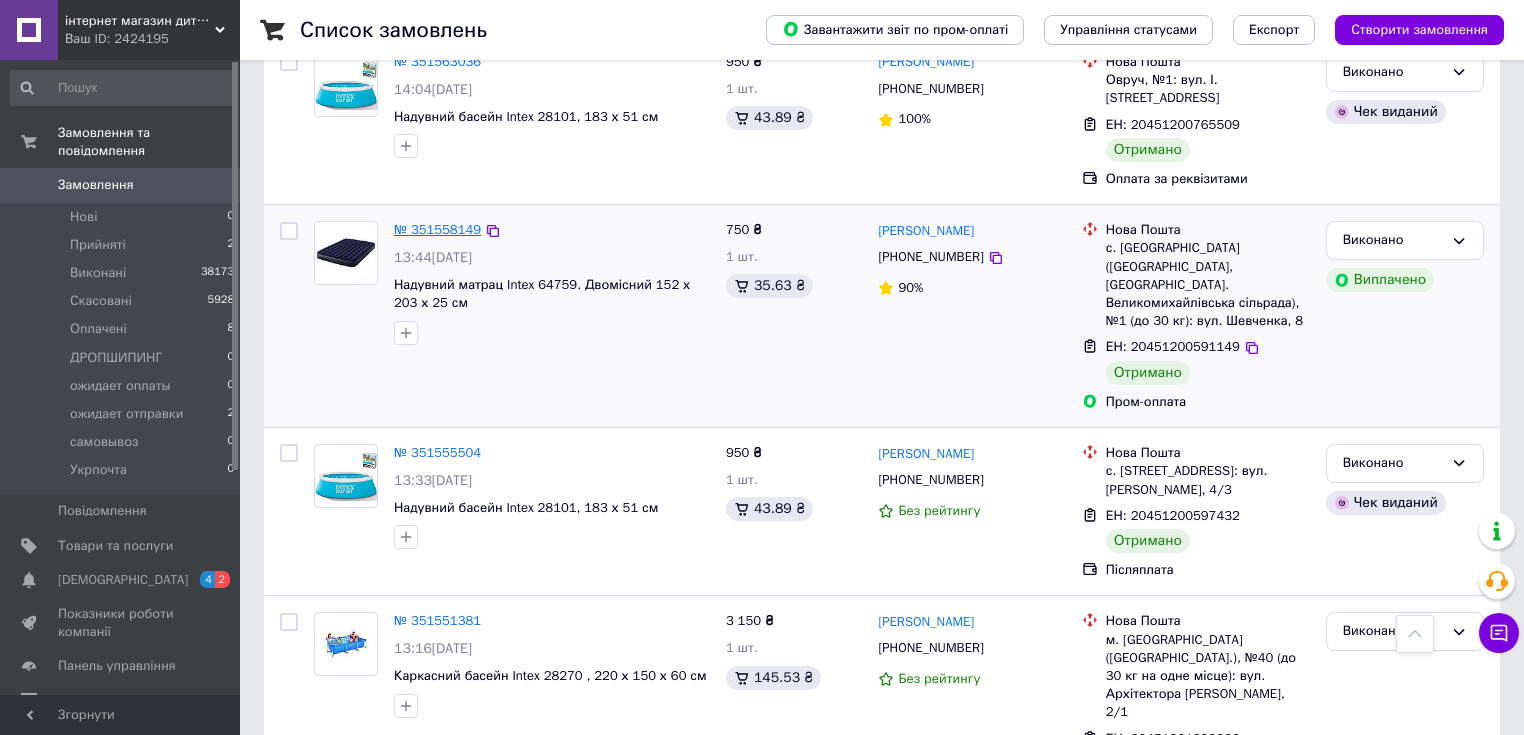 click on "№ 351558149" at bounding box center (437, 229) 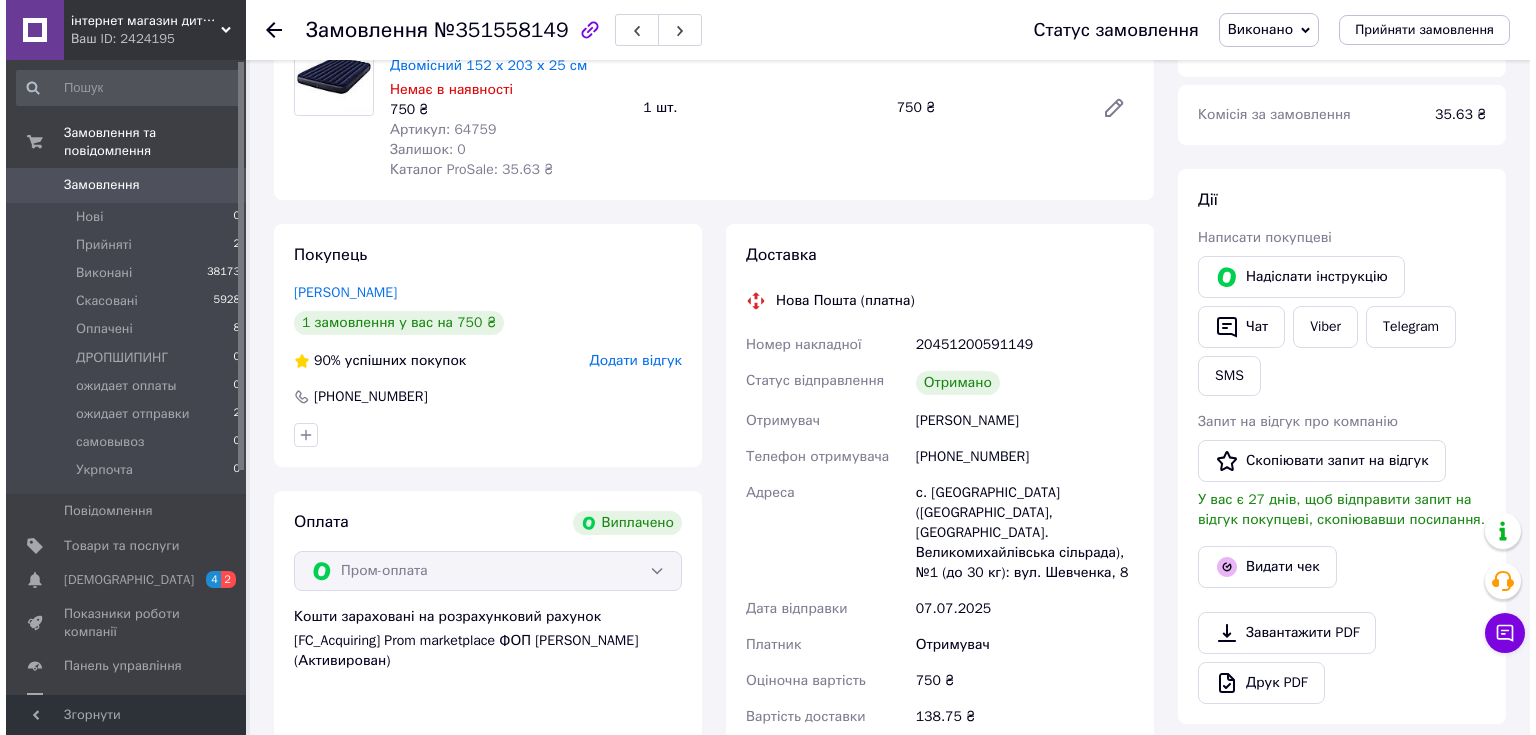 scroll, scrollTop: 279, scrollLeft: 0, axis: vertical 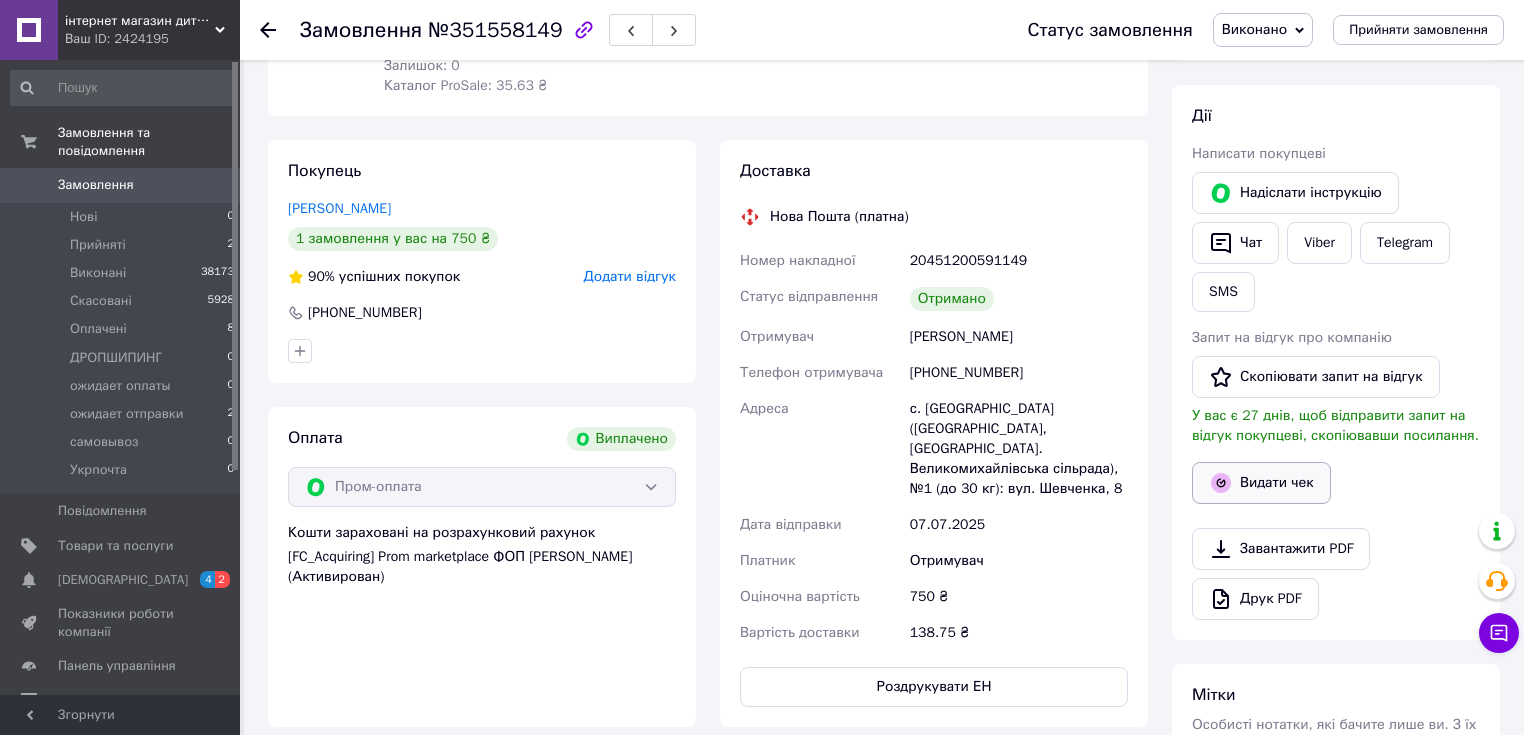 click on "Видати чек" at bounding box center [1261, 483] 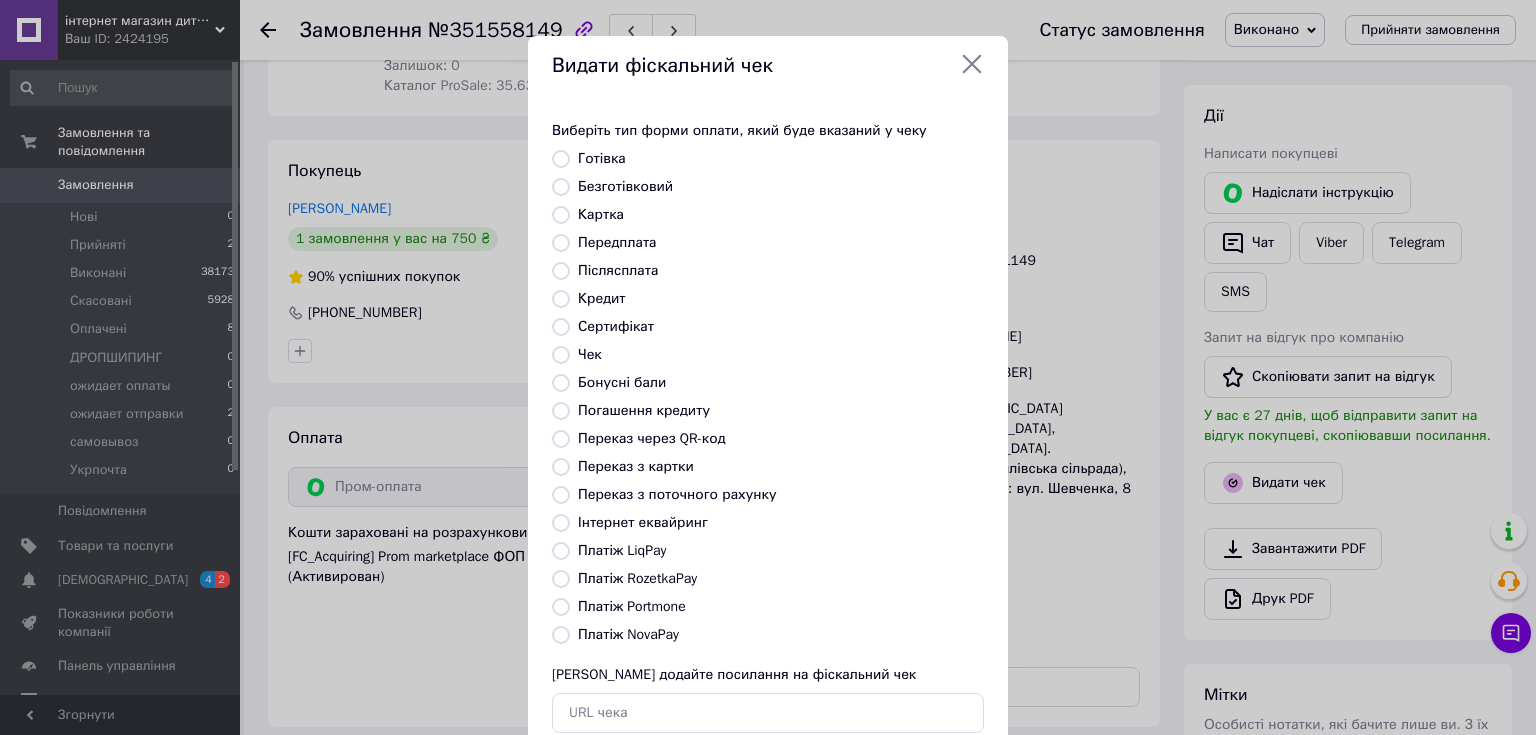 click on "Платіж RozetkaPay" at bounding box center [637, 578] 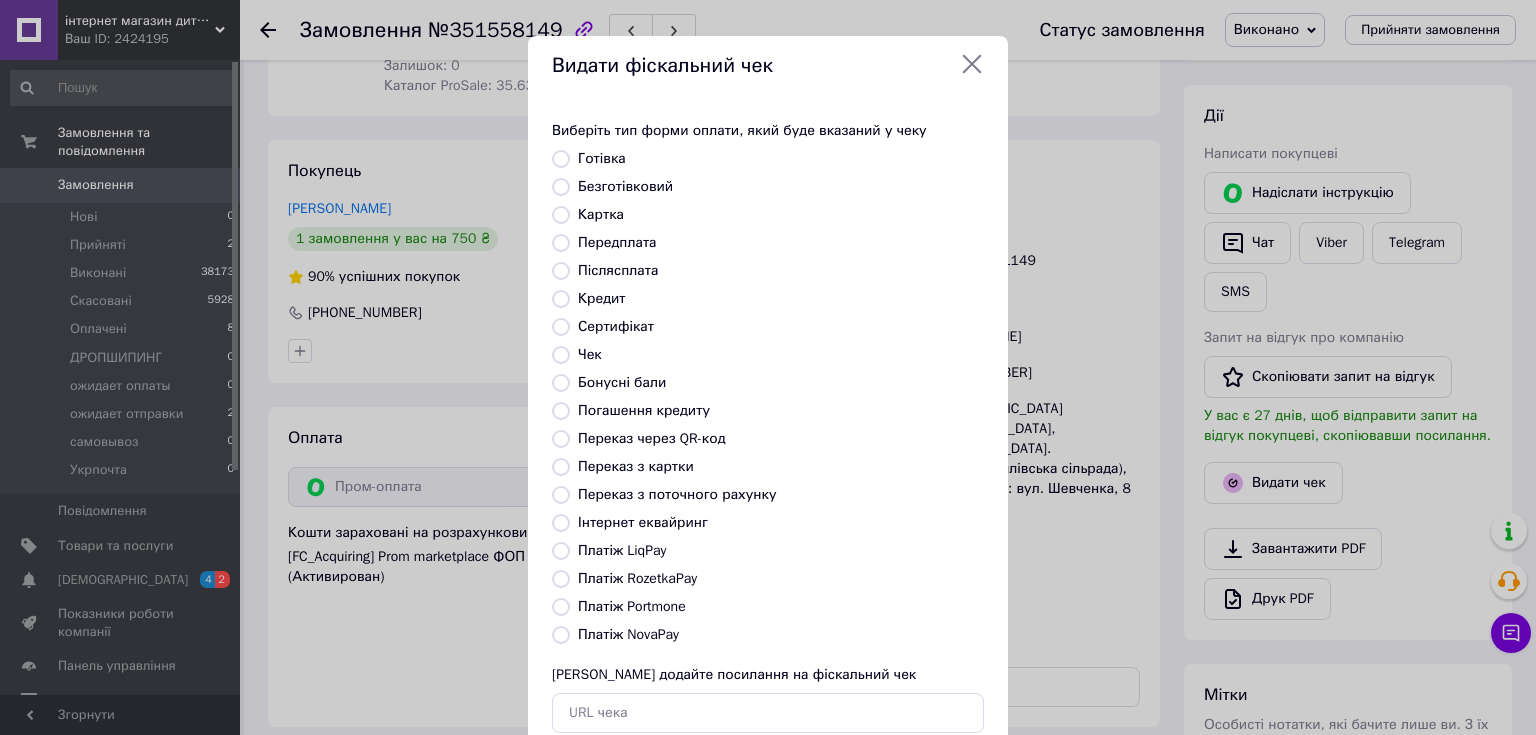 radio on "true" 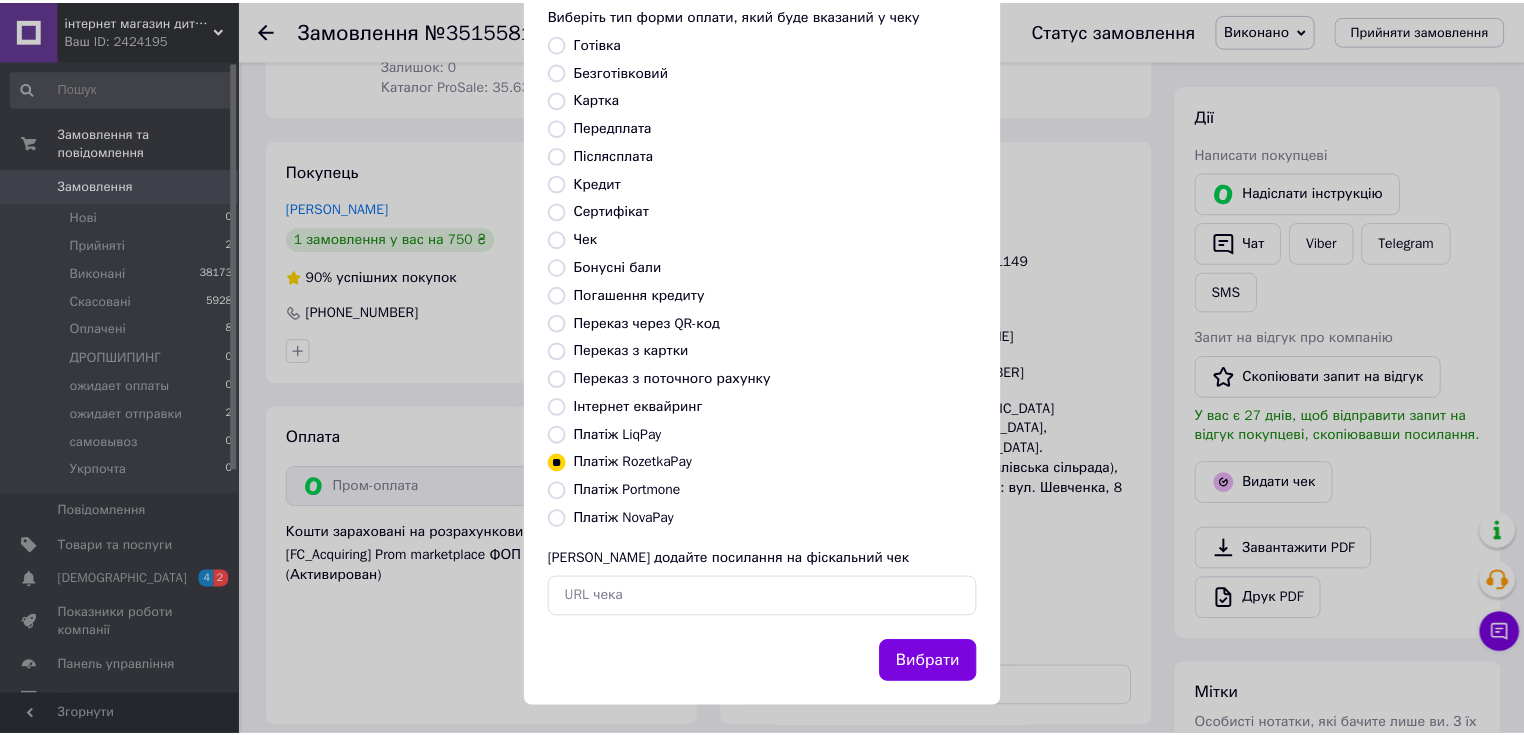 scroll, scrollTop: 123, scrollLeft: 0, axis: vertical 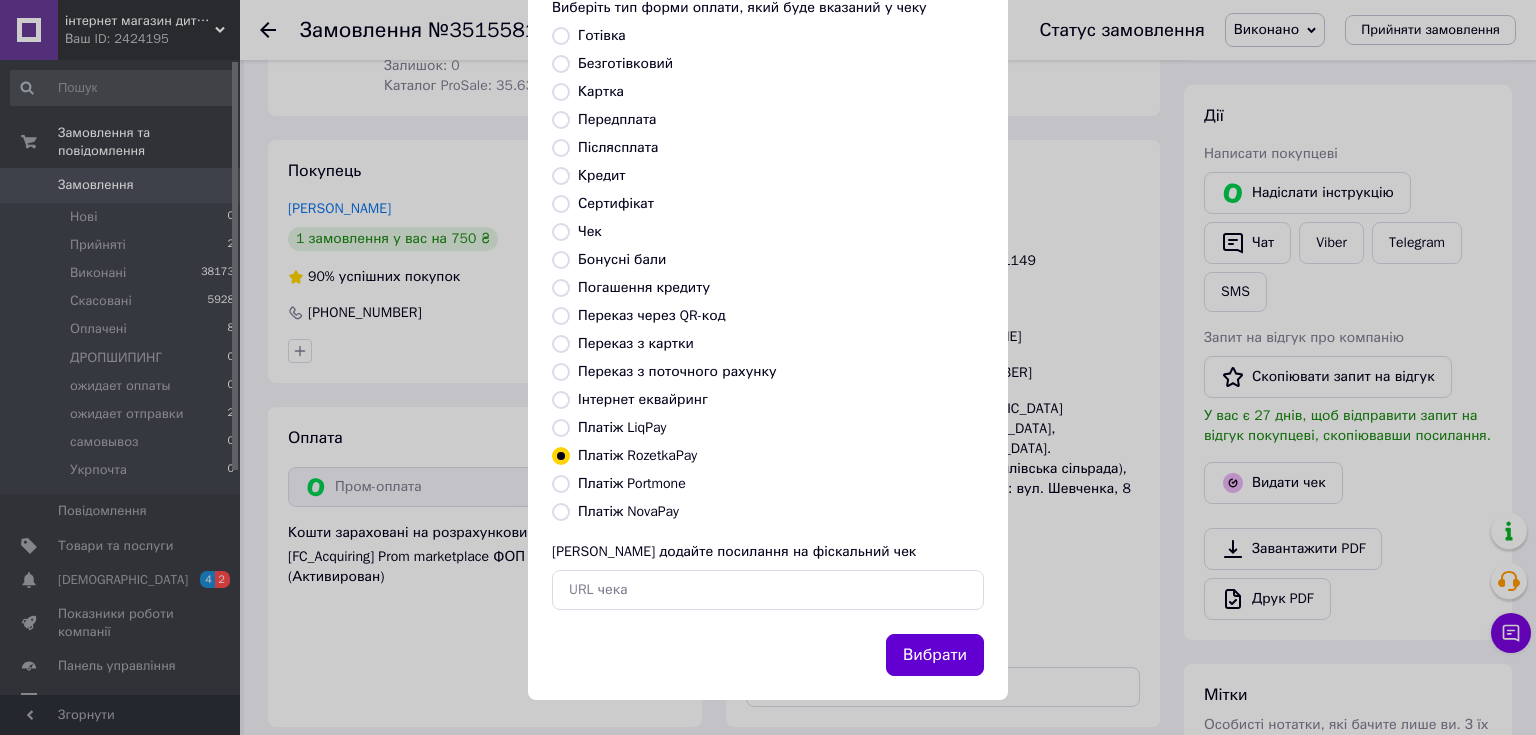 click on "Вибрати" at bounding box center (935, 655) 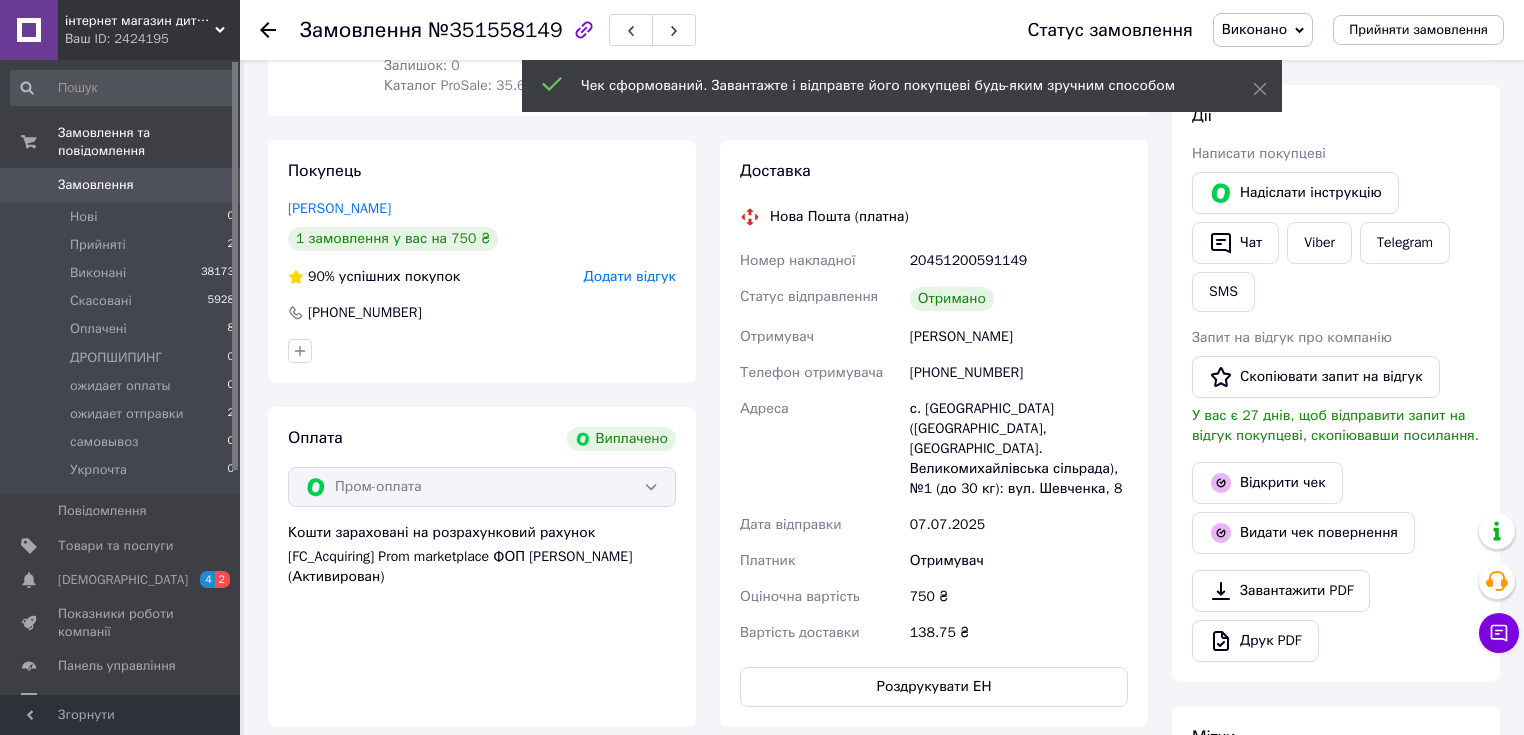 click 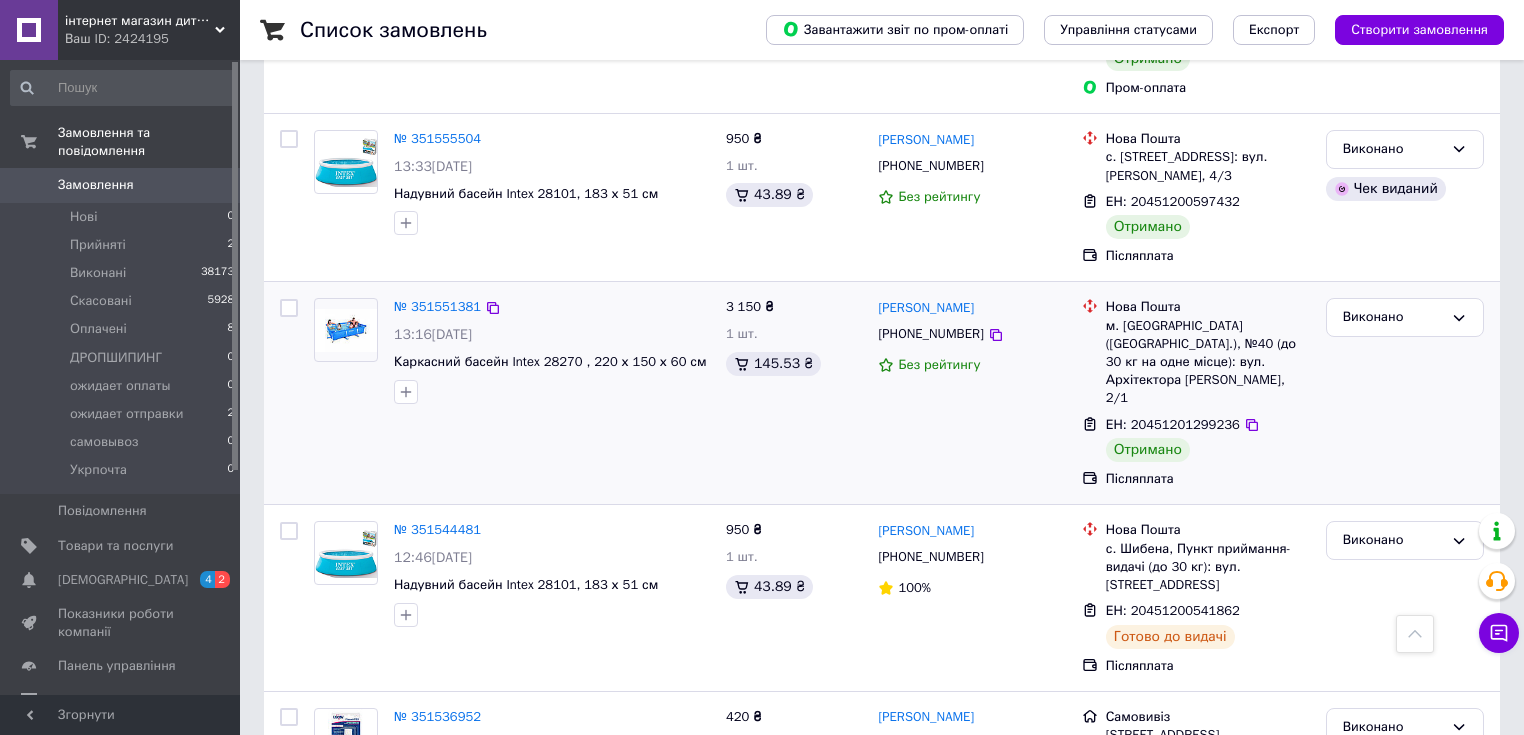 scroll, scrollTop: 1040, scrollLeft: 0, axis: vertical 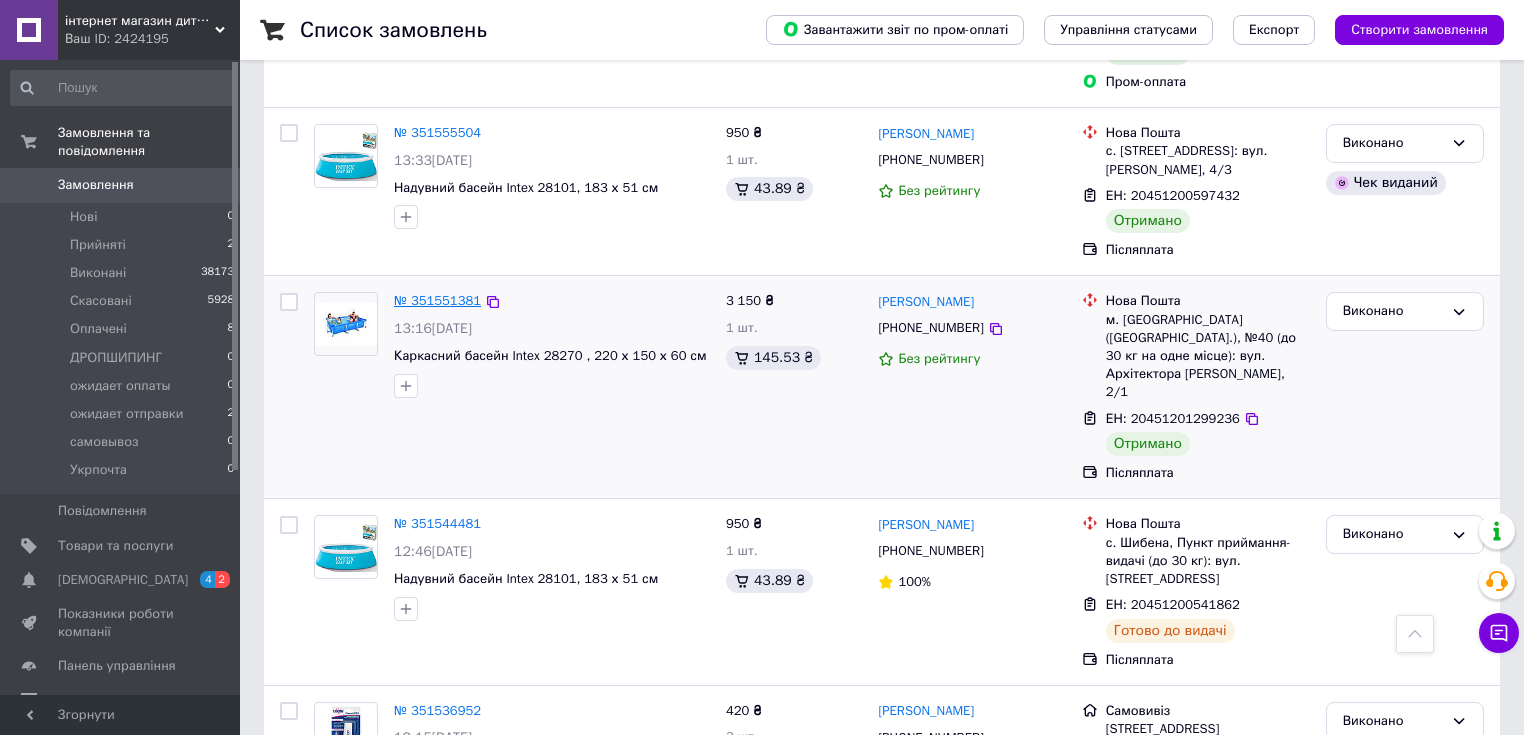 click on "№ 351551381" at bounding box center [437, 300] 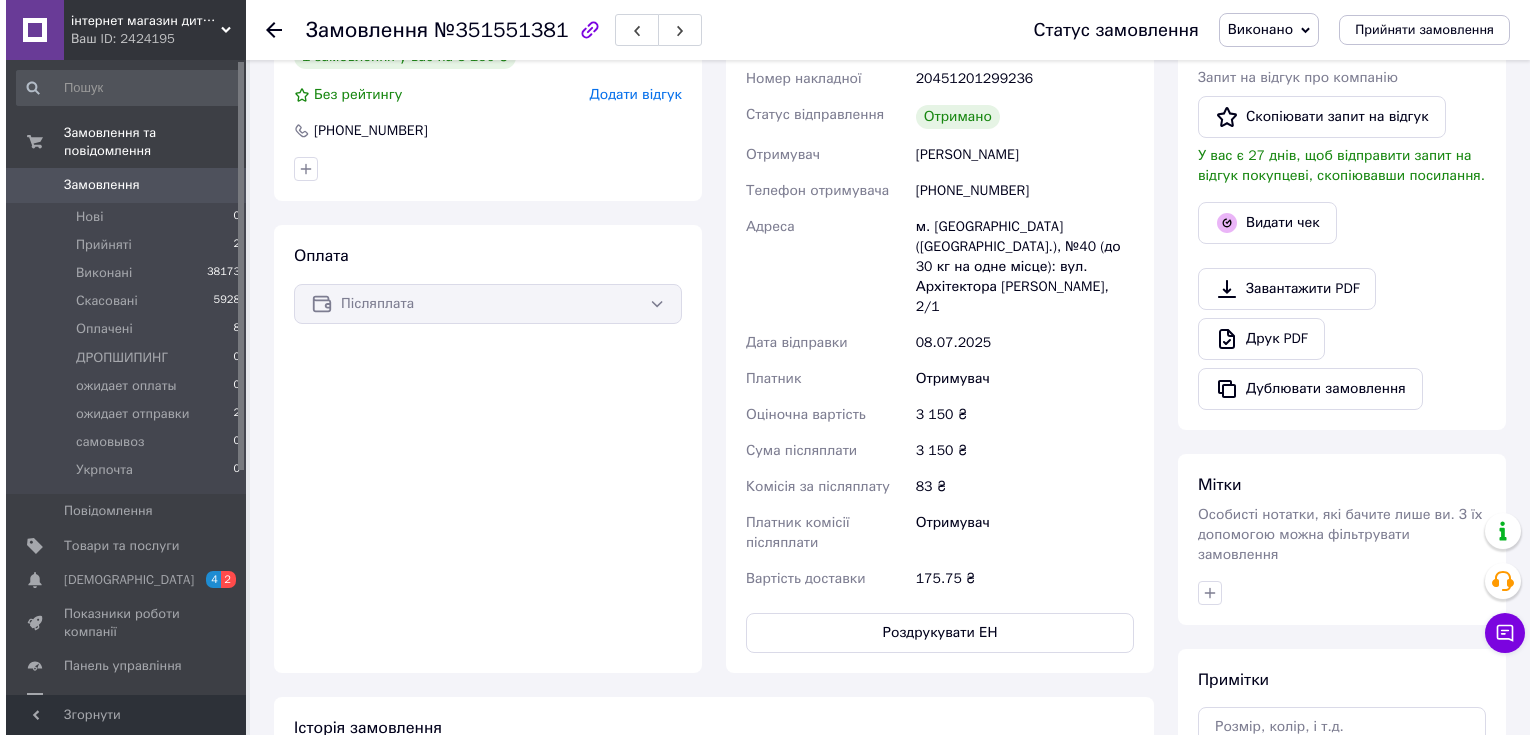 scroll, scrollTop: 461, scrollLeft: 0, axis: vertical 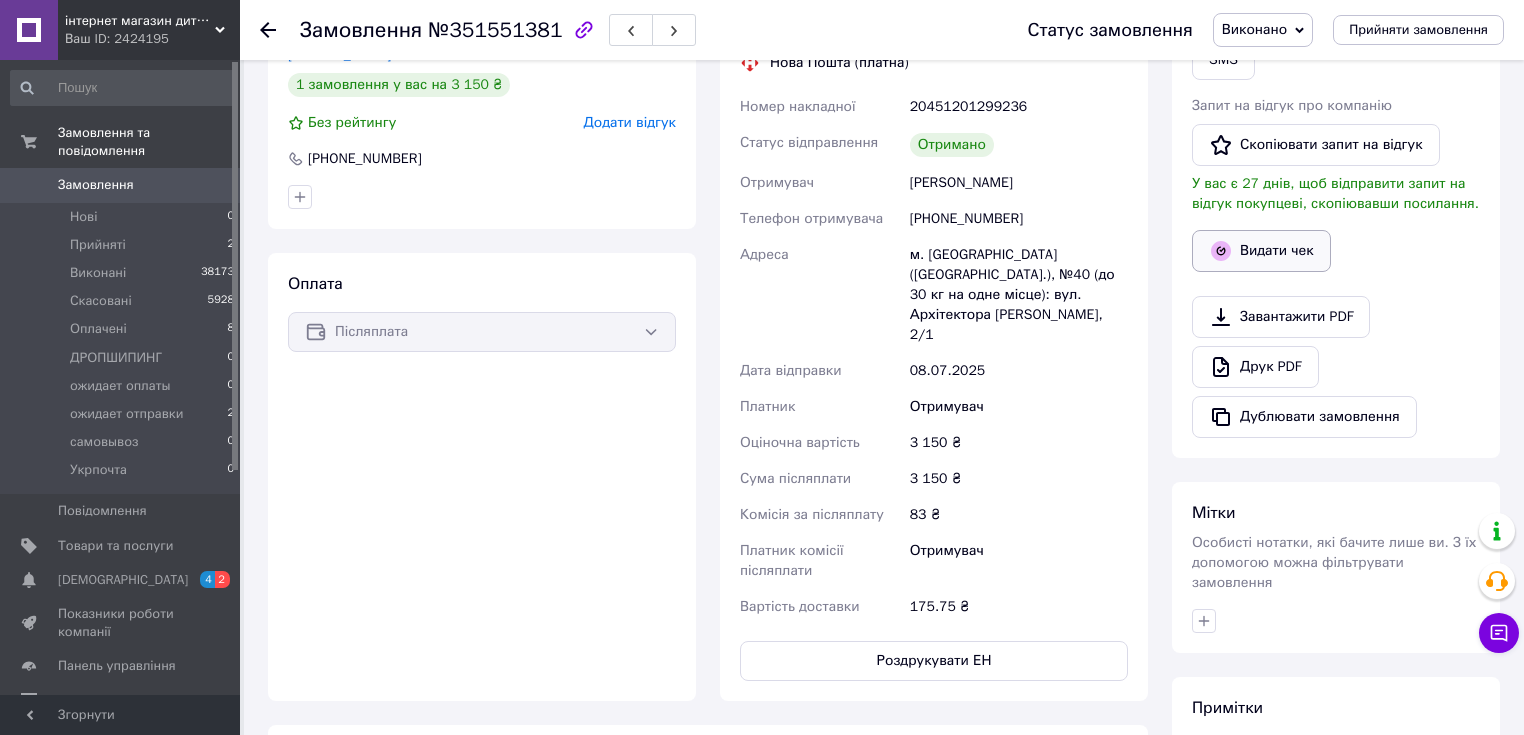 click on "Видати чек" at bounding box center (1261, 251) 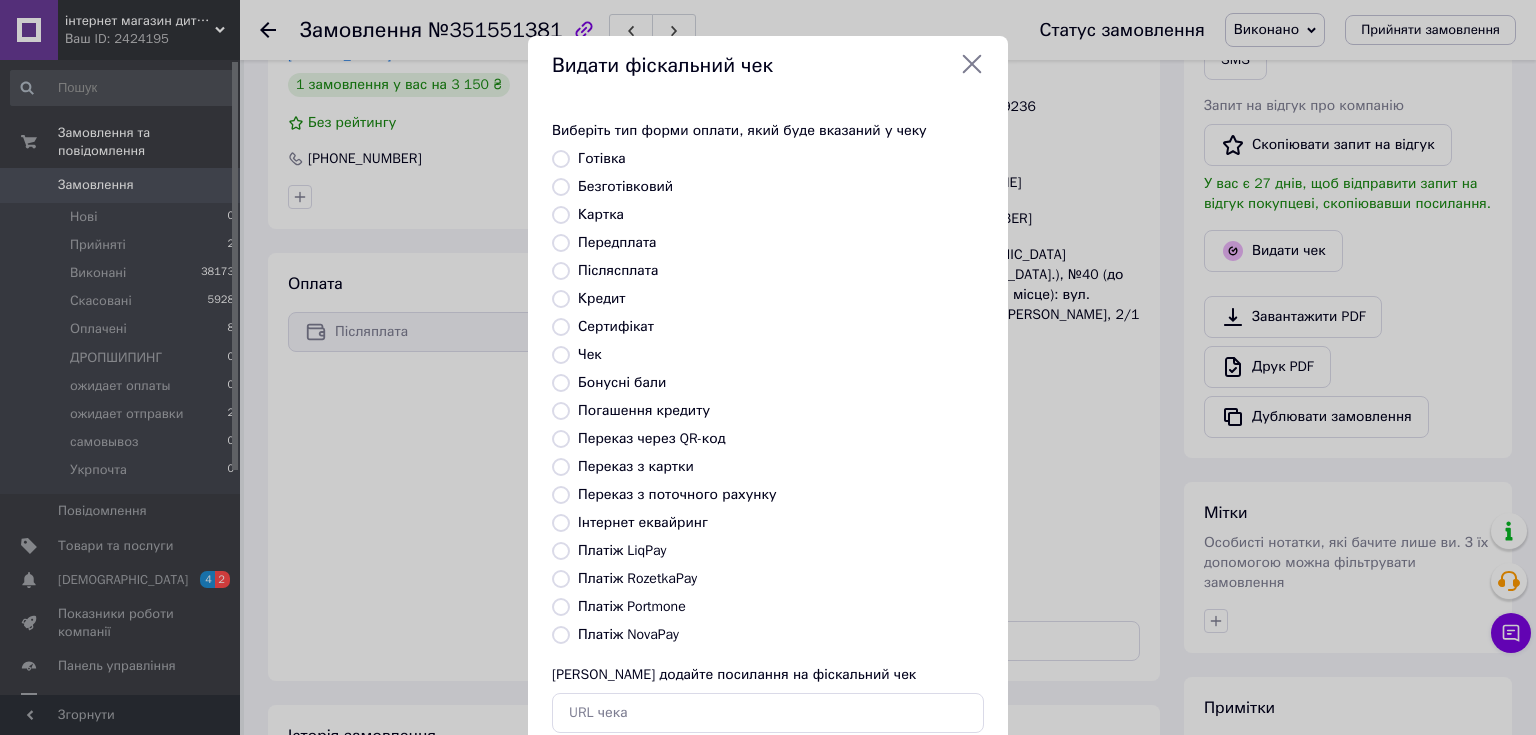 click on "Платіж NovaPay" at bounding box center [628, 634] 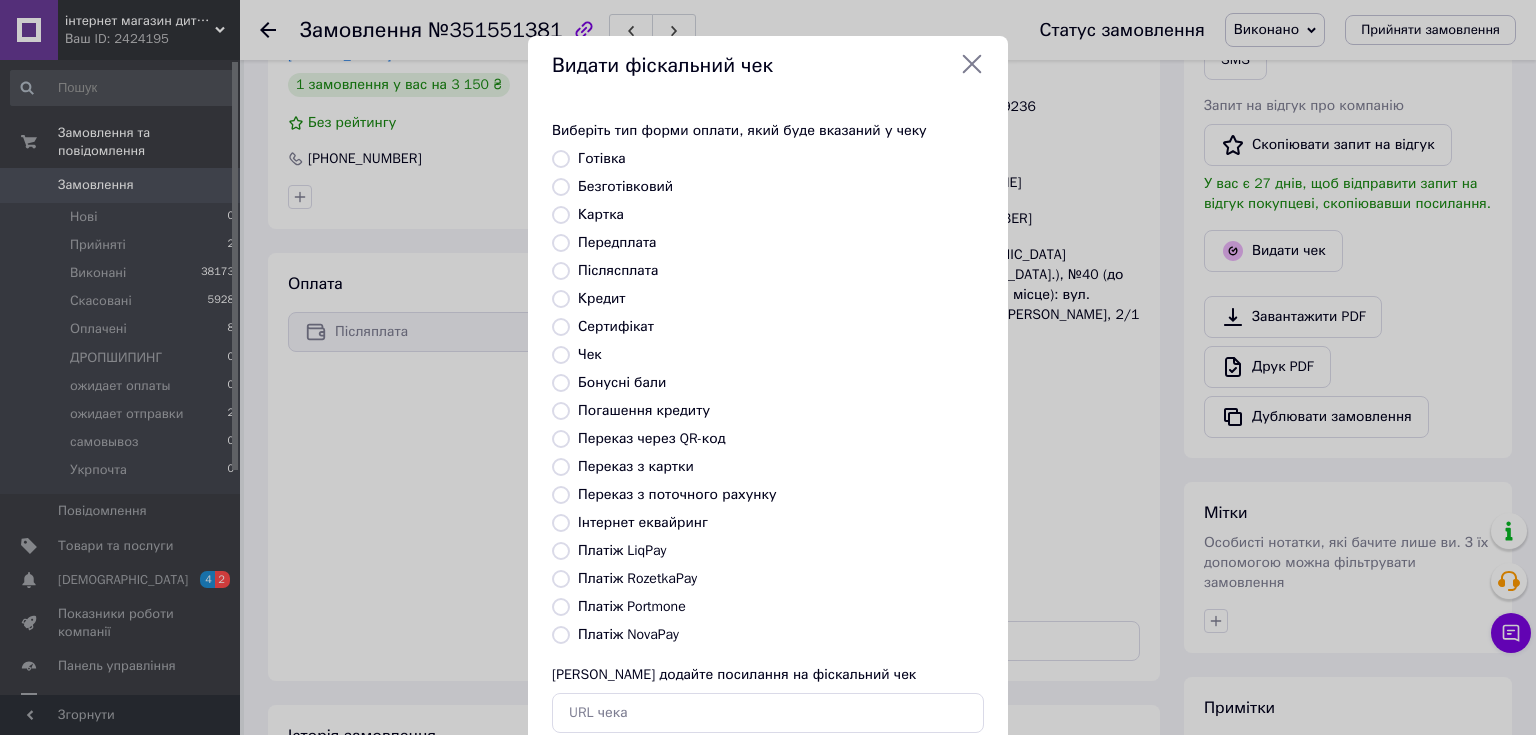 radio on "true" 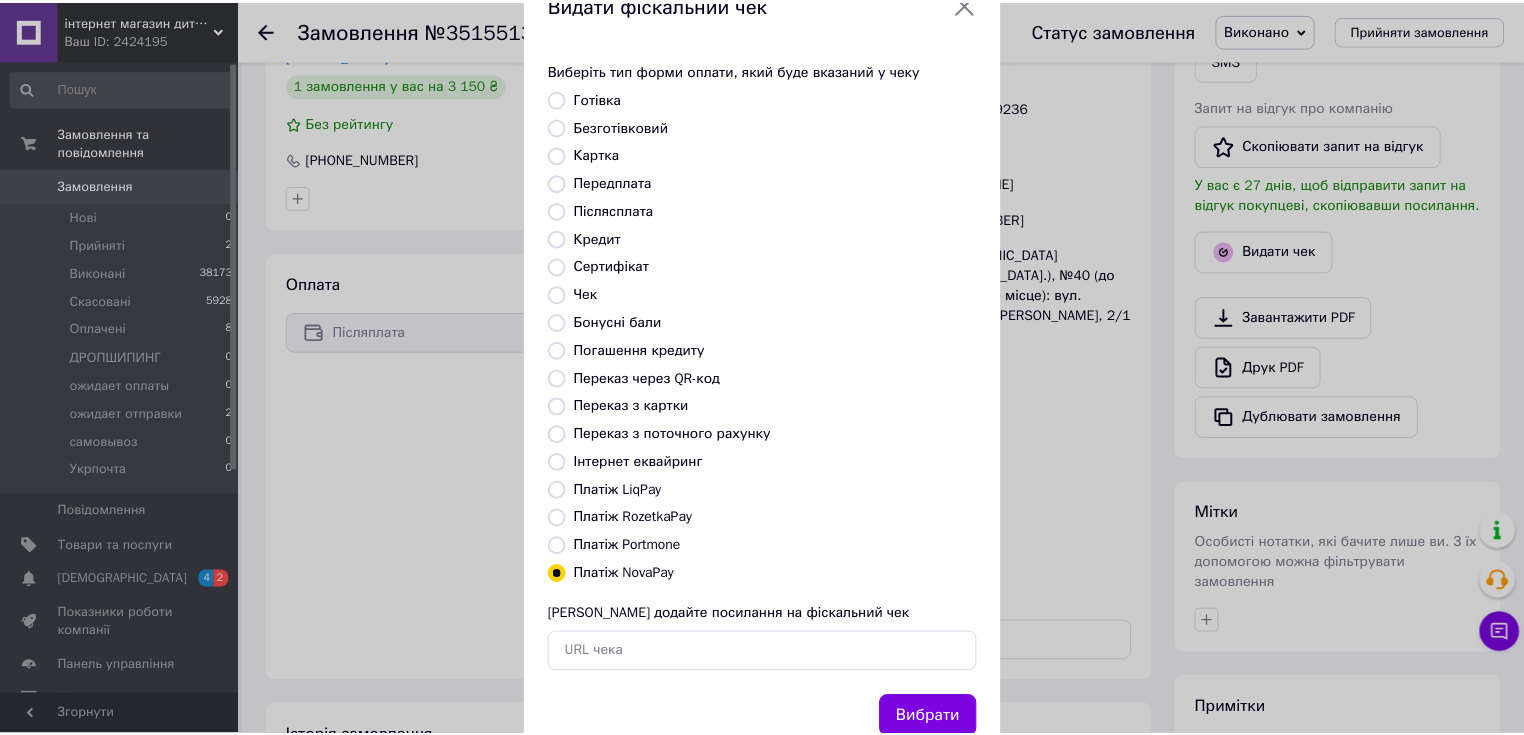 scroll, scrollTop: 123, scrollLeft: 0, axis: vertical 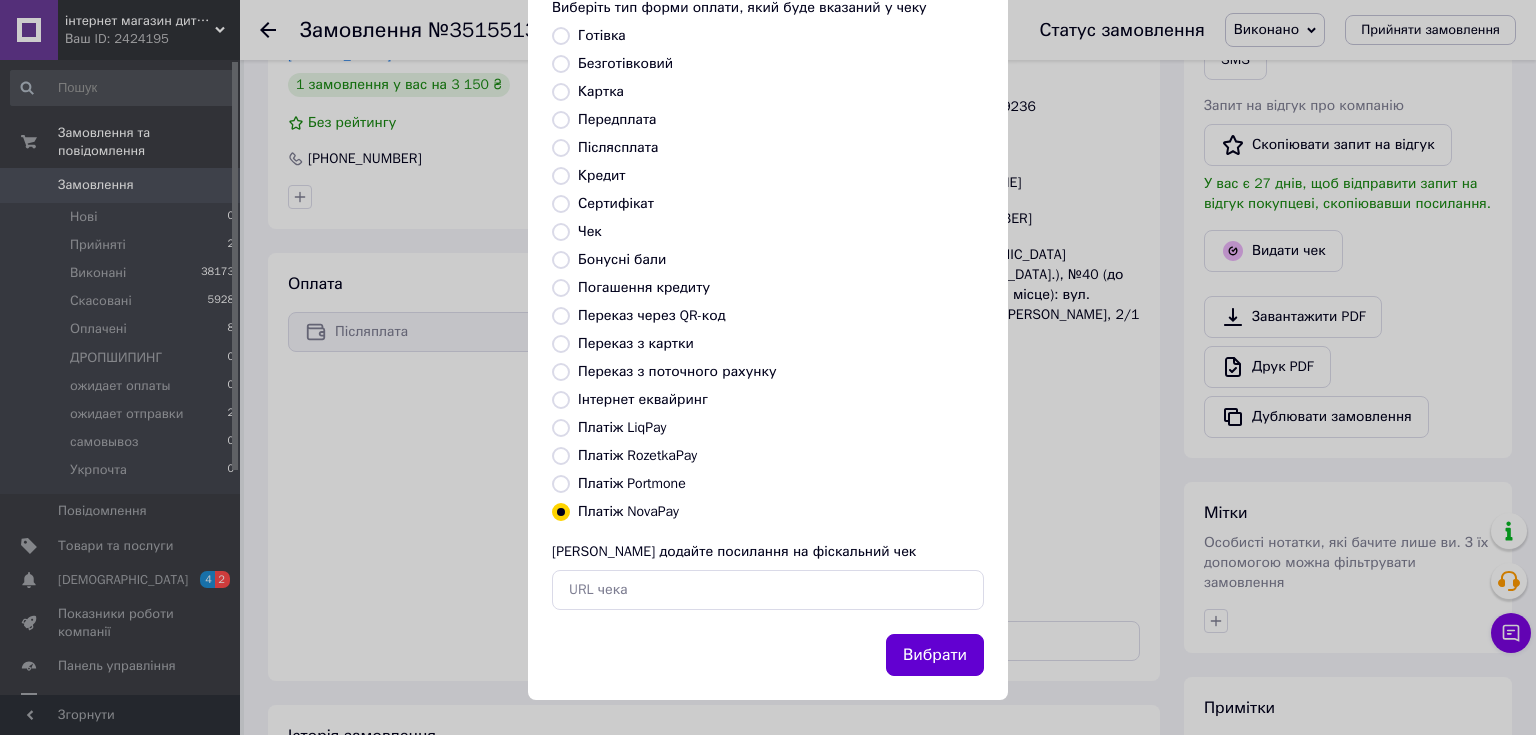 click on "Вибрати" at bounding box center [935, 655] 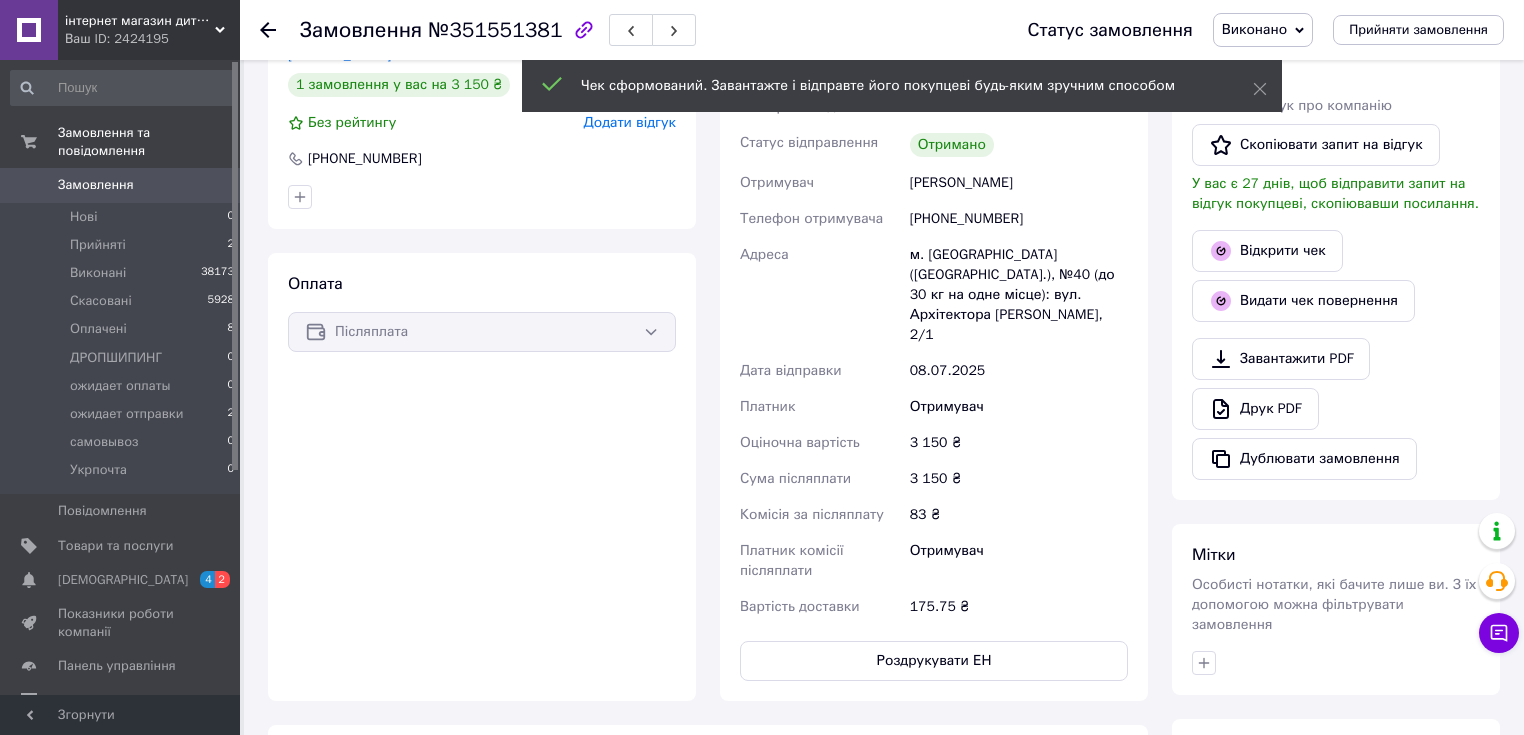 click 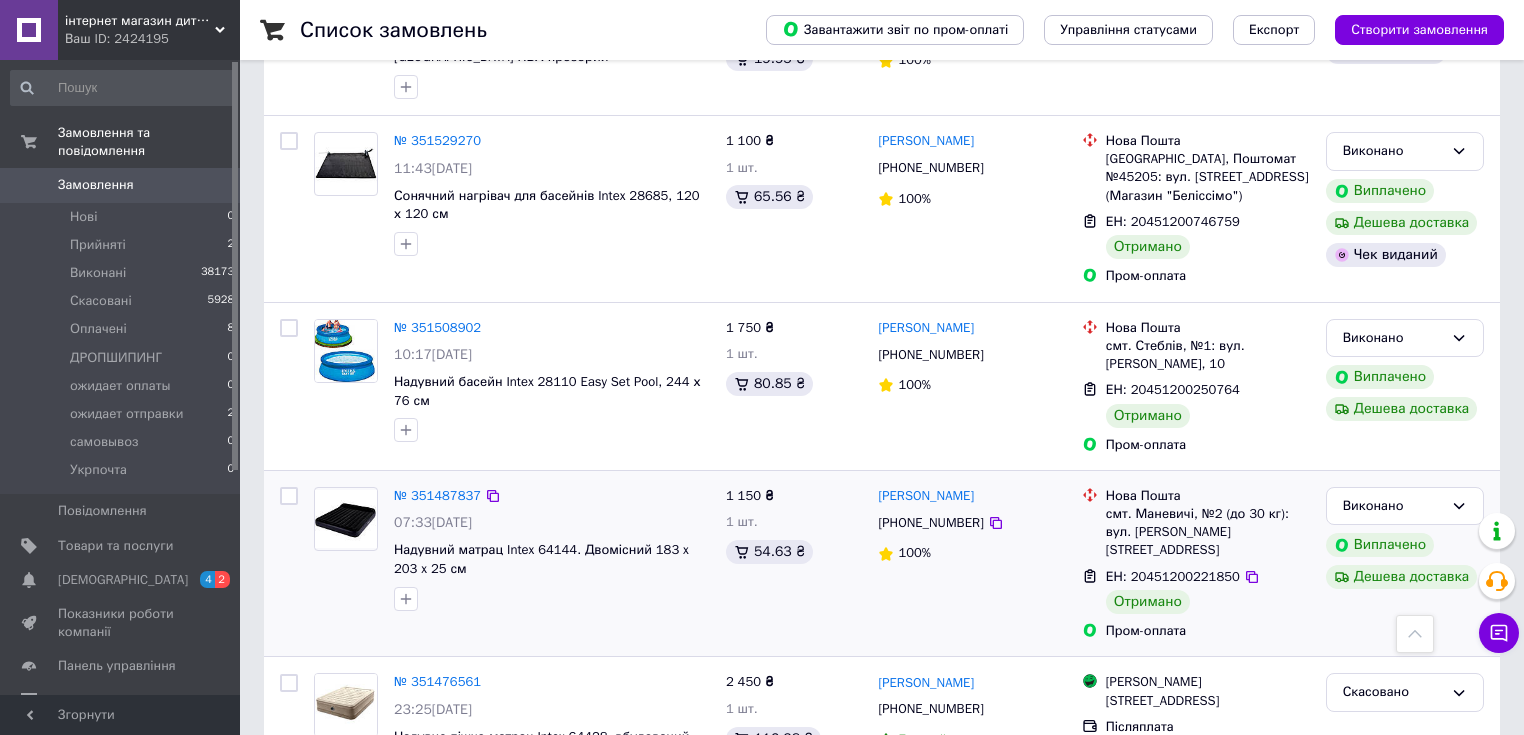 scroll, scrollTop: 1840, scrollLeft: 0, axis: vertical 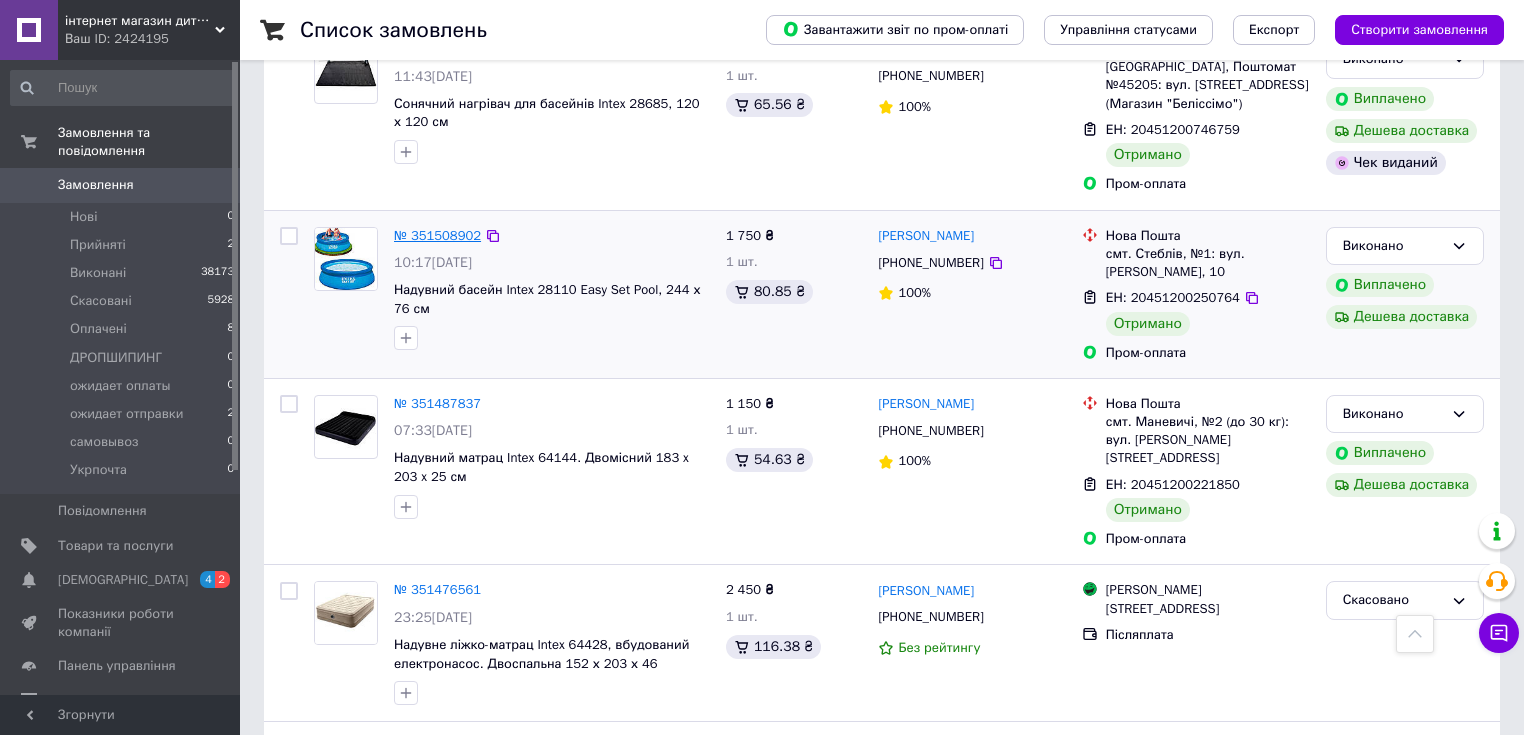 click on "№ 351508902" at bounding box center [437, 235] 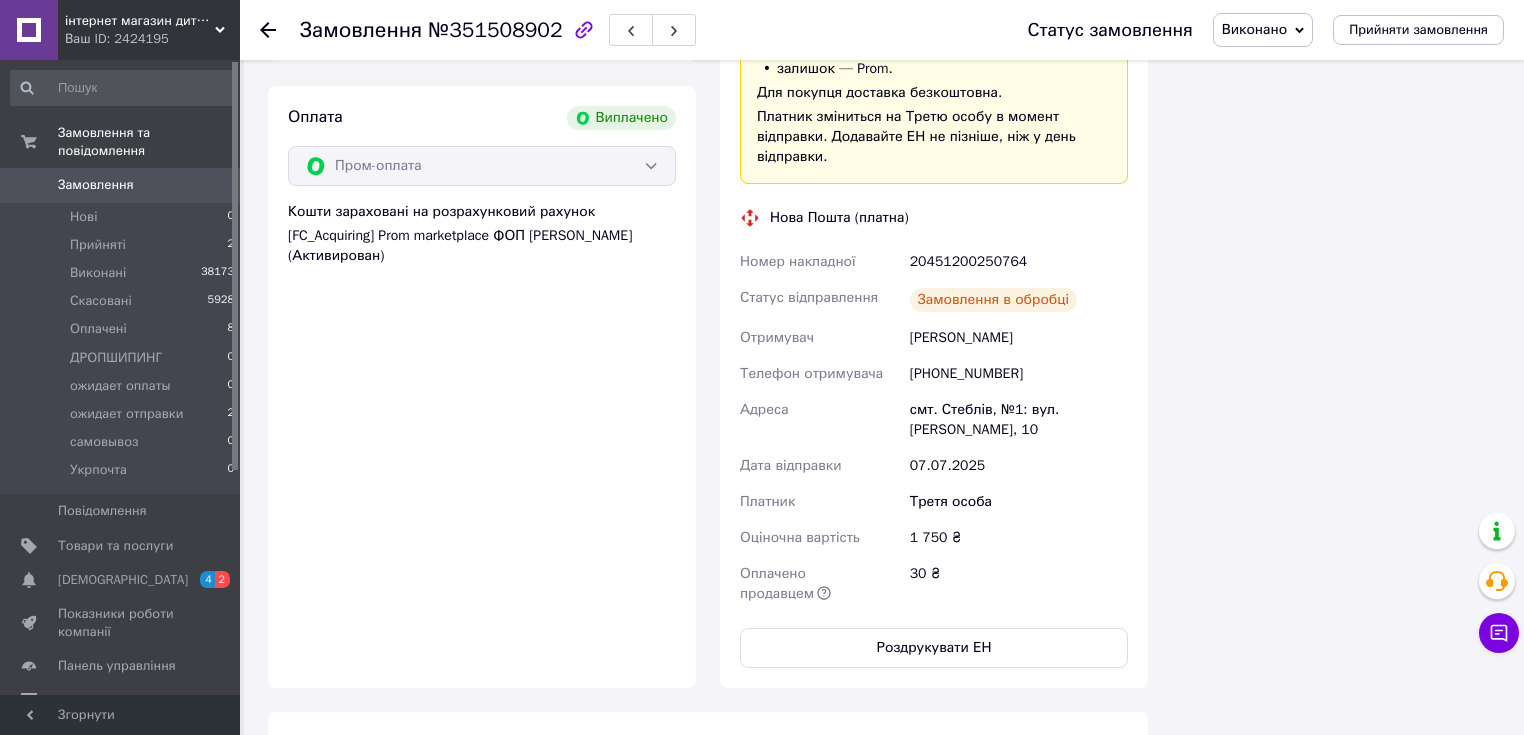 scroll, scrollTop: 1203, scrollLeft: 0, axis: vertical 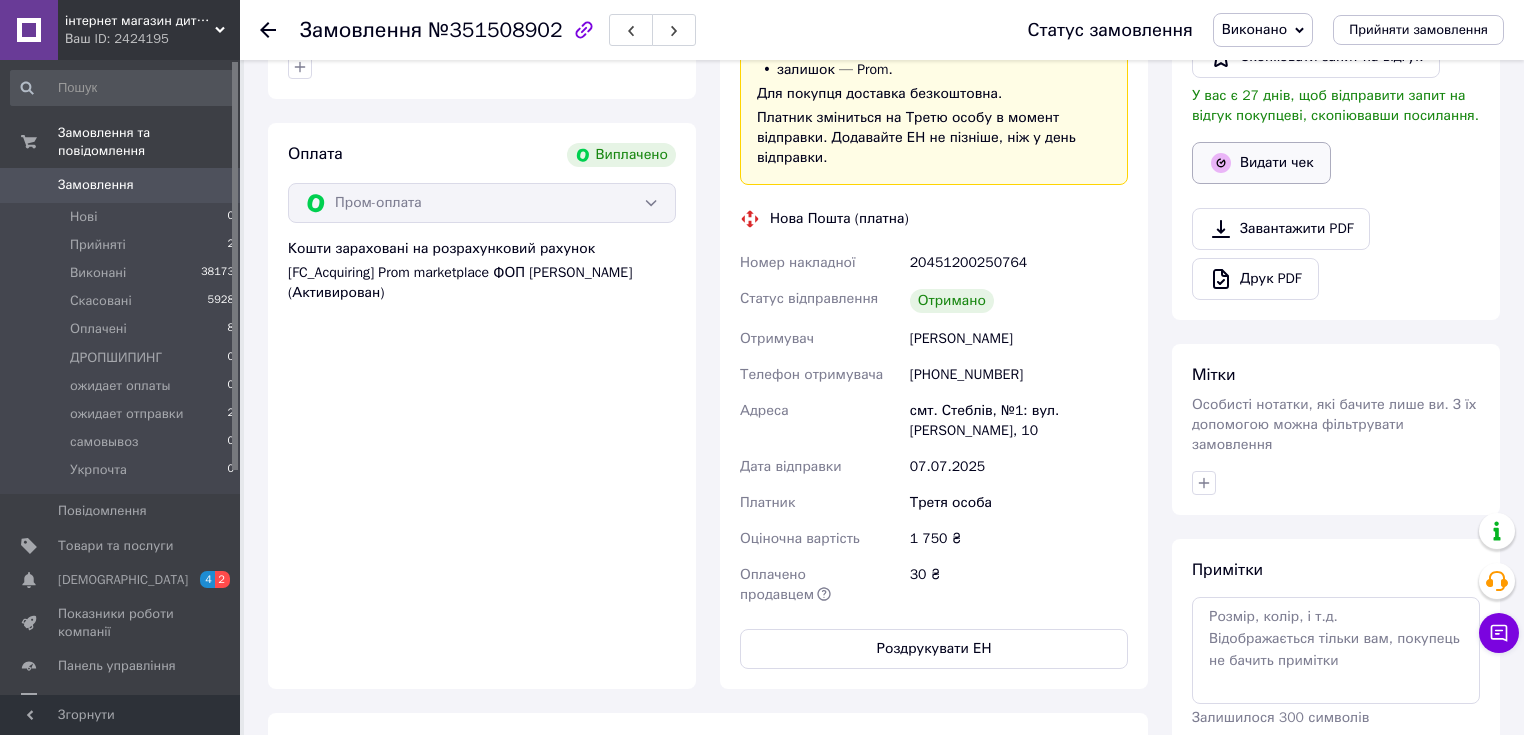 click 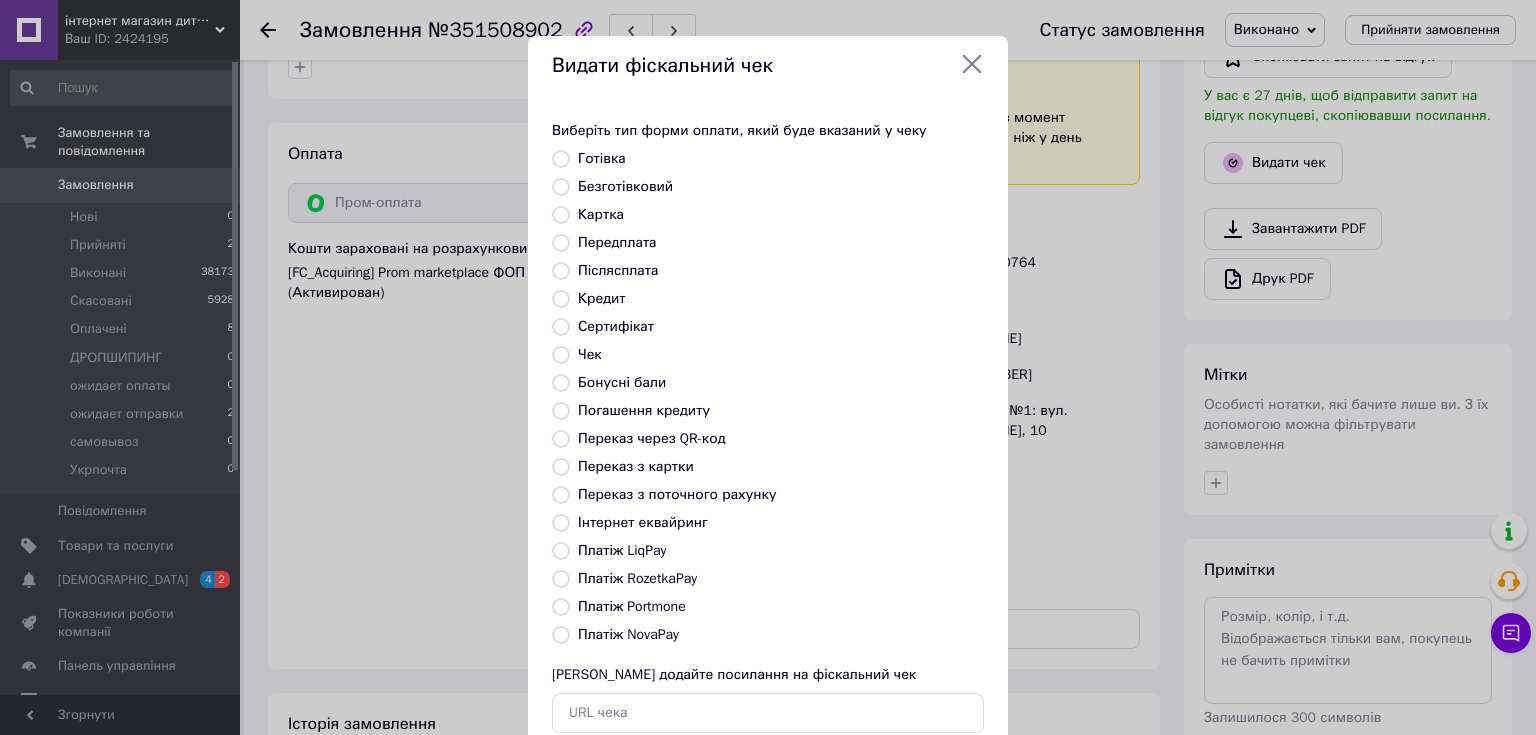 click on "Платіж RozetkaPay" at bounding box center [637, 578] 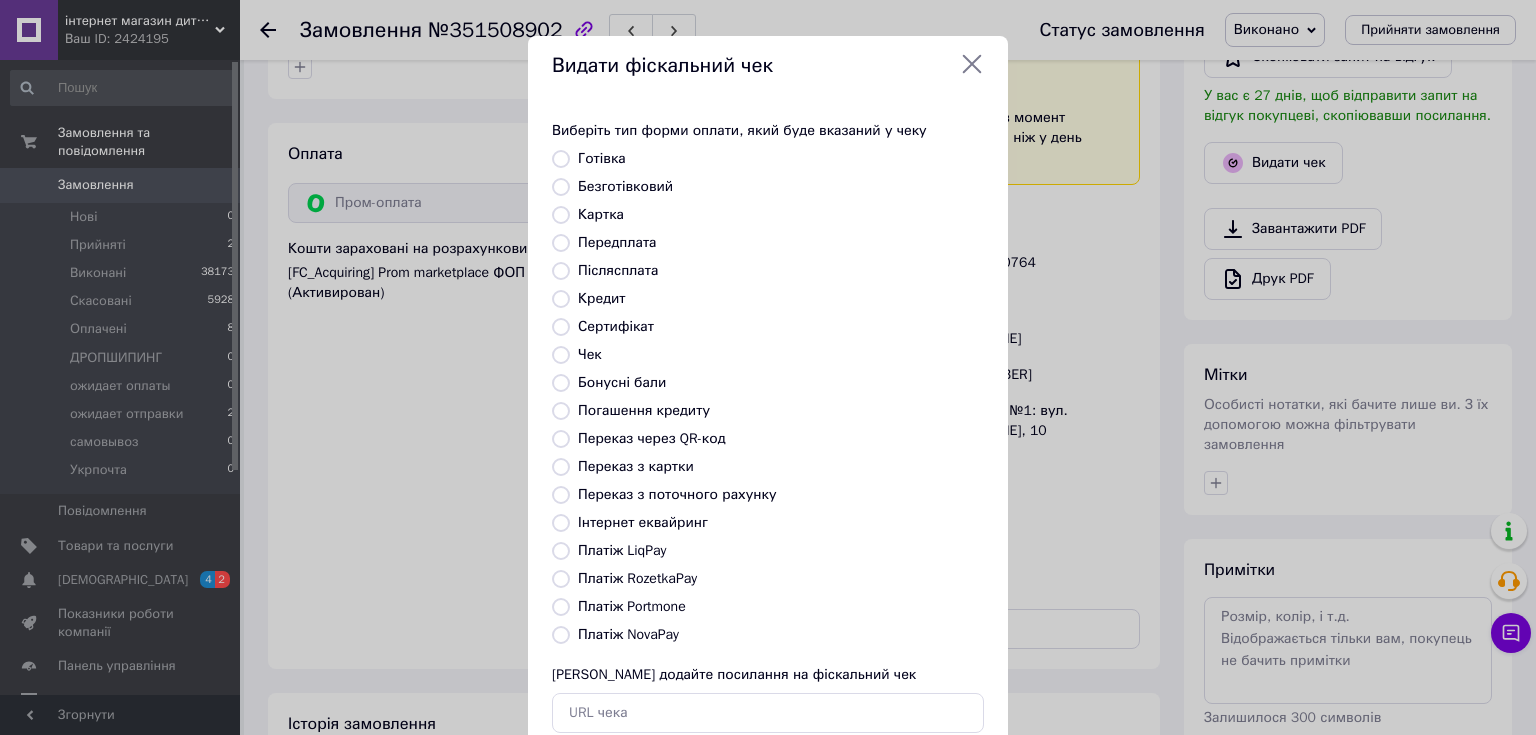 radio on "true" 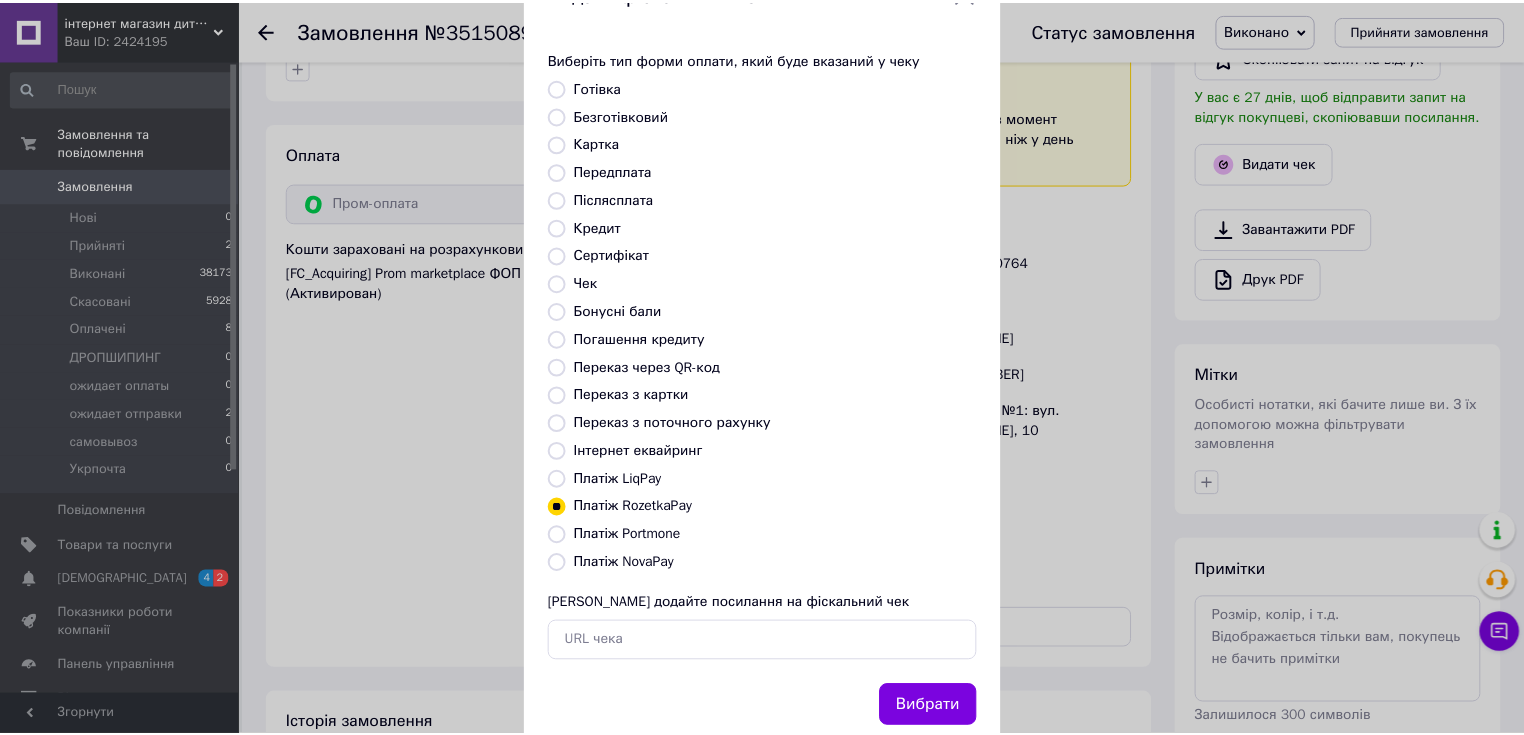 scroll, scrollTop: 123, scrollLeft: 0, axis: vertical 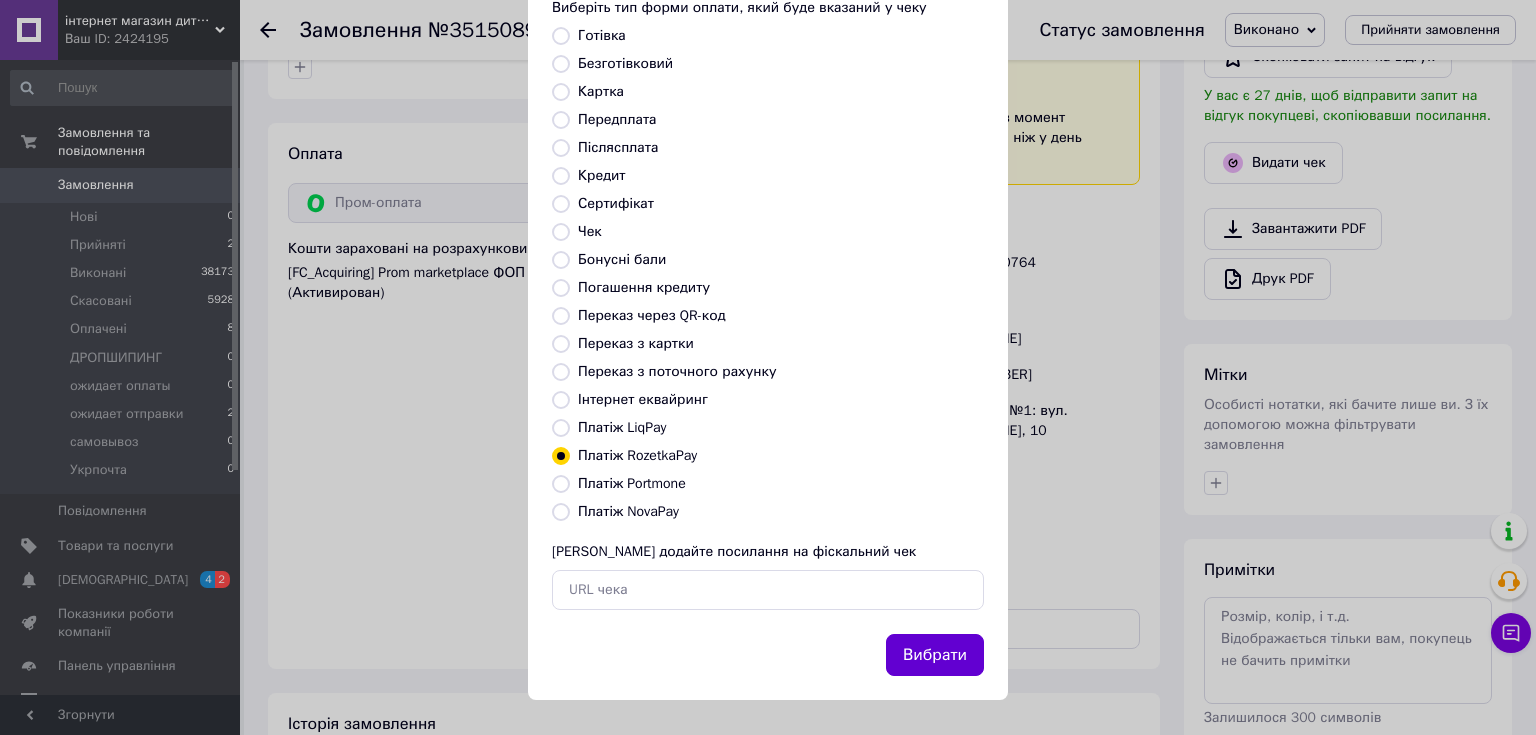 click on "Вибрати" at bounding box center (935, 655) 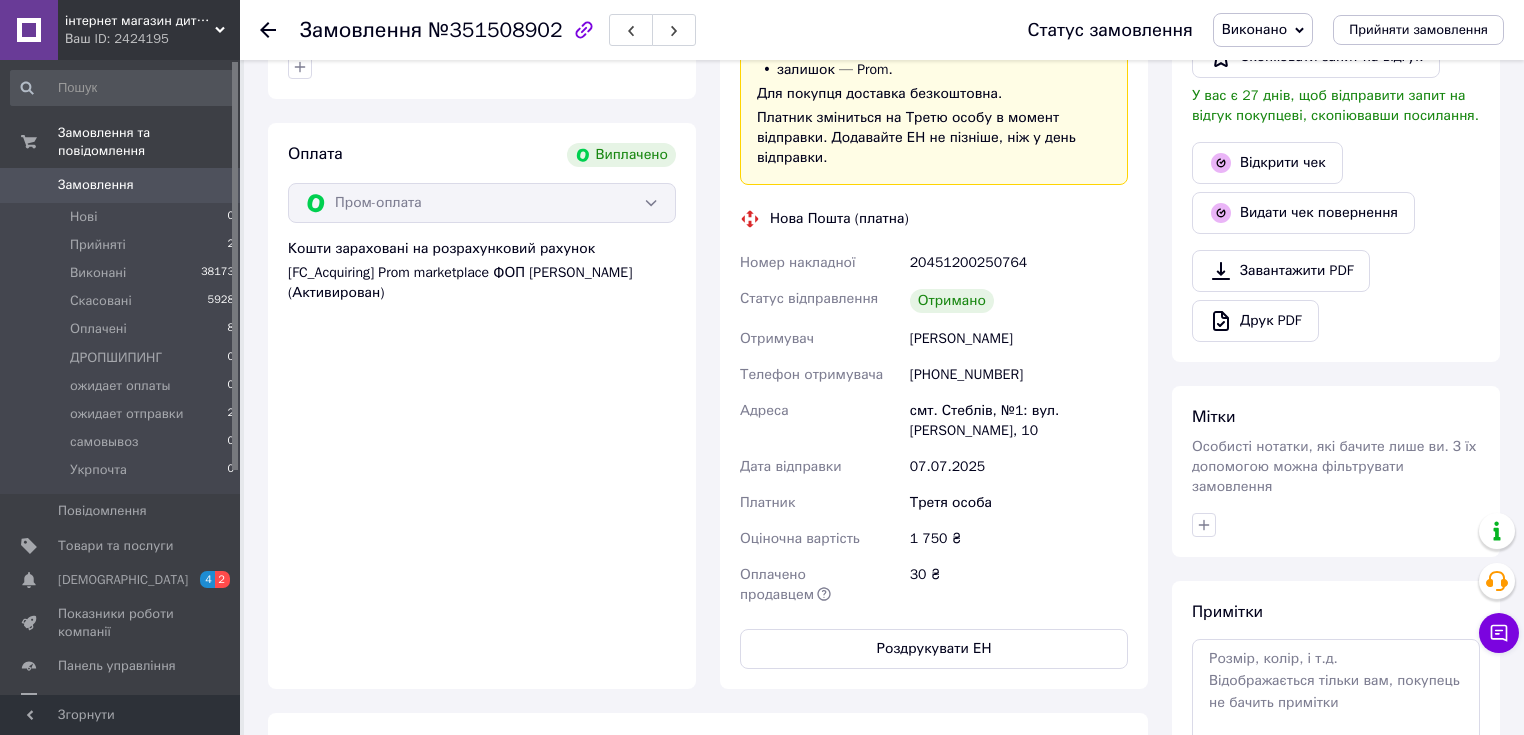 click 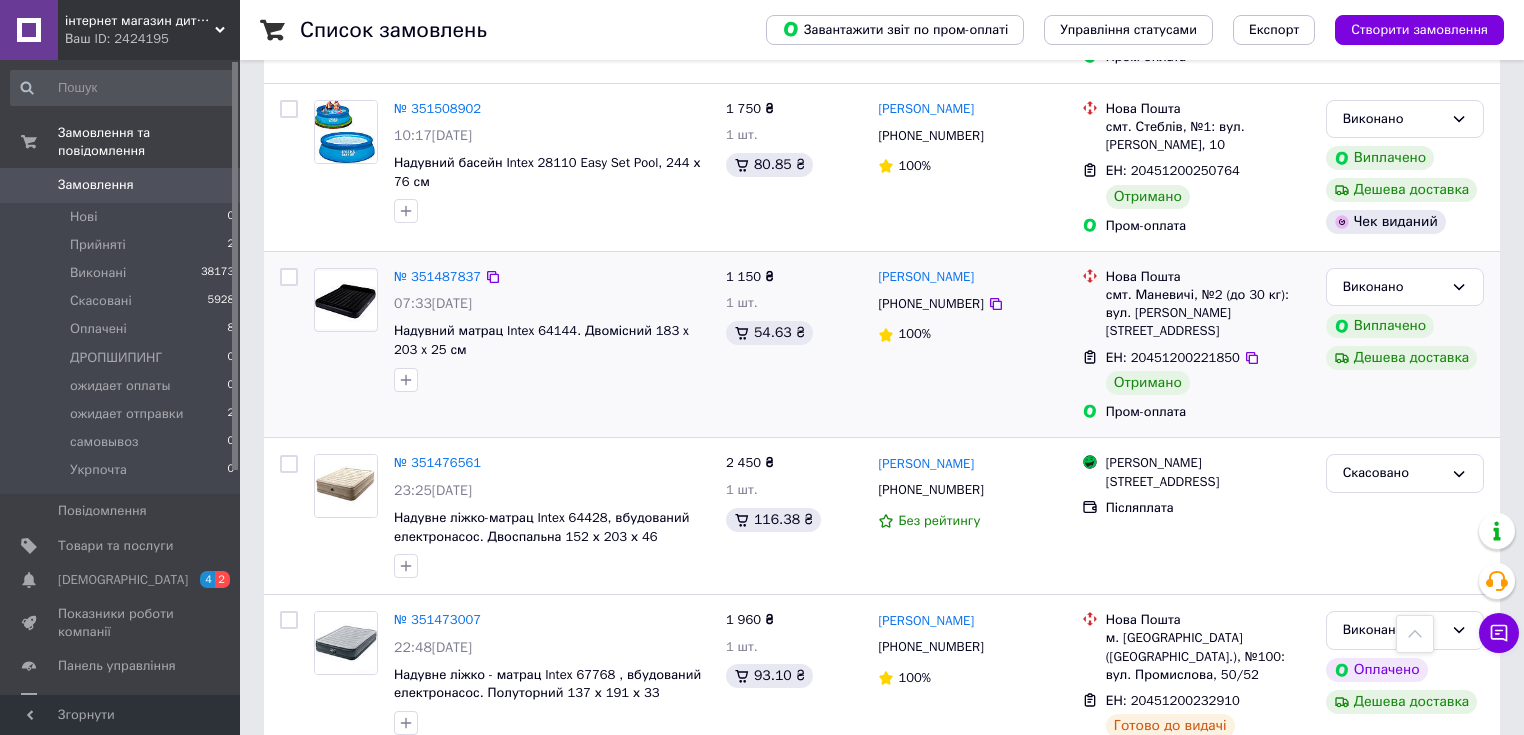 scroll, scrollTop: 2000, scrollLeft: 0, axis: vertical 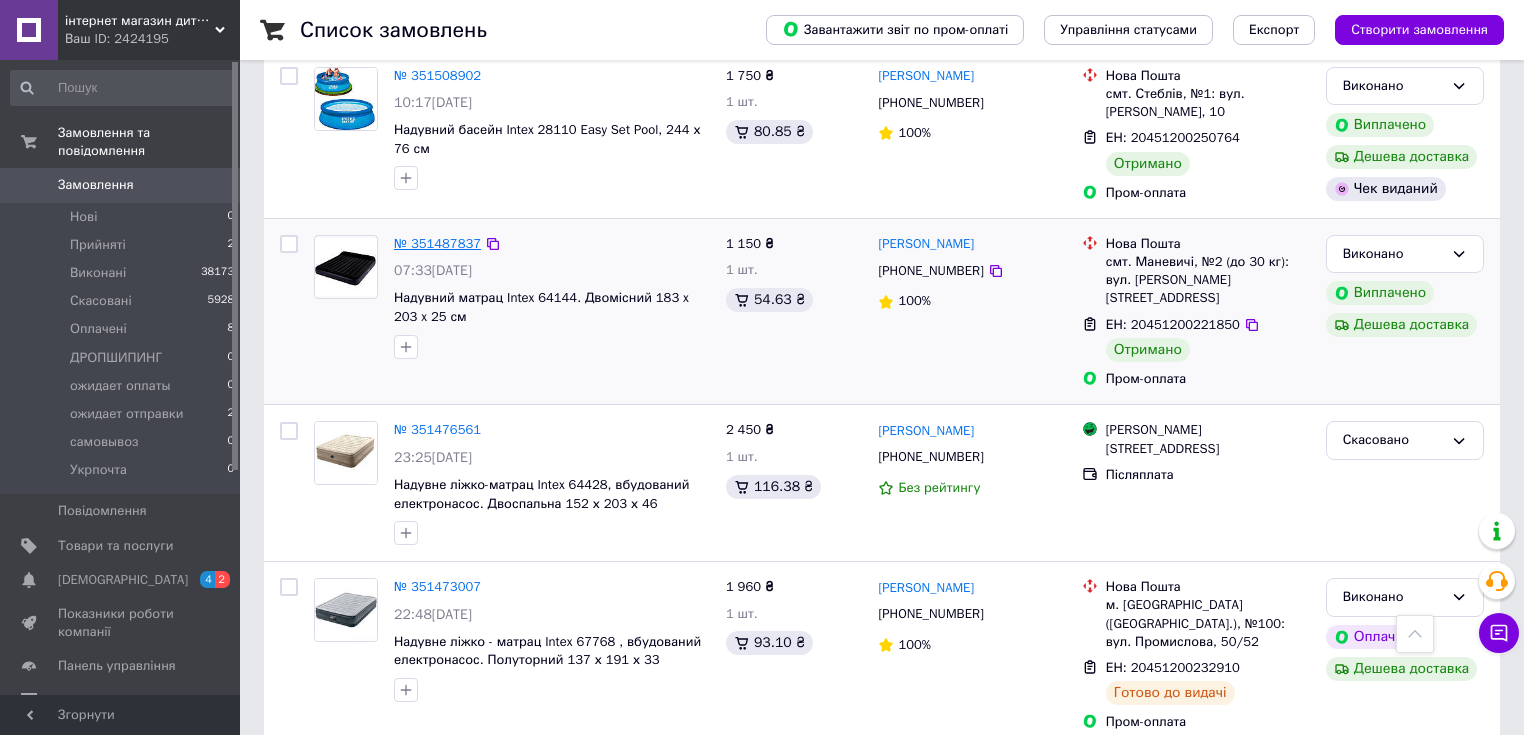click on "№ 351487837" at bounding box center [437, 243] 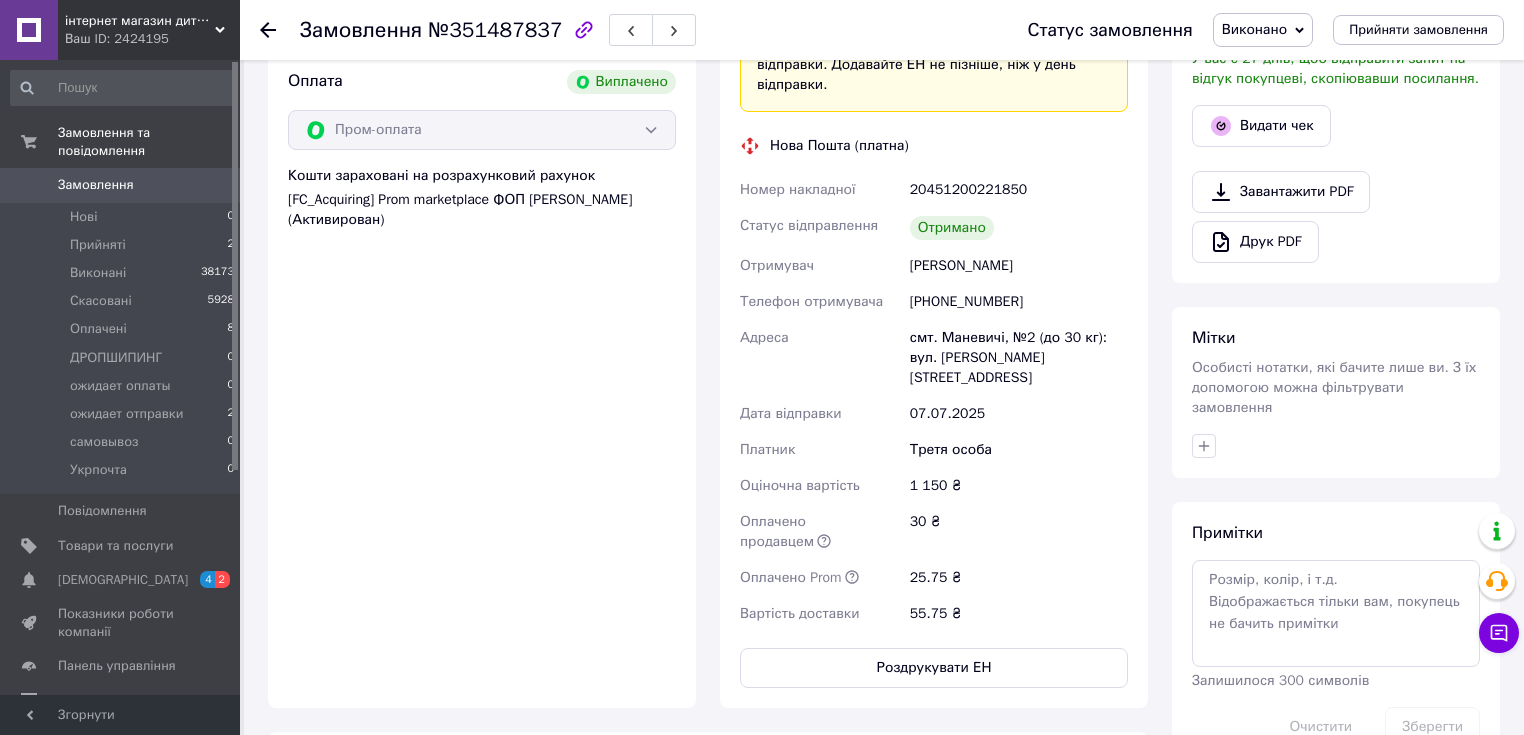 scroll, scrollTop: 944, scrollLeft: 0, axis: vertical 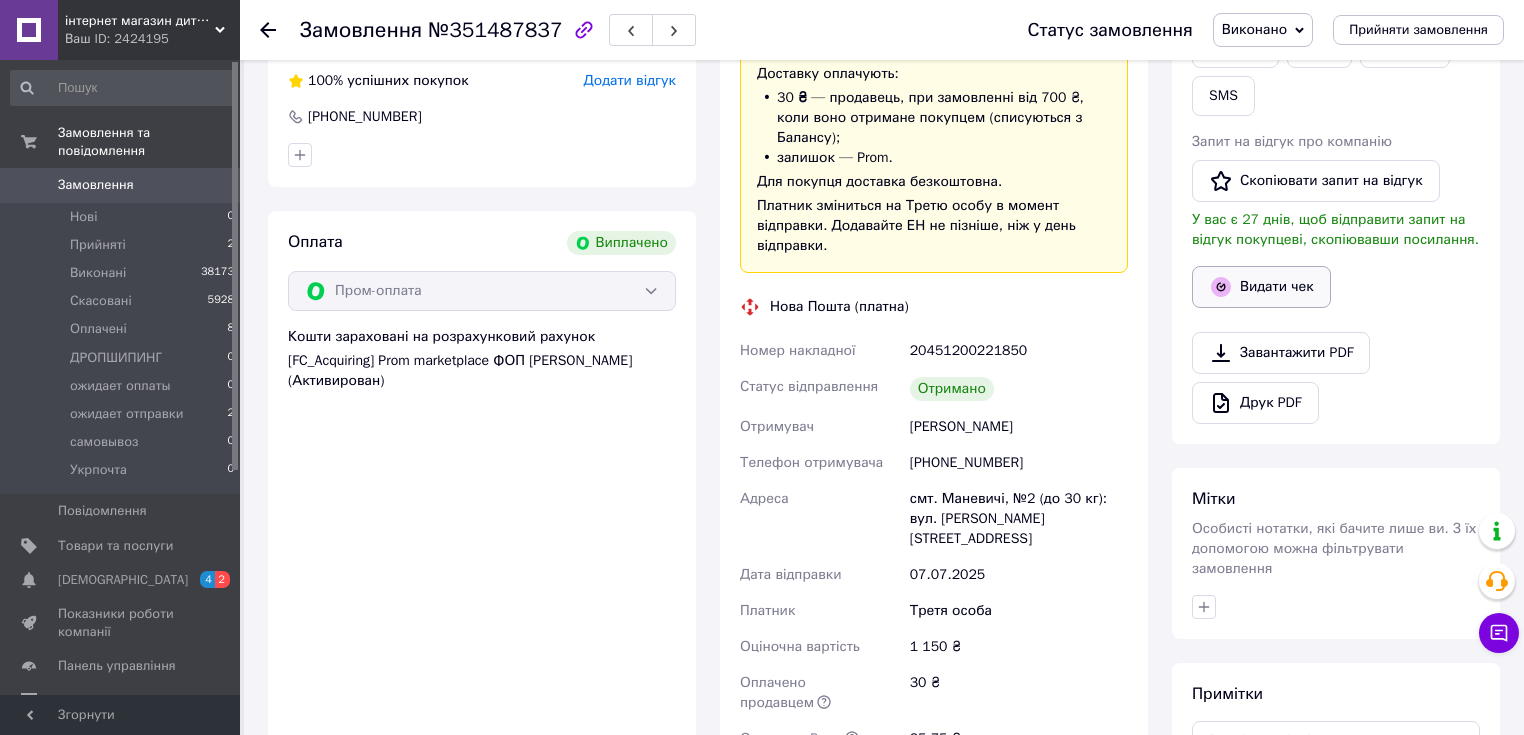 click on "Видати чек" at bounding box center [1261, 287] 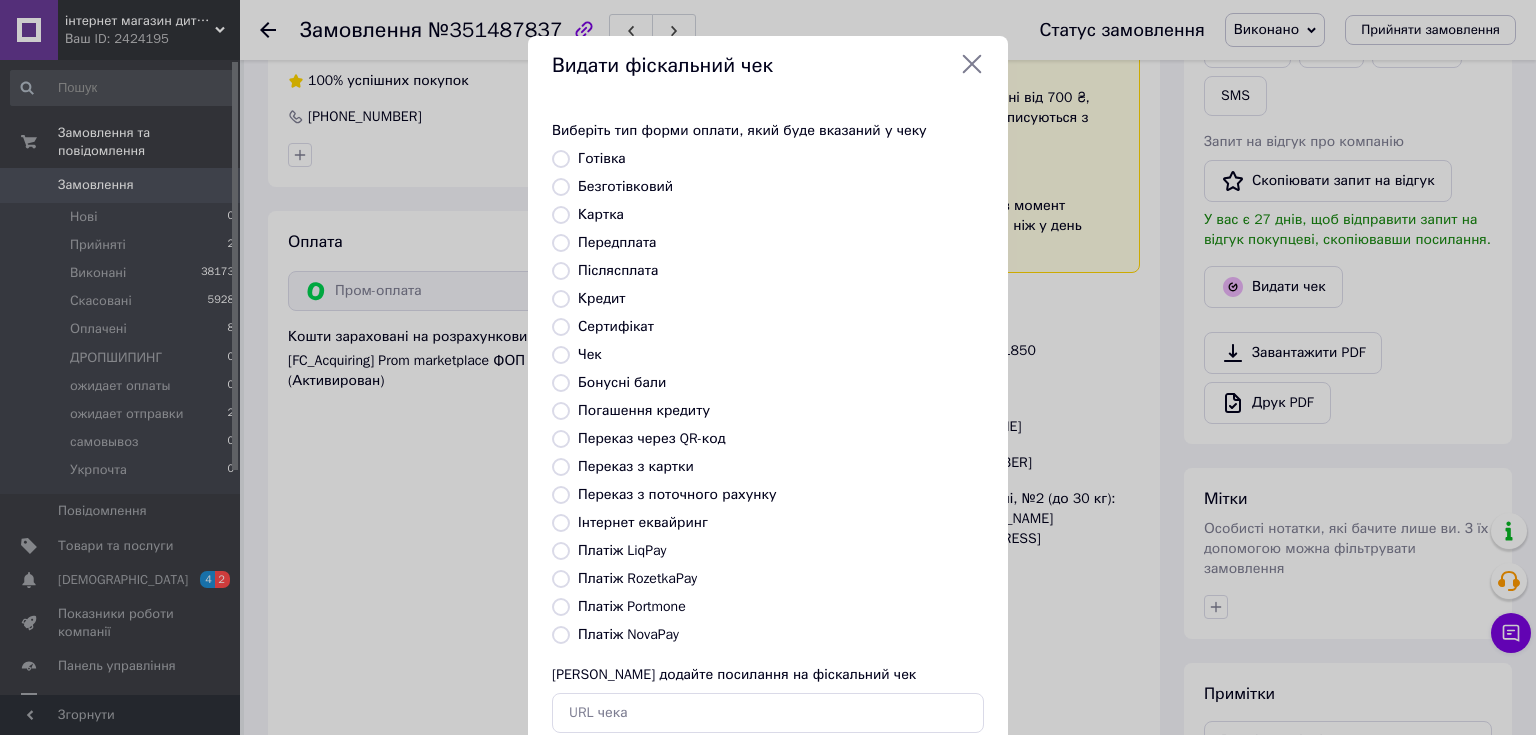 click on "Платіж RozetkaPay" at bounding box center [637, 578] 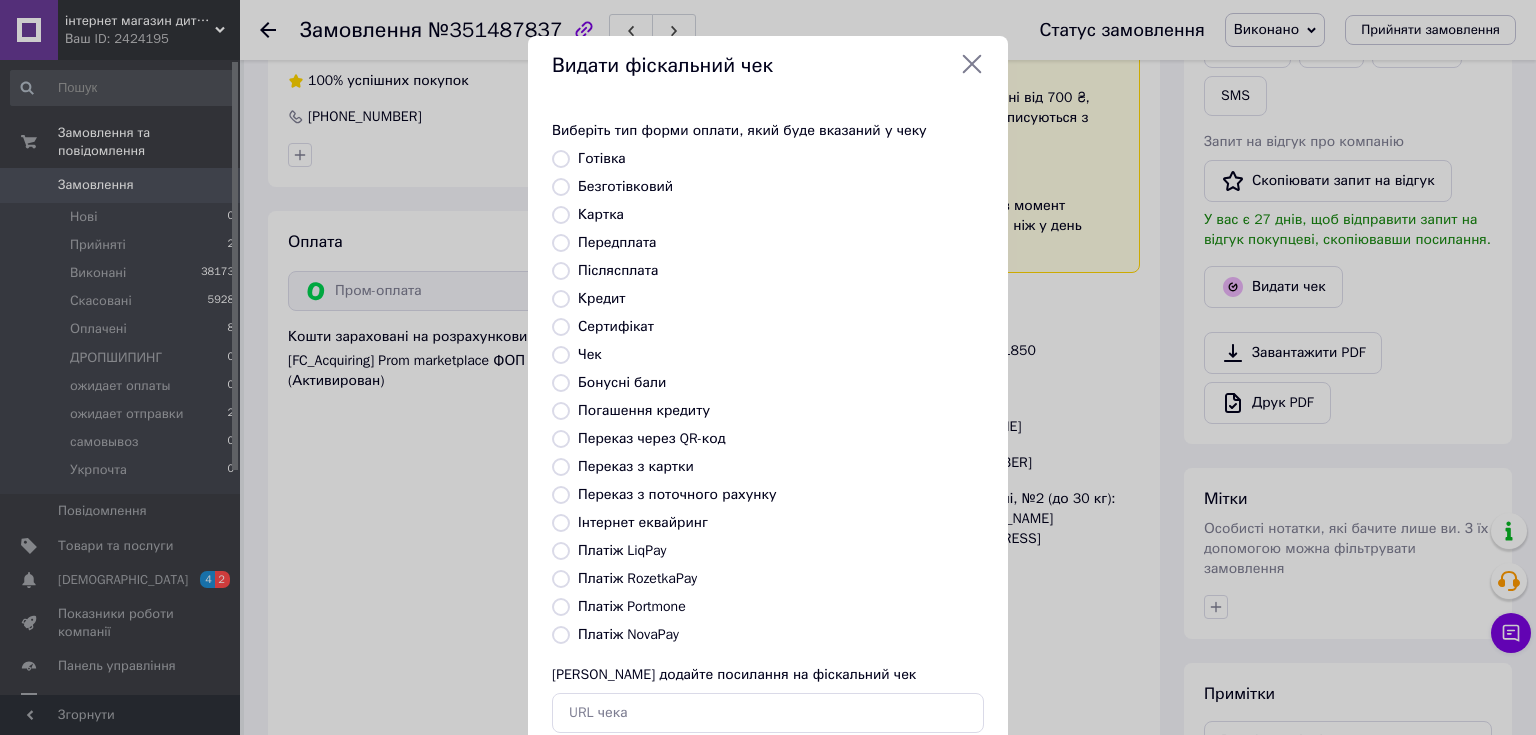 radio on "true" 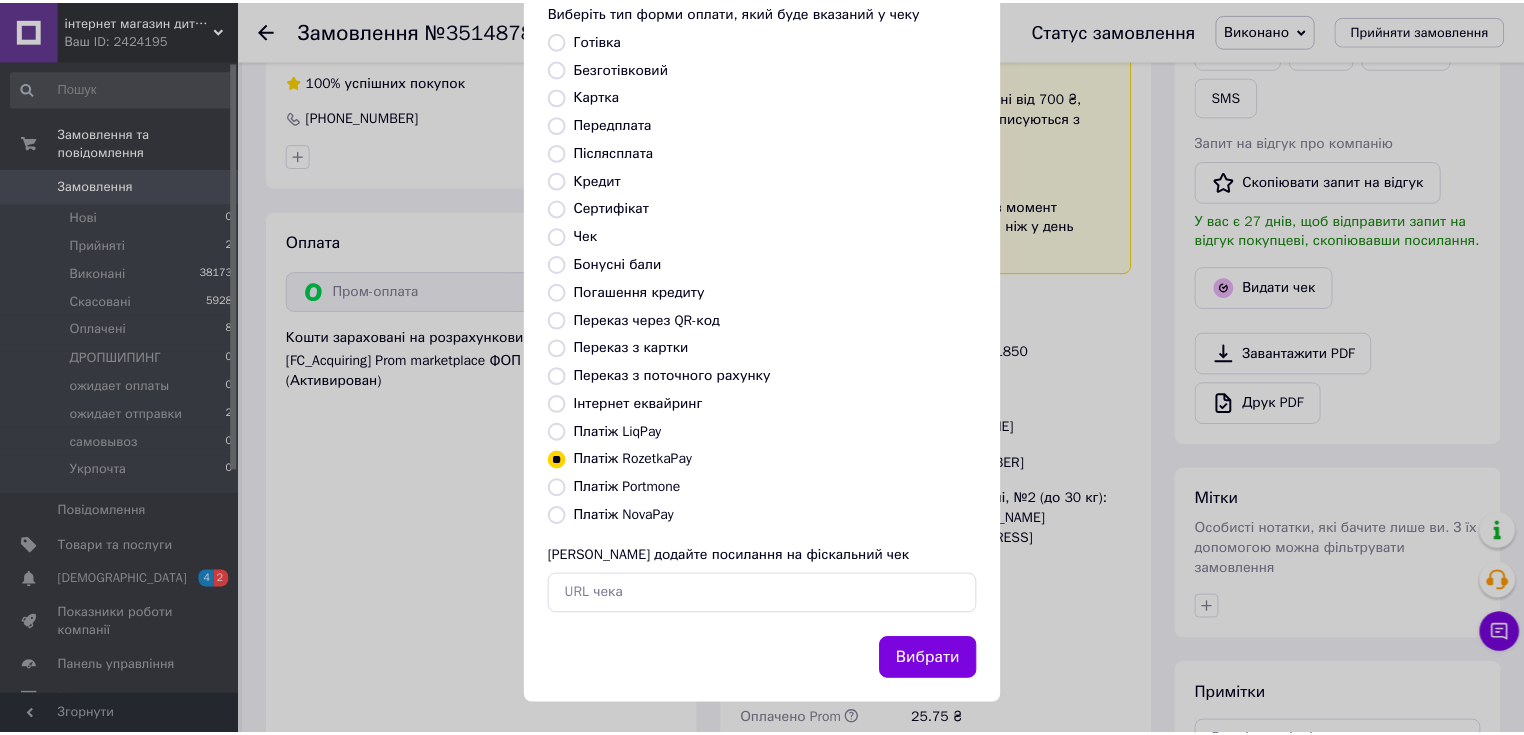 scroll, scrollTop: 123, scrollLeft: 0, axis: vertical 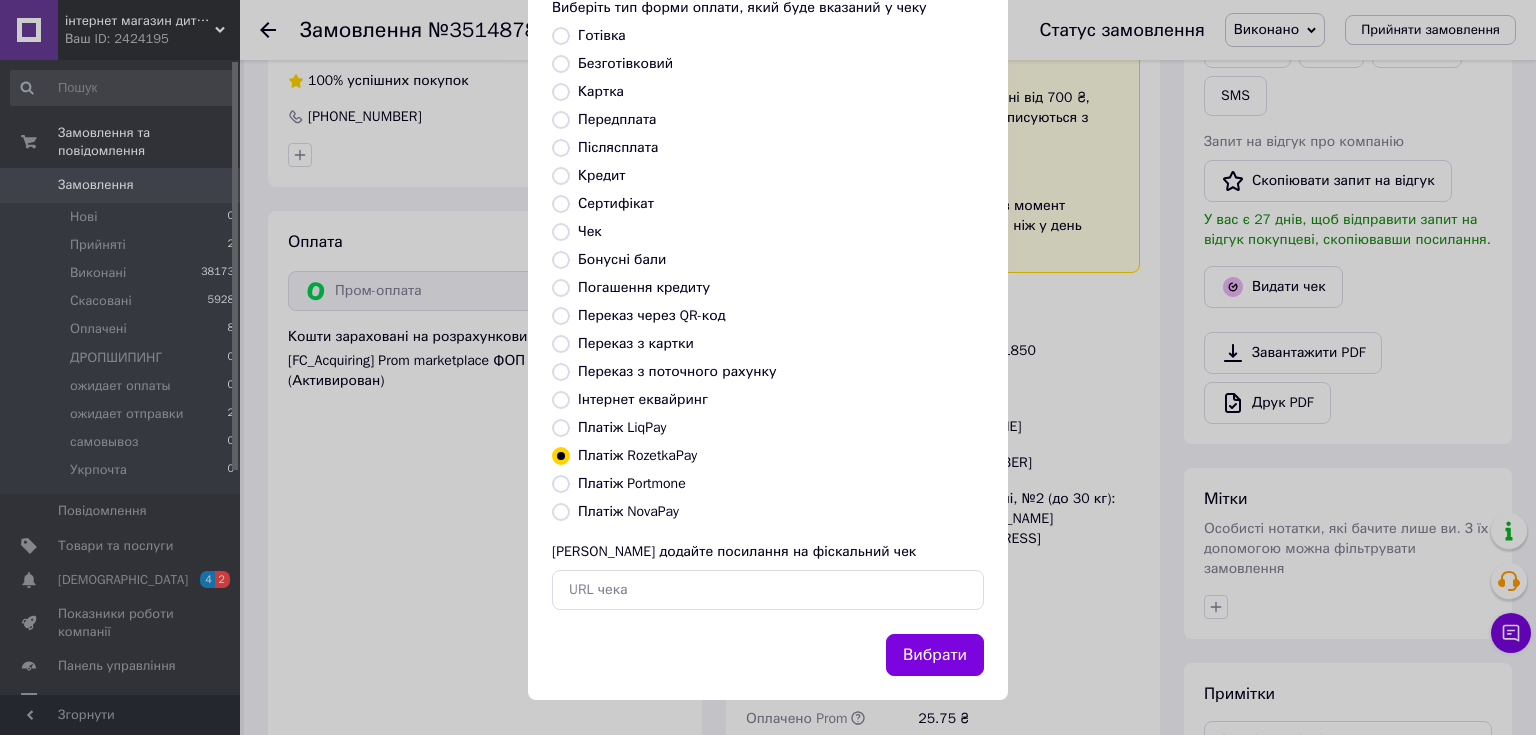 click on "Вибрати" at bounding box center [935, 655] 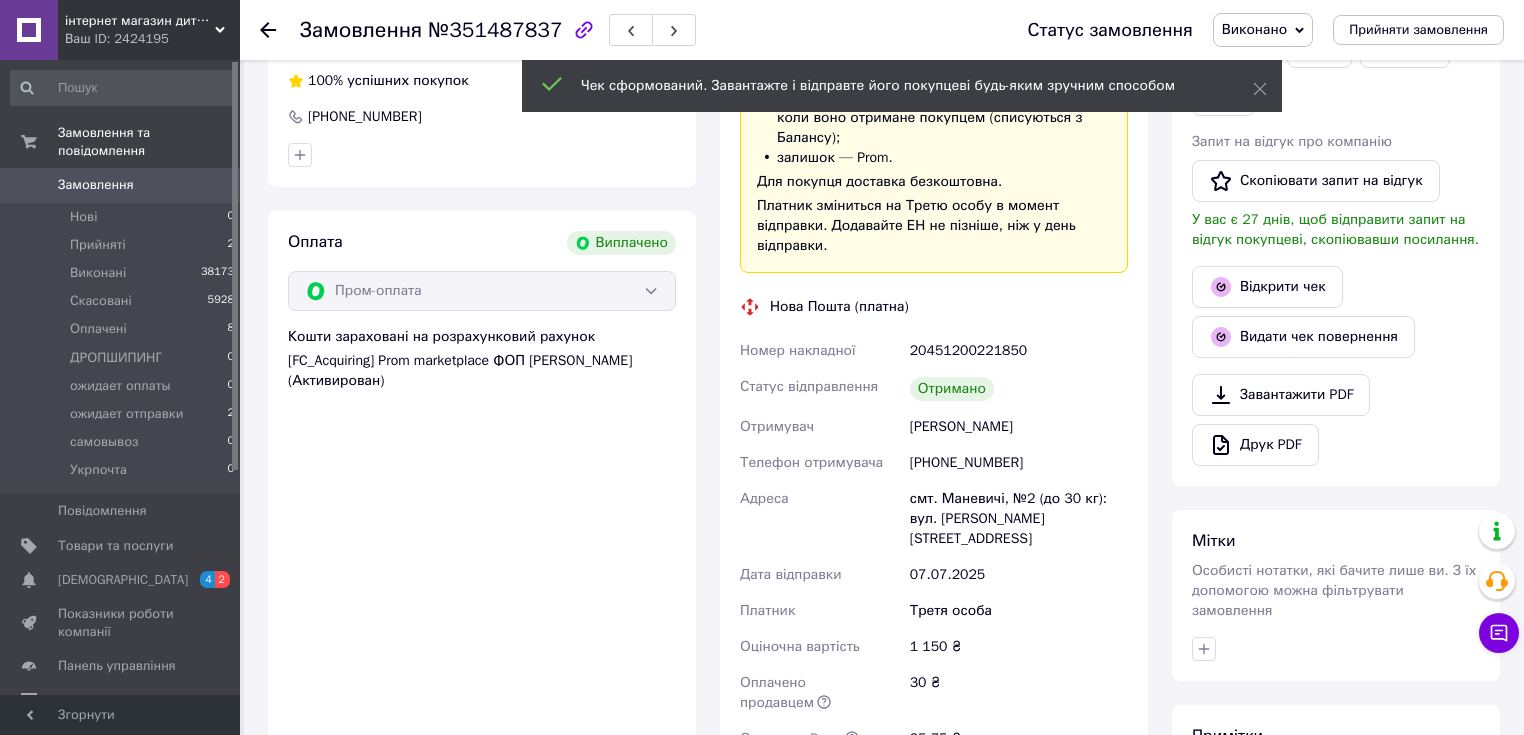 click 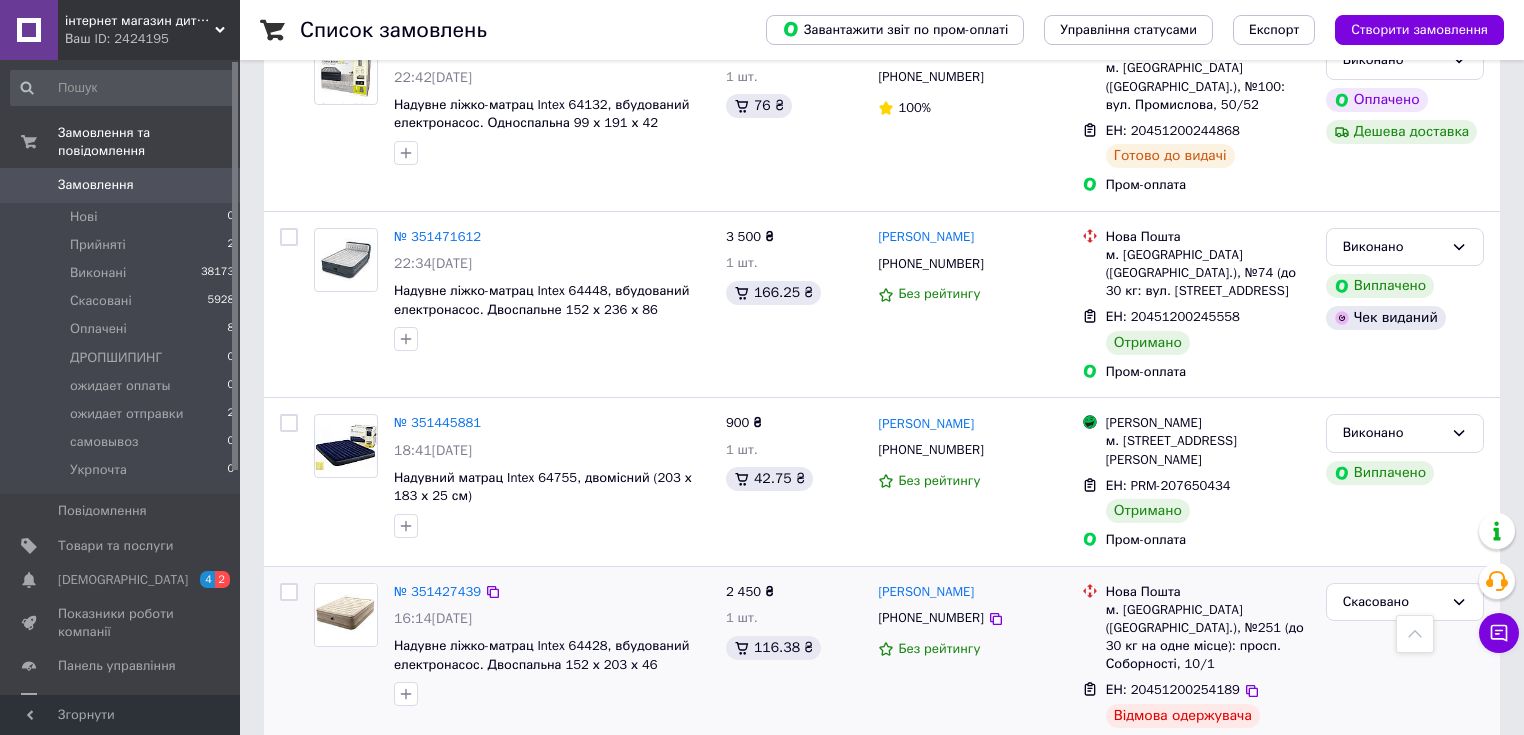 scroll, scrollTop: 2960, scrollLeft: 0, axis: vertical 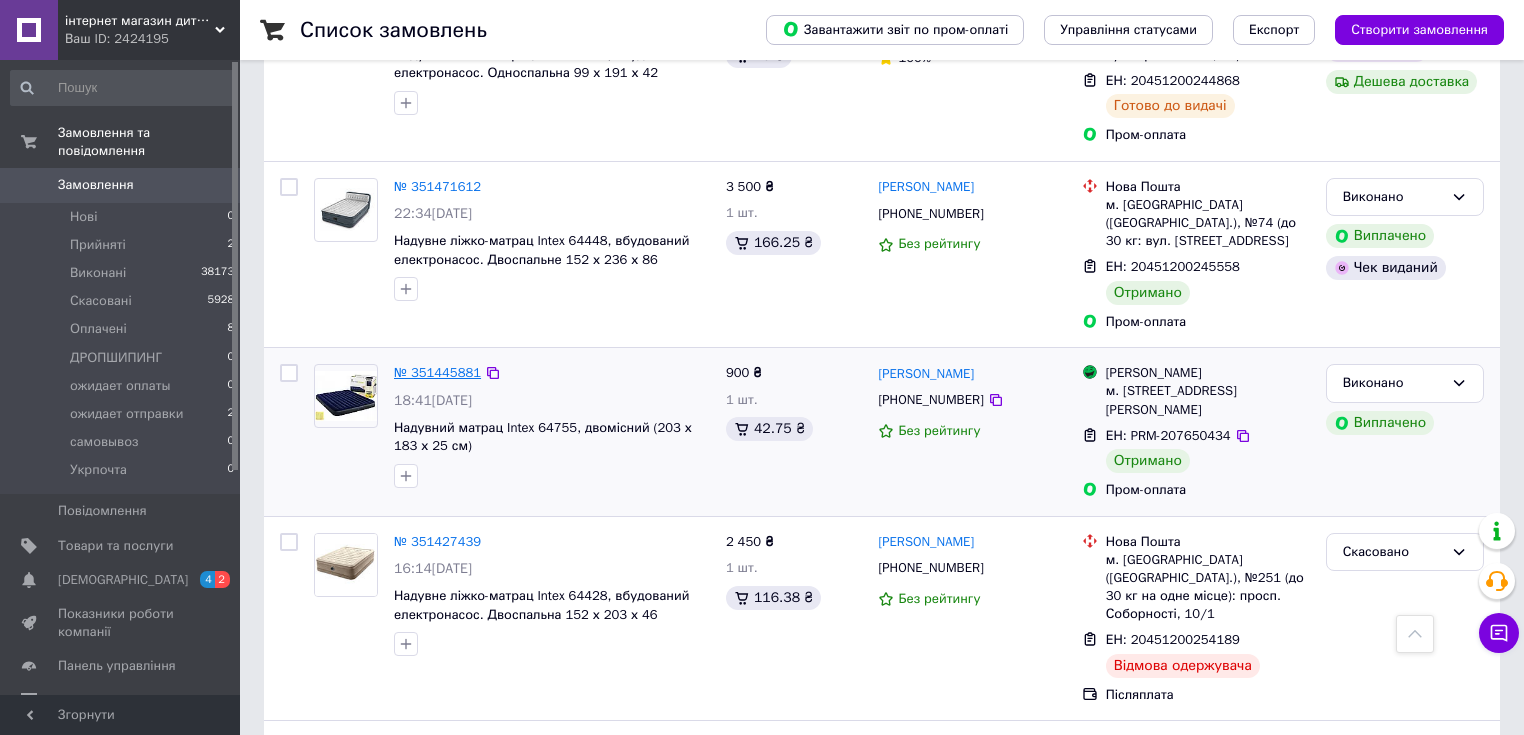 click on "№ 351445881" at bounding box center (437, 372) 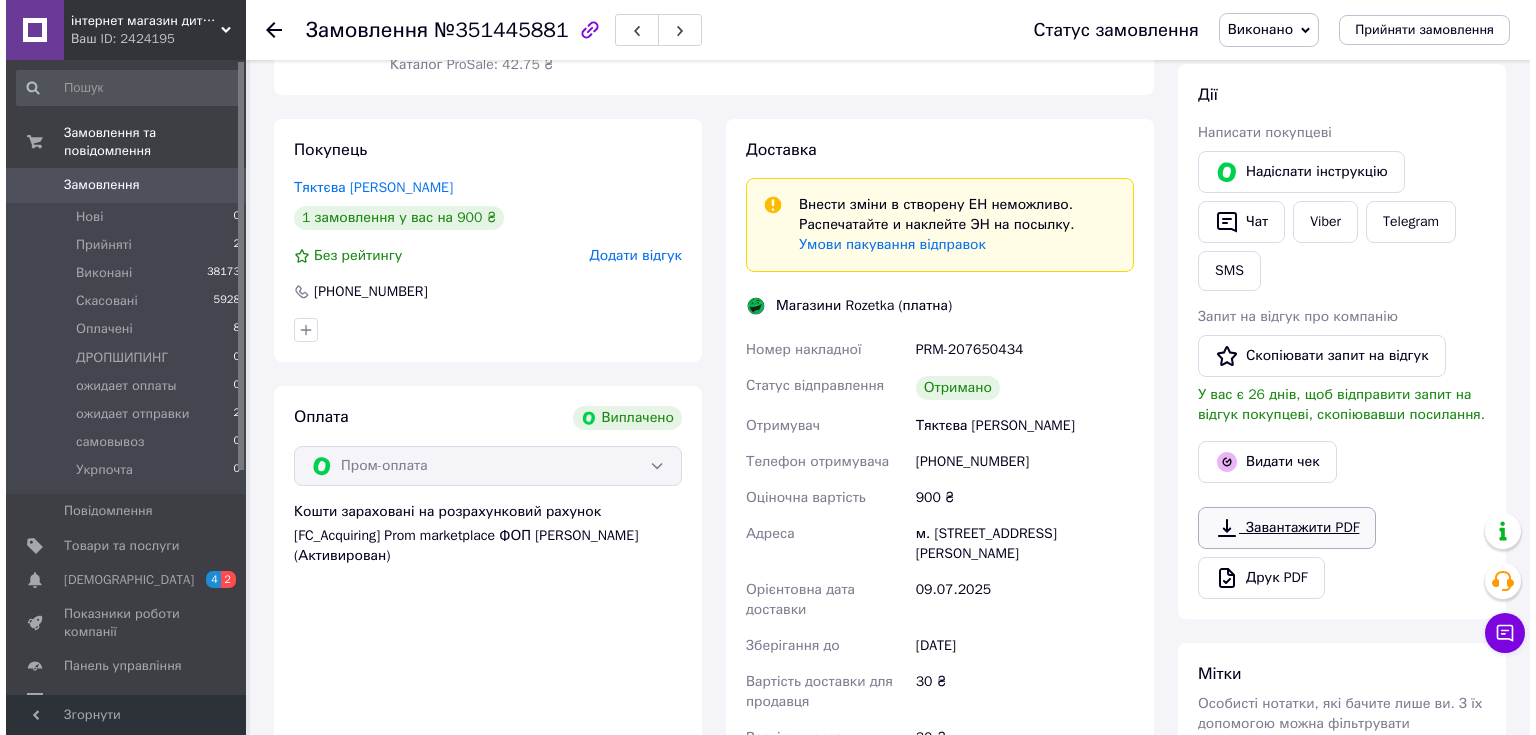 scroll, scrollTop: 295, scrollLeft: 0, axis: vertical 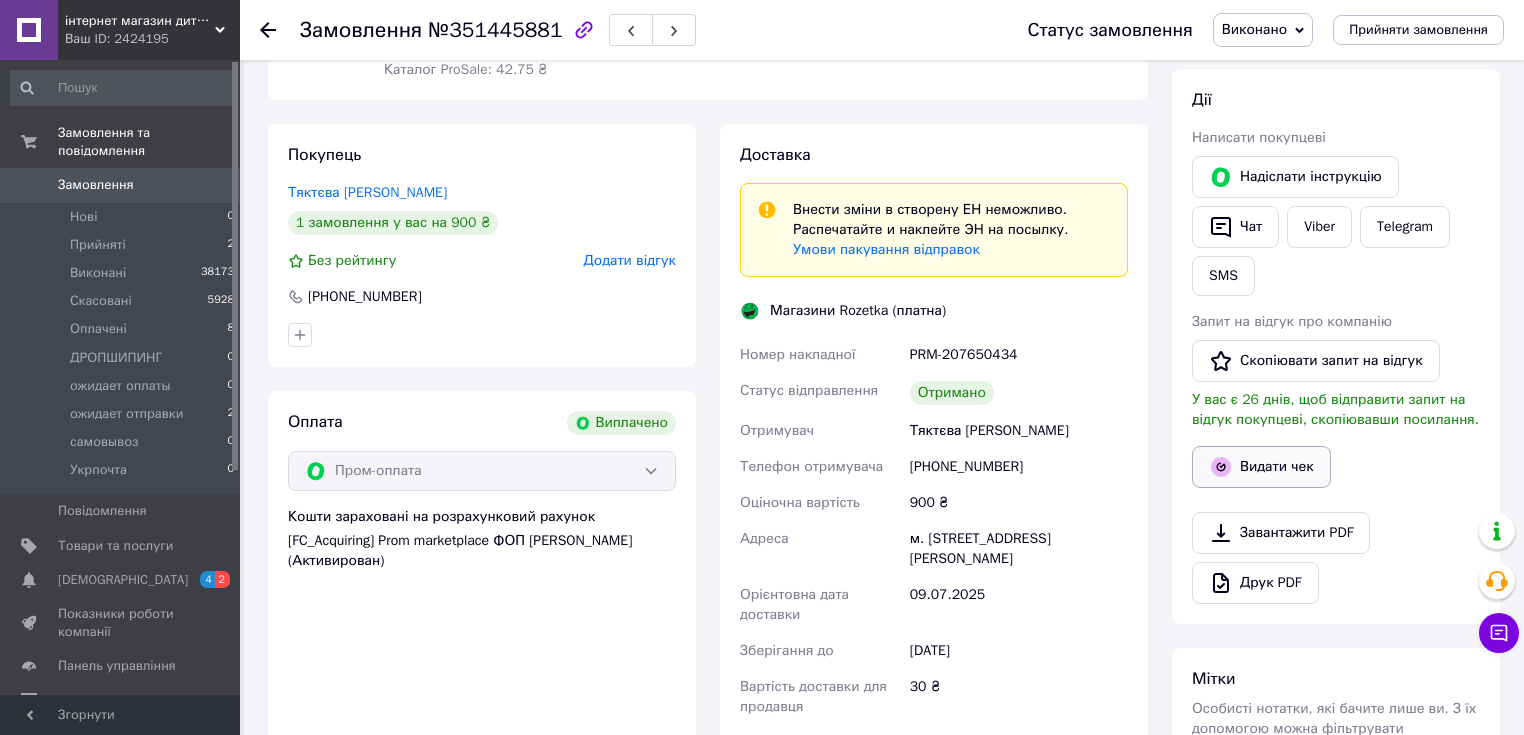 click on "Видати чек" at bounding box center (1261, 467) 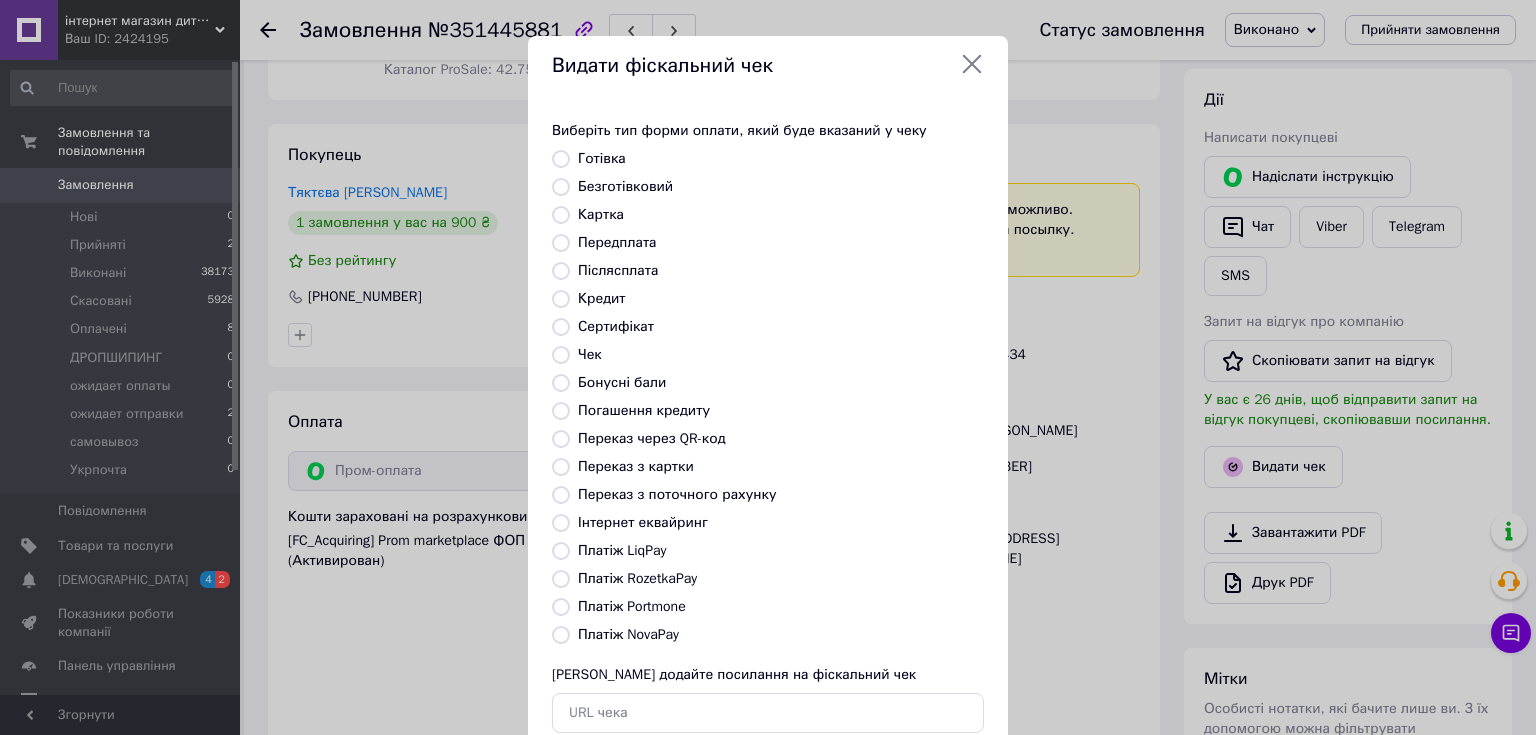 click on "Платіж RozetkaPay" at bounding box center (637, 578) 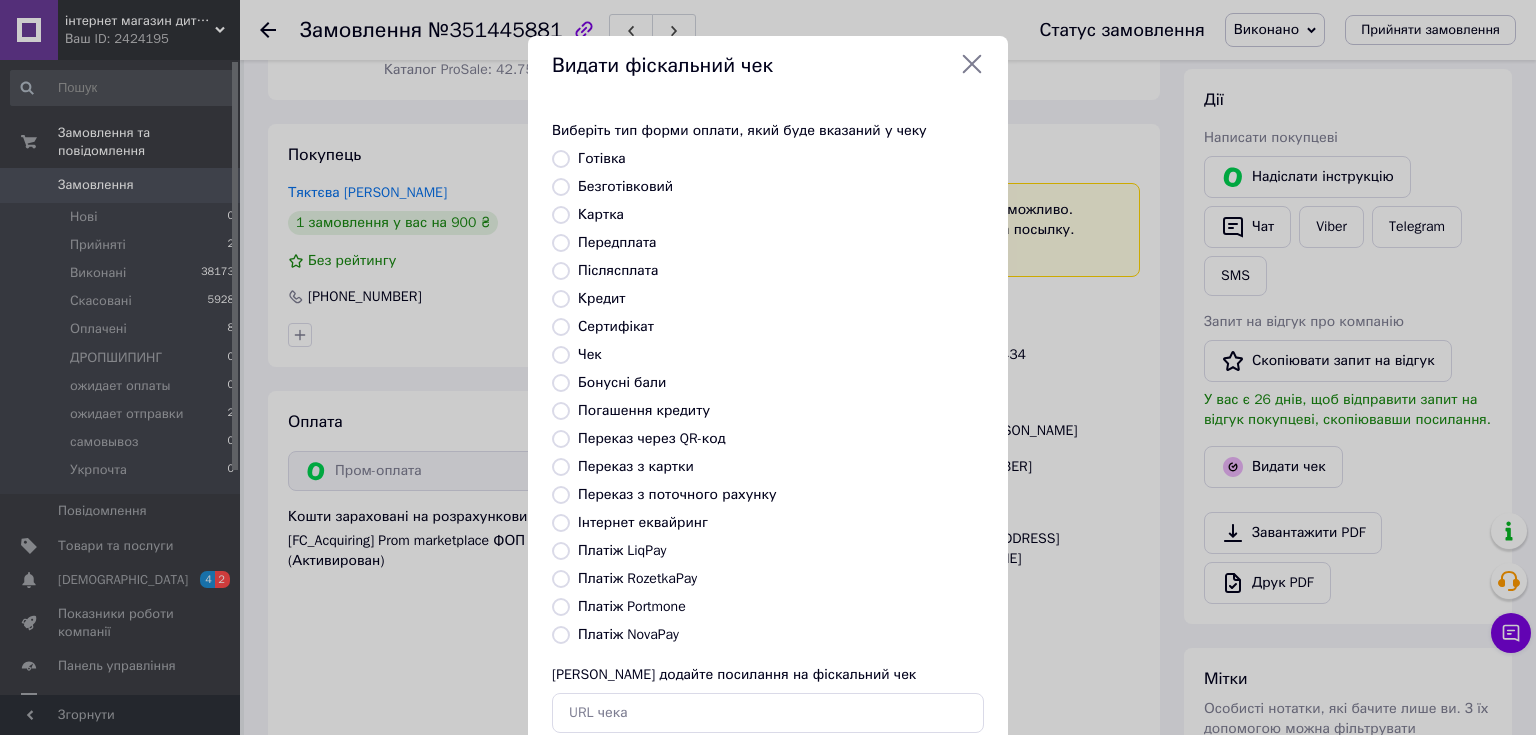 radio on "true" 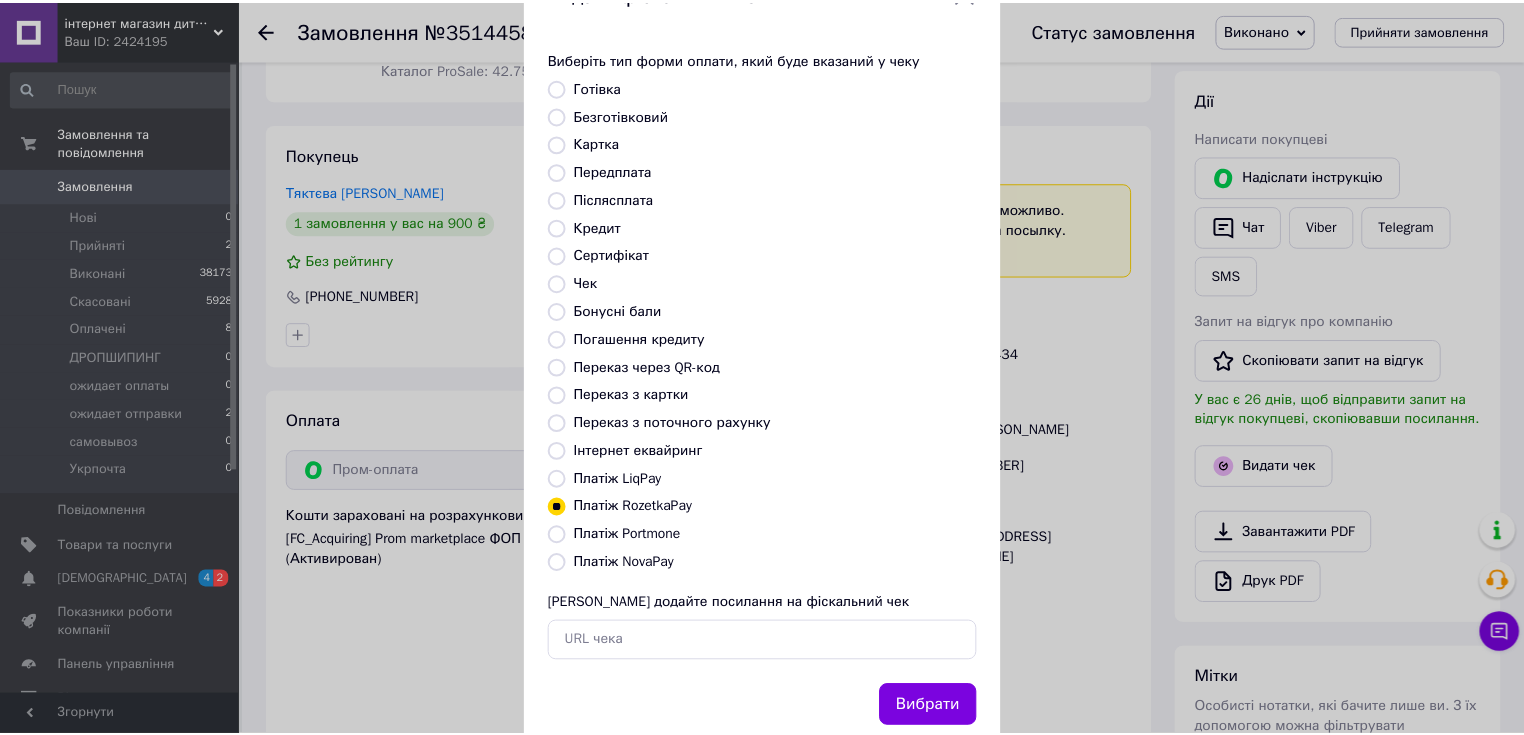 scroll, scrollTop: 123, scrollLeft: 0, axis: vertical 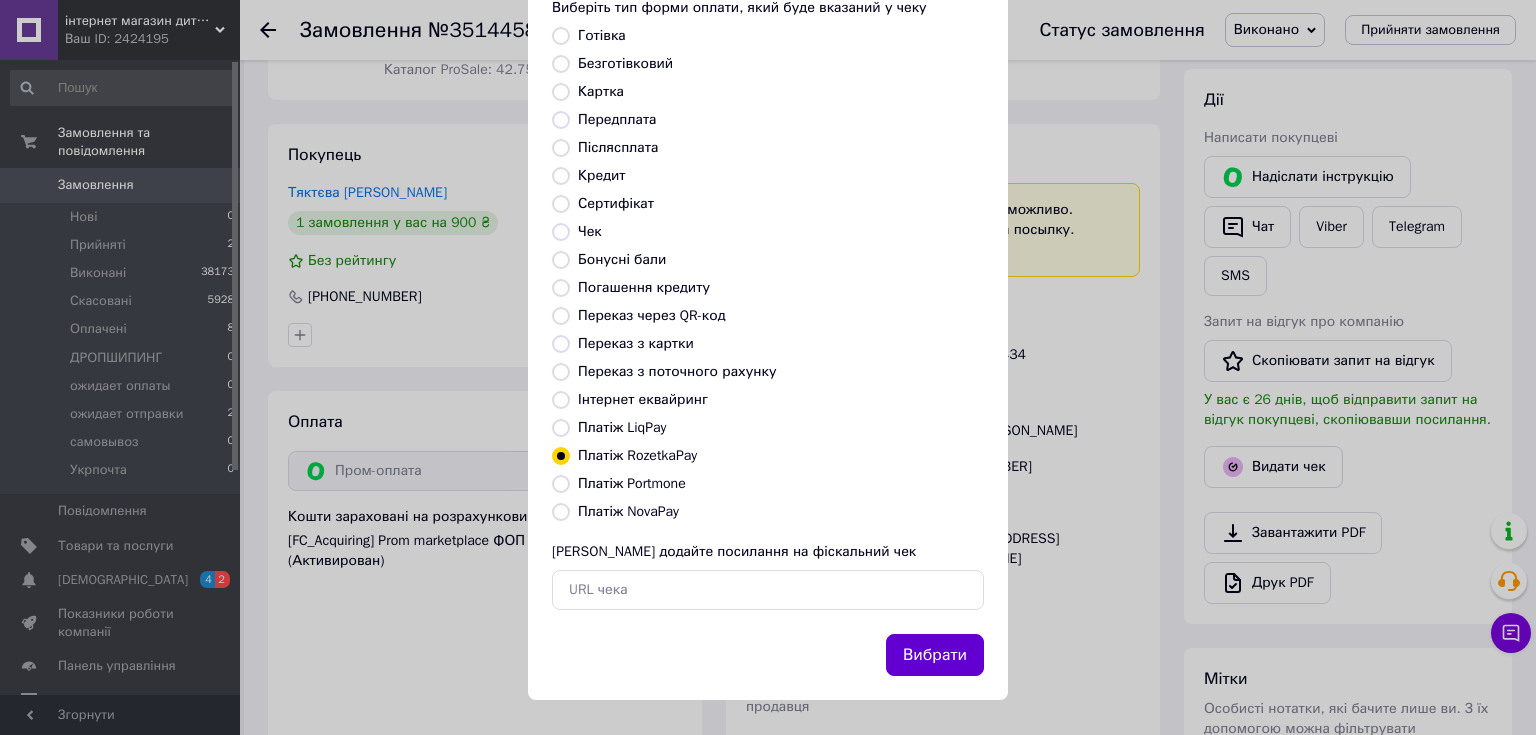 click on "Вибрати" at bounding box center (935, 655) 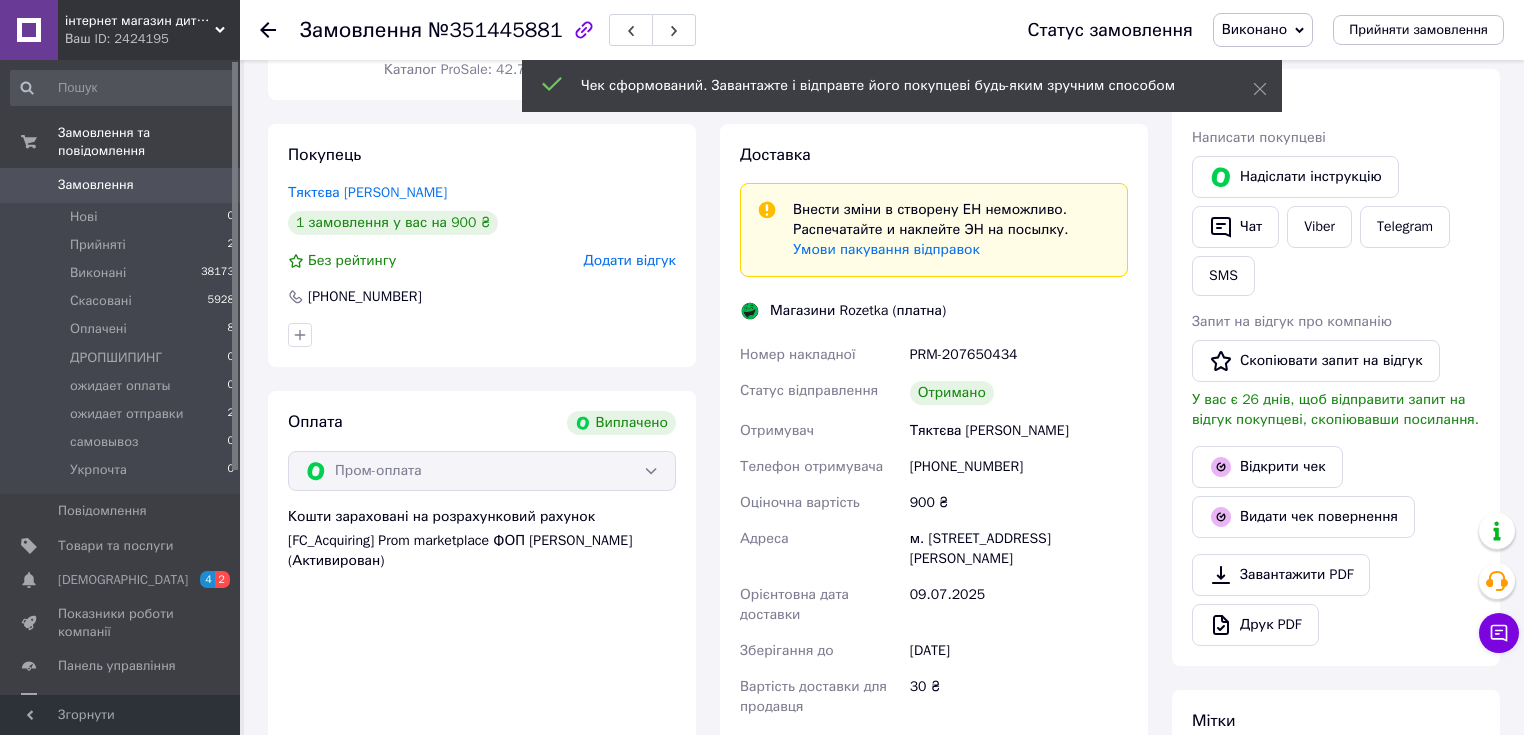 click 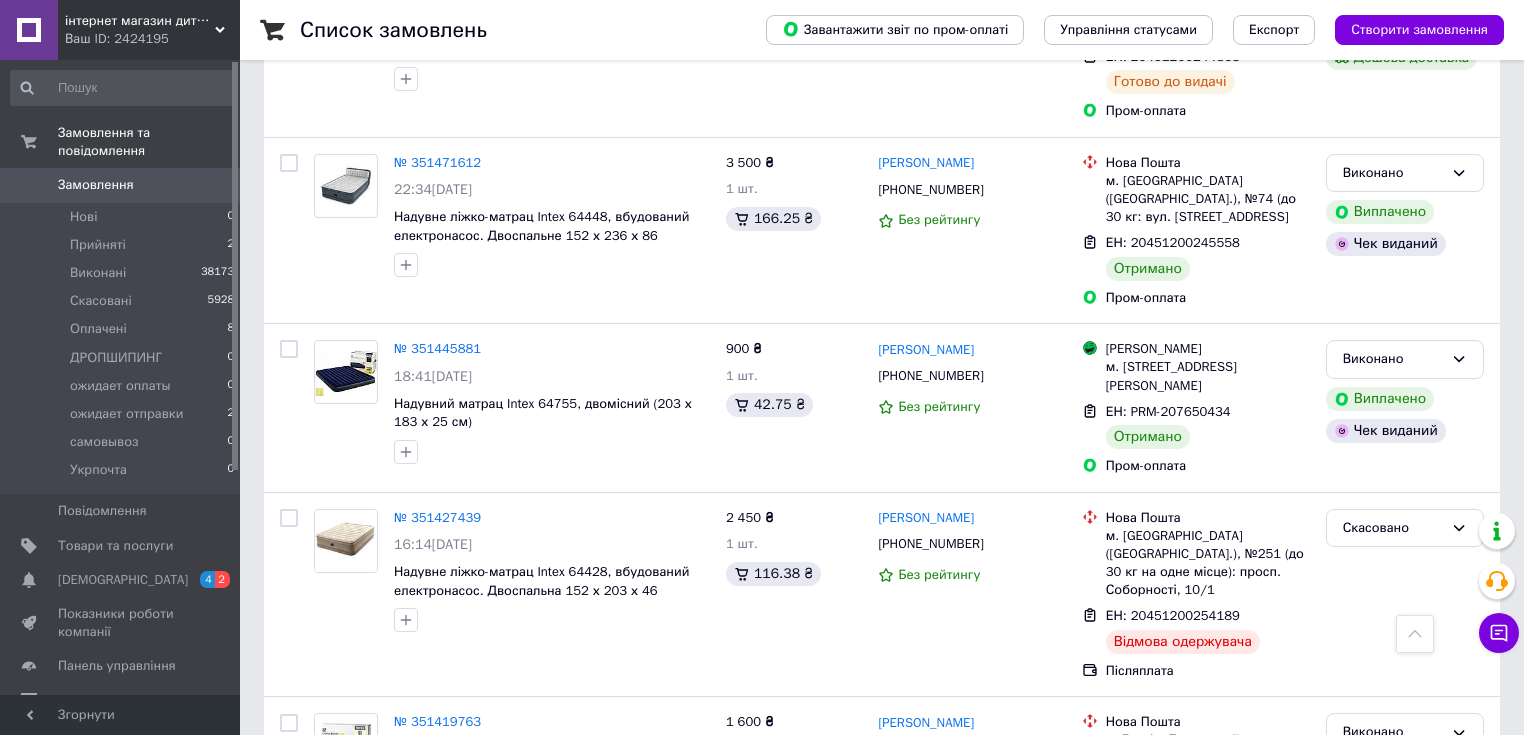 scroll, scrollTop: 3003, scrollLeft: 0, axis: vertical 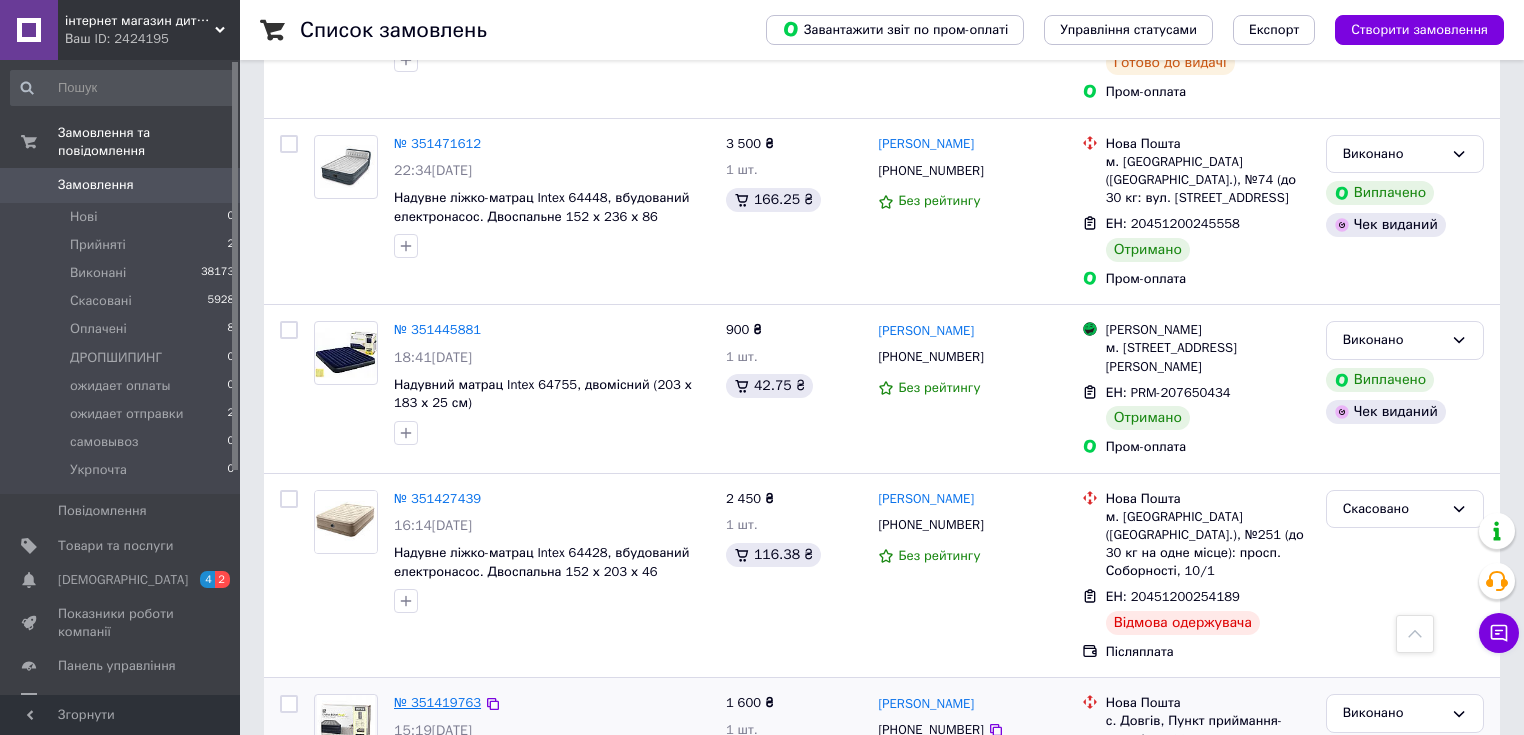 click on "№ 351419763" at bounding box center (437, 702) 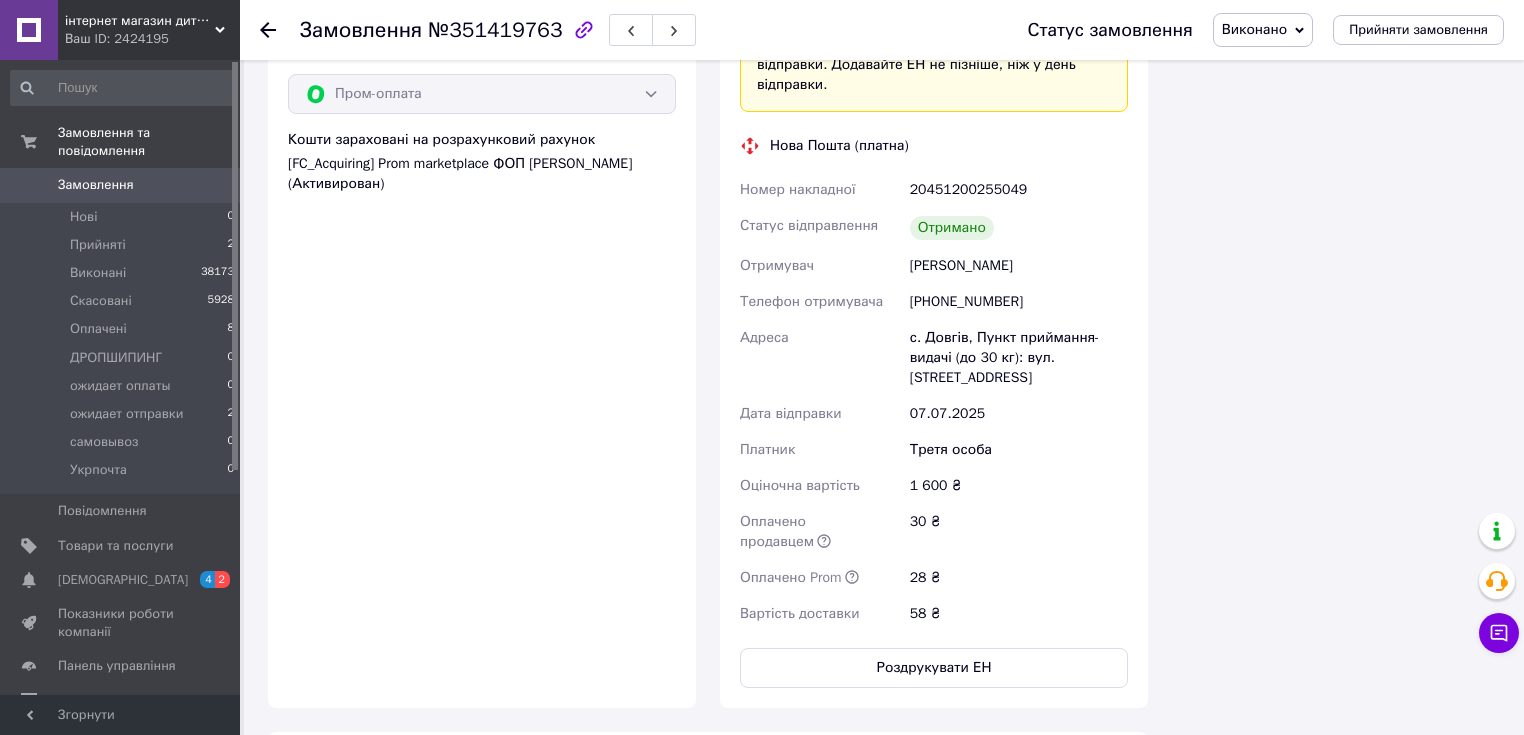 scroll, scrollTop: 1295, scrollLeft: 0, axis: vertical 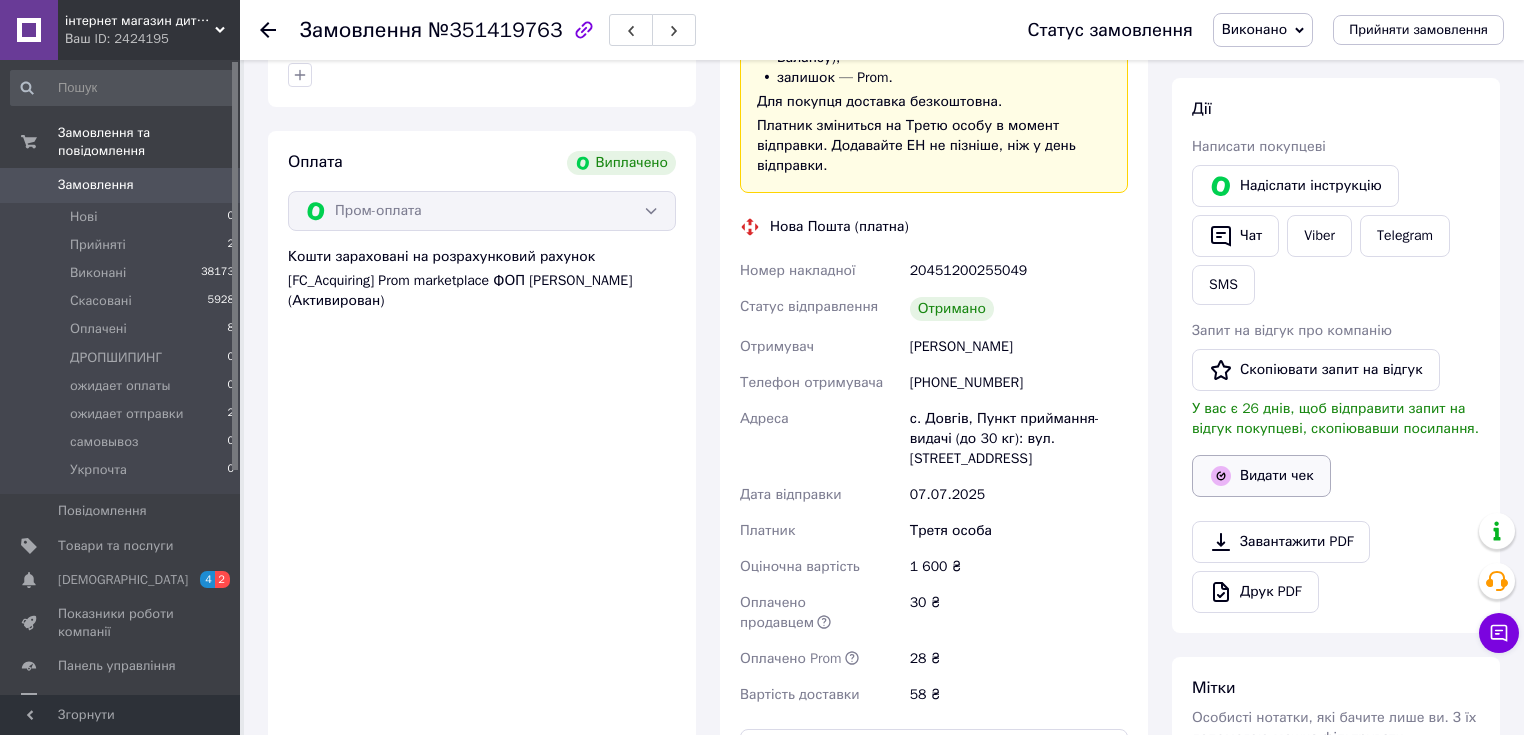 click on "Видати чек" at bounding box center [1261, 476] 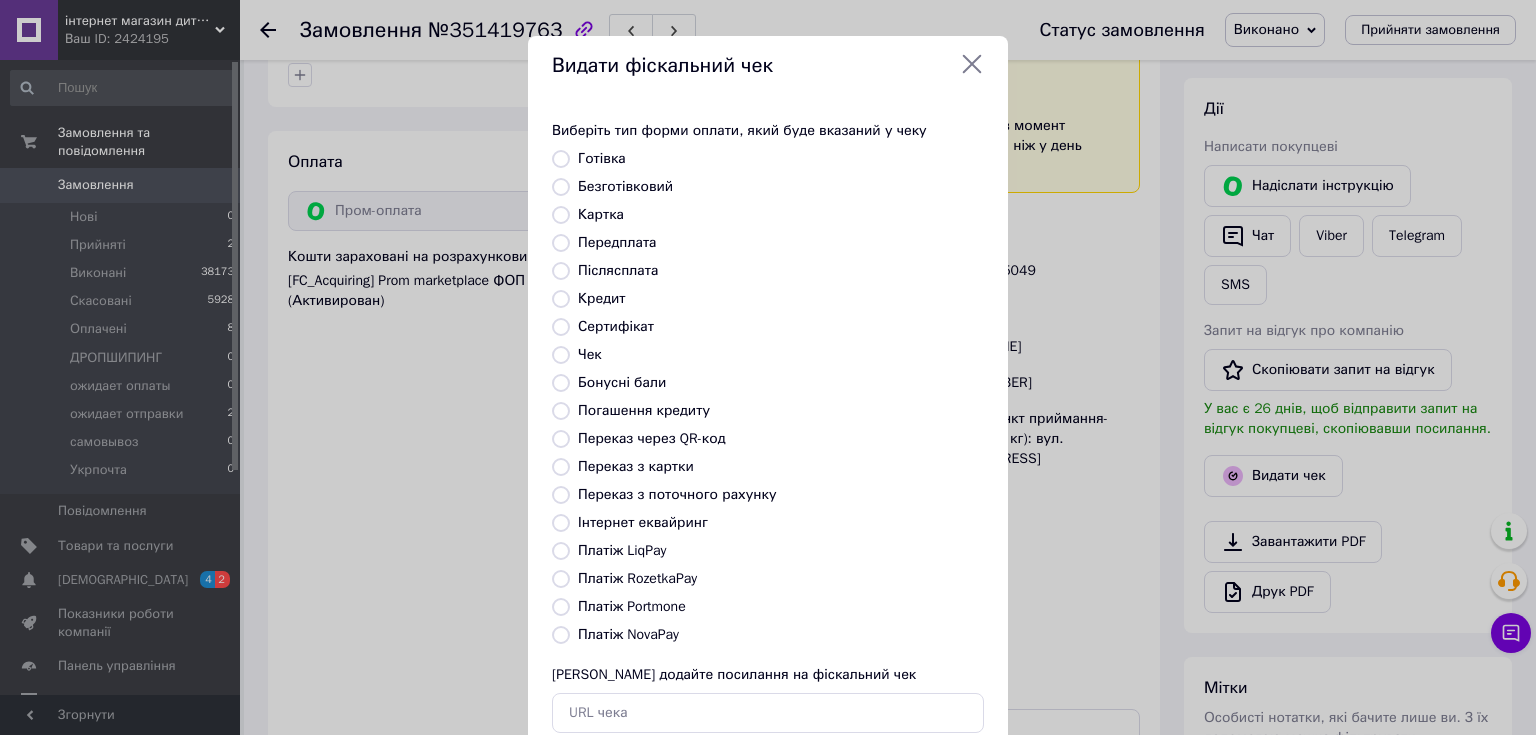 click on "Платіж RozetkaPay" at bounding box center (637, 578) 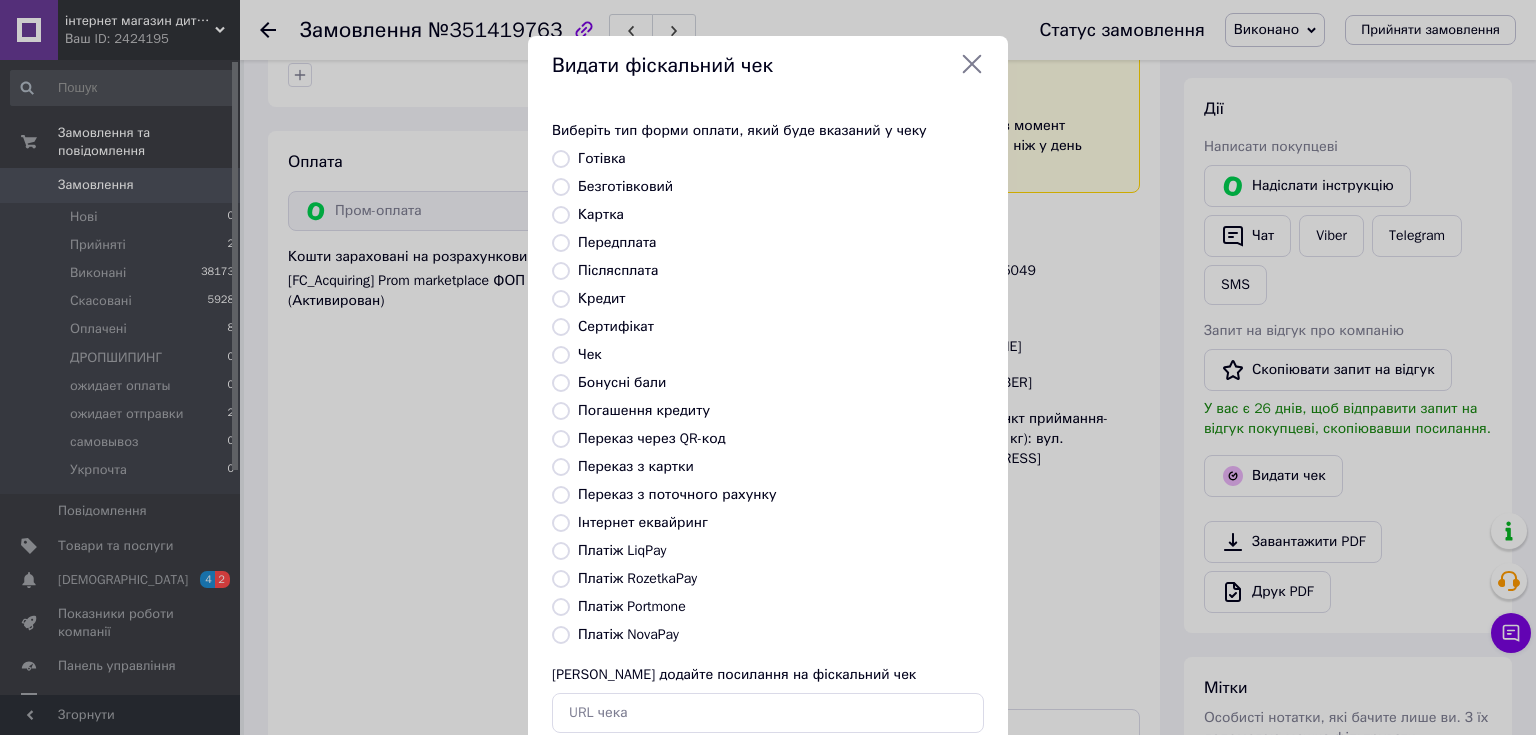 radio on "true" 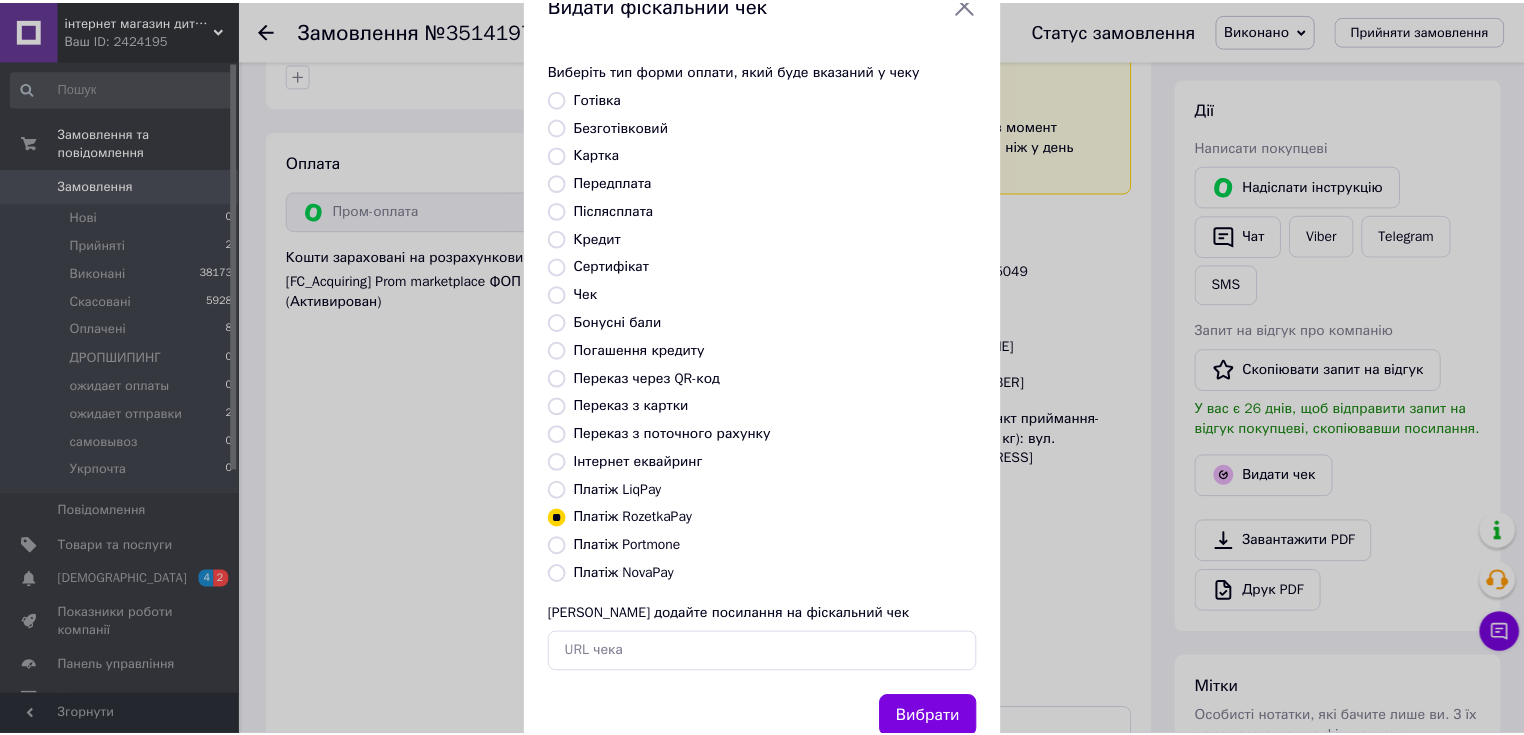 scroll, scrollTop: 123, scrollLeft: 0, axis: vertical 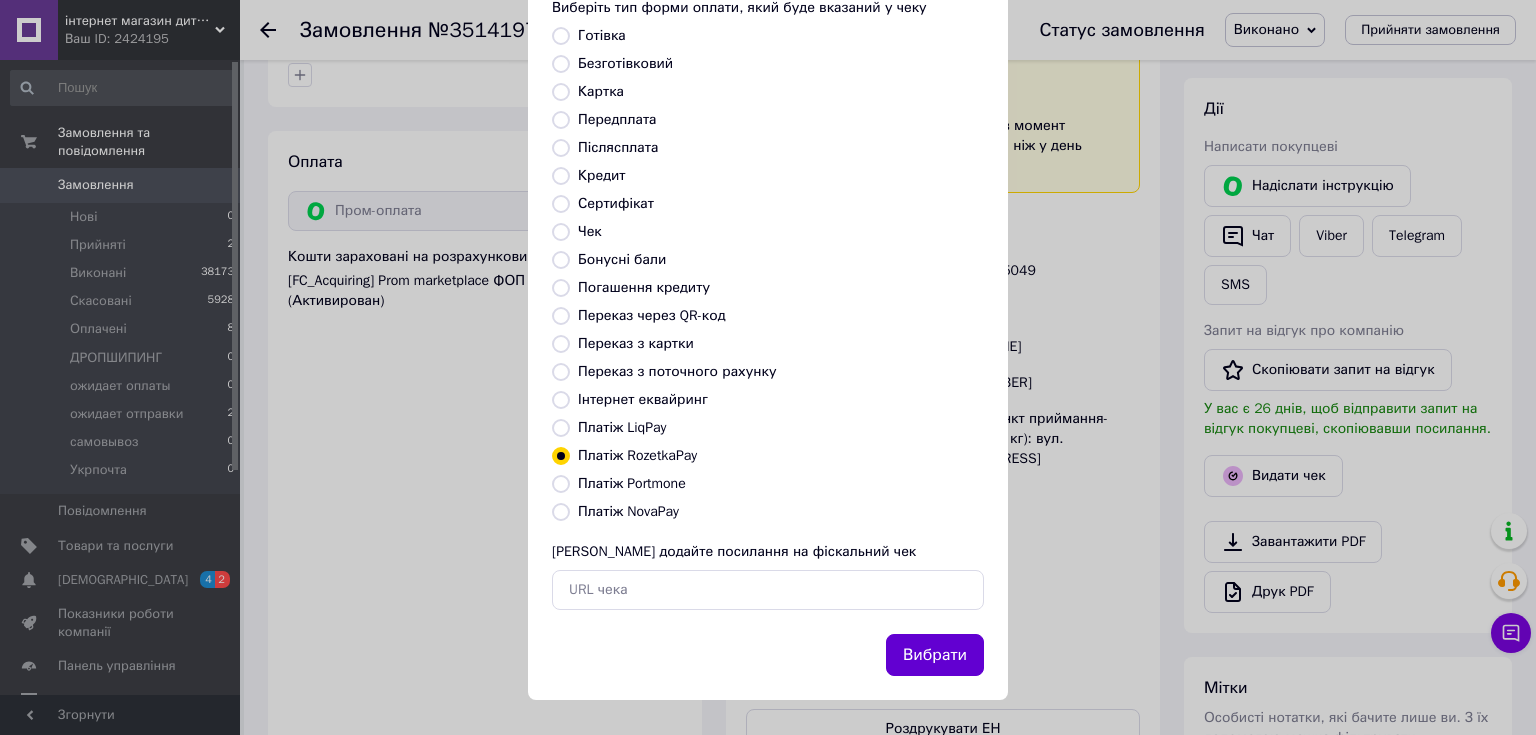 click on "Вибрати" at bounding box center [935, 655] 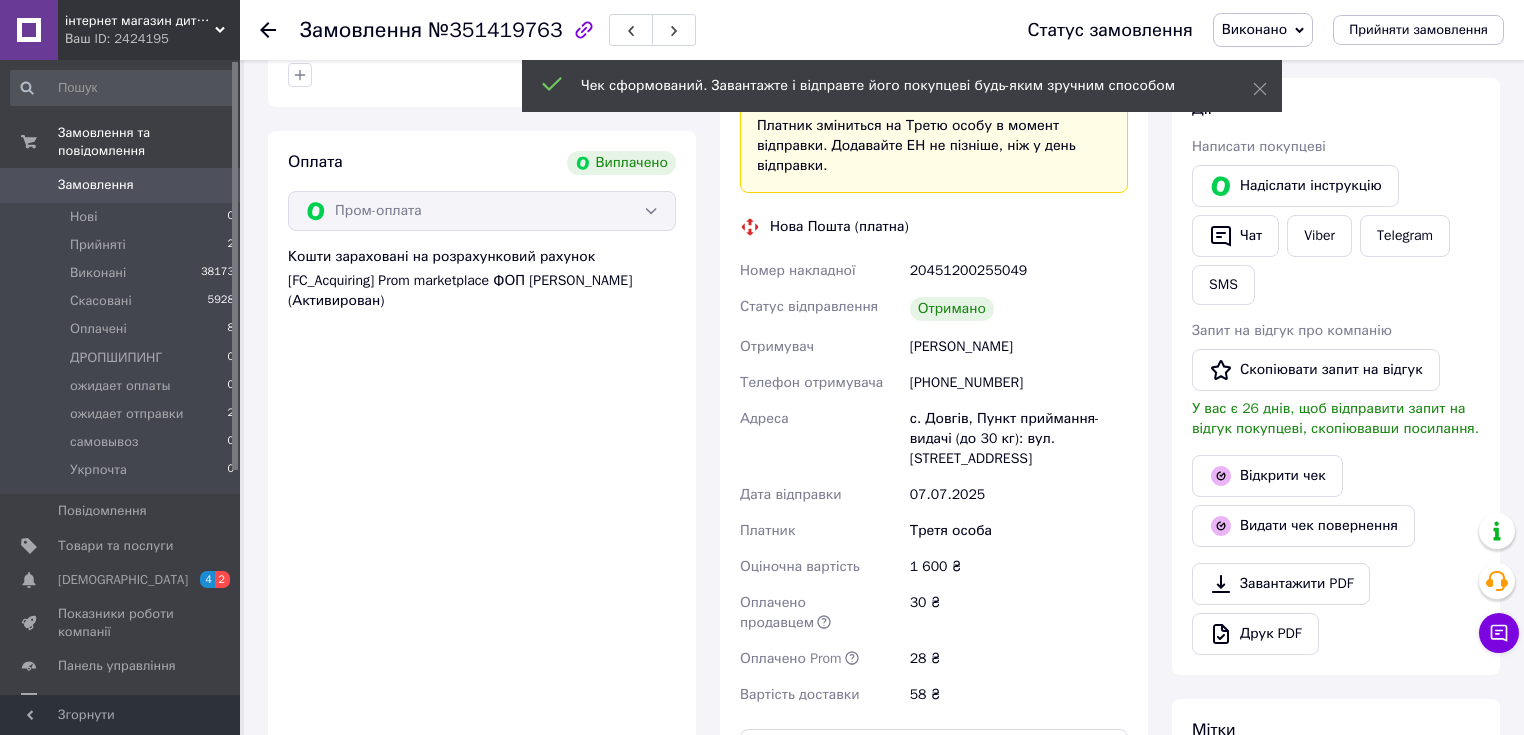click 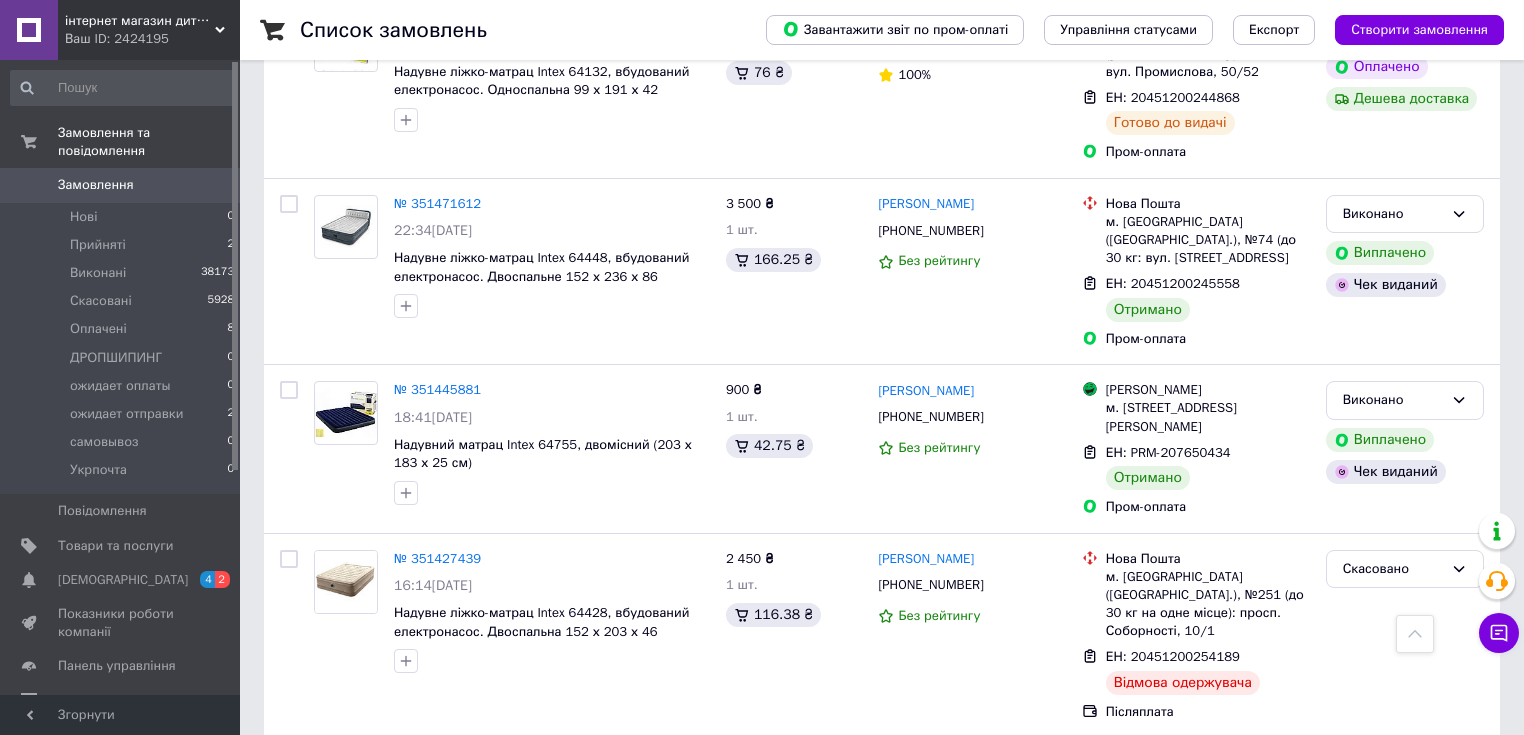 scroll, scrollTop: 3003, scrollLeft: 0, axis: vertical 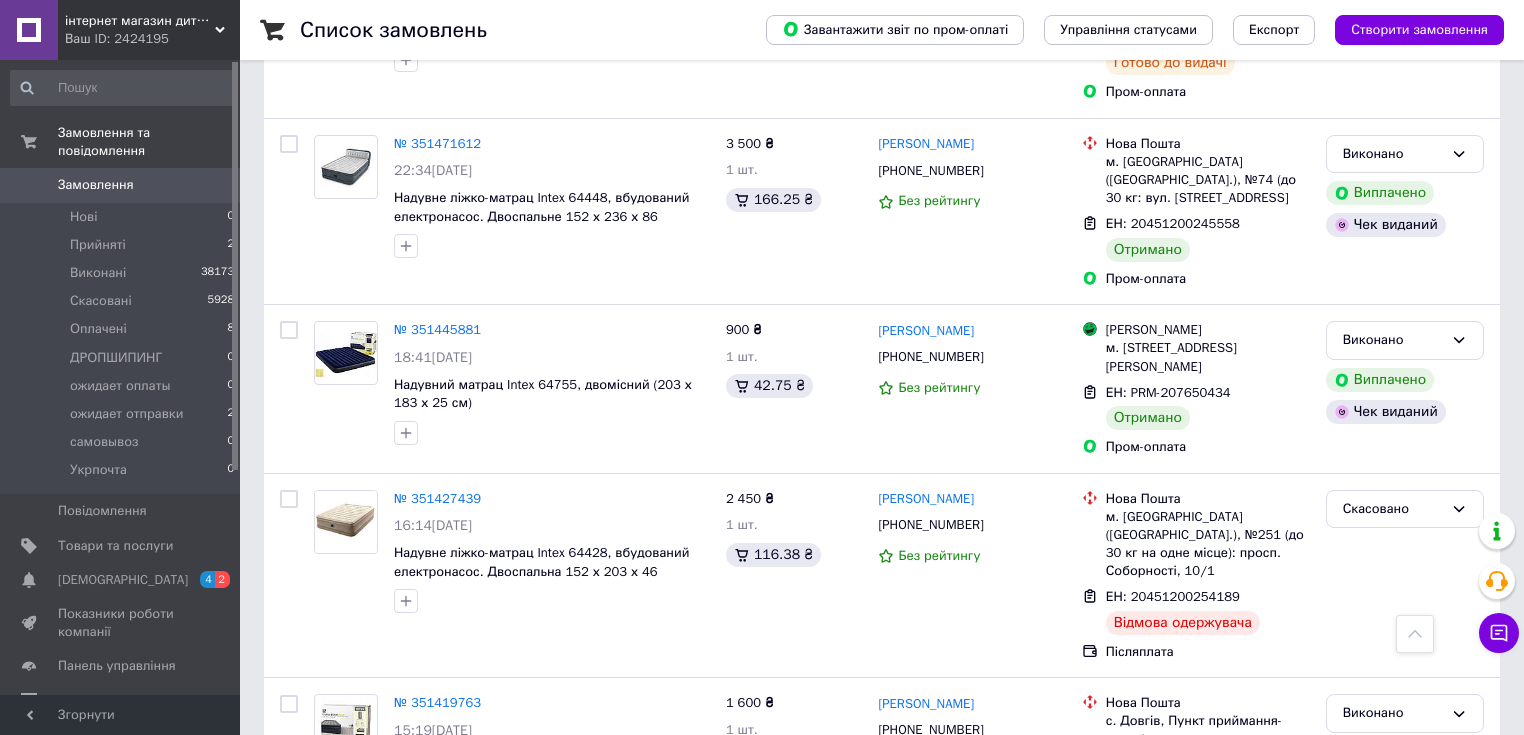 click on "Наступна" at bounding box center [853, 909] 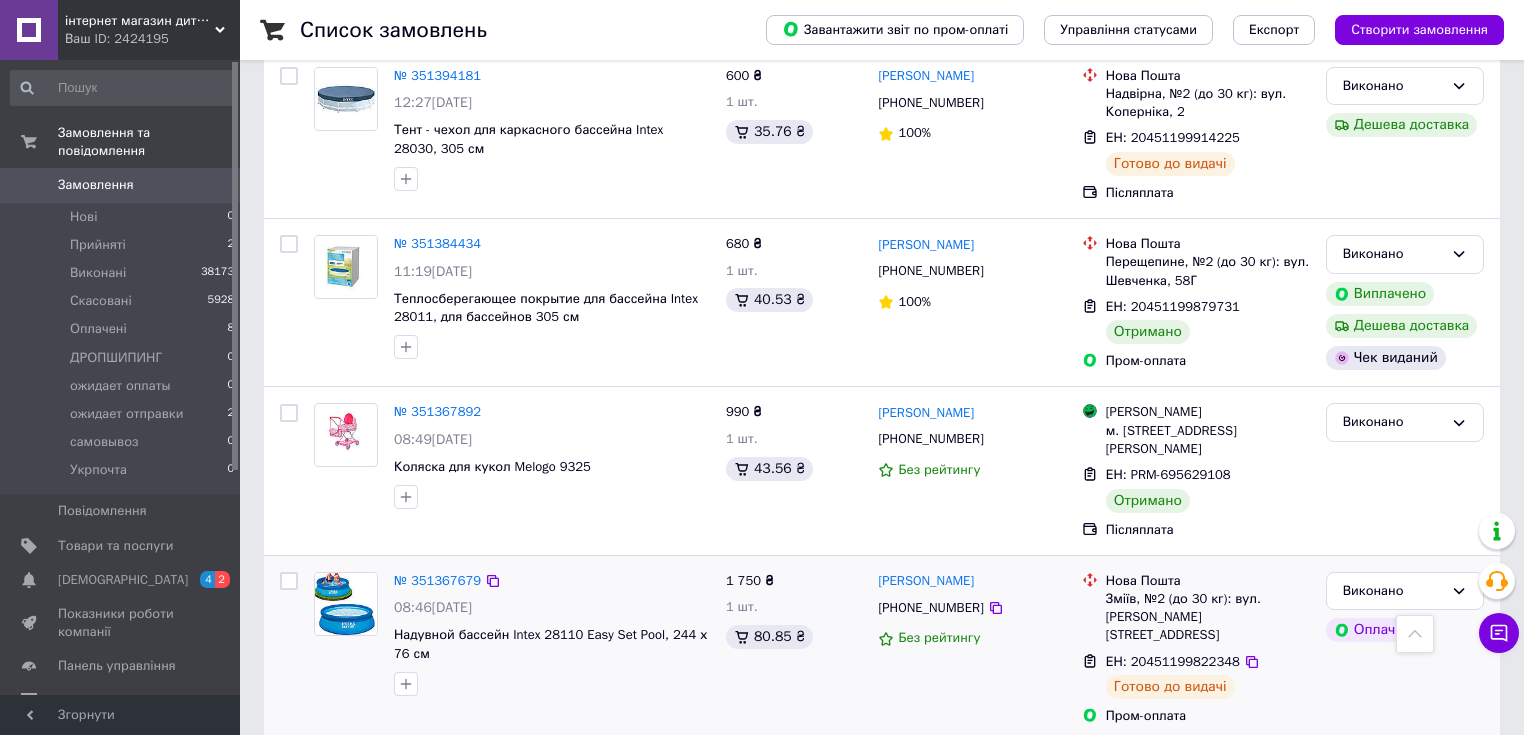 scroll, scrollTop: 560, scrollLeft: 0, axis: vertical 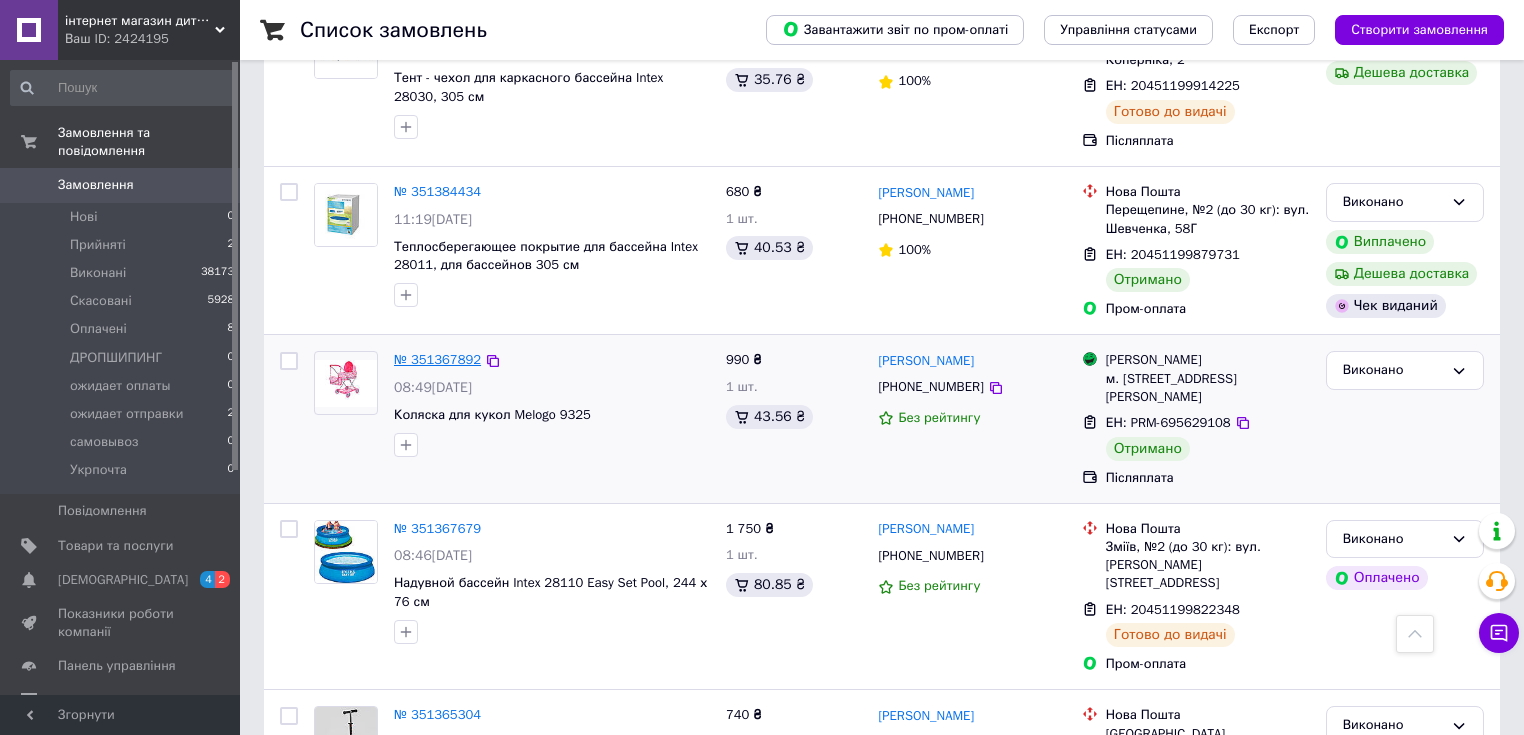 click on "№ 351367892" at bounding box center [437, 359] 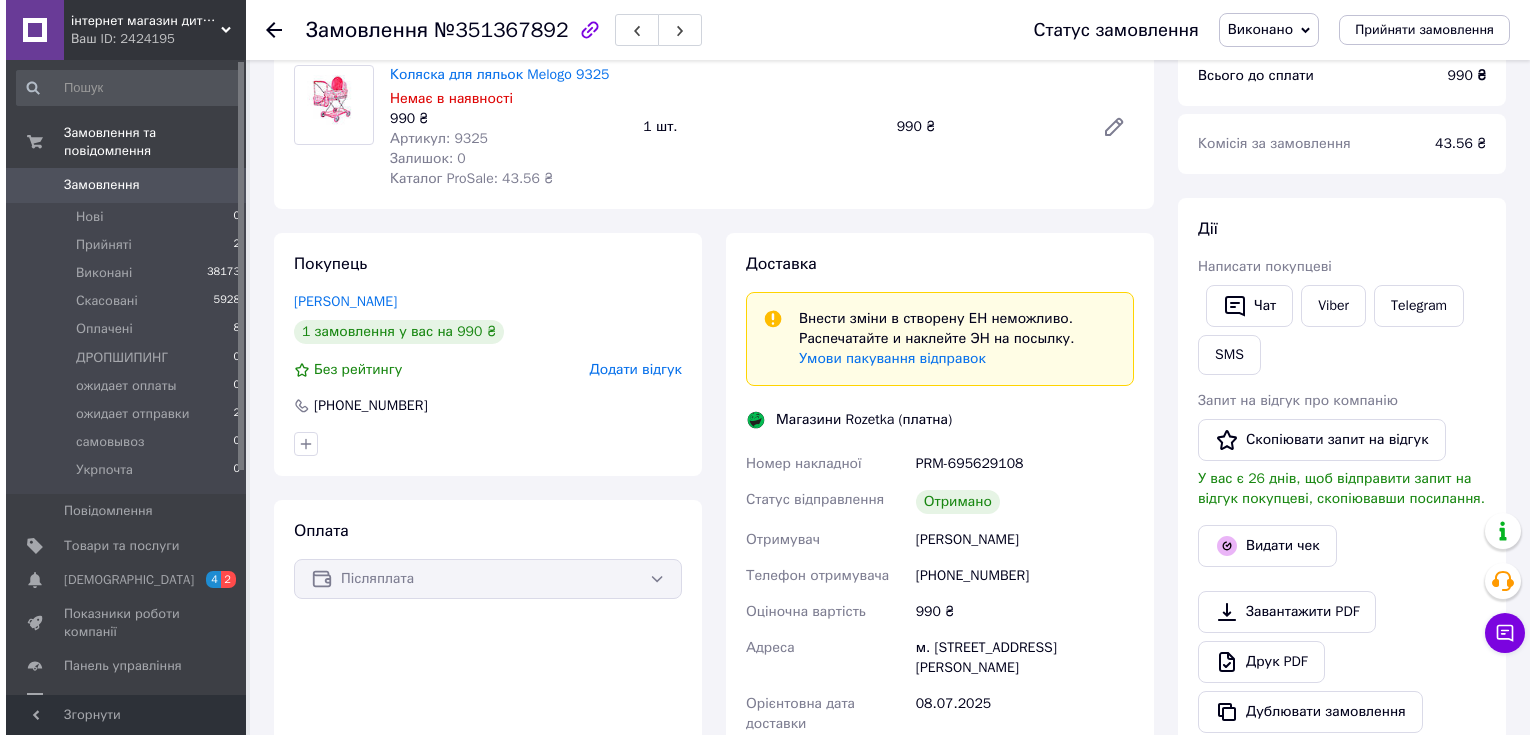 scroll, scrollTop: 192, scrollLeft: 0, axis: vertical 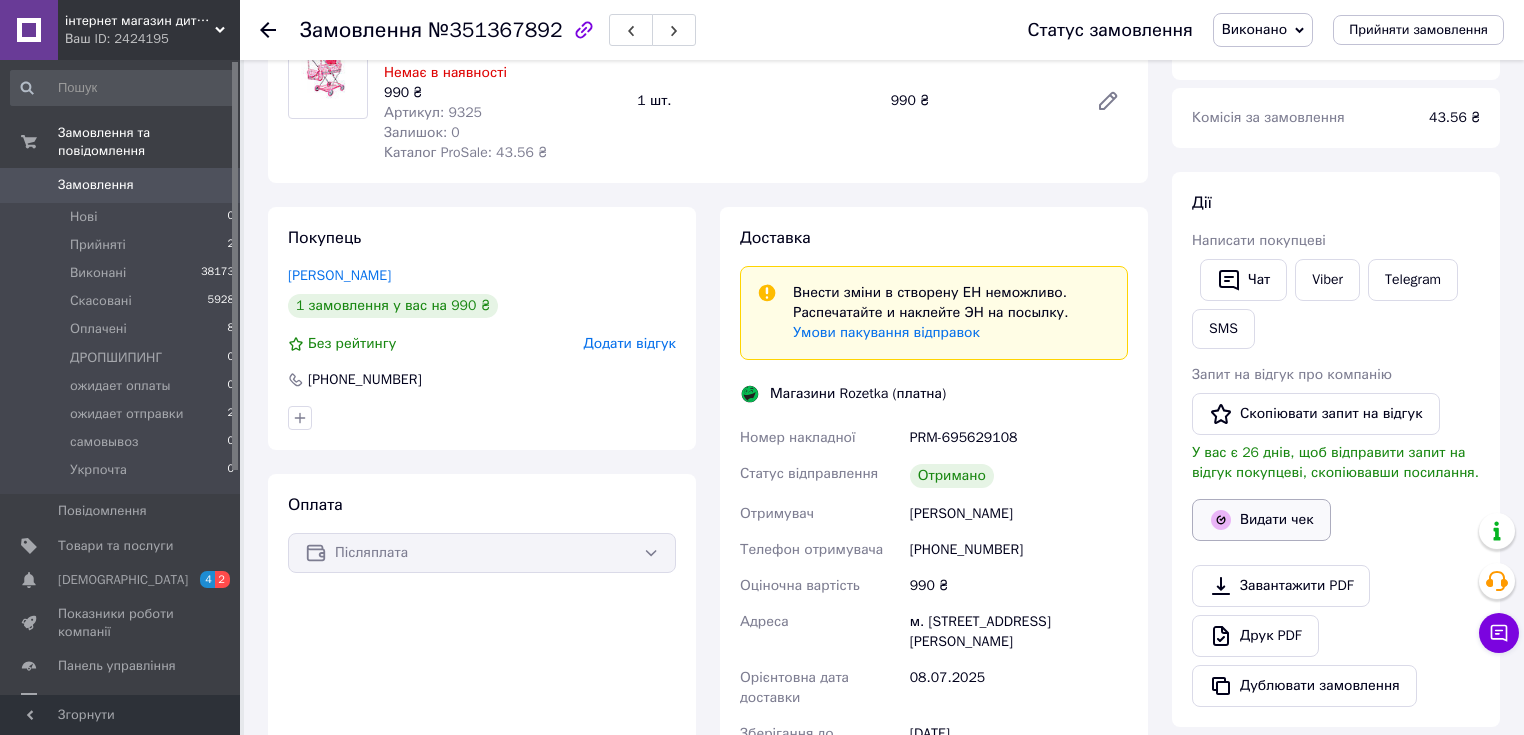 click on "Видати чек" at bounding box center (1261, 520) 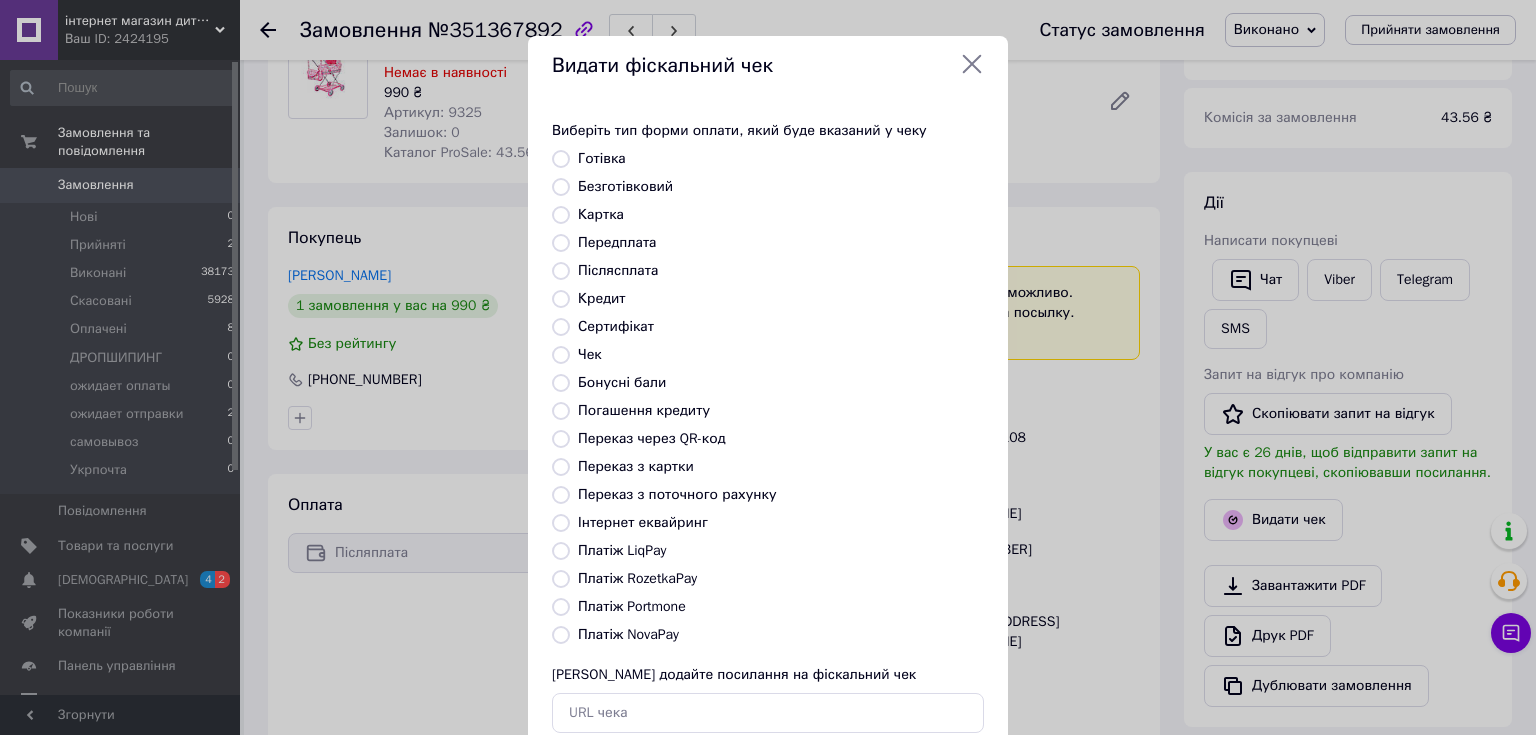click on "Платіж RozetkaPay" at bounding box center (637, 578) 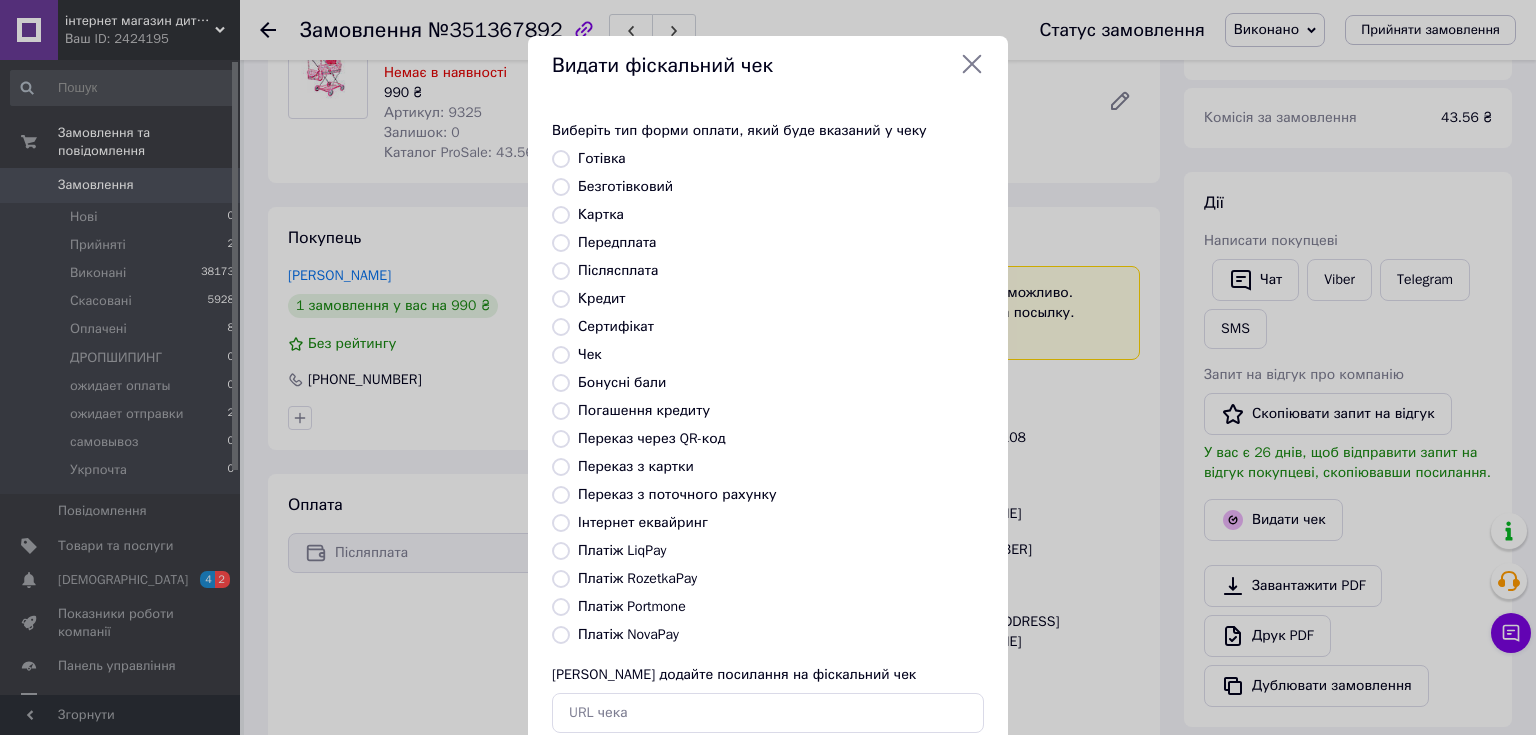 radio on "true" 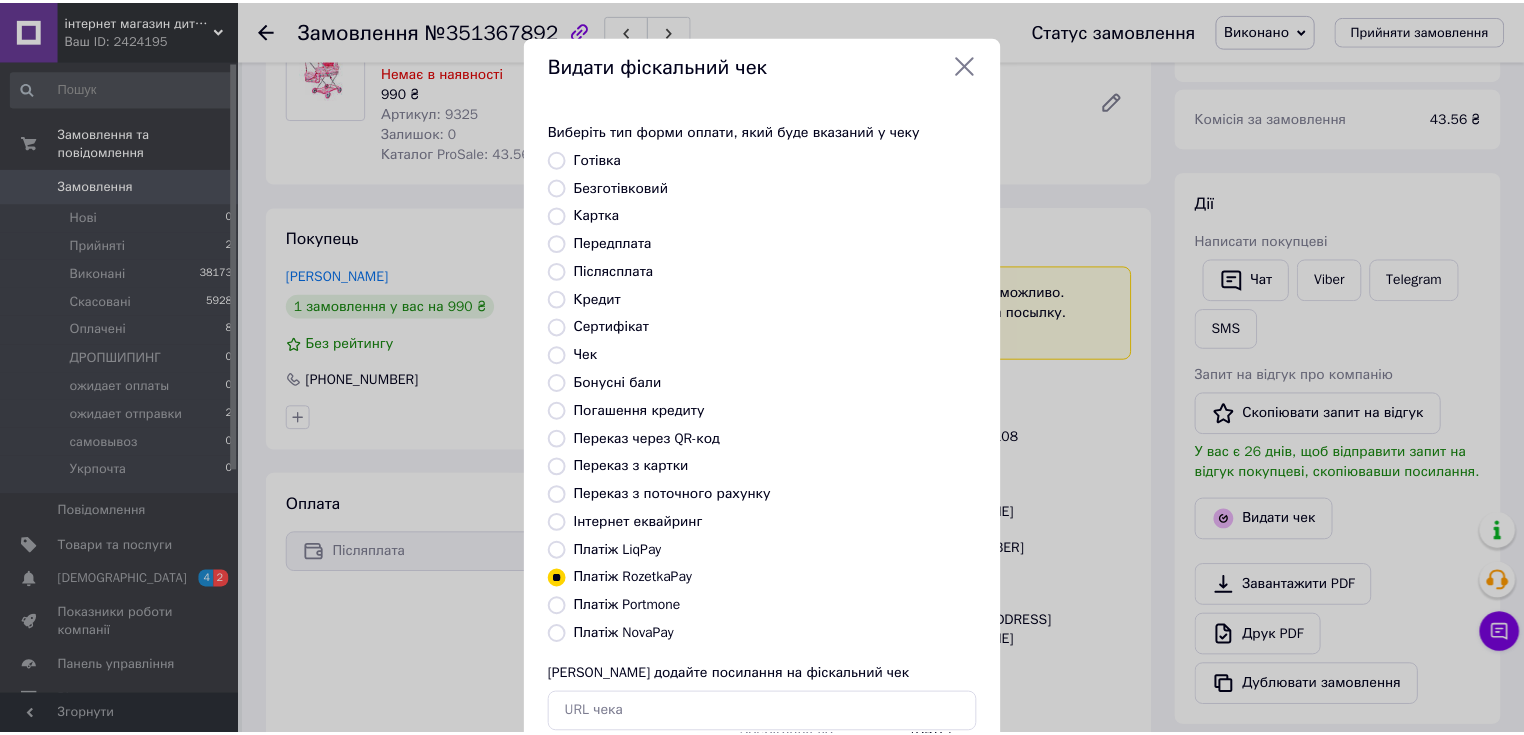 scroll, scrollTop: 123, scrollLeft: 0, axis: vertical 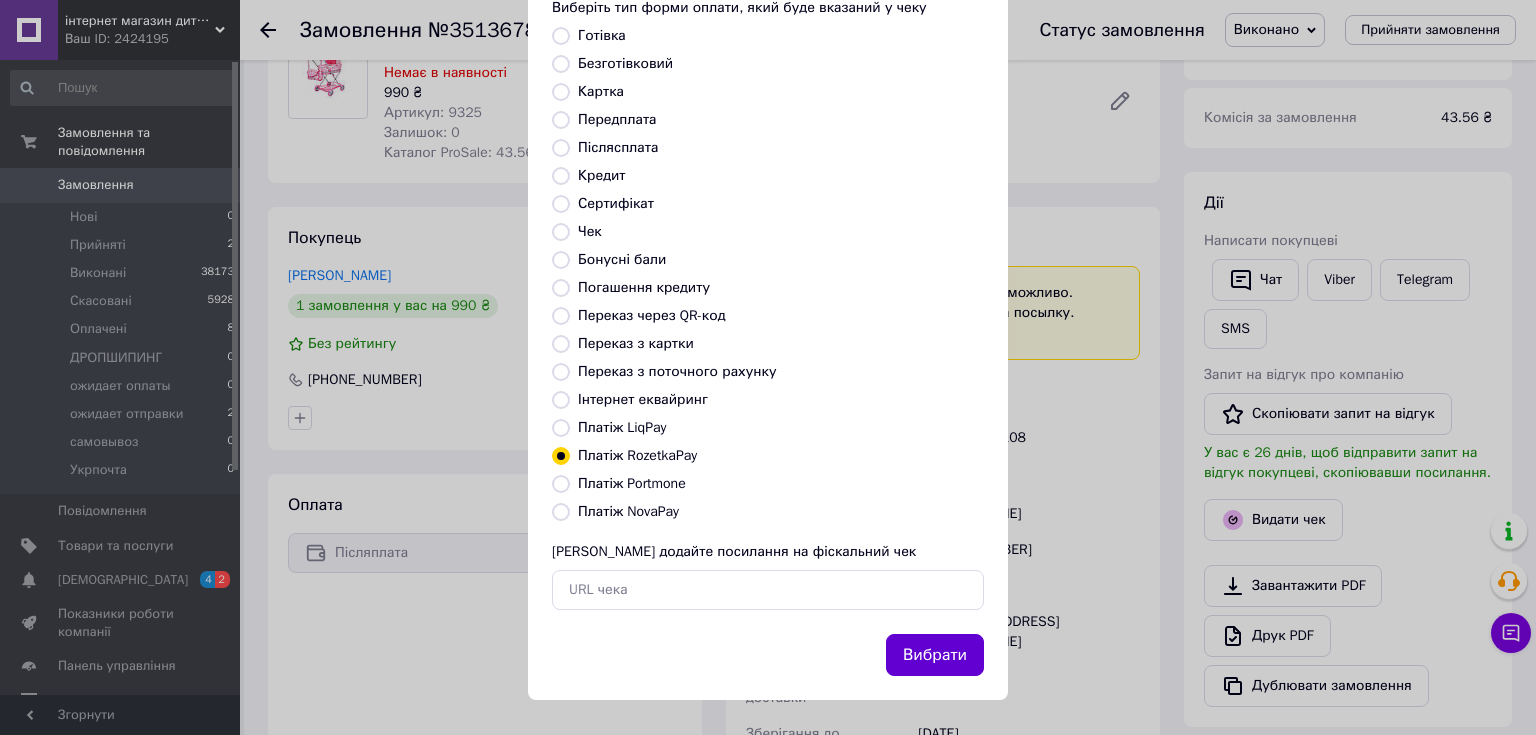 click on "Вибрати" at bounding box center (935, 655) 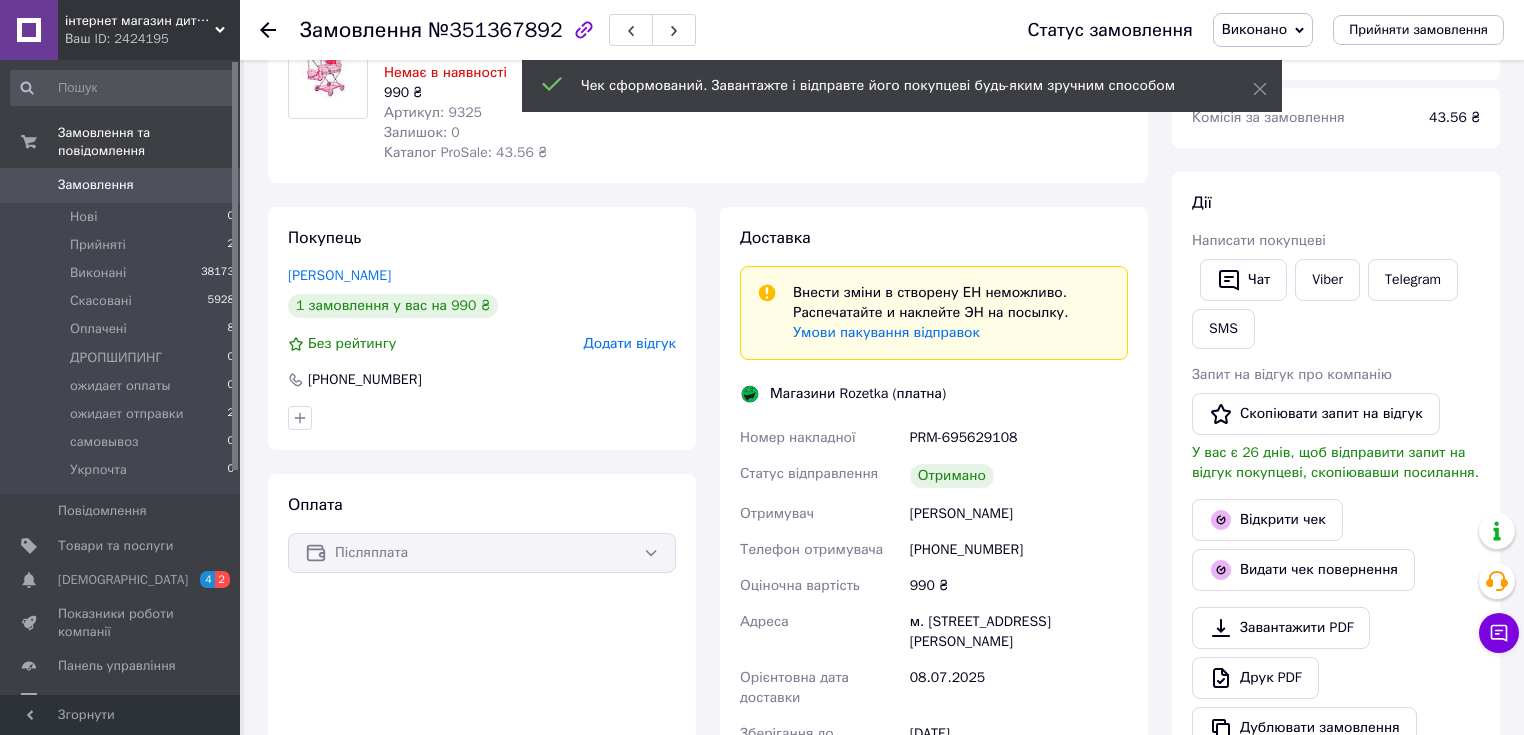 click 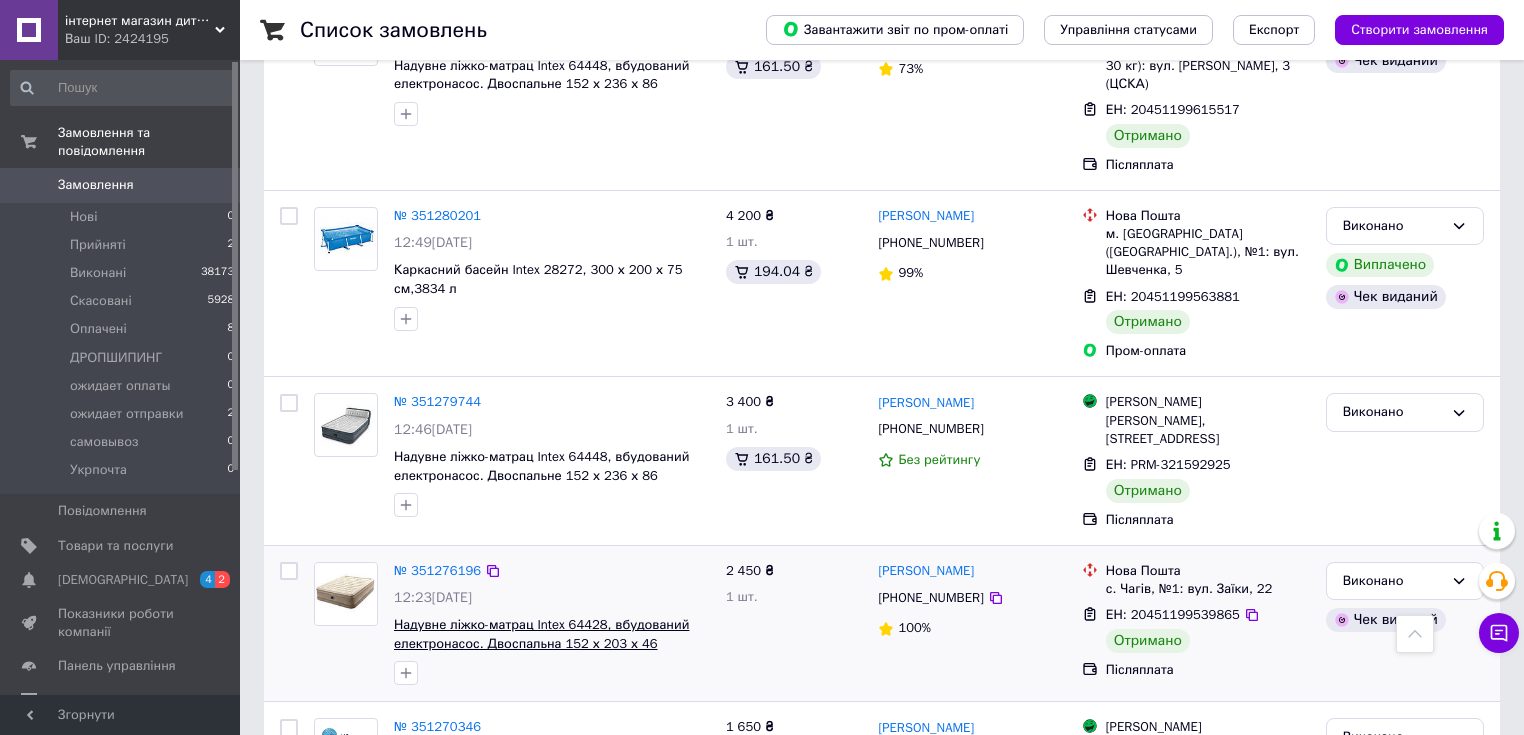 scroll, scrollTop: 2000, scrollLeft: 0, axis: vertical 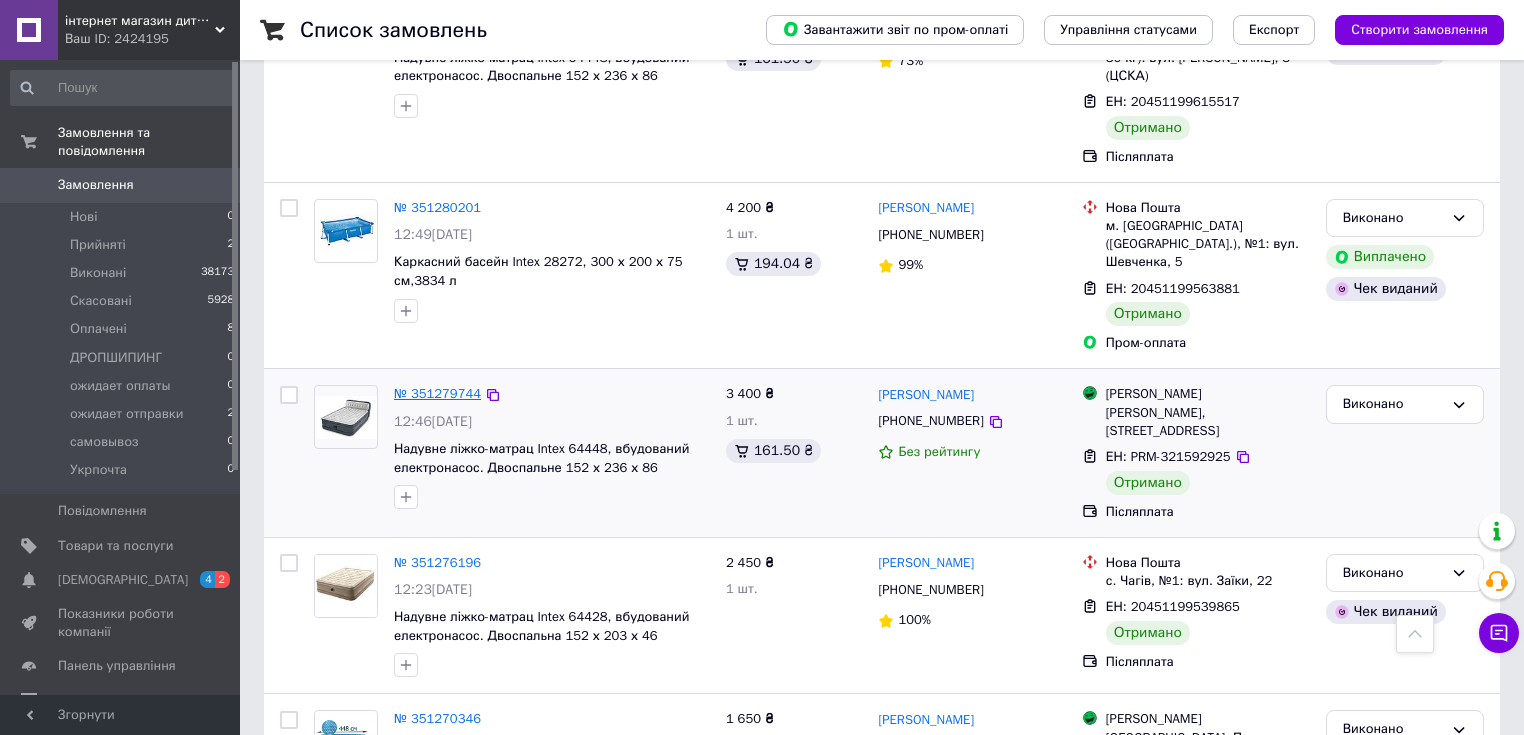 click on "№ 351279744" at bounding box center (437, 393) 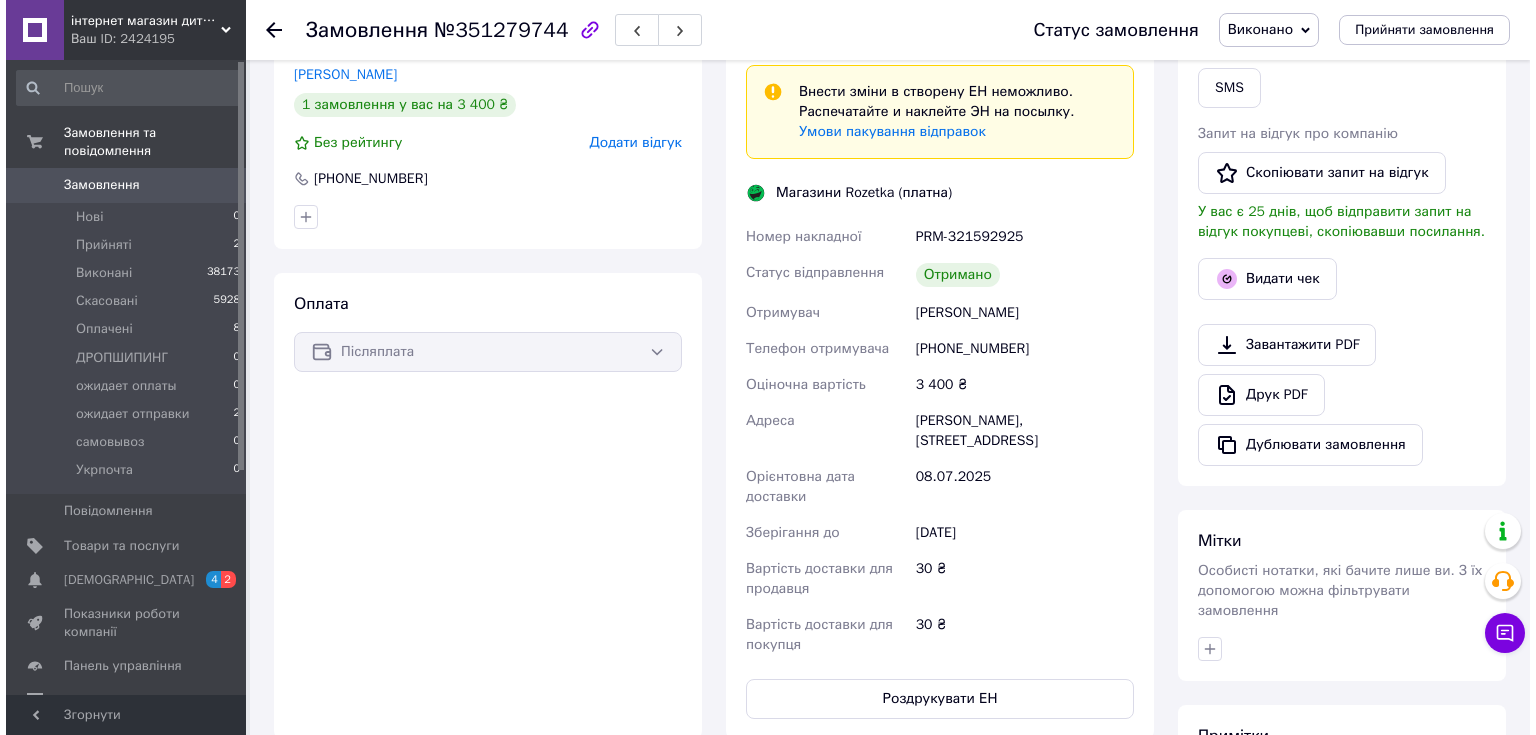 scroll, scrollTop: 394, scrollLeft: 0, axis: vertical 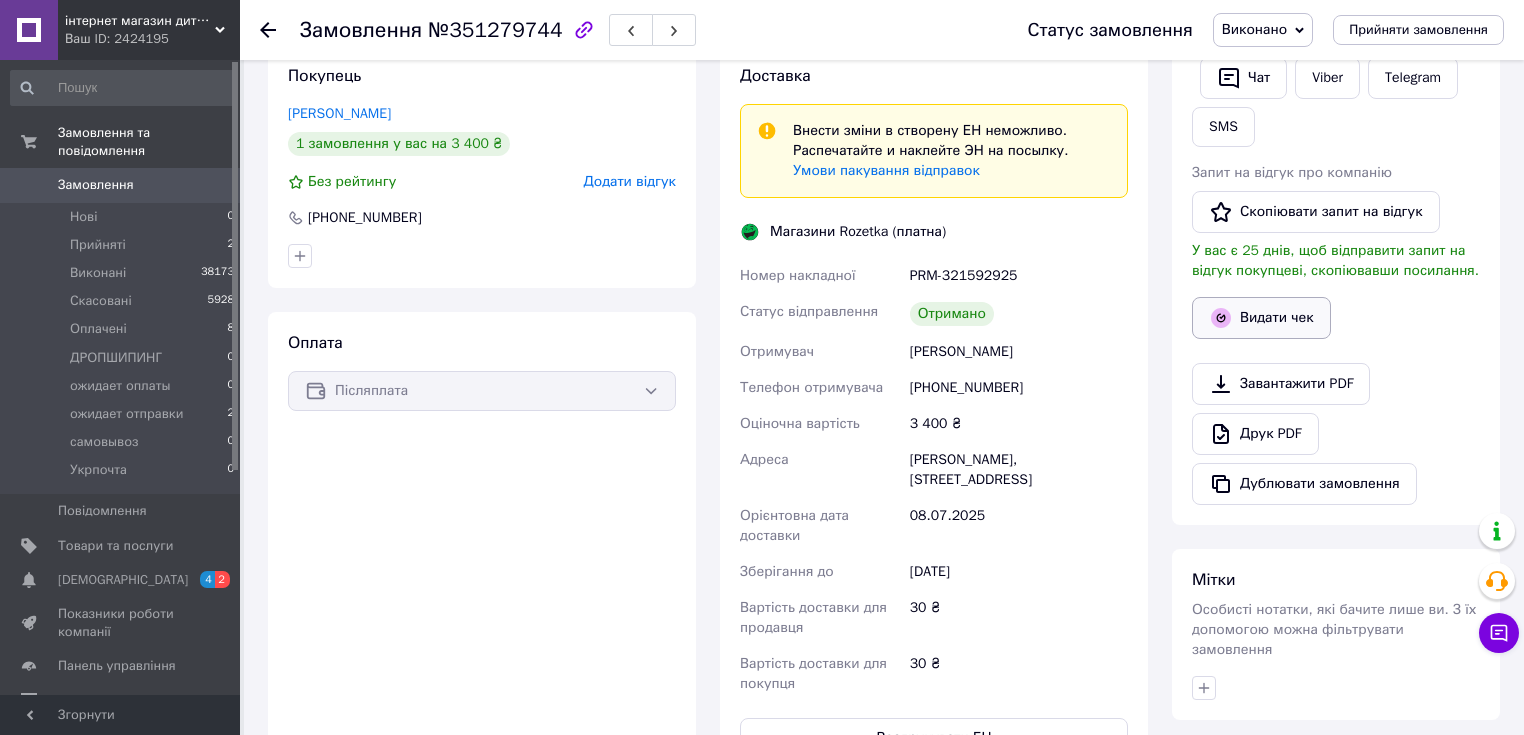 click on "Видати чек" at bounding box center [1261, 318] 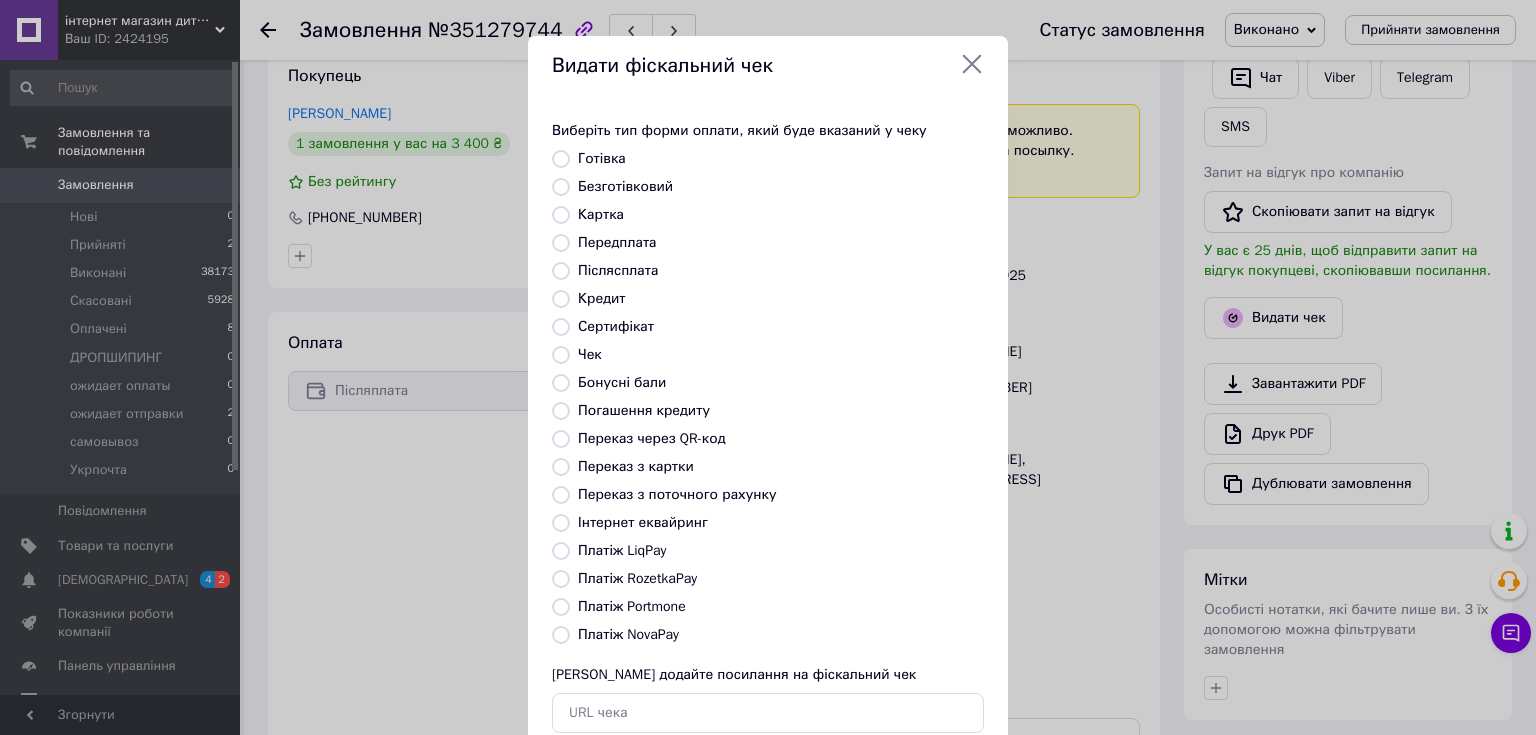 click 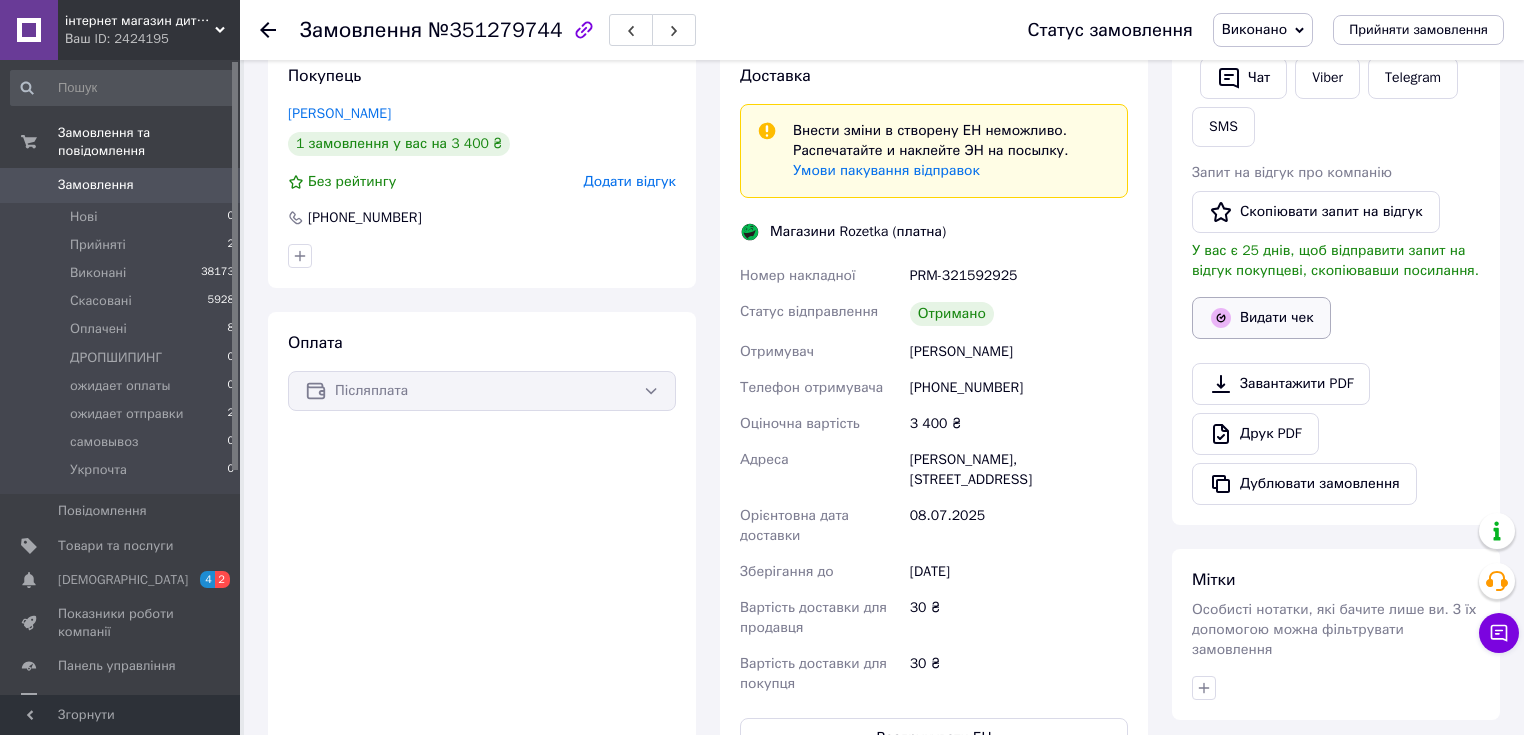 click on "Видати чек" at bounding box center [1261, 318] 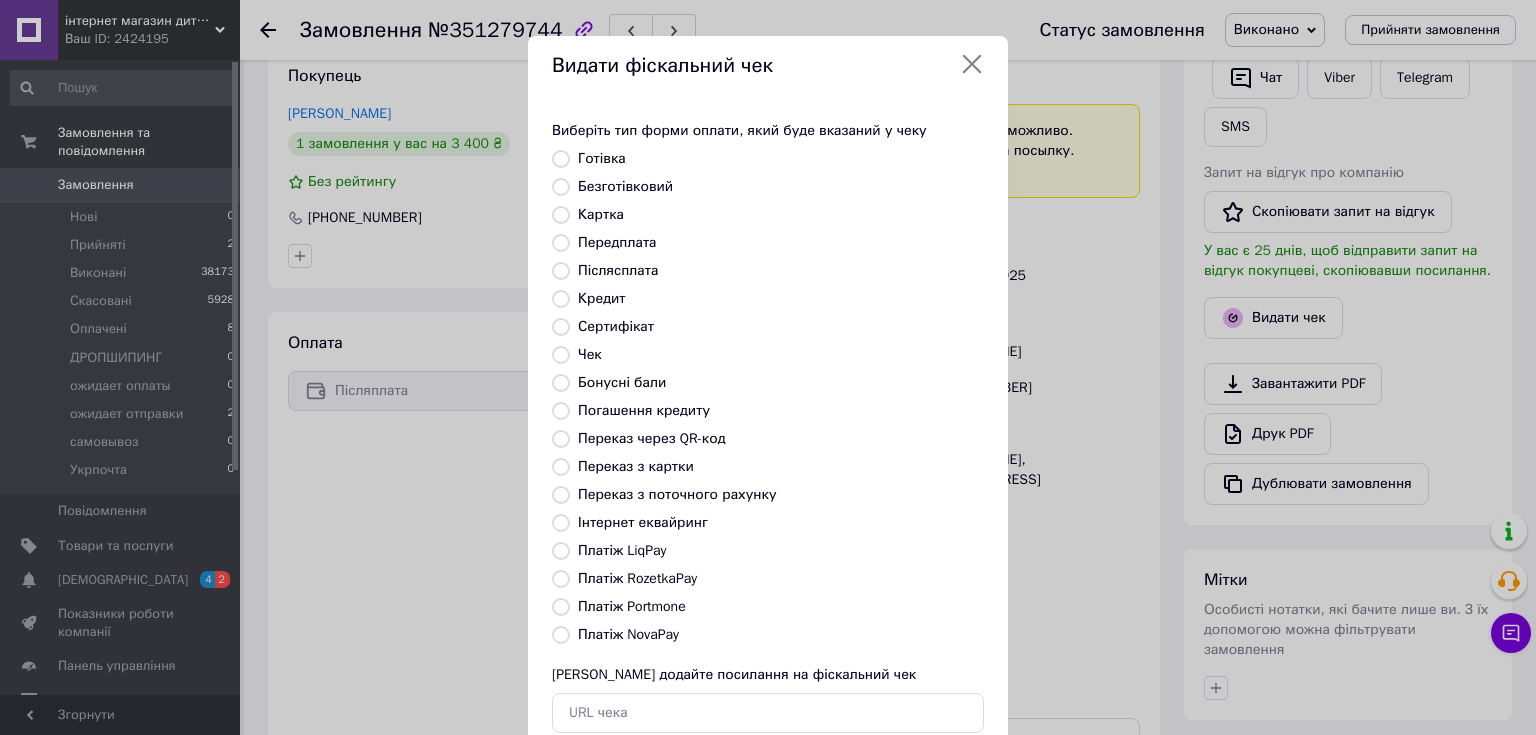 click on "Платіж RozetkaPay" at bounding box center (637, 578) 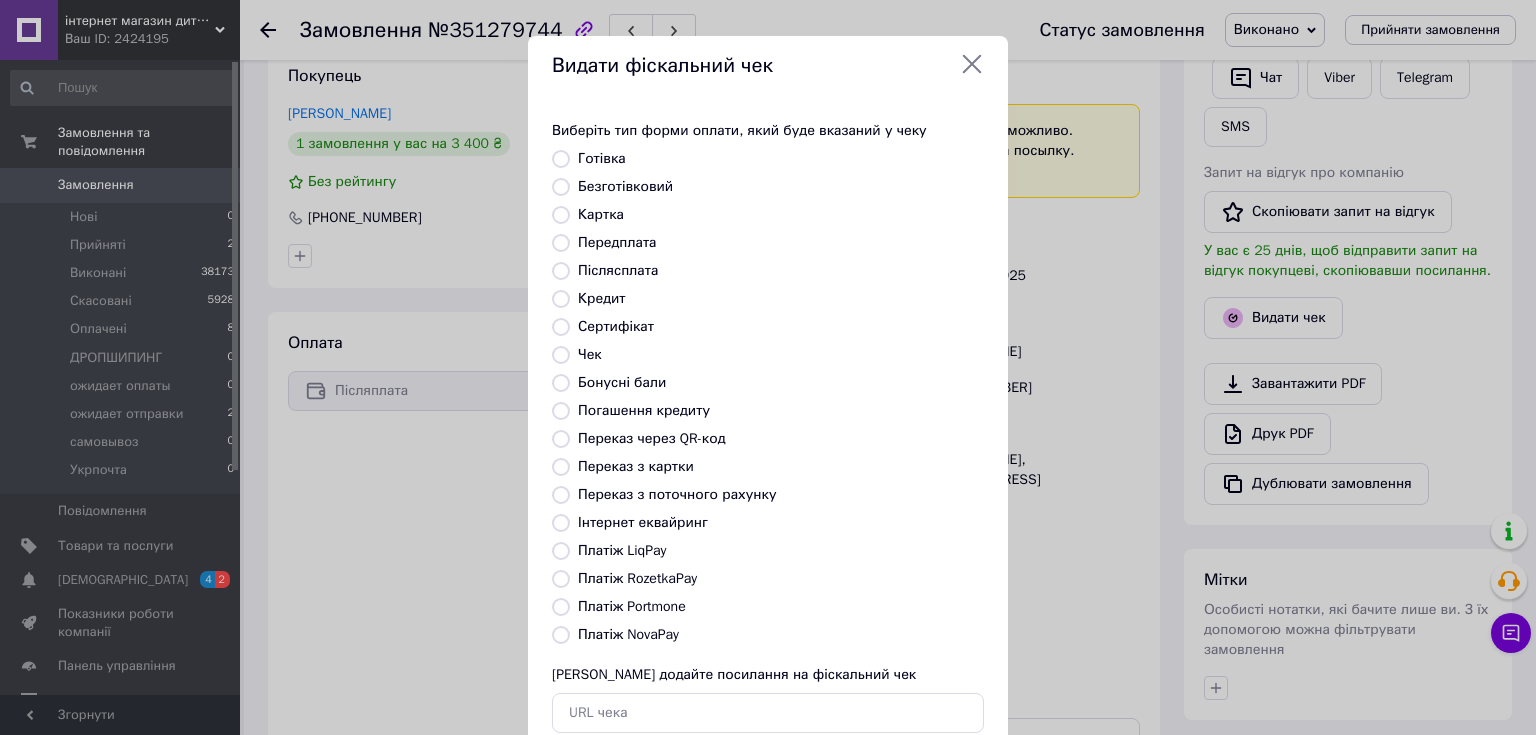 radio on "true" 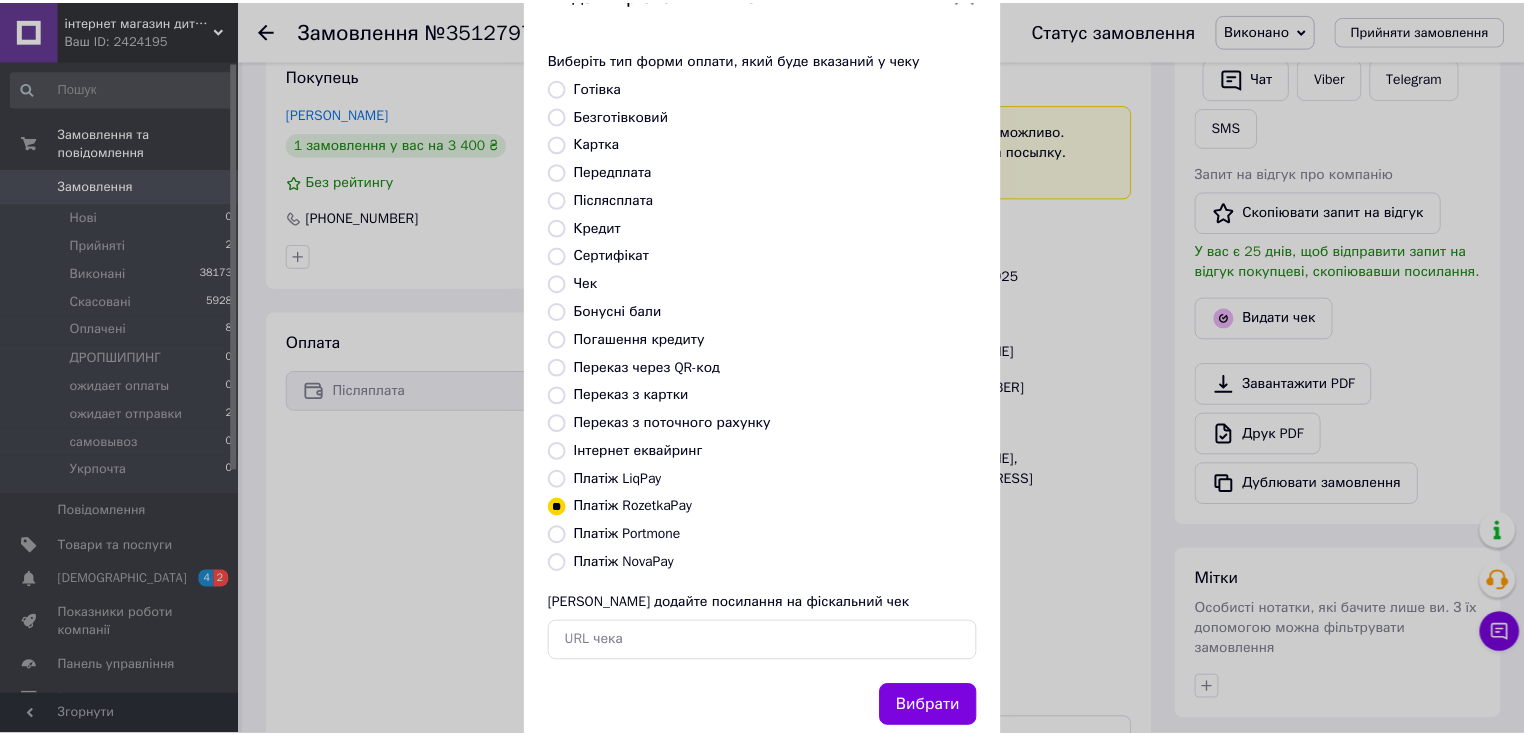 scroll, scrollTop: 123, scrollLeft: 0, axis: vertical 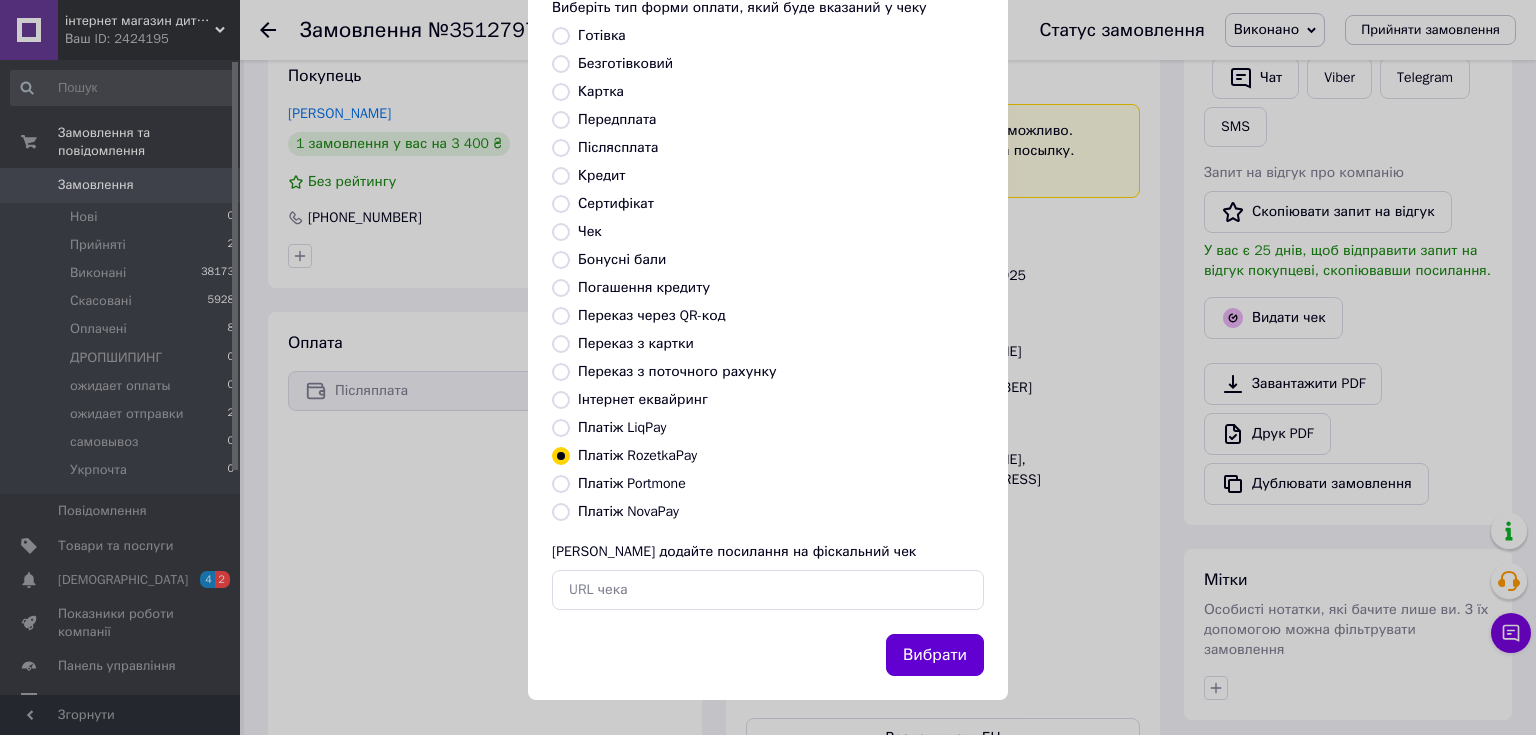 click on "Вибрати" at bounding box center (935, 655) 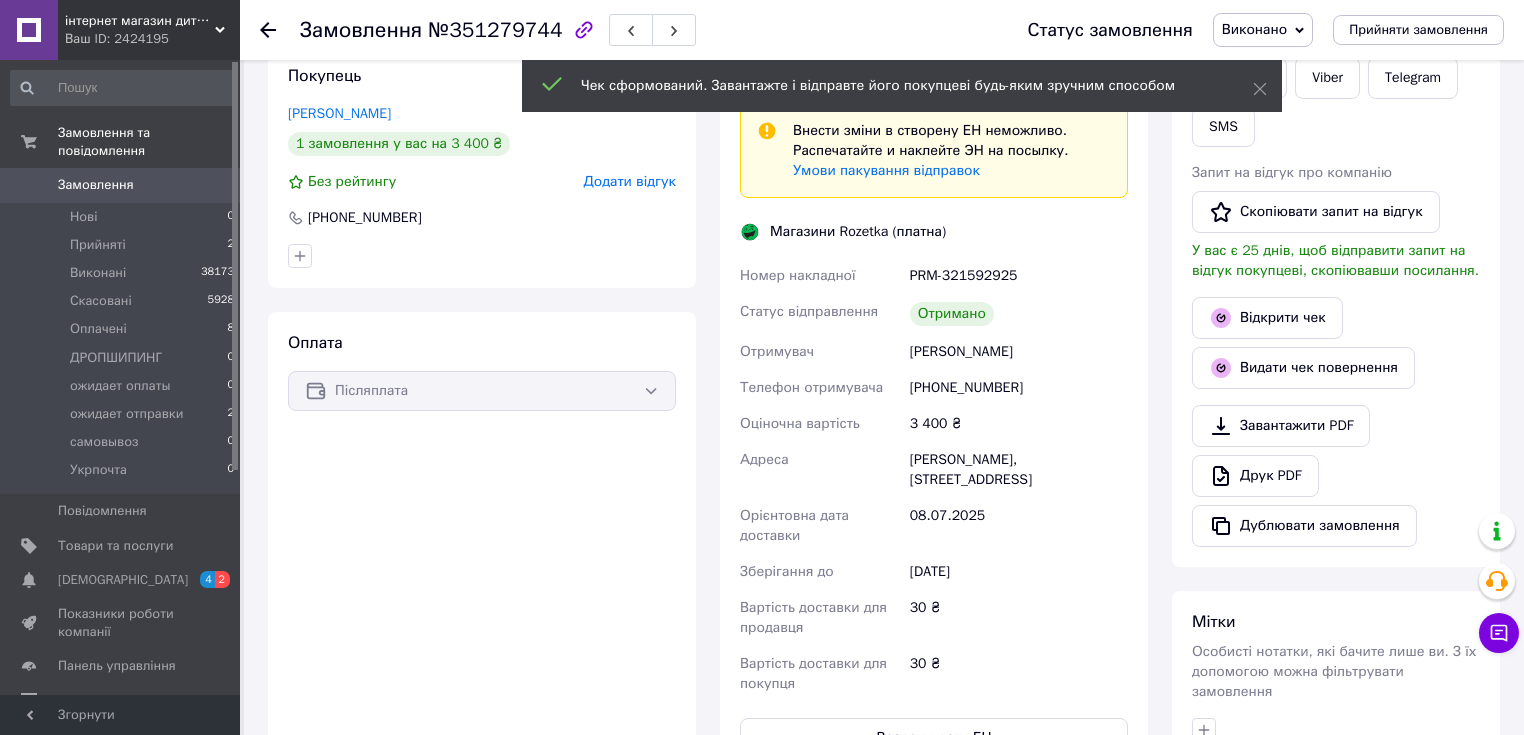 click 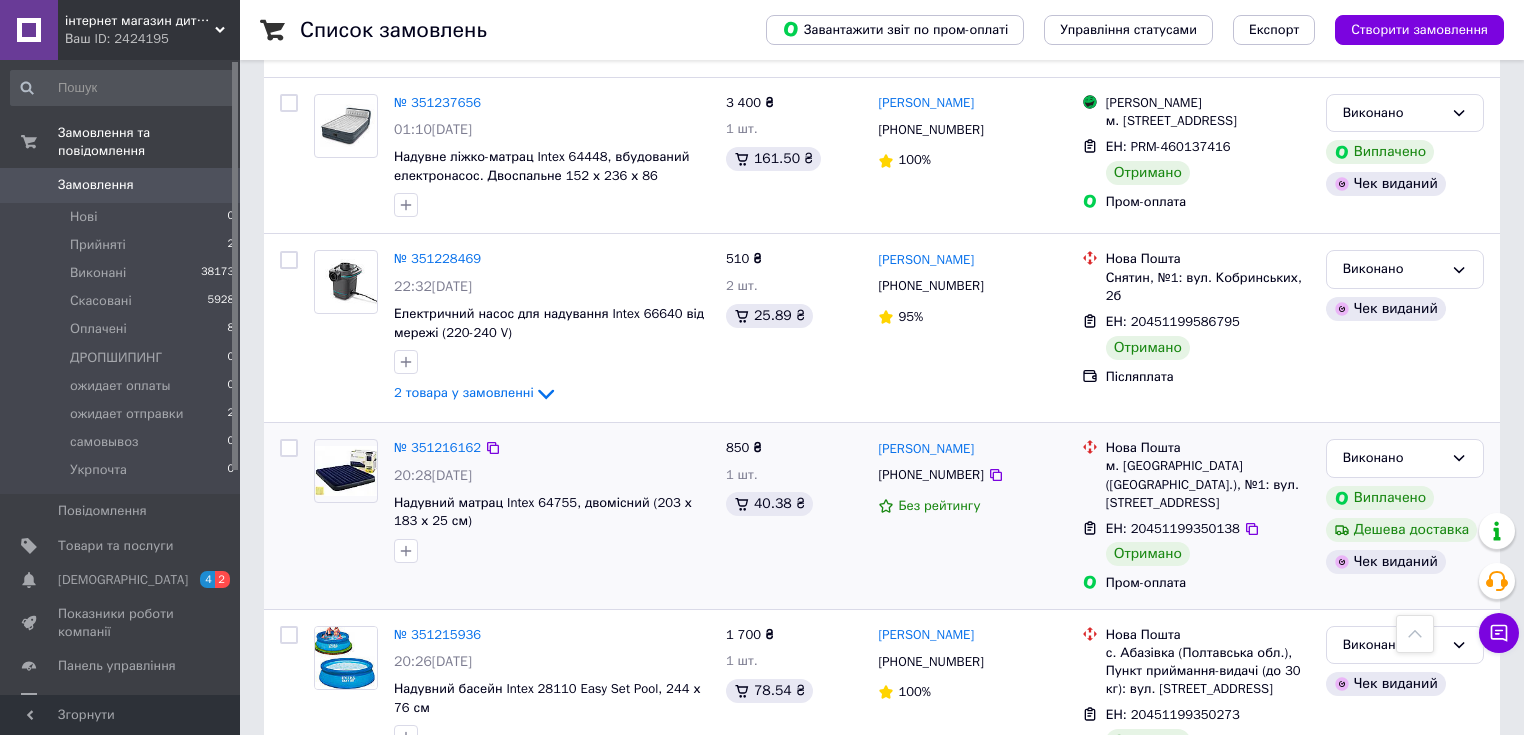 scroll, scrollTop: 3007, scrollLeft: 0, axis: vertical 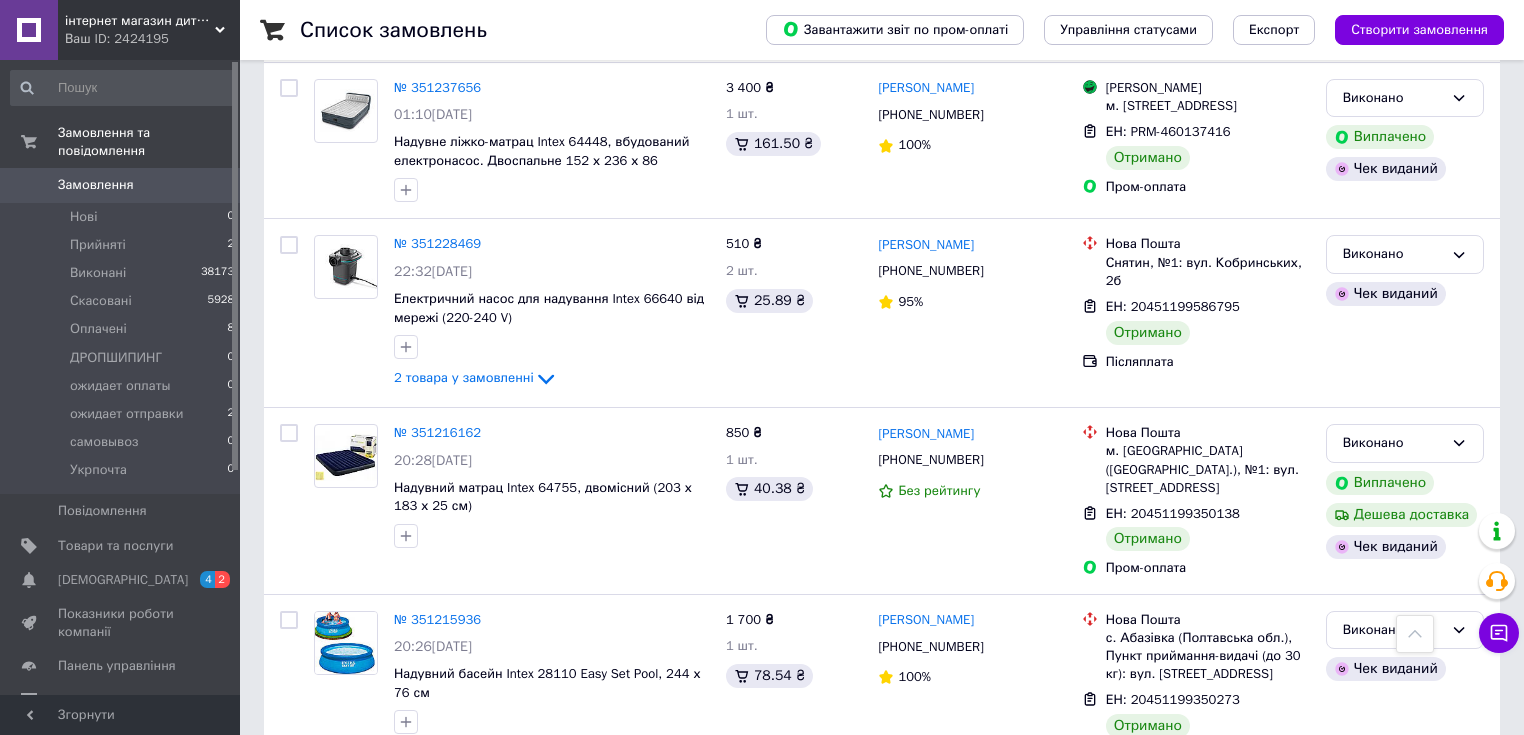 click on "Наступна" at bounding box center [853, 825] 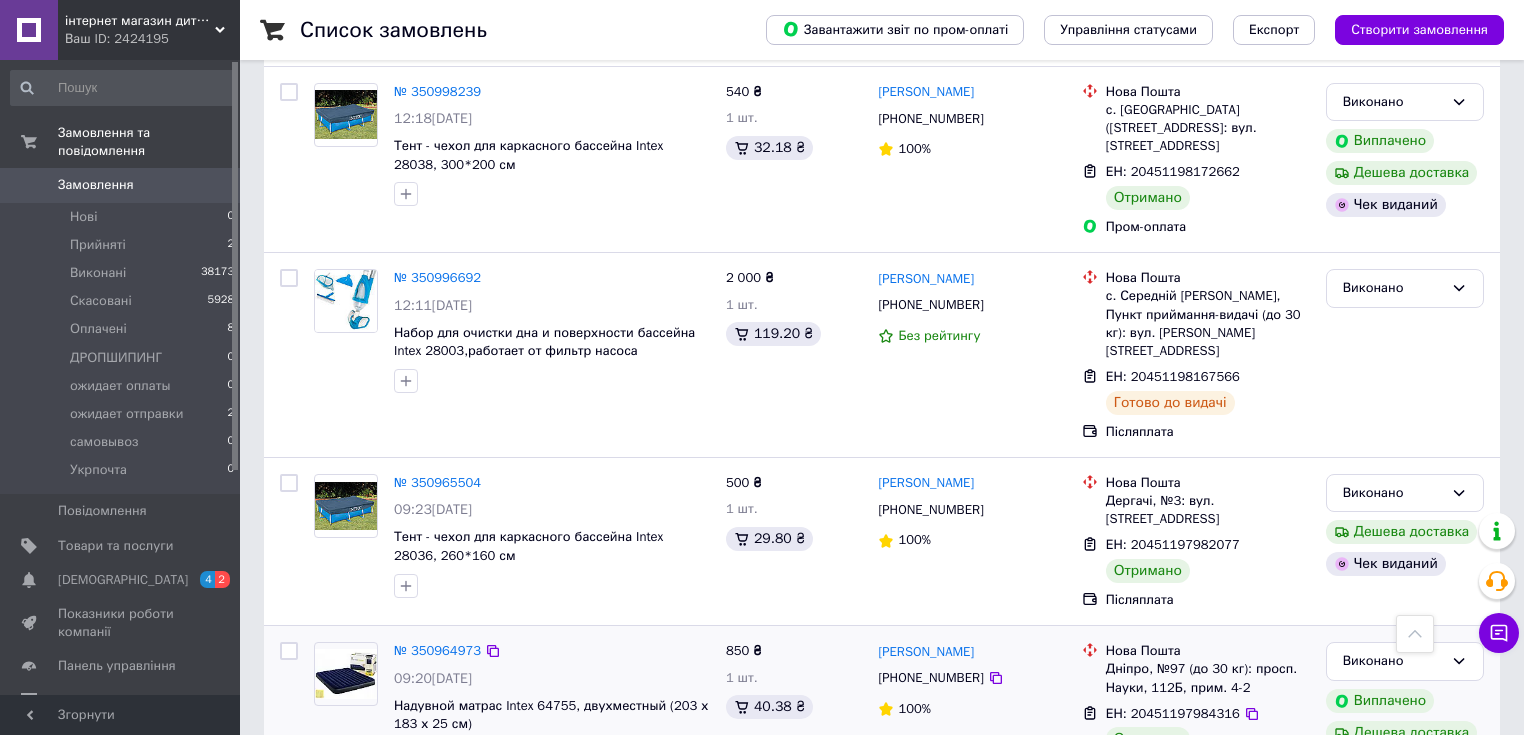 scroll, scrollTop: 3096, scrollLeft: 0, axis: vertical 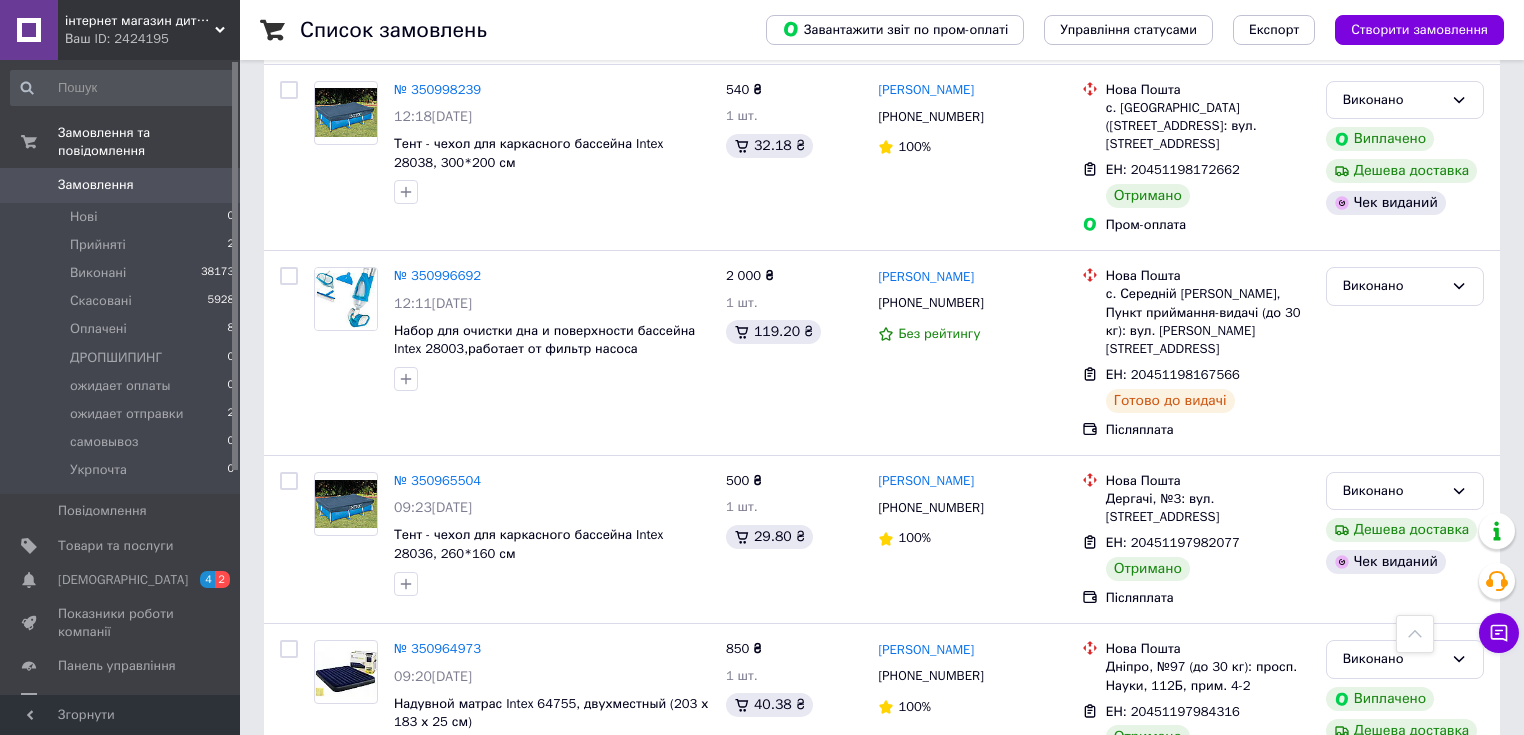 click on "Наступна" at bounding box center [853, 837] 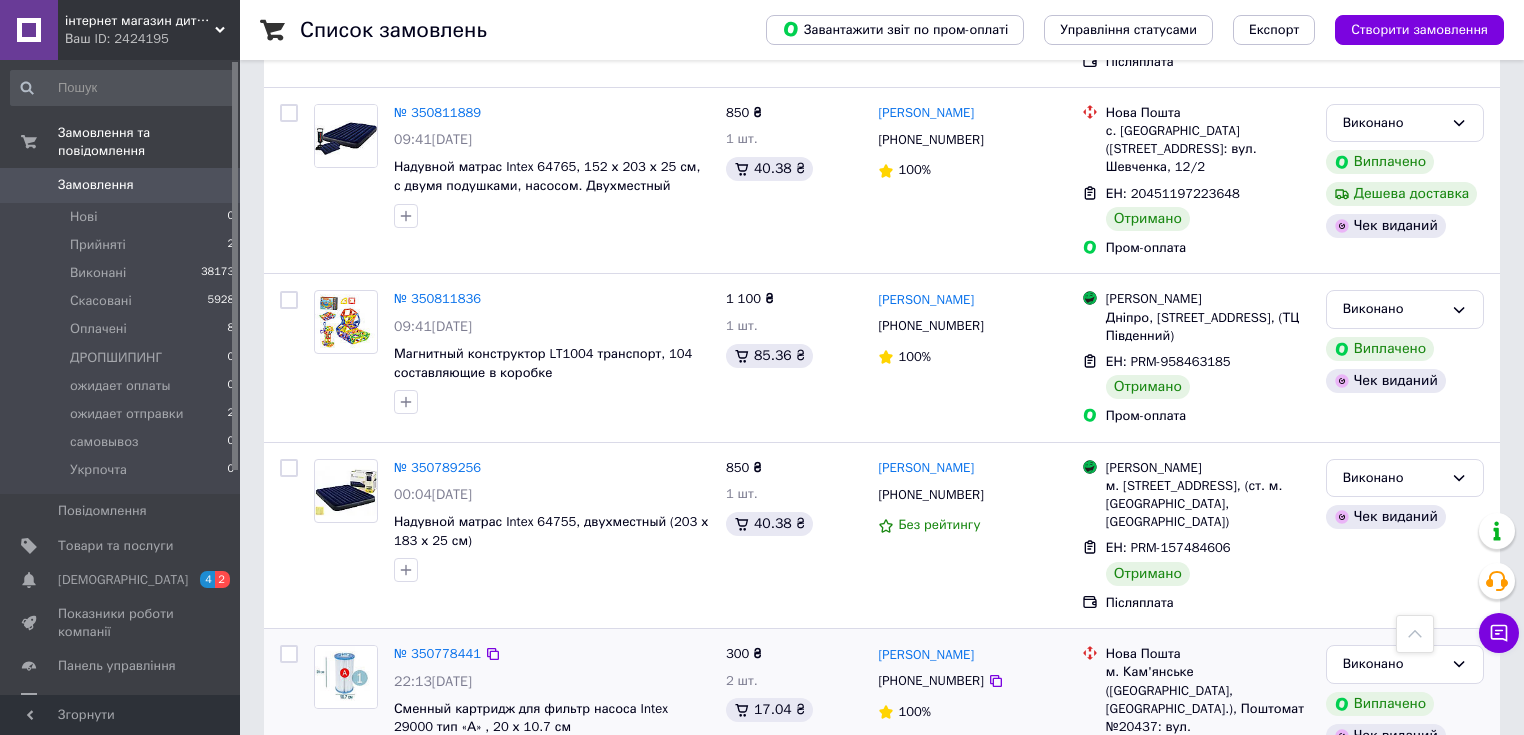 scroll, scrollTop: 3240, scrollLeft: 0, axis: vertical 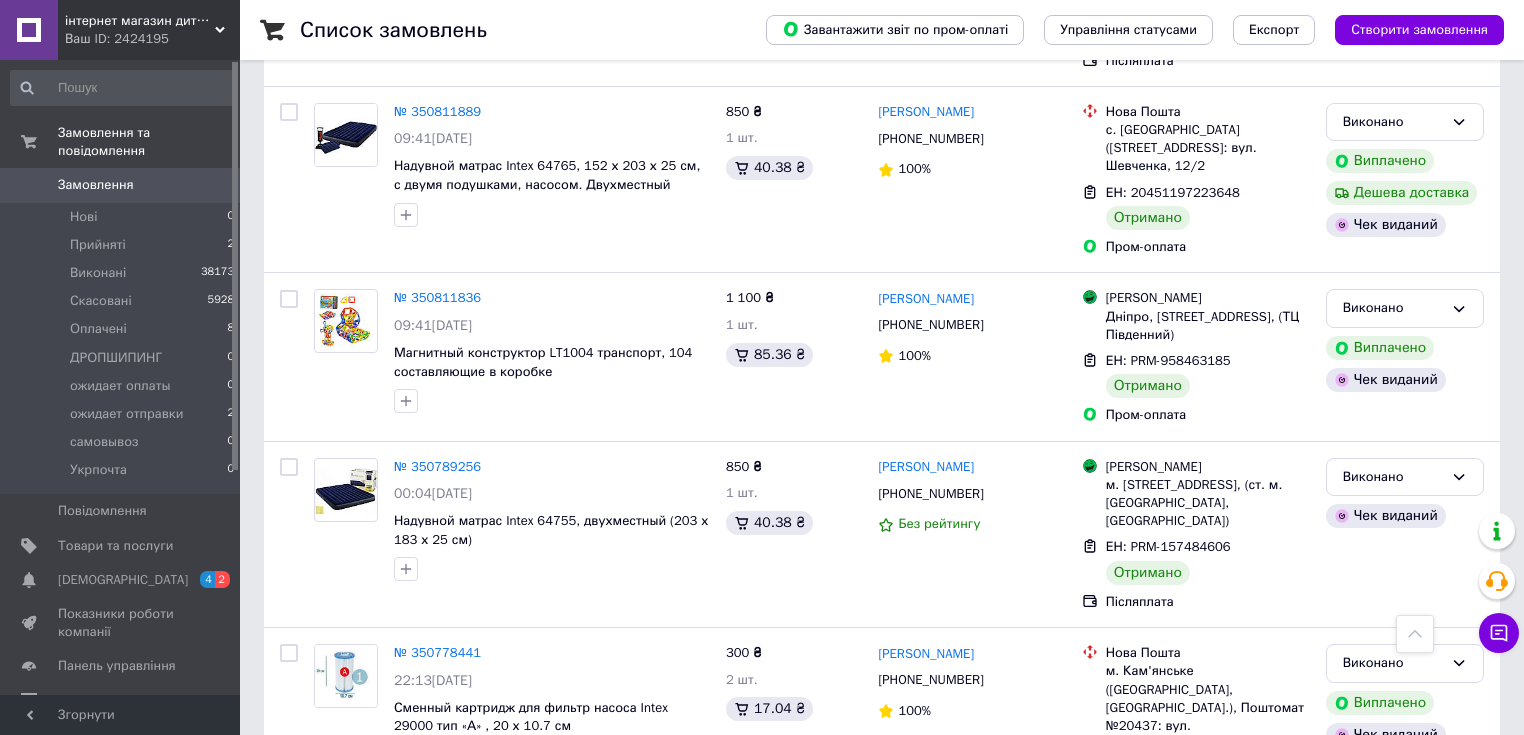 click 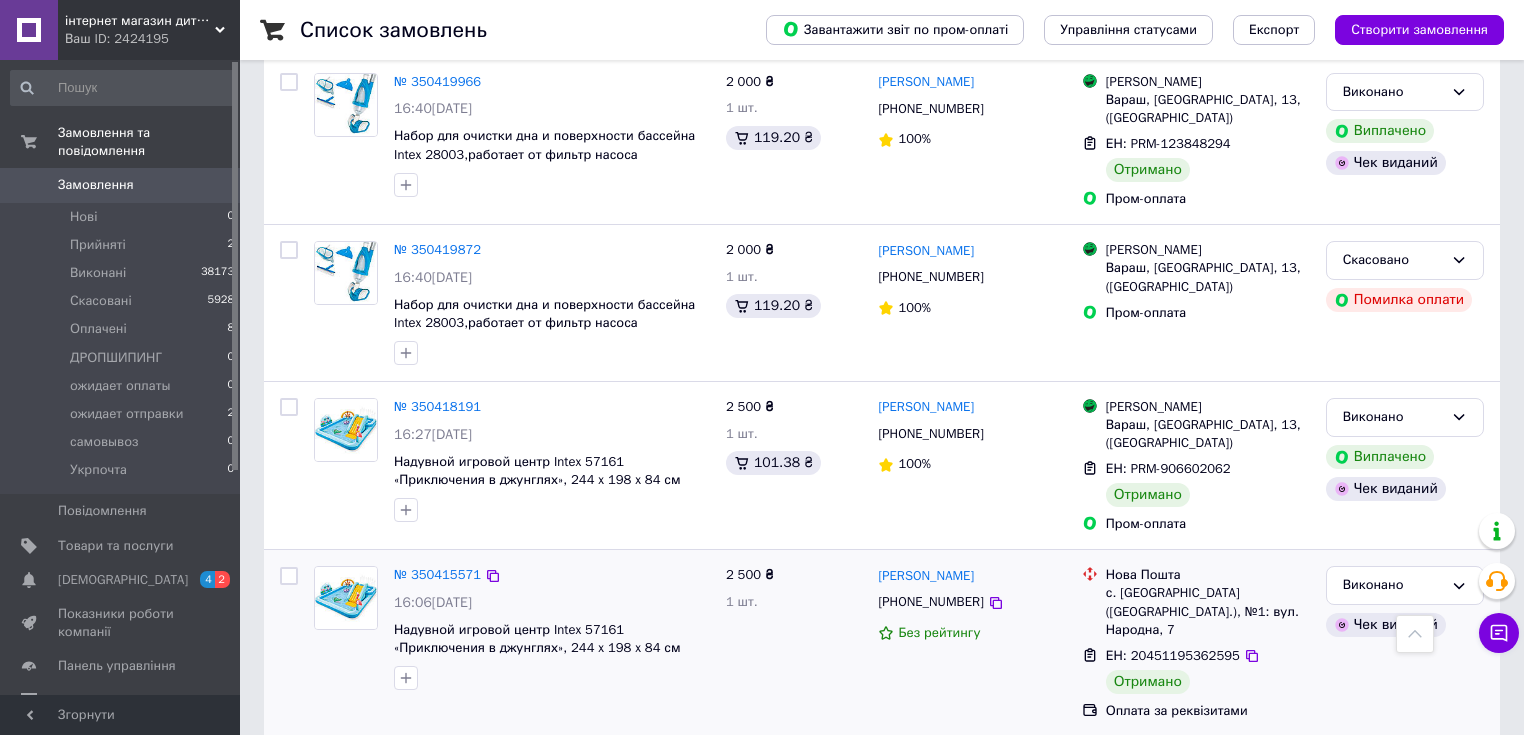 scroll, scrollTop: 3075, scrollLeft: 0, axis: vertical 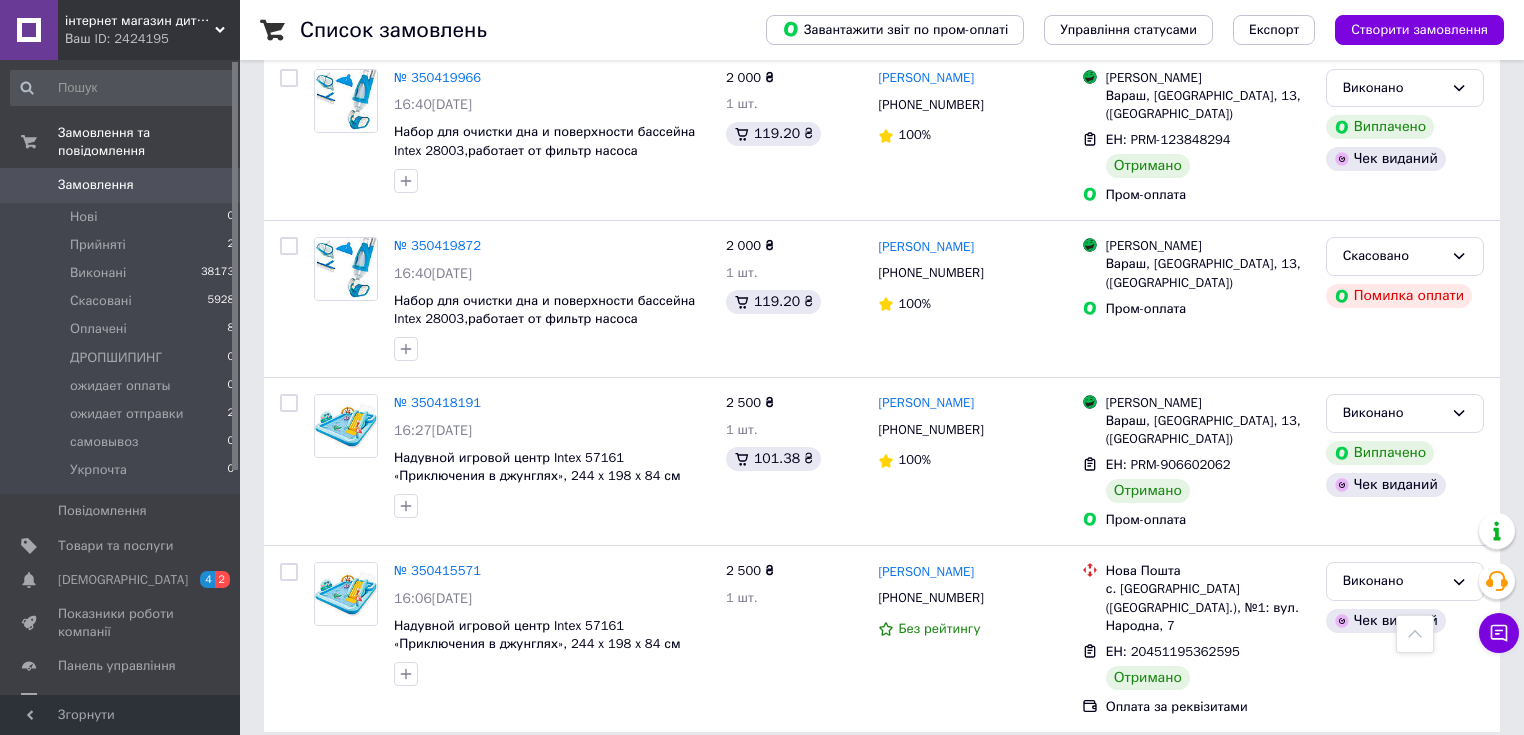 click on "1" at bounding box center [405, 777] 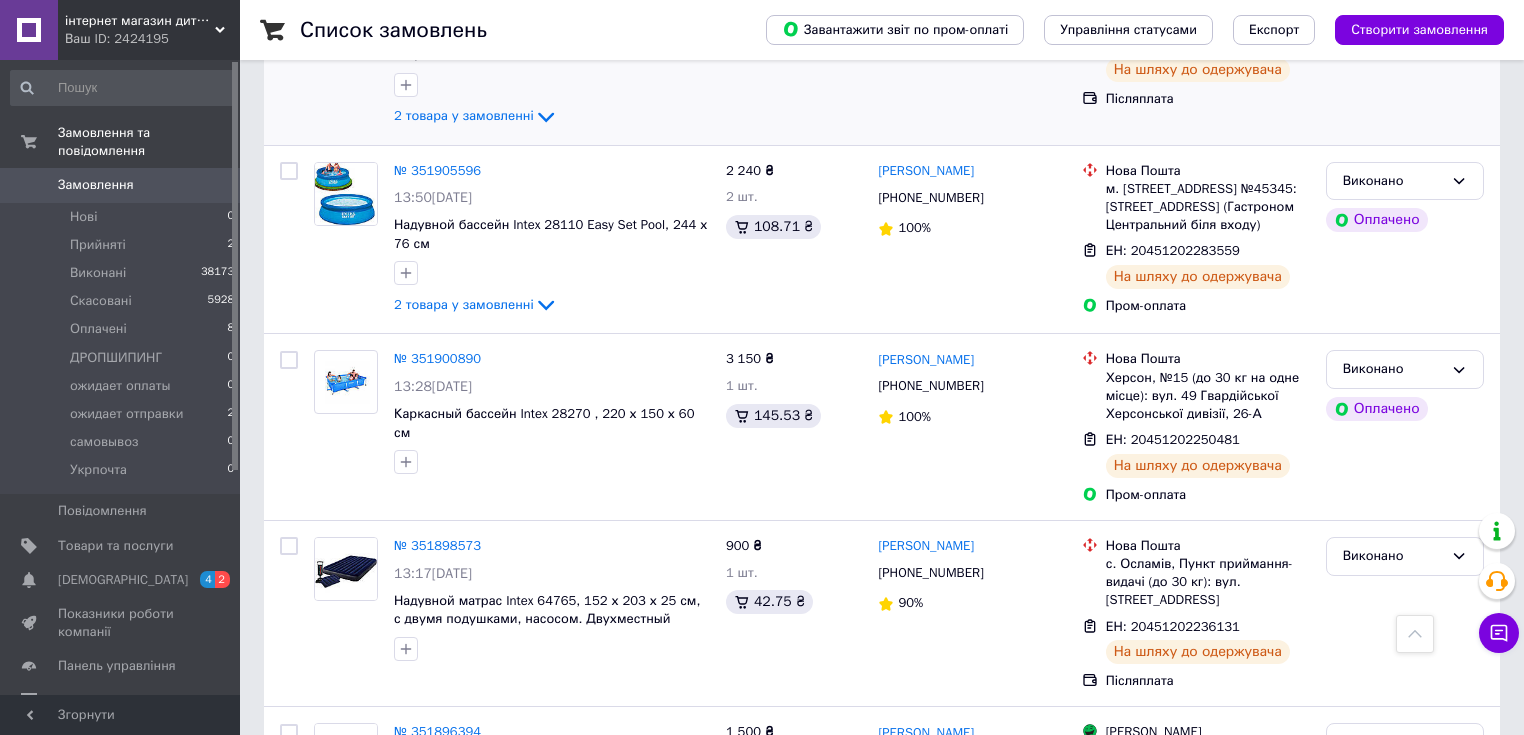 scroll, scrollTop: 3556, scrollLeft: 0, axis: vertical 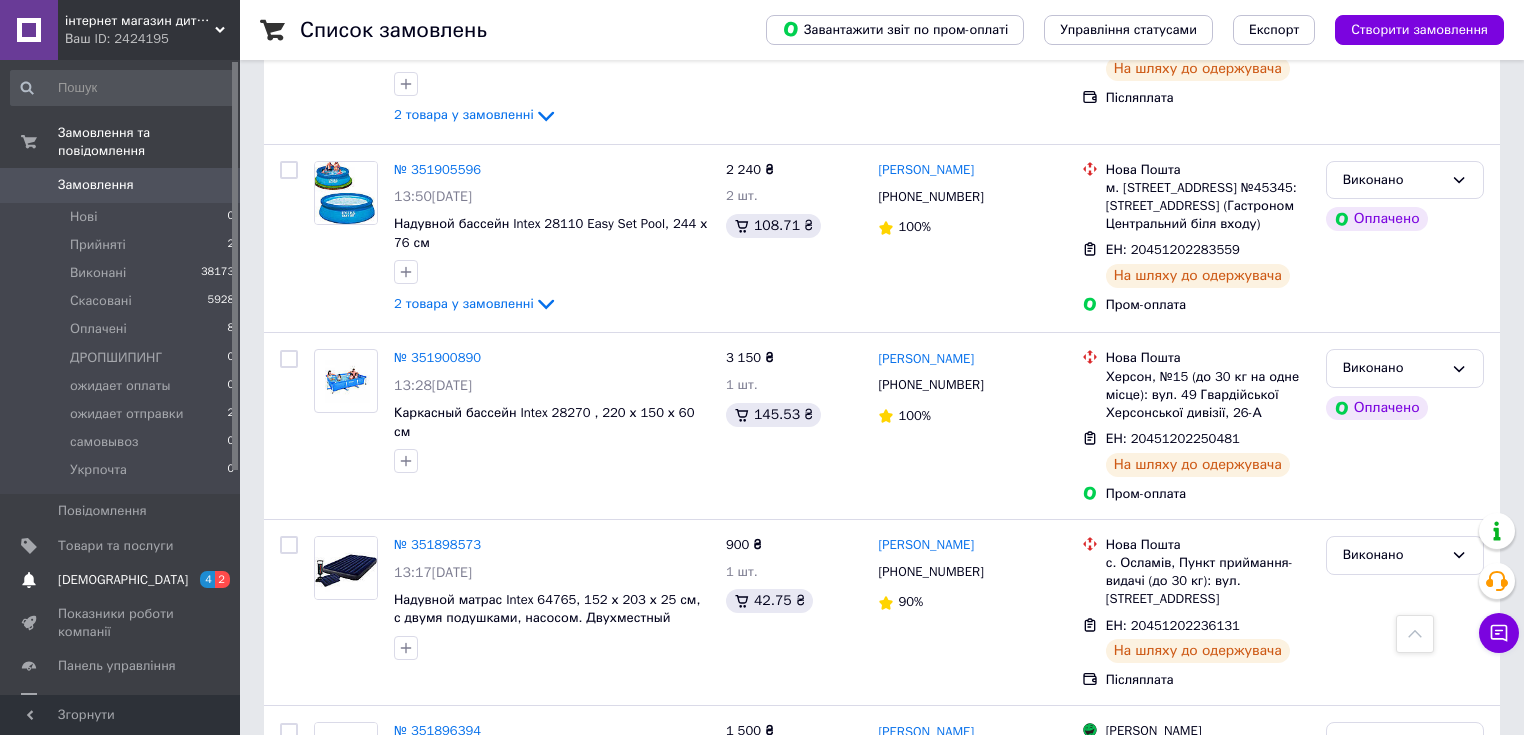 click on "4 2" at bounding box center [212, 580] 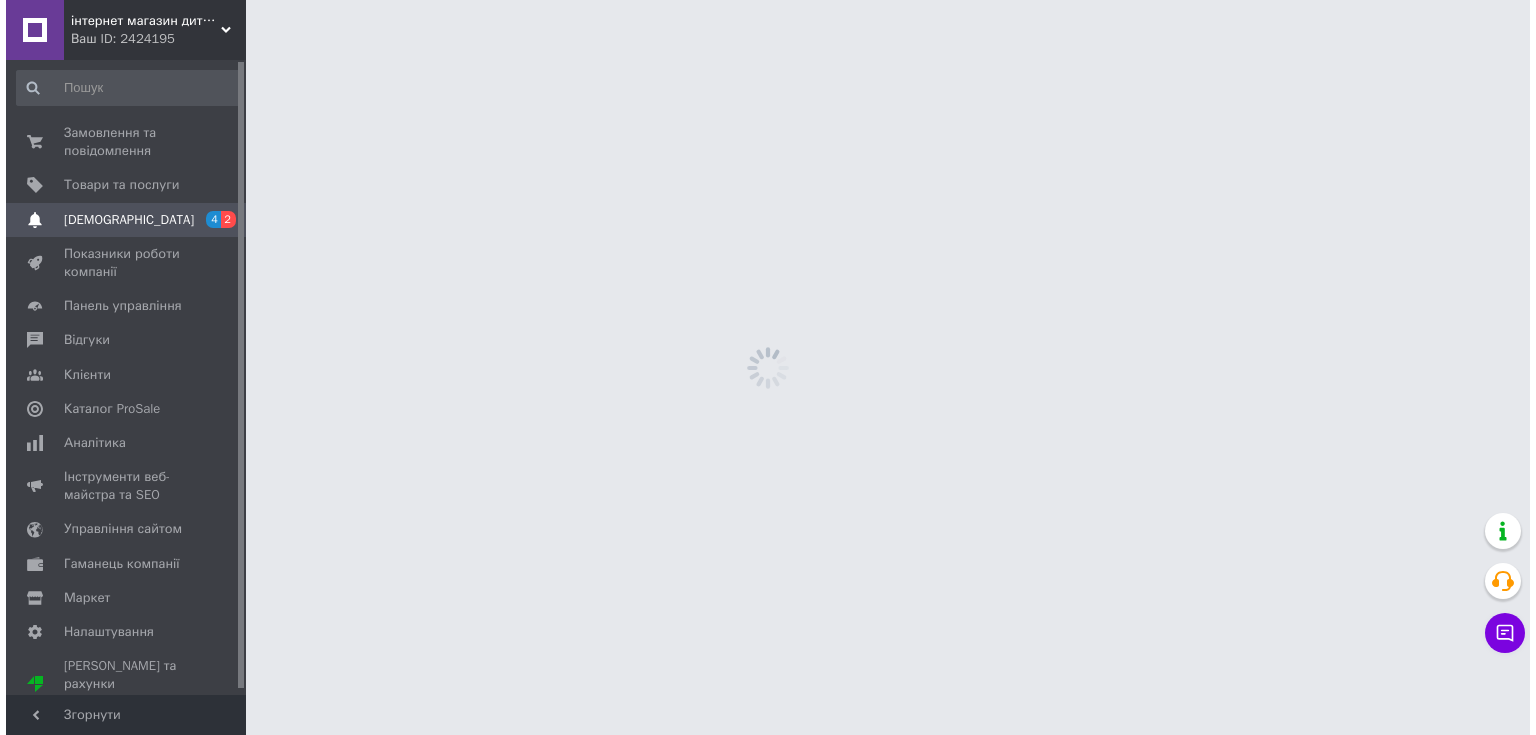 scroll, scrollTop: 0, scrollLeft: 0, axis: both 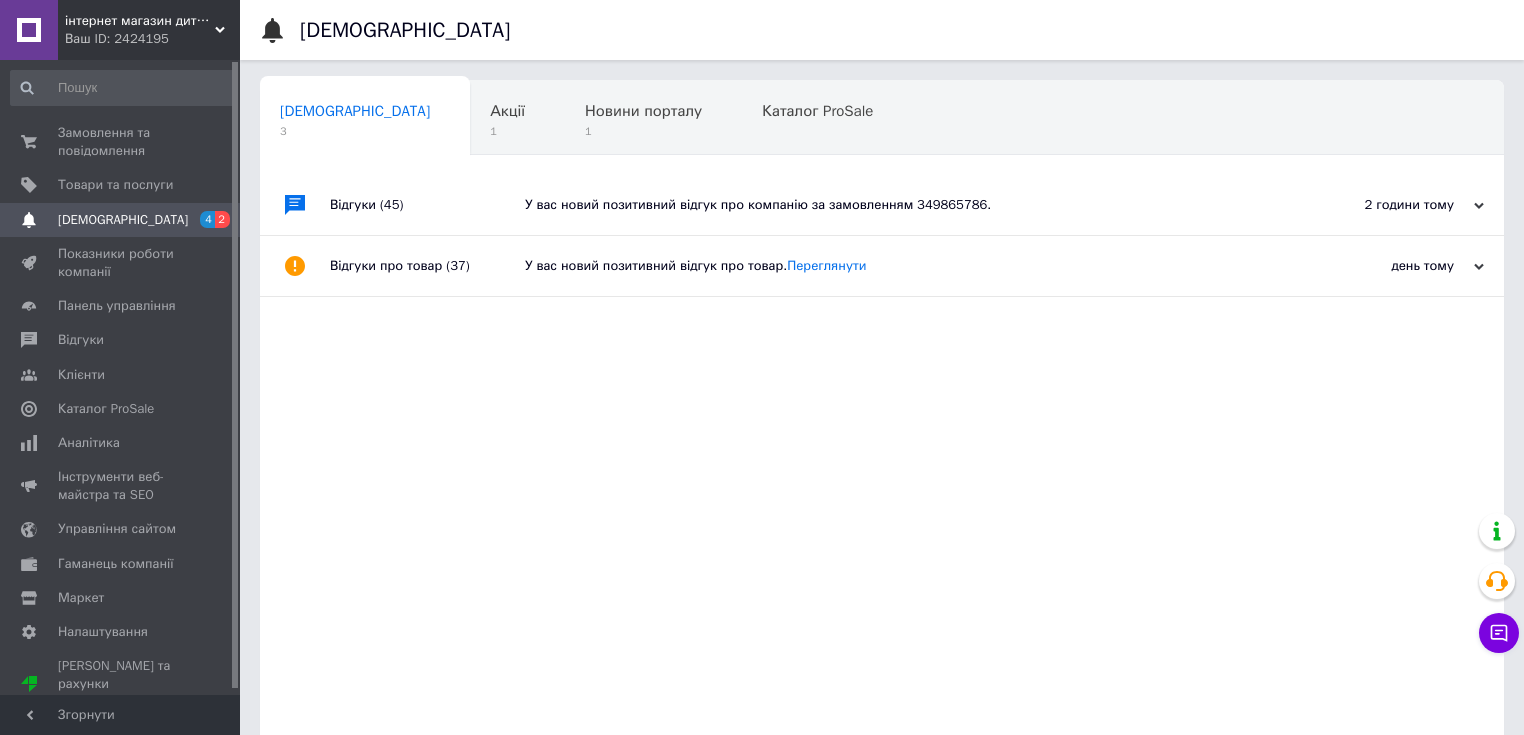 click on "У вас новий позитивний відгук про компанію за замовленням 349865786." at bounding box center [904, 205] 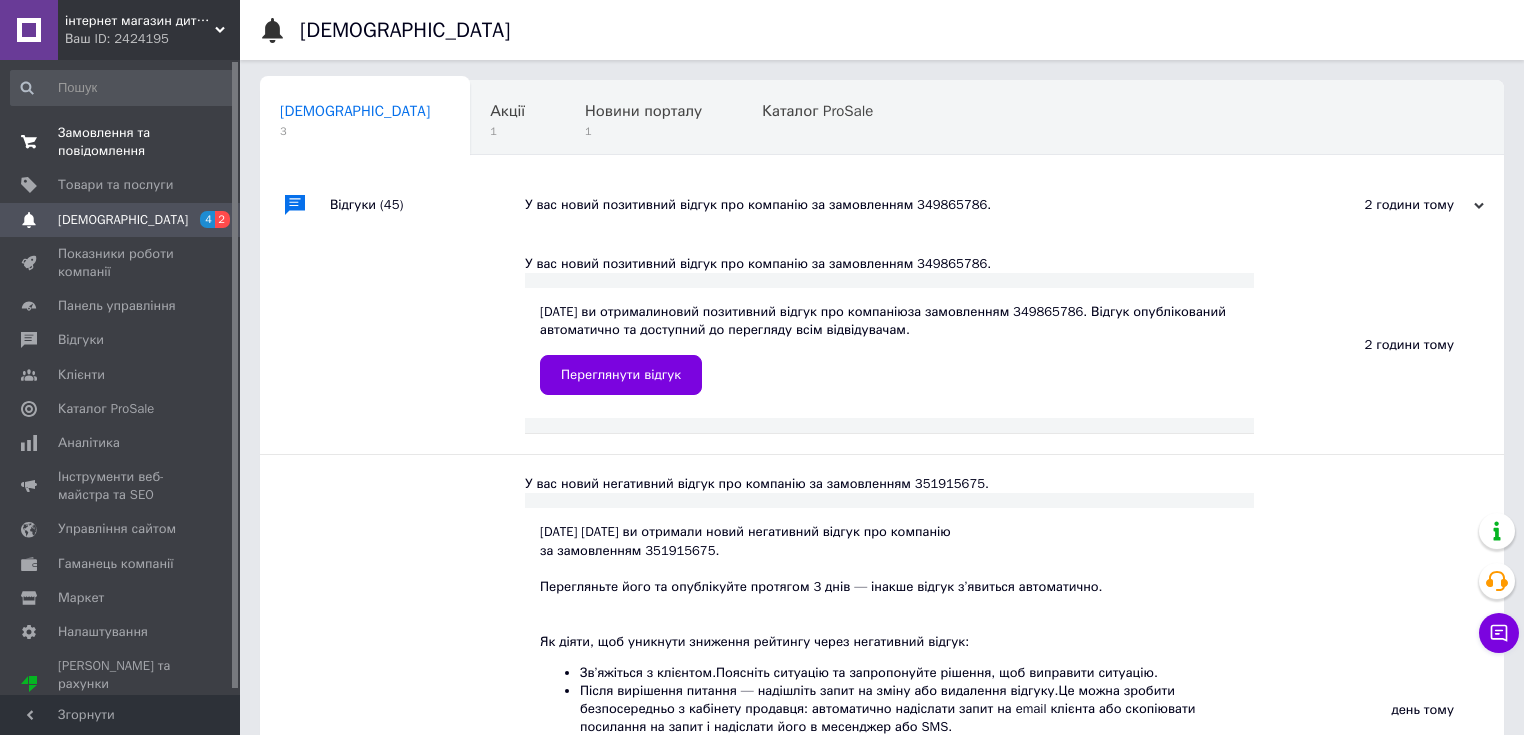 click on "Замовлення та повідомлення" at bounding box center (121, 142) 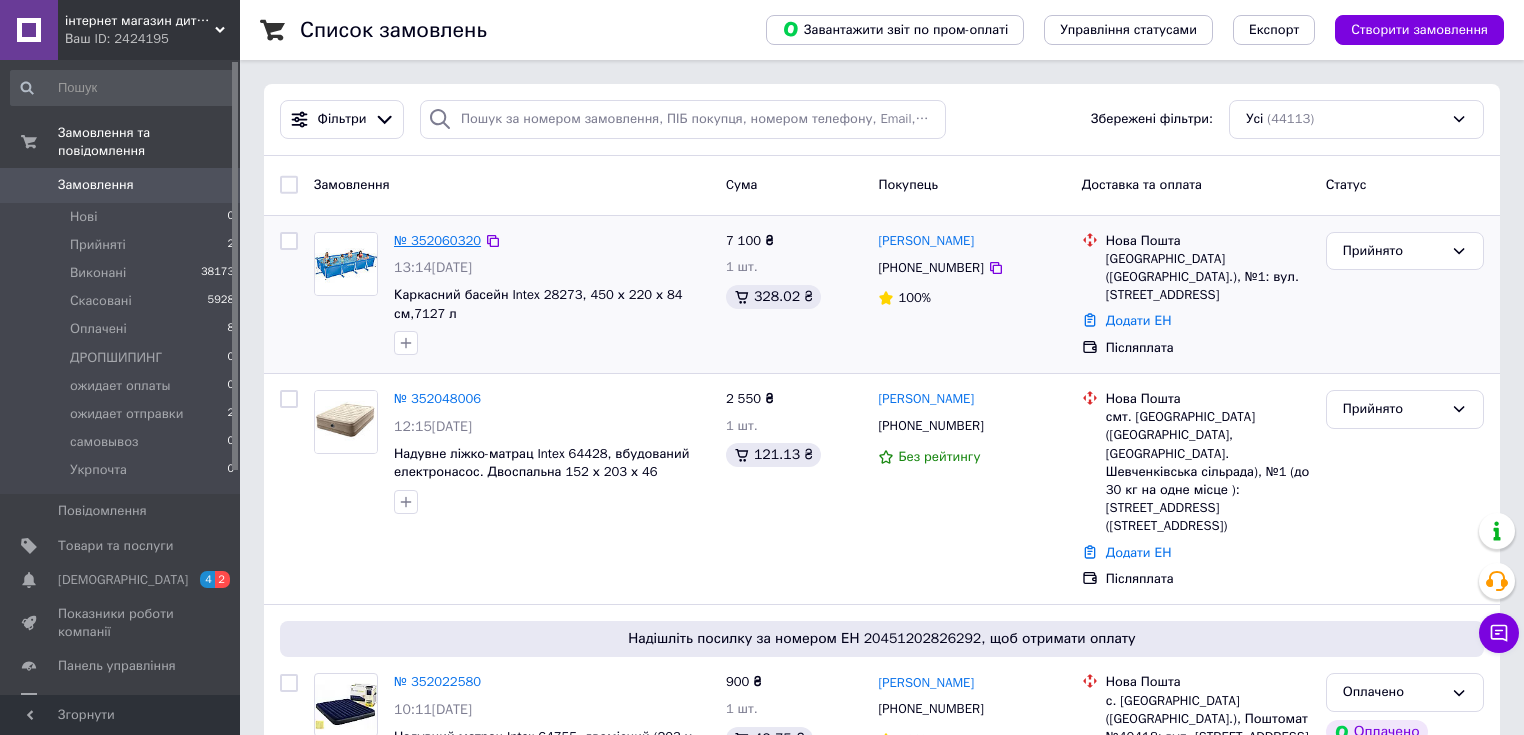 click on "№ 352060320" at bounding box center (437, 240) 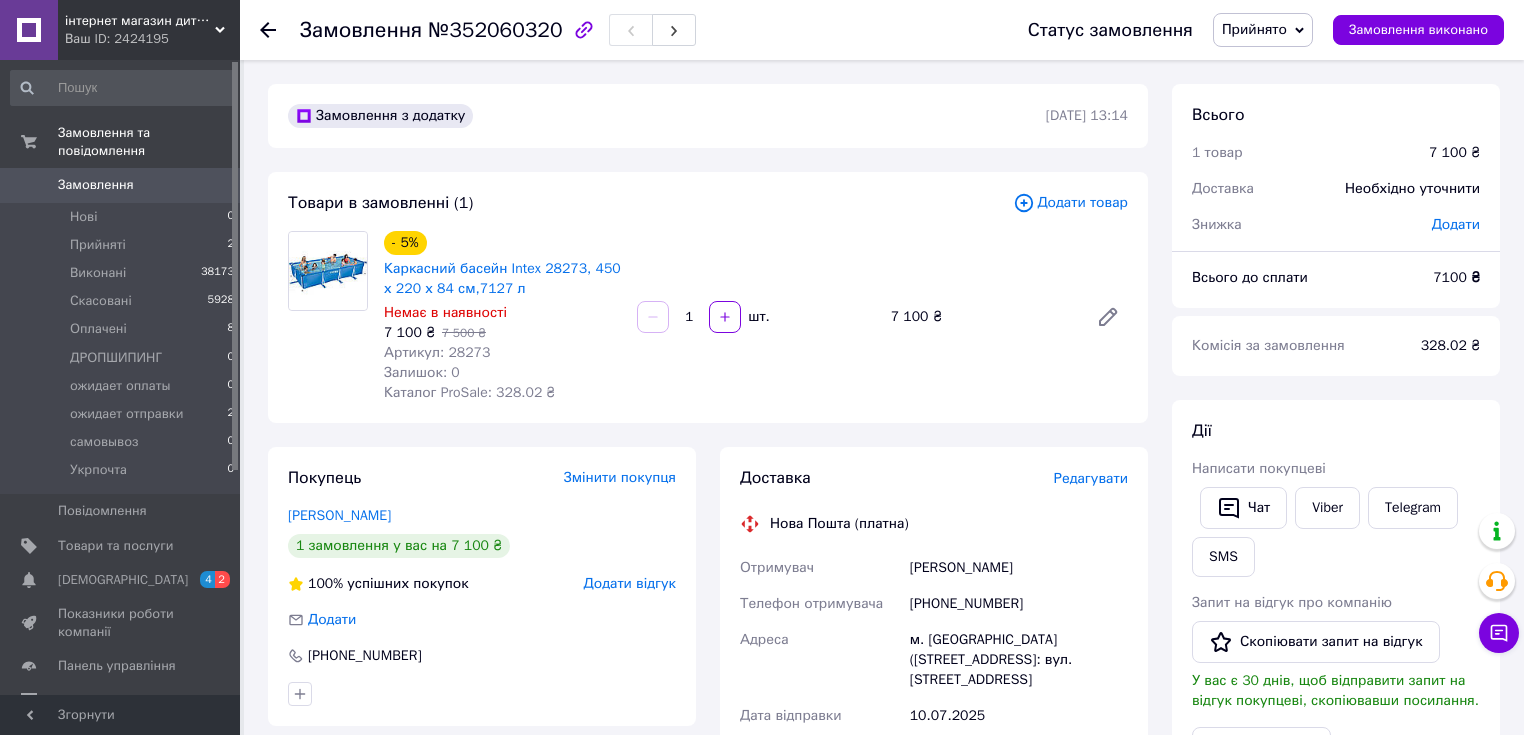 click on "Доставка Редагувати Нова Пошта (платна) Отримувач [PERSON_NAME] Телефон отримувача [PHONE_NUMBER] Адреса м. [GEOGRAPHIC_DATA] ([STREET_ADDRESS]: вул. Центральна, 186 Дата відправки [DATE] Платник Отримувач Оціночна вартість 7 100 ₴ Сума післяплати 7 100 ₴ Комісія за післяплату 162 ₴ Платник комісії післяплати Отримувач Передати номер або Згенерувати ЕН" at bounding box center [934, 797] 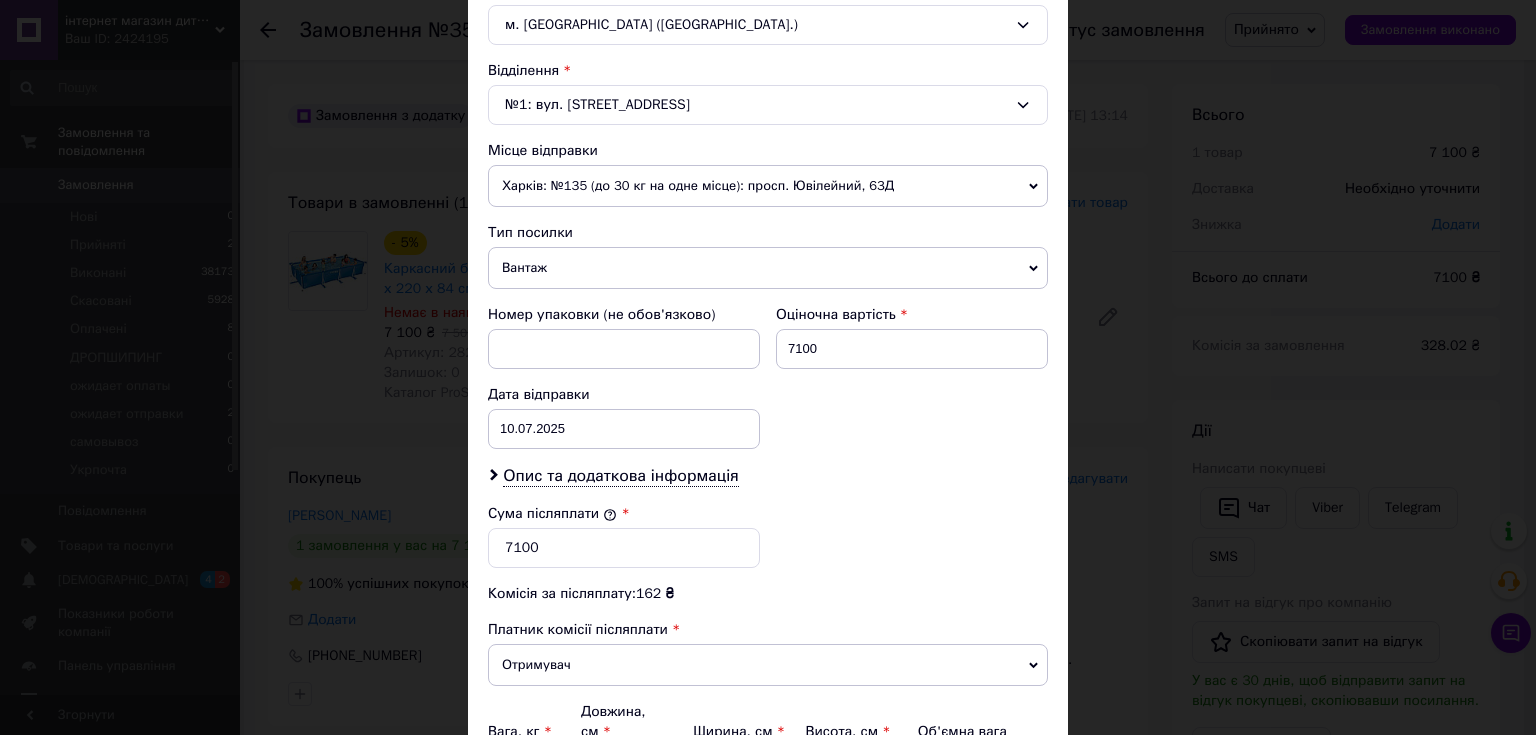 scroll, scrollTop: 640, scrollLeft: 0, axis: vertical 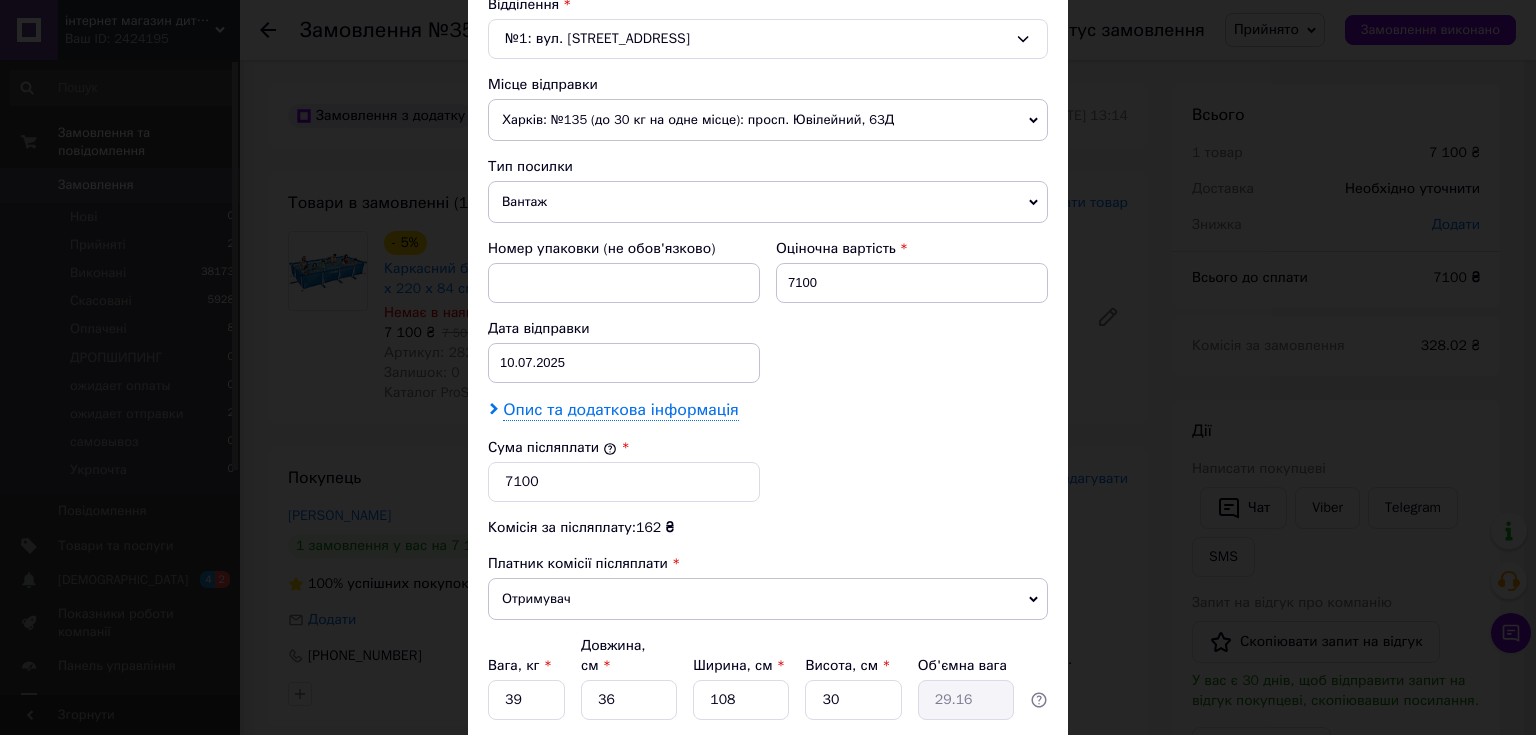 click on "Опис та додаткова інформація" at bounding box center [620, 410] 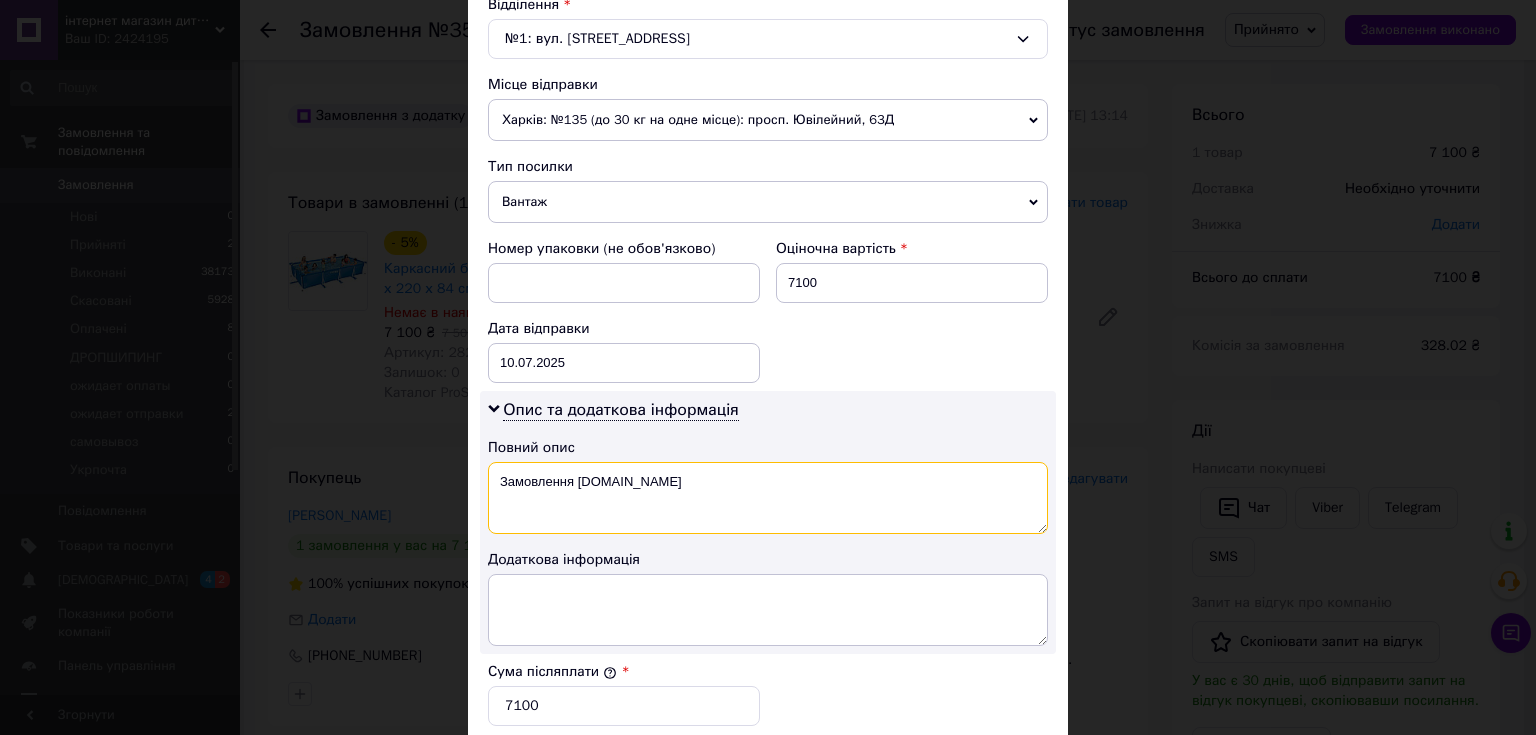 drag, startPoint x: 492, startPoint y: 473, endPoint x: 632, endPoint y: 482, distance: 140.28899 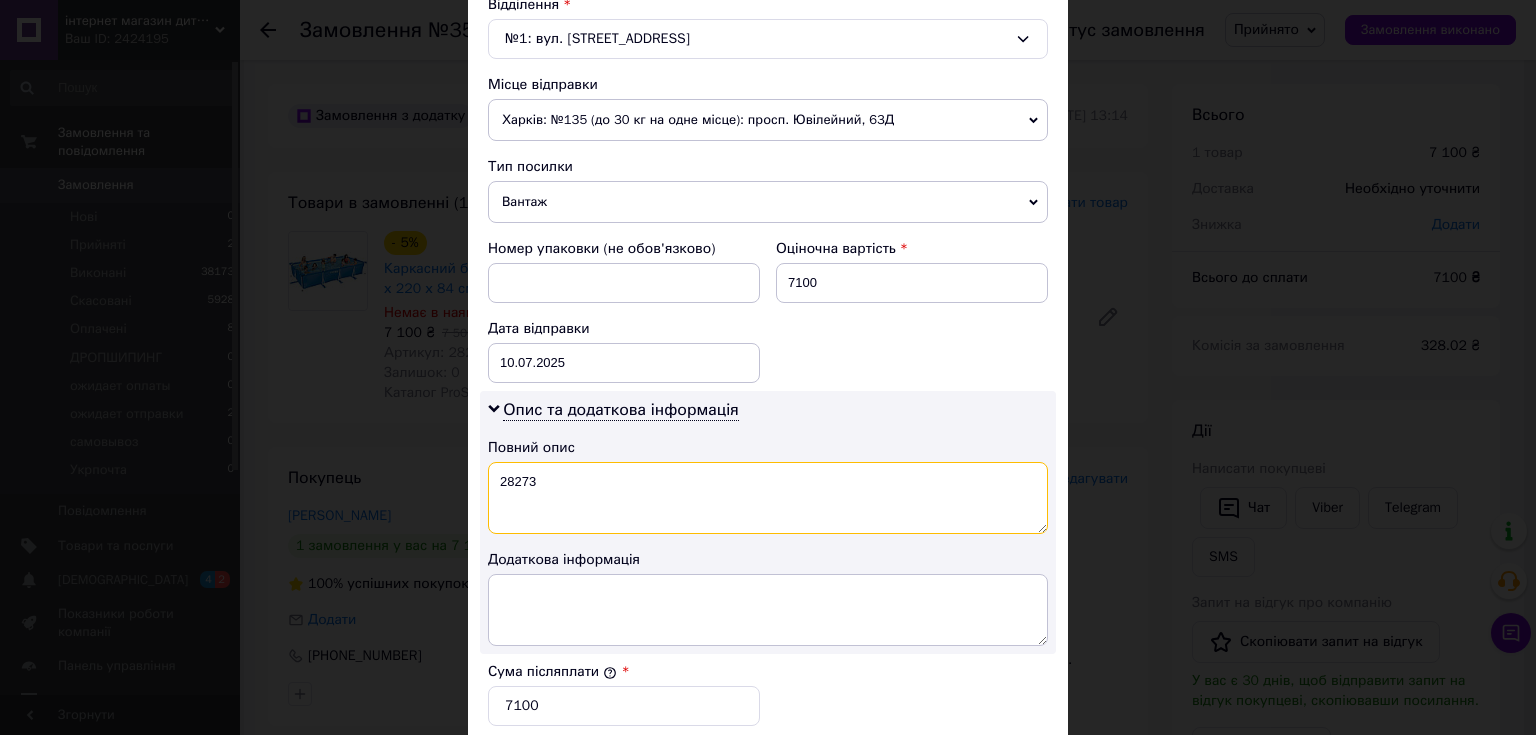 type on "28273" 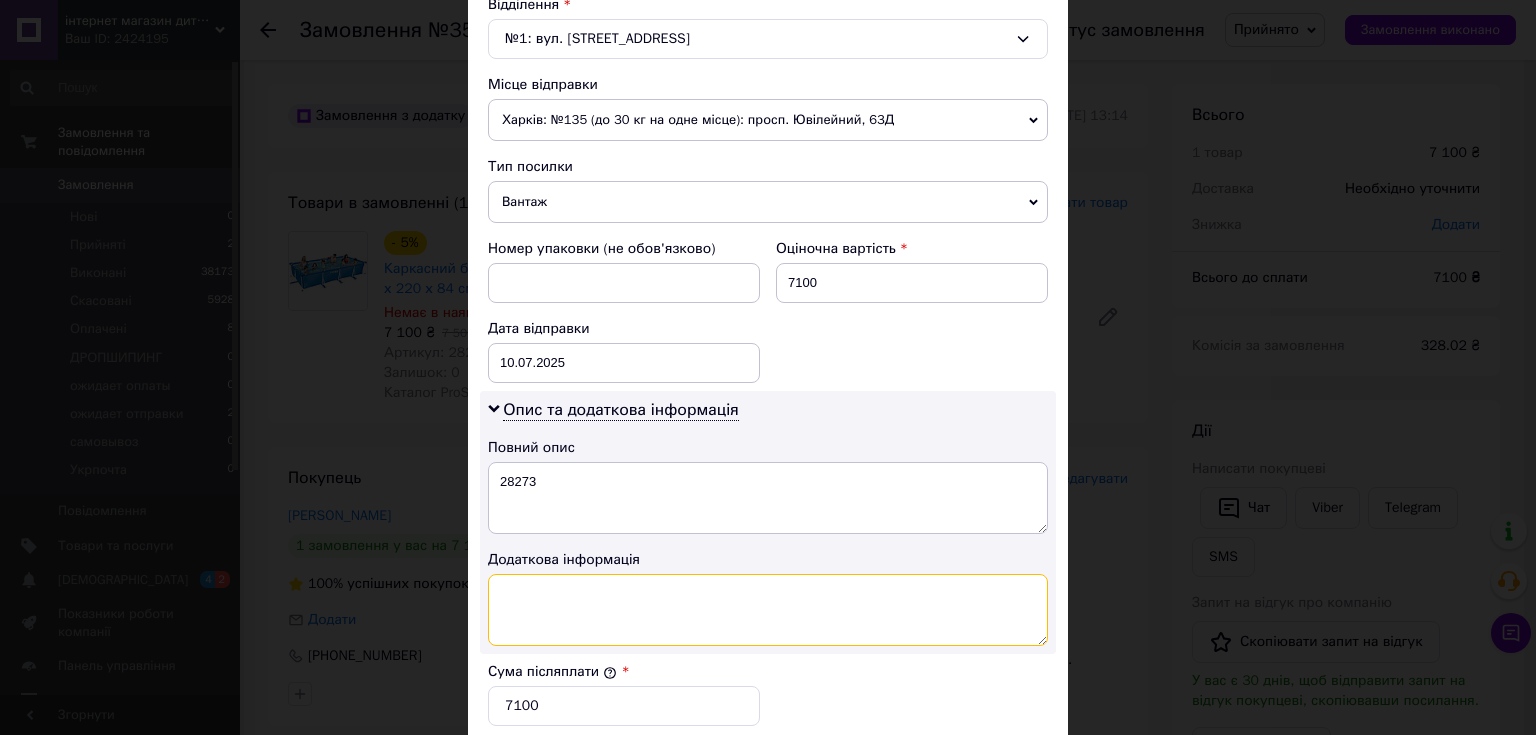 drag, startPoint x: 583, startPoint y: 620, endPoint x: 596, endPoint y: 624, distance: 13.601471 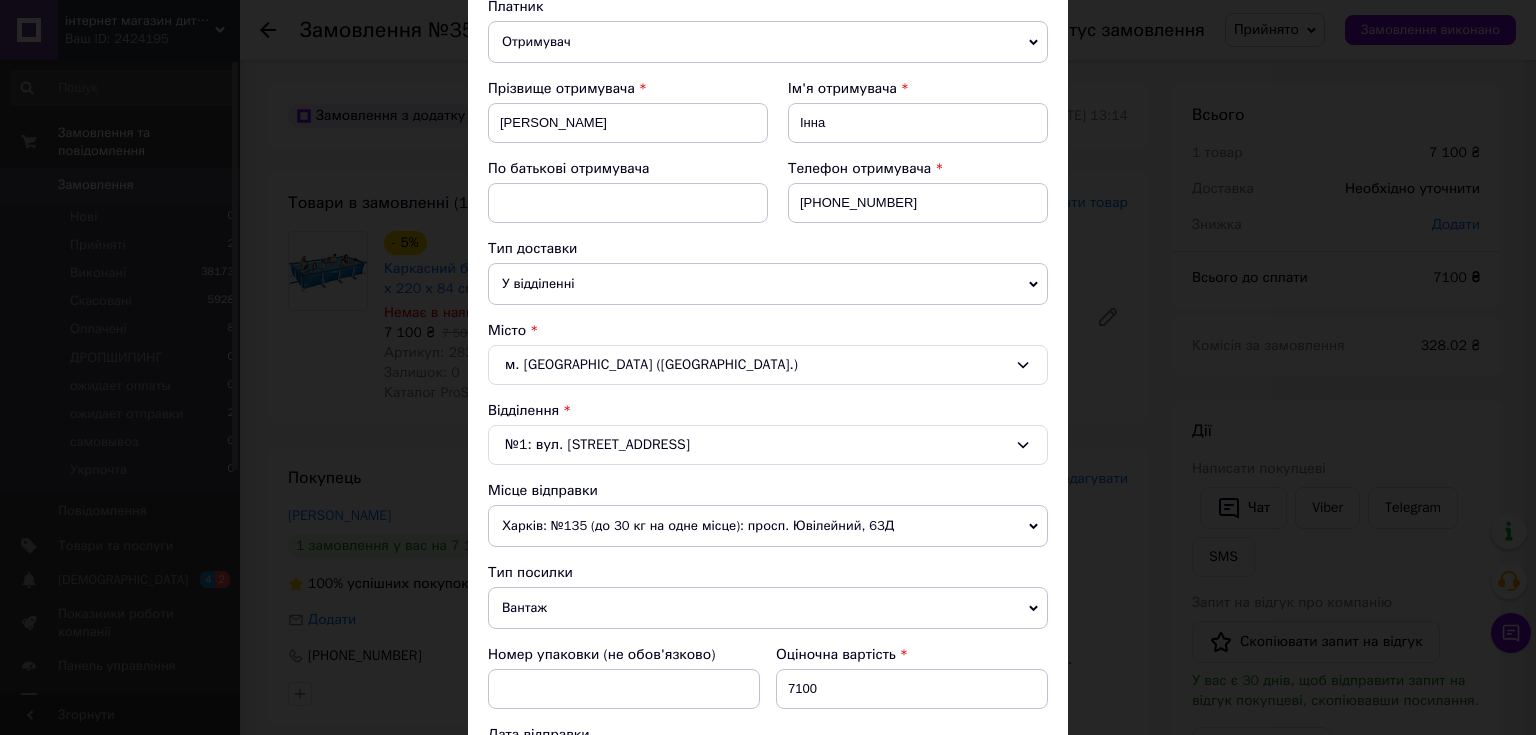scroll, scrollTop: 208, scrollLeft: 0, axis: vertical 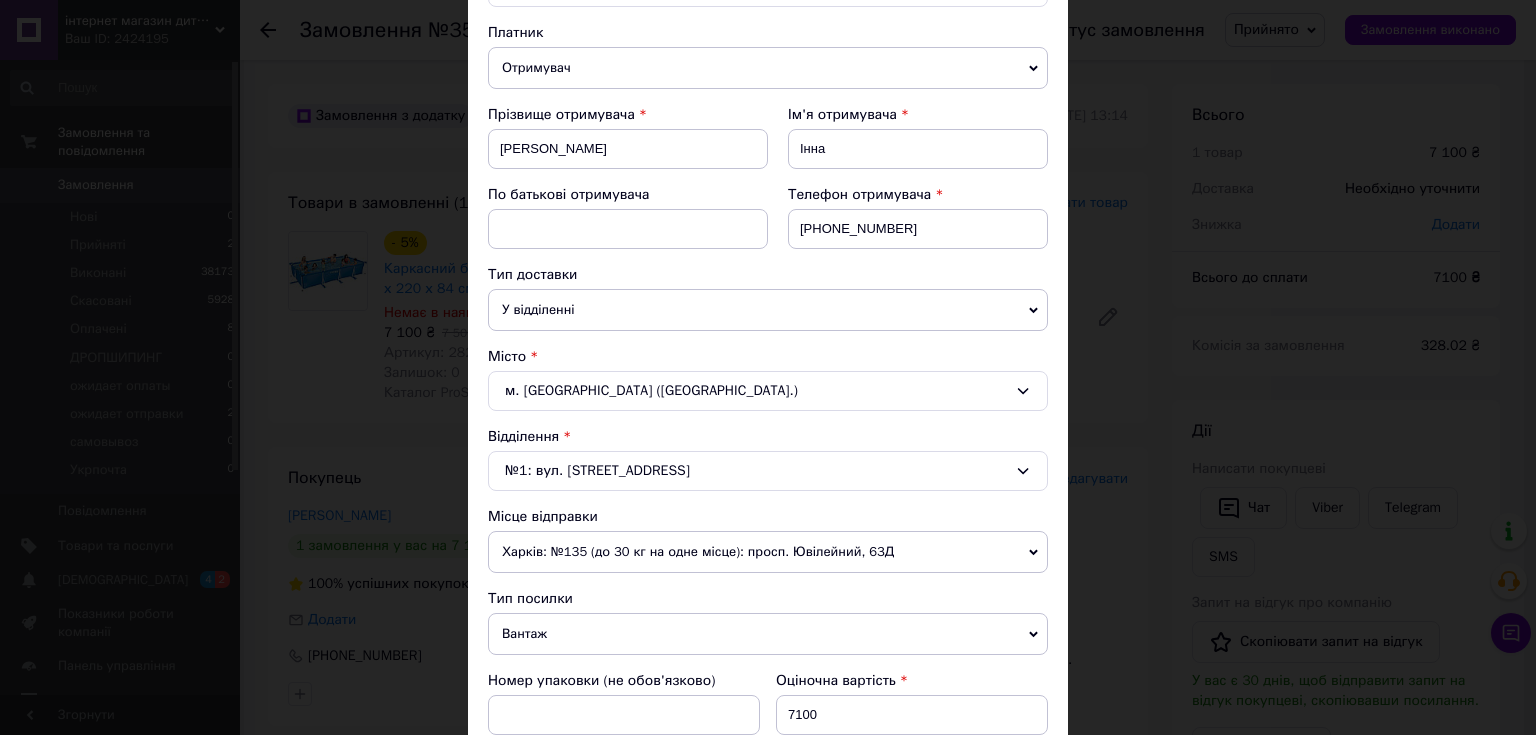 type on "28273" 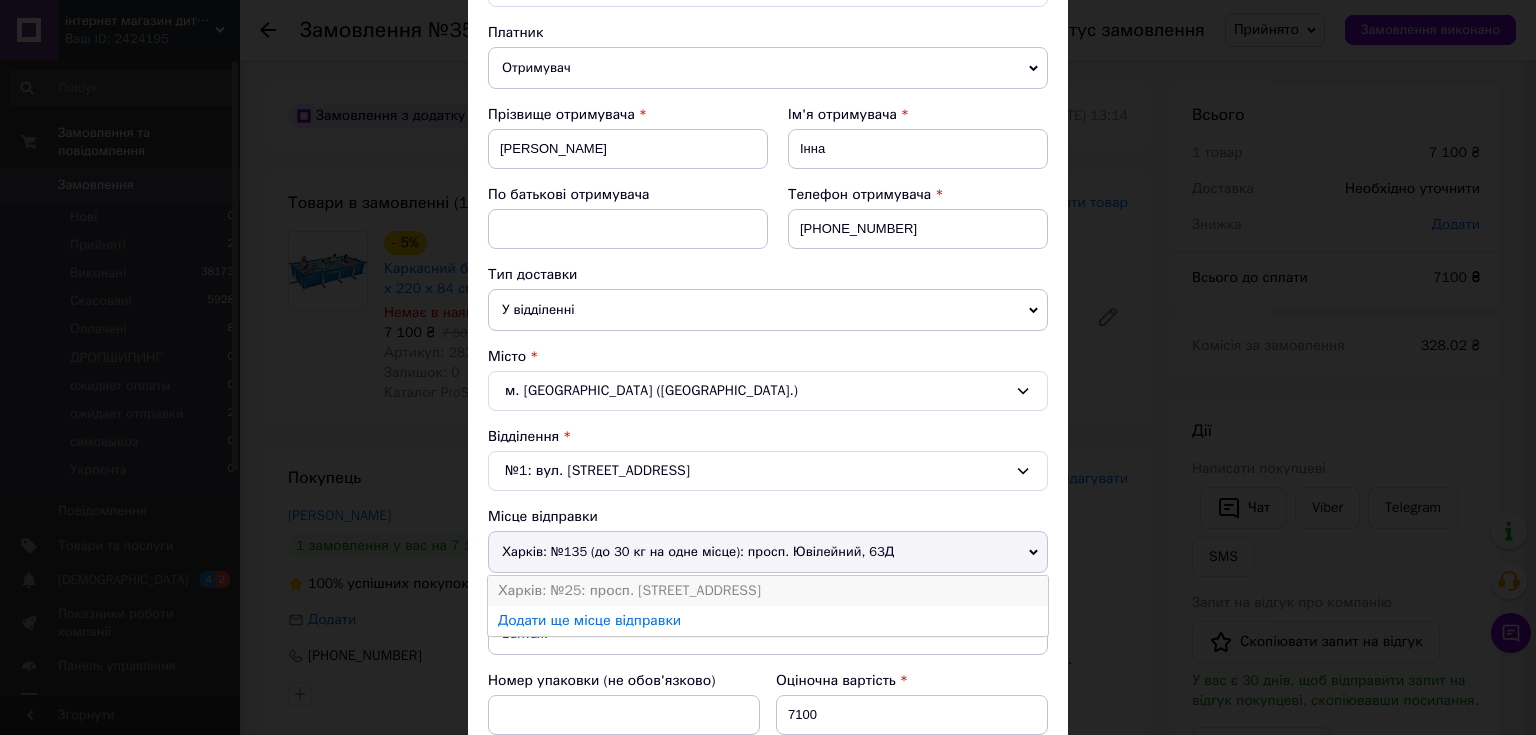 click on "Харків: №25: просп. [STREET_ADDRESS]" at bounding box center [768, 591] 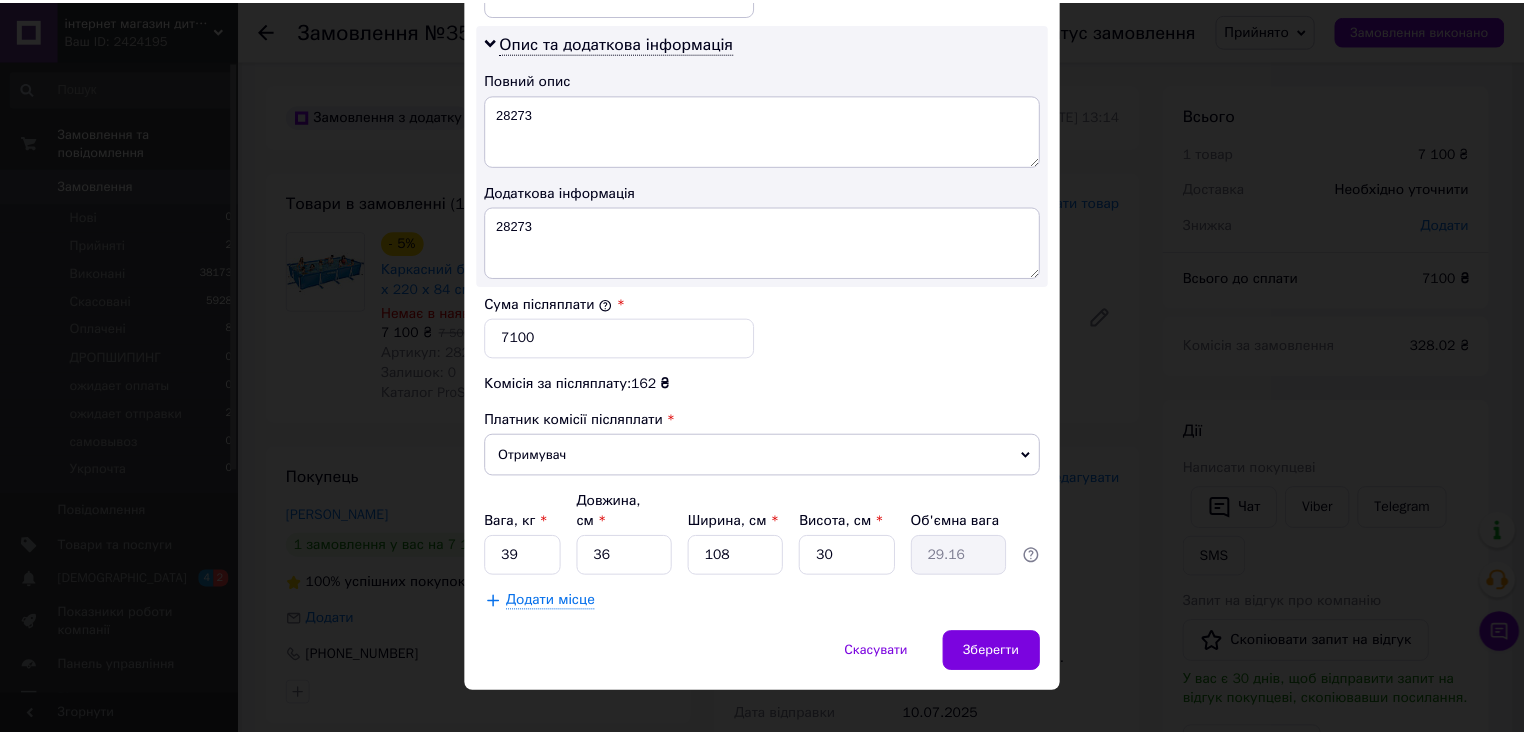 scroll, scrollTop: 928, scrollLeft: 0, axis: vertical 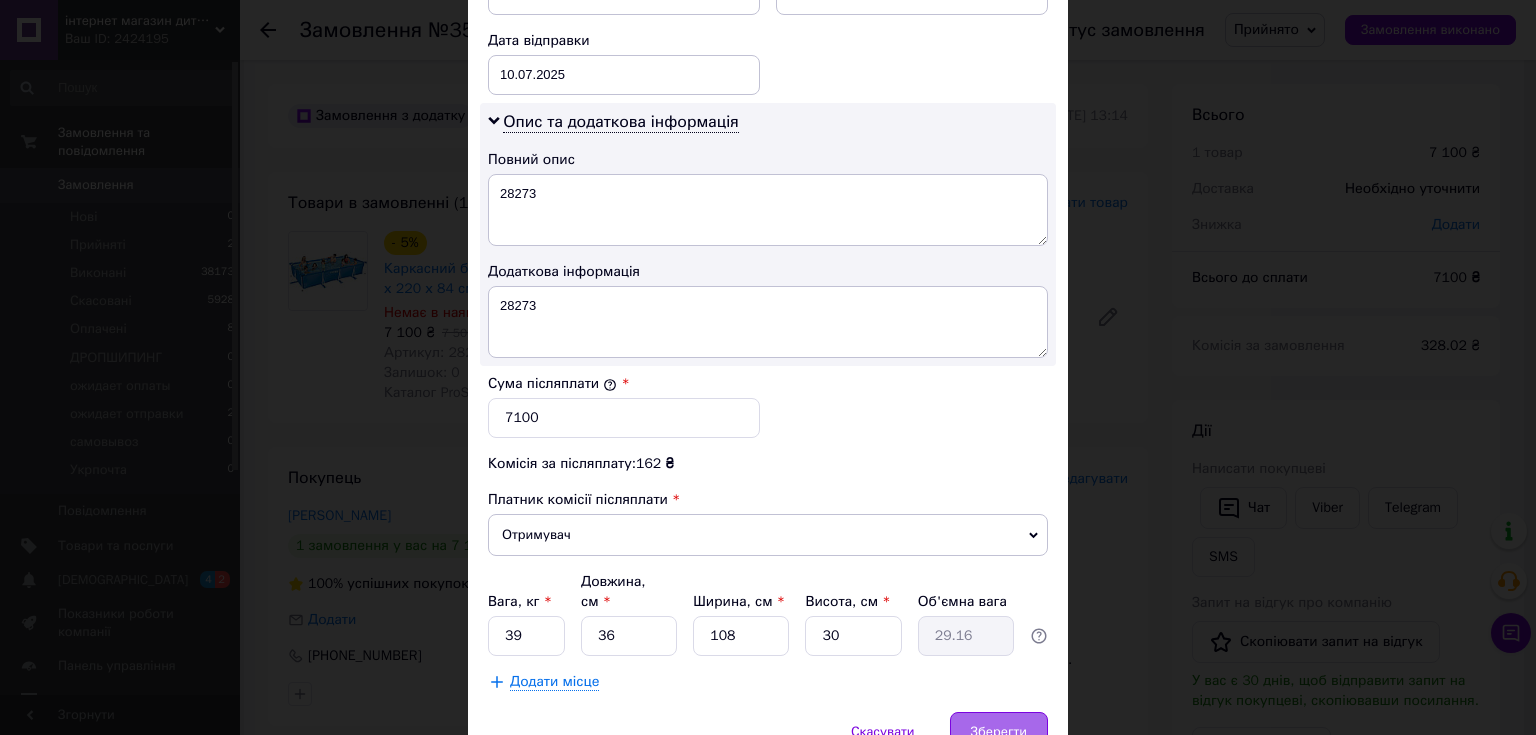 click on "Зберегти" at bounding box center (999, 732) 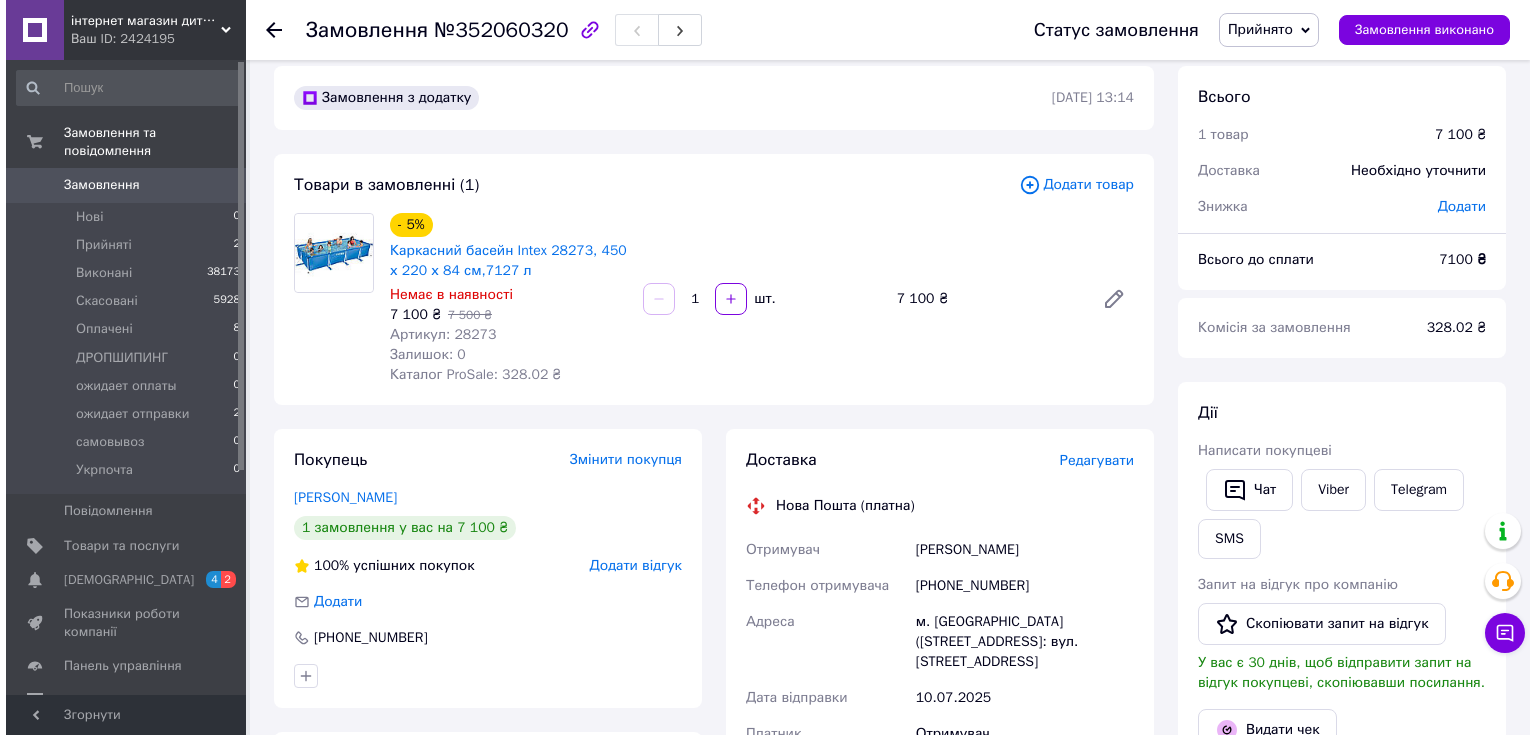 scroll, scrollTop: 0, scrollLeft: 0, axis: both 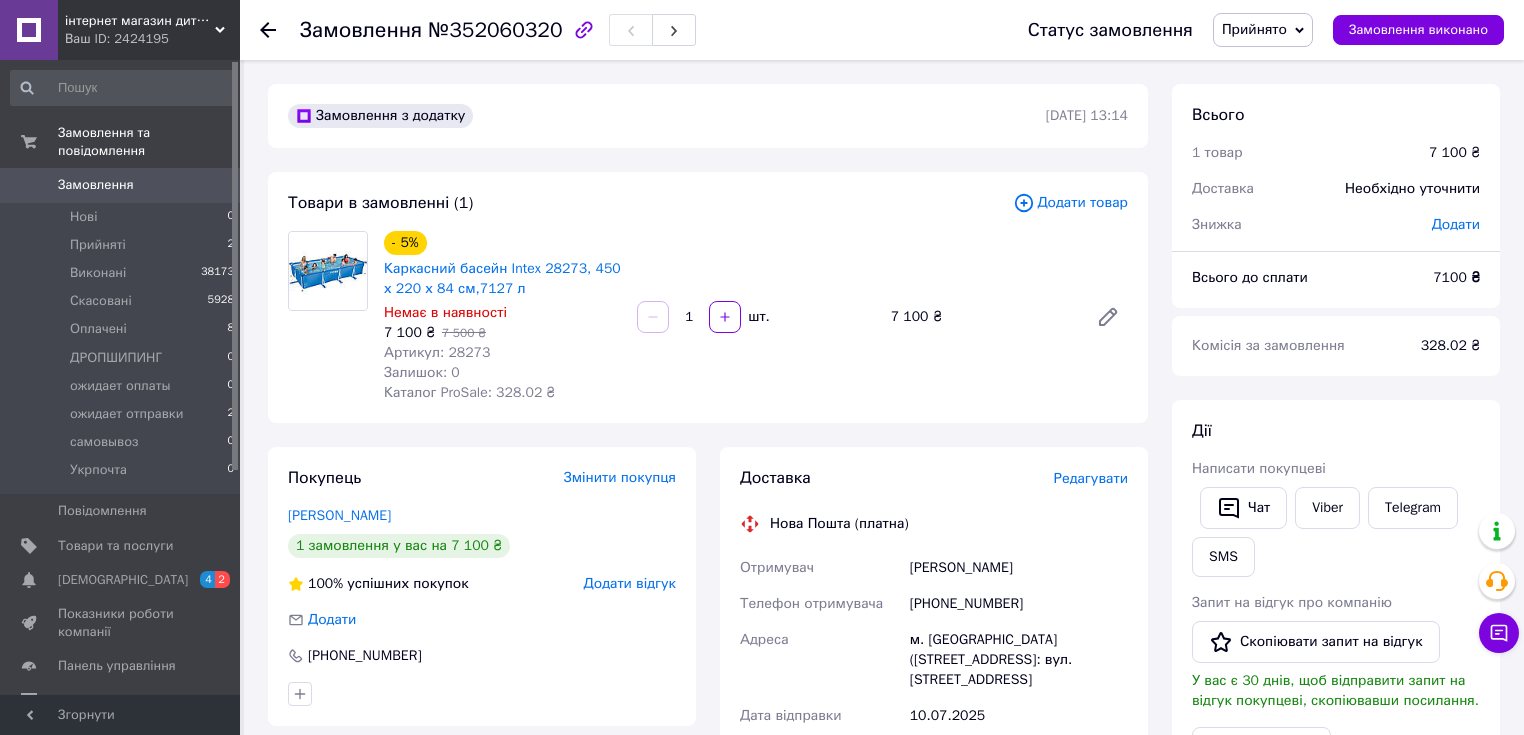 click on "Додати товар" at bounding box center [1070, 203] 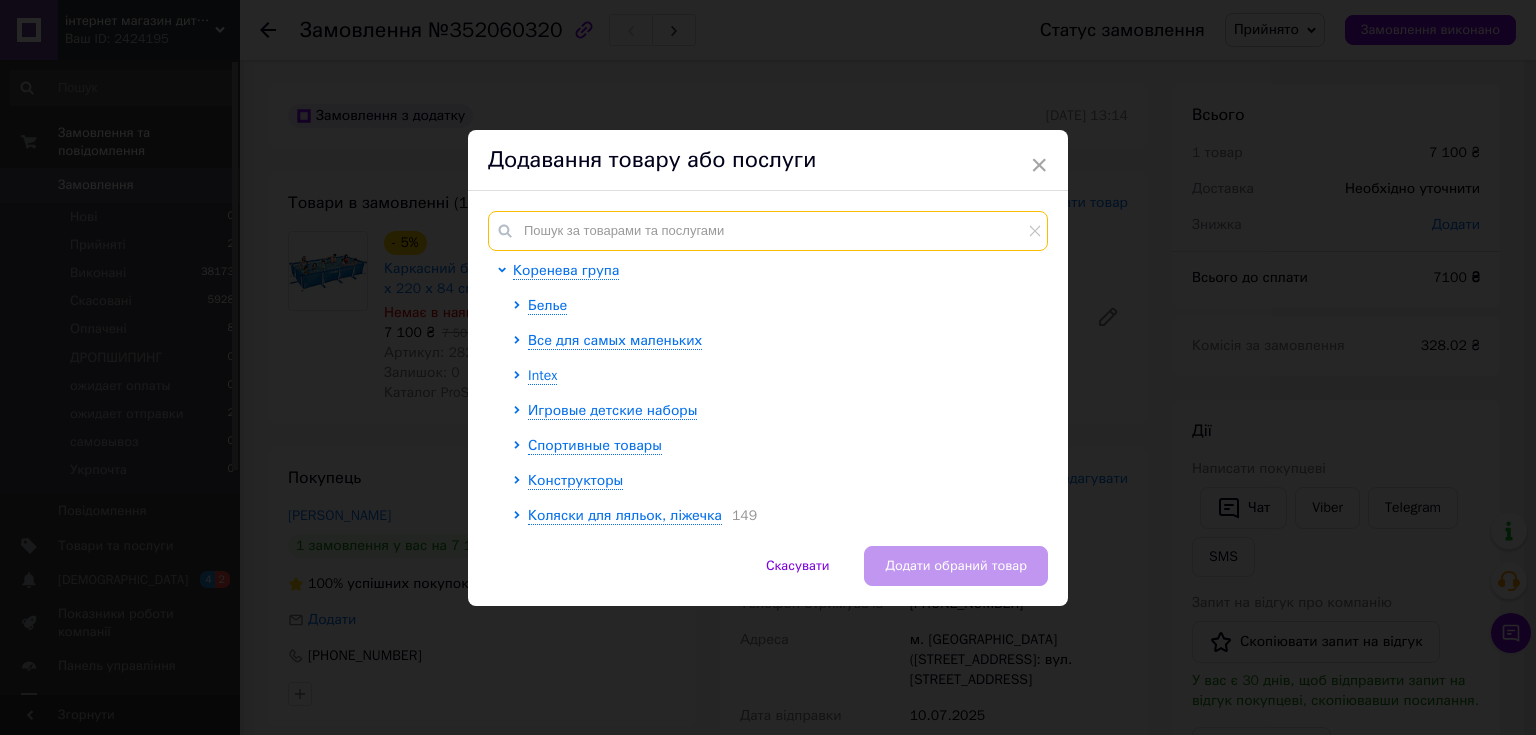 click at bounding box center [768, 231] 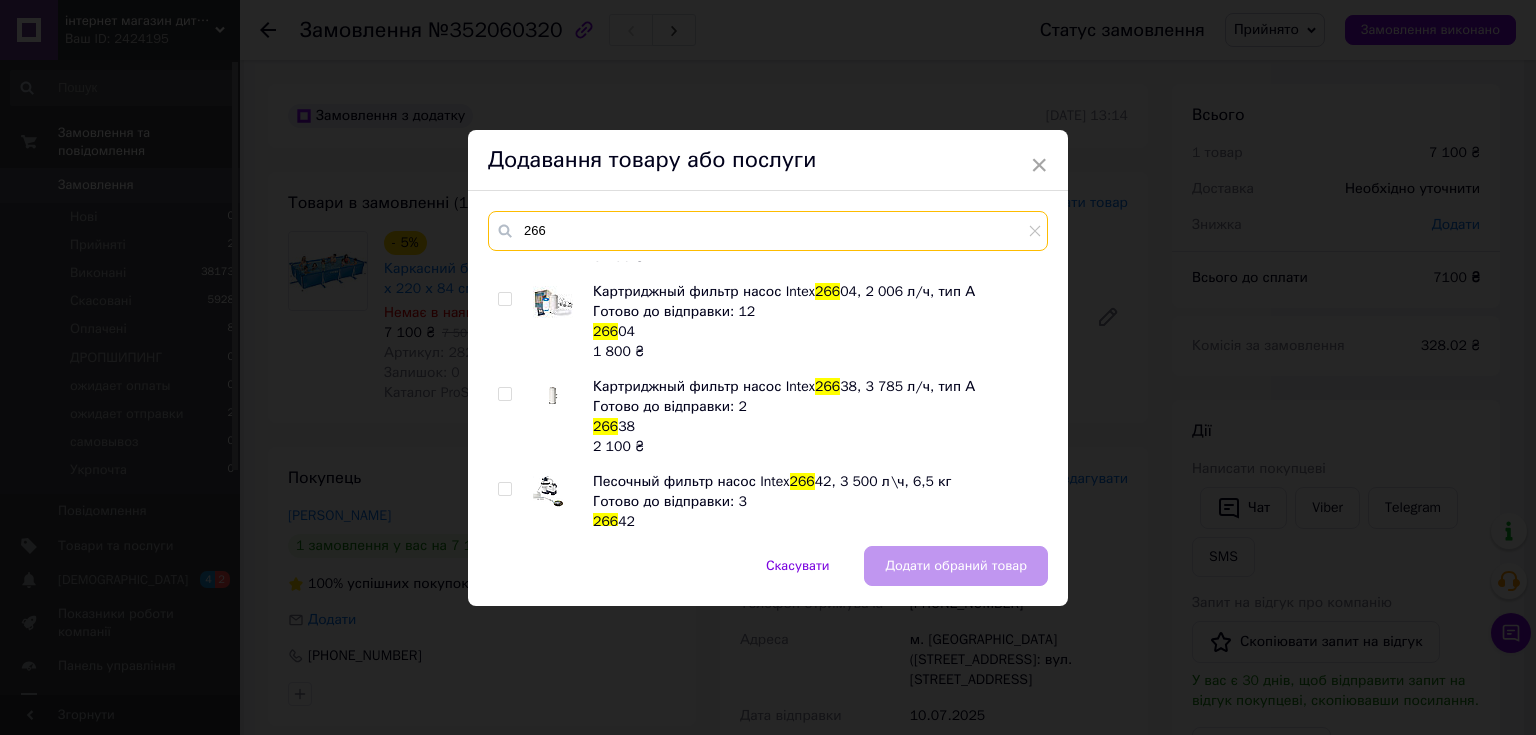 scroll, scrollTop: 309, scrollLeft: 0, axis: vertical 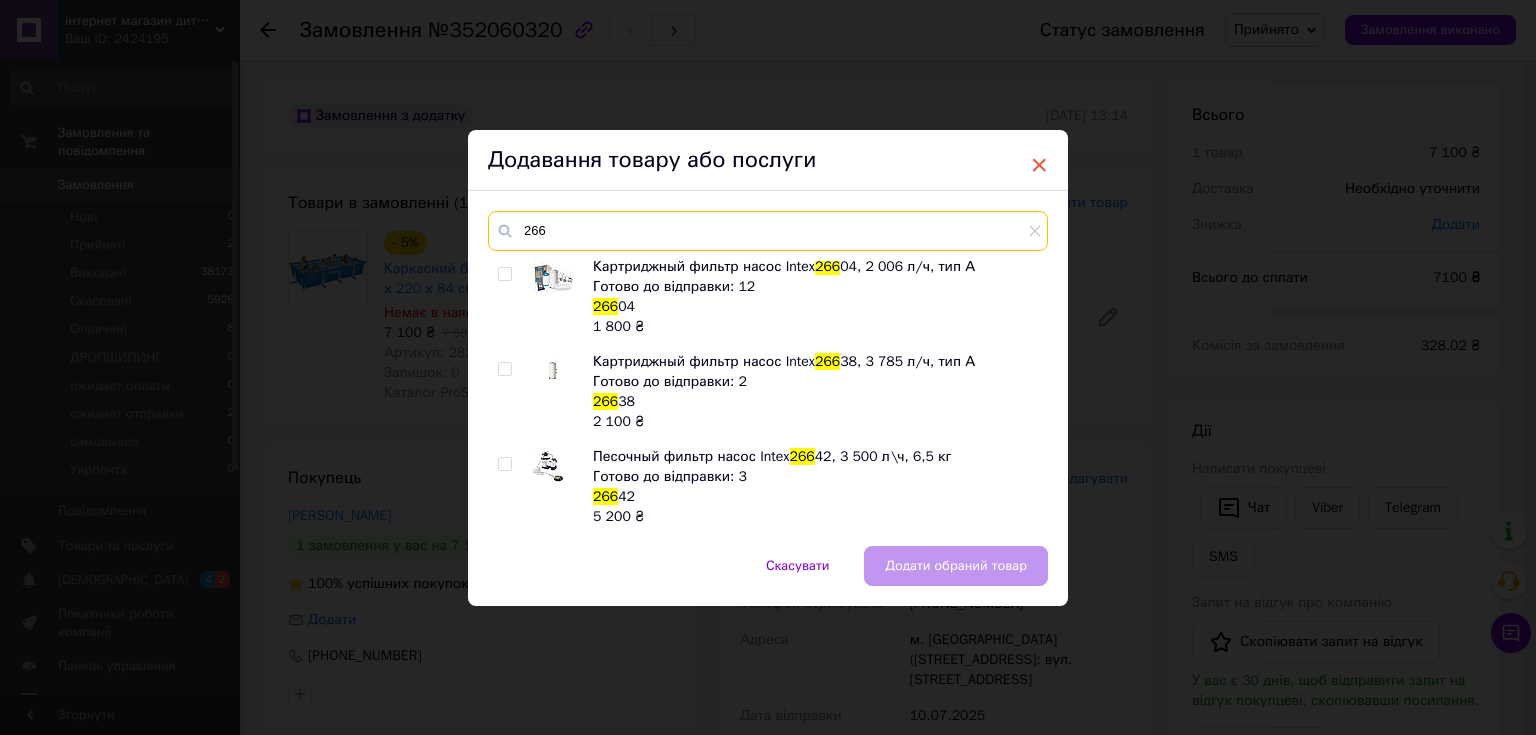 type on "266" 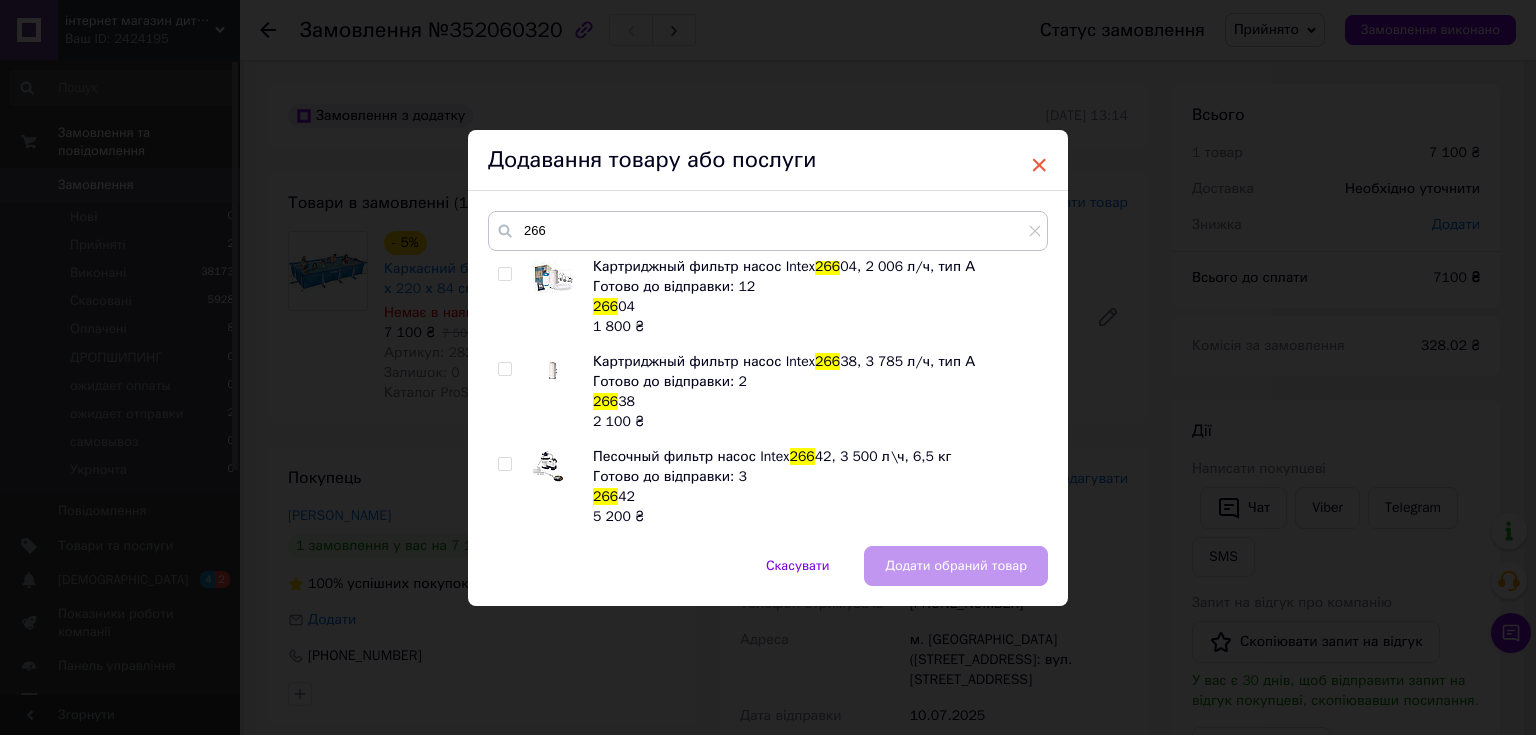 click on "×" at bounding box center (1039, 165) 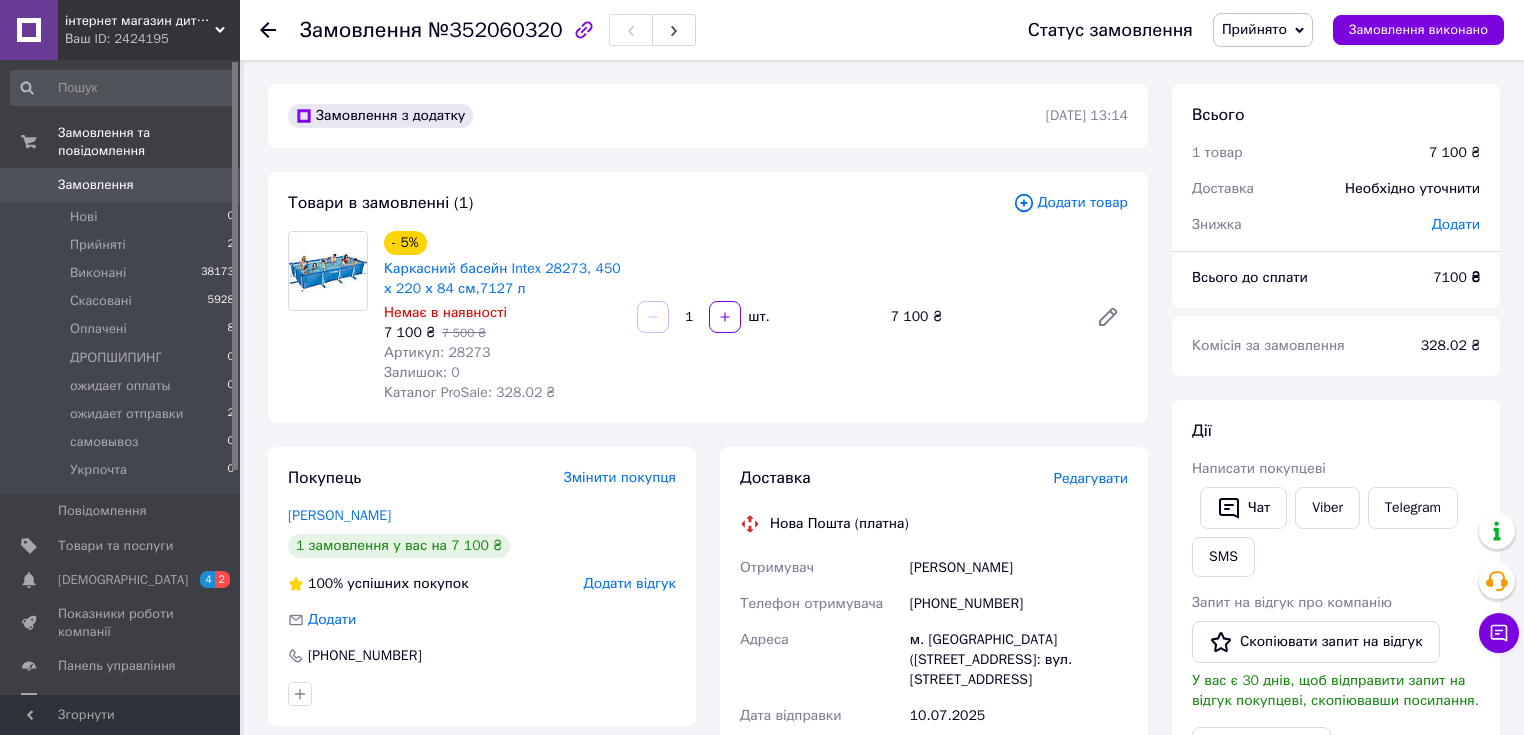 click on "Прийнято" at bounding box center [1254, 29] 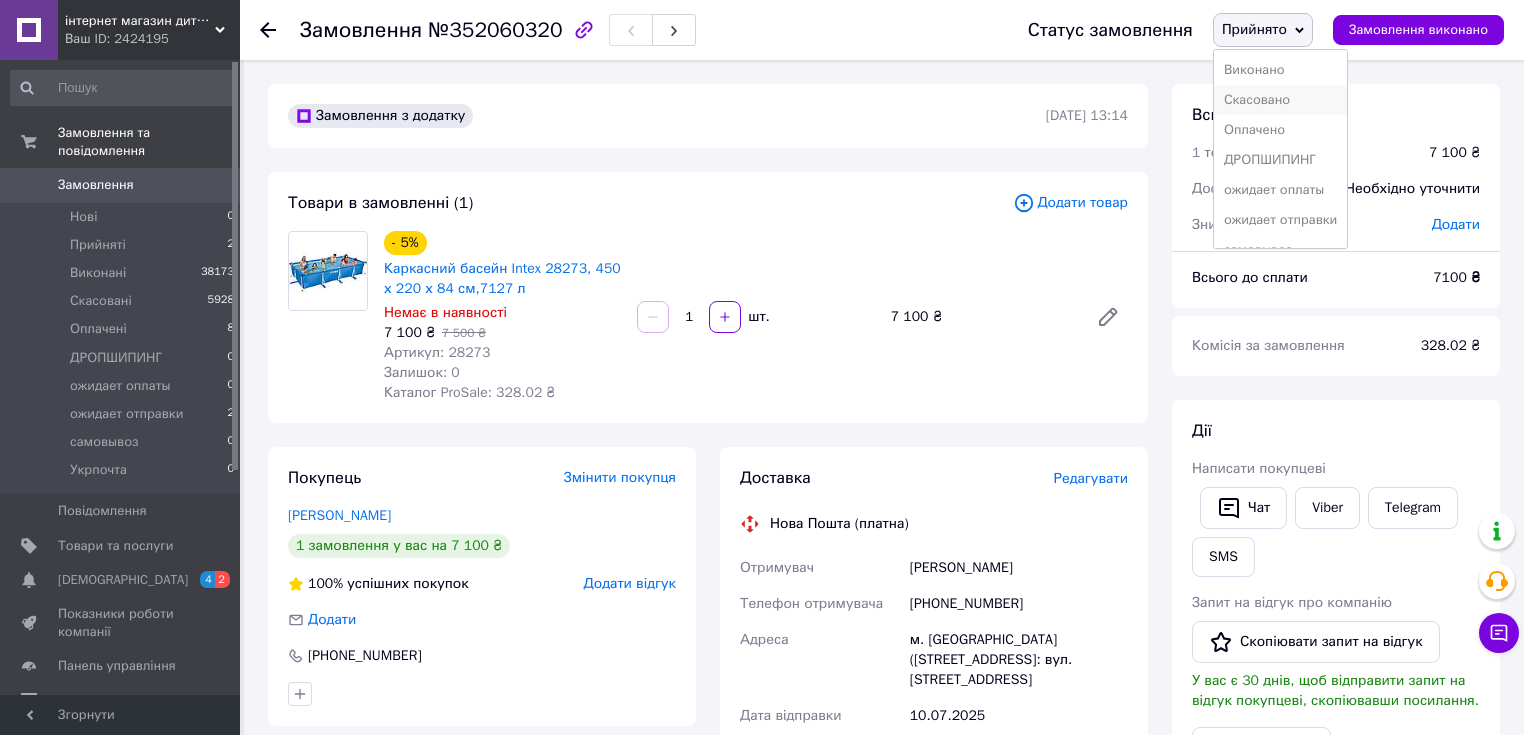 click on "Скасовано" at bounding box center [1280, 100] 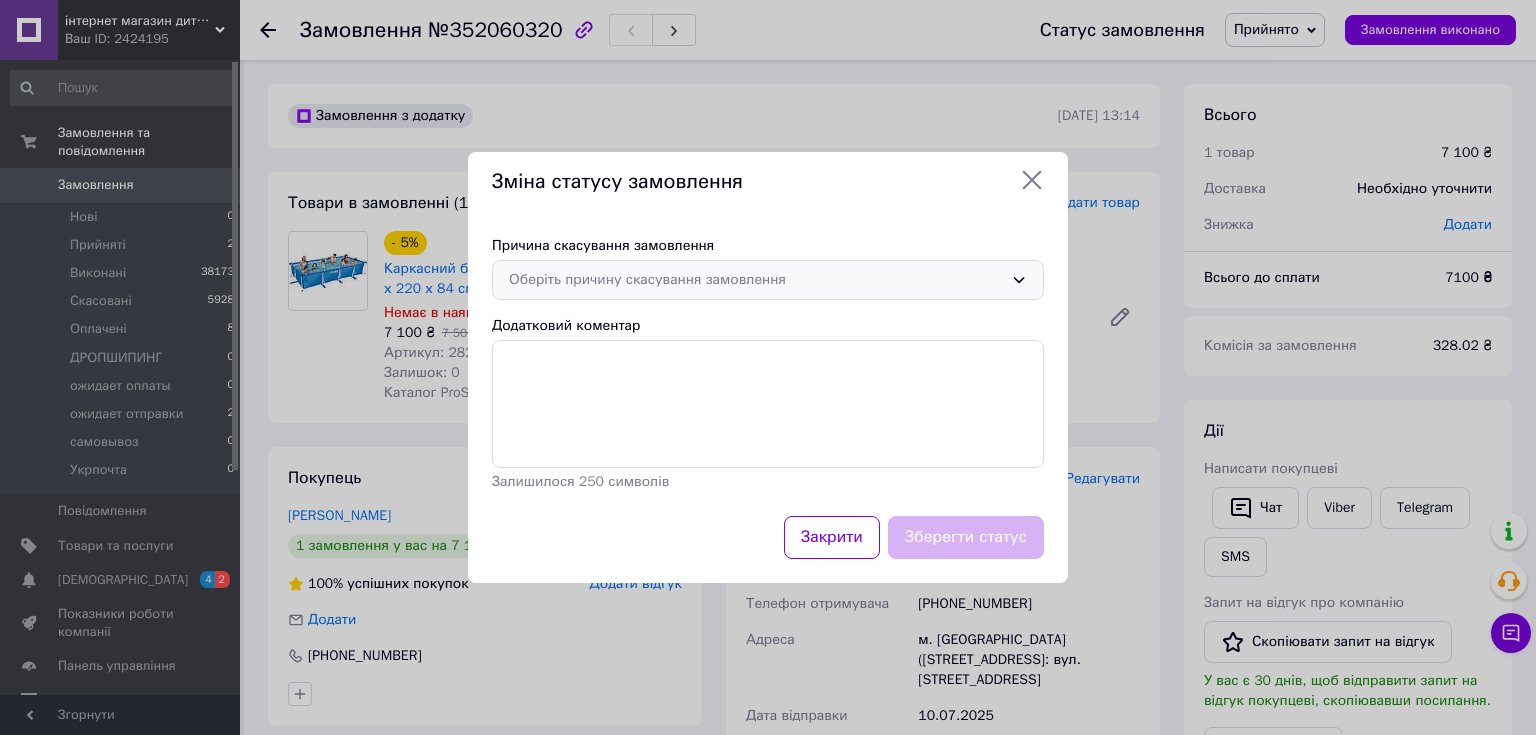 click on "Оберіть причину скасування замовлення" at bounding box center [756, 280] 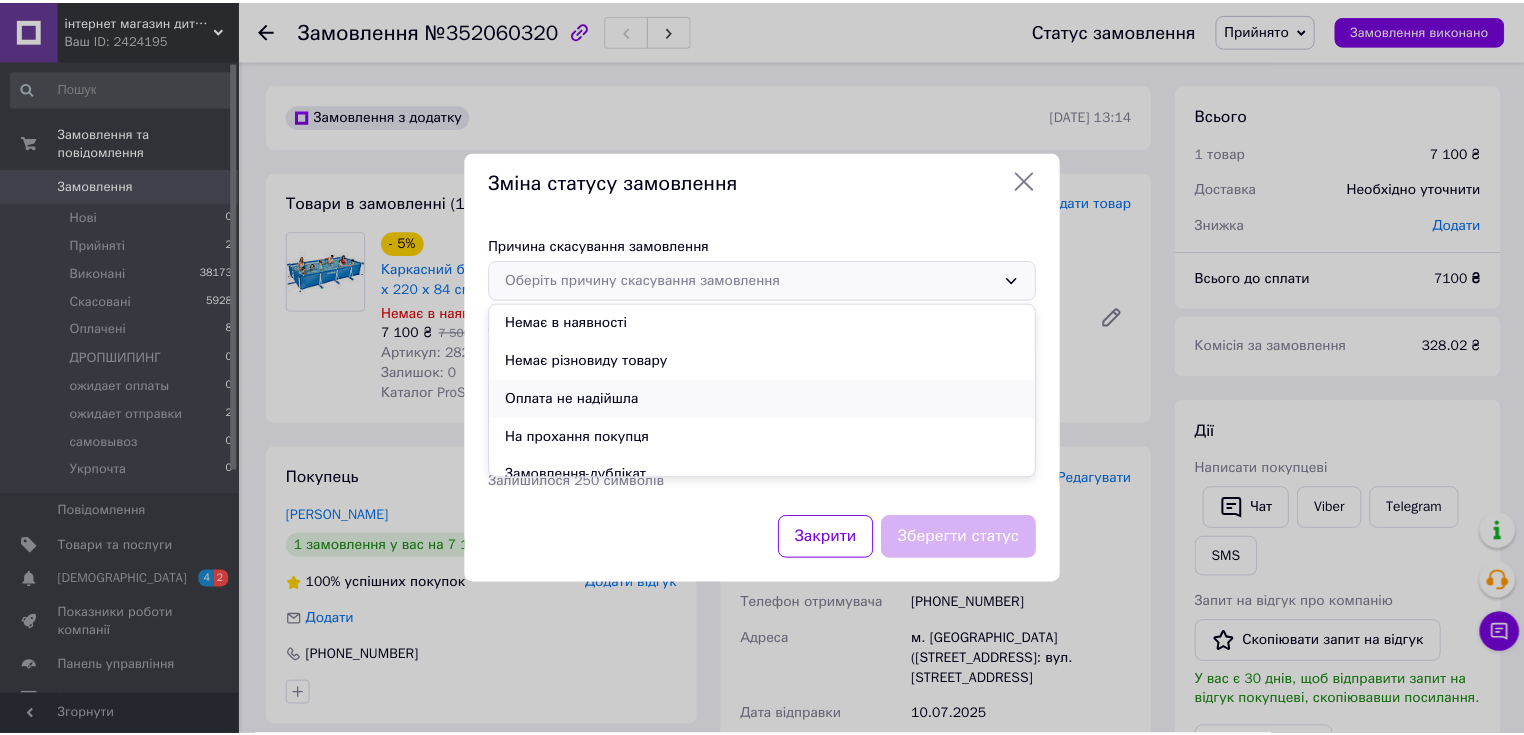 scroll, scrollTop: 80, scrollLeft: 0, axis: vertical 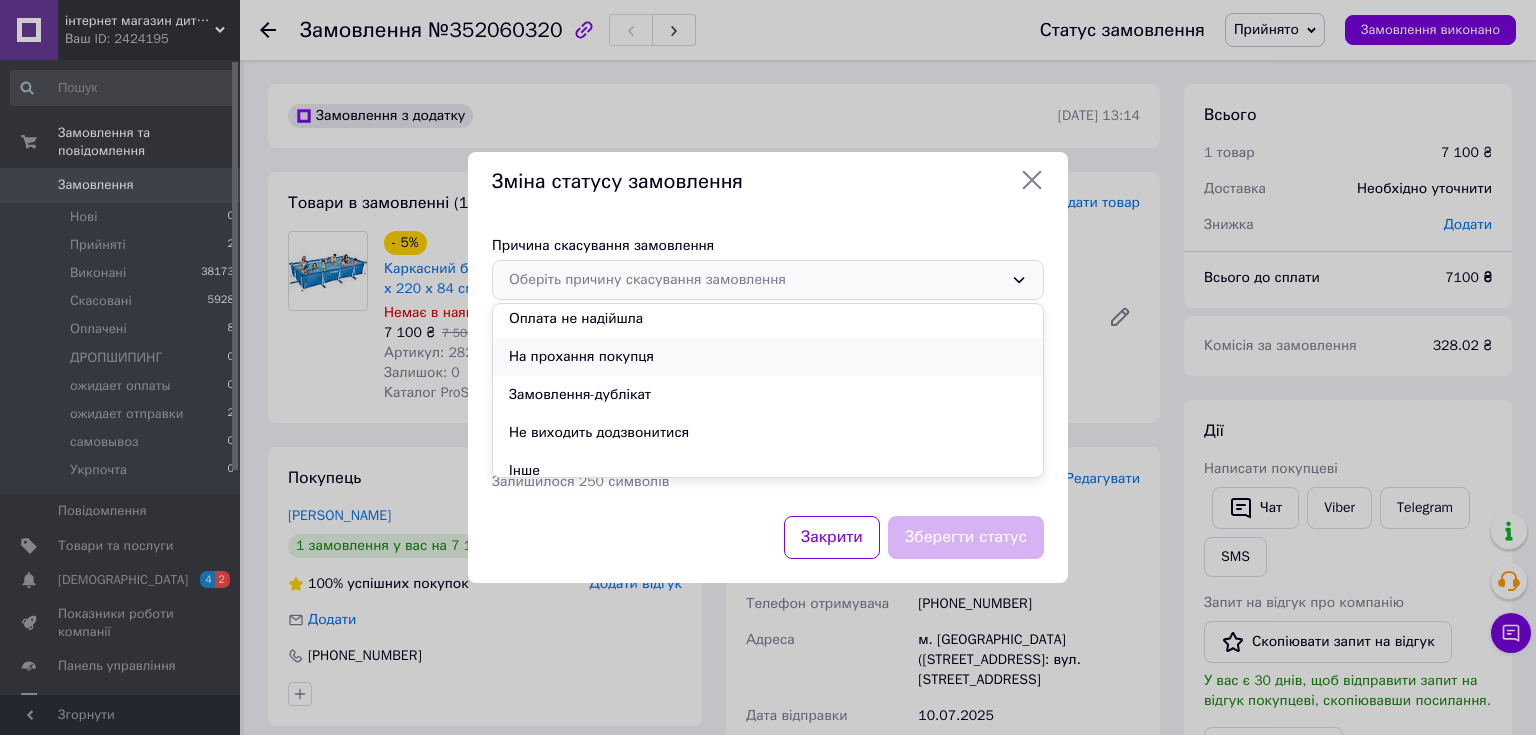 click on "На прохання покупця" at bounding box center [768, 357] 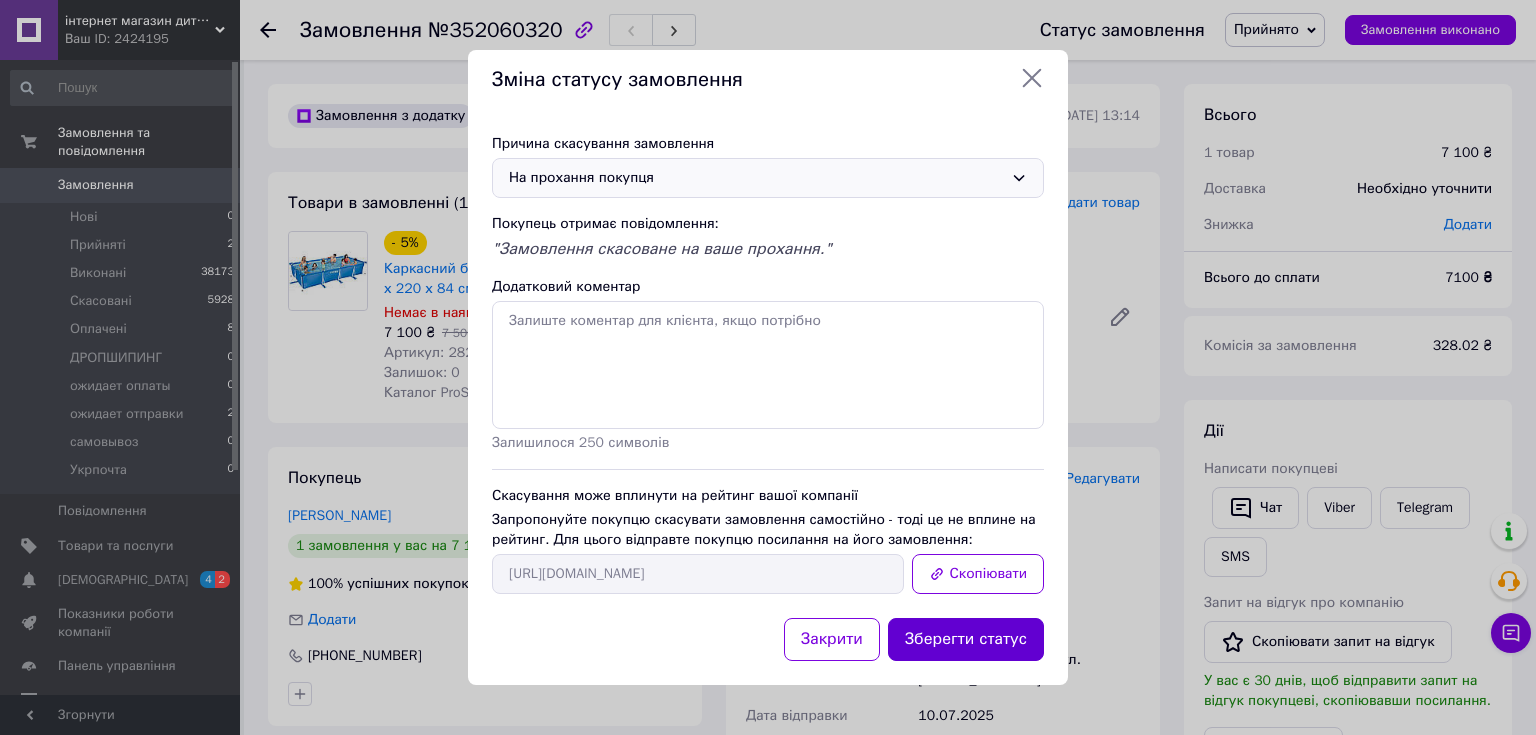 click on "Зберегти статус" at bounding box center [966, 639] 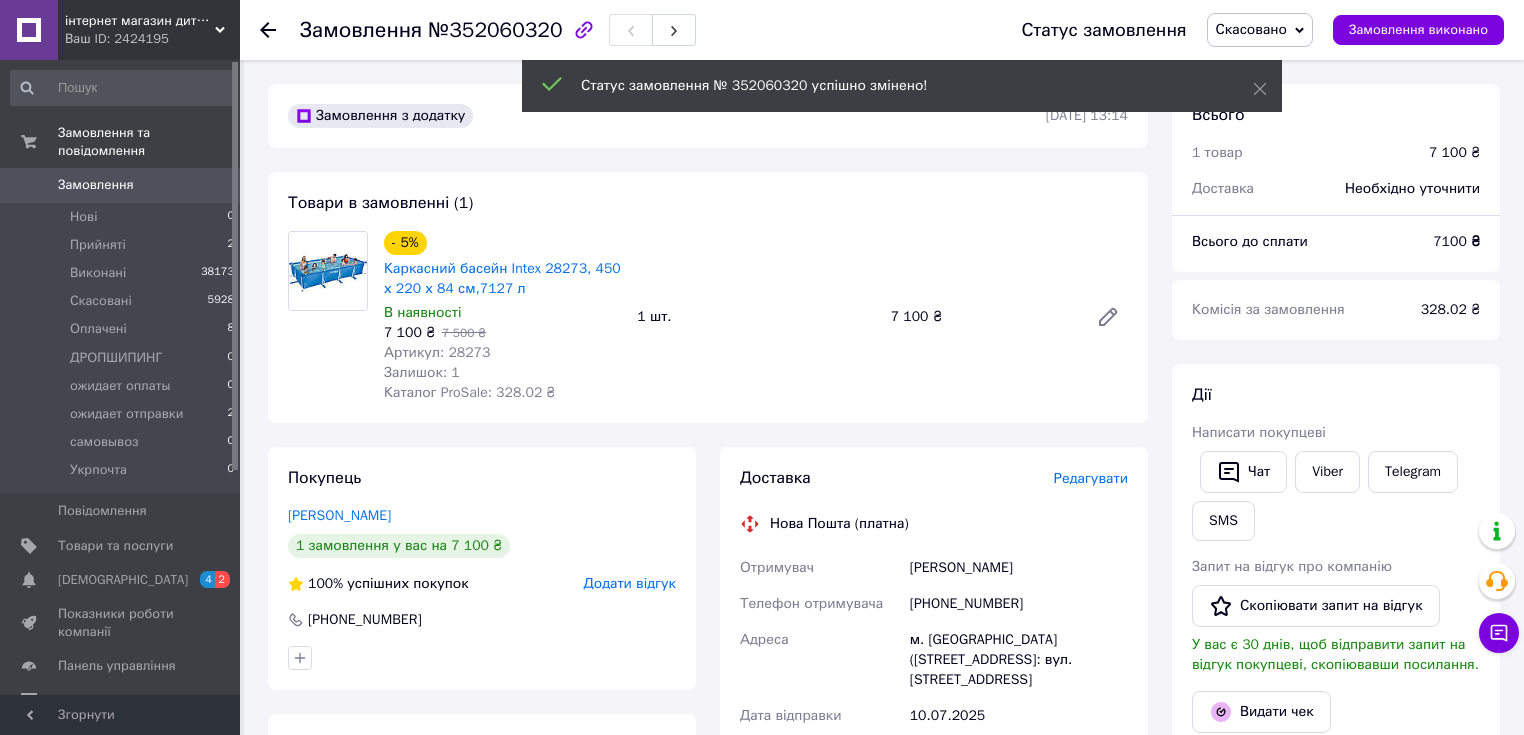 click 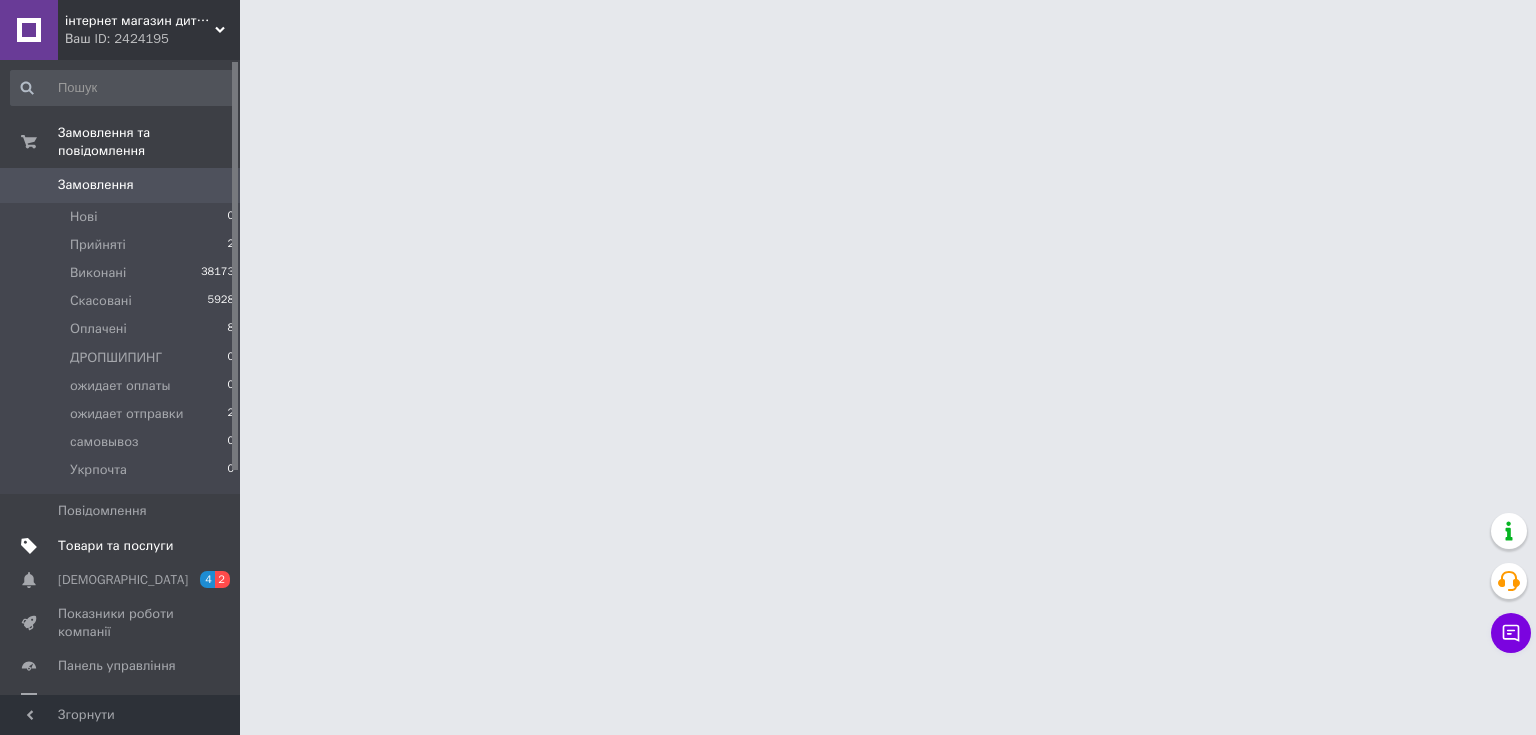 click on "Товари та послуги" at bounding box center [115, 546] 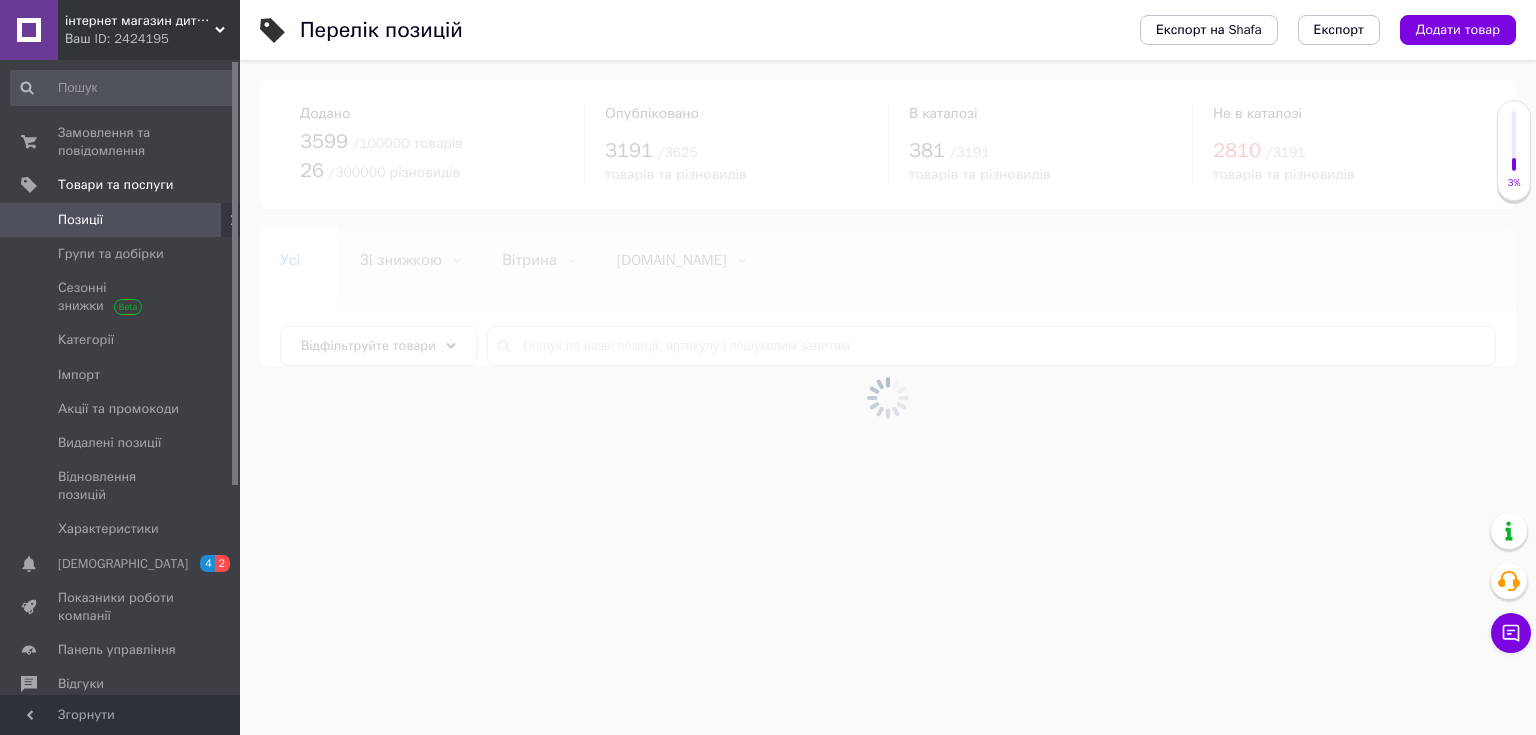 click at bounding box center (888, 397) 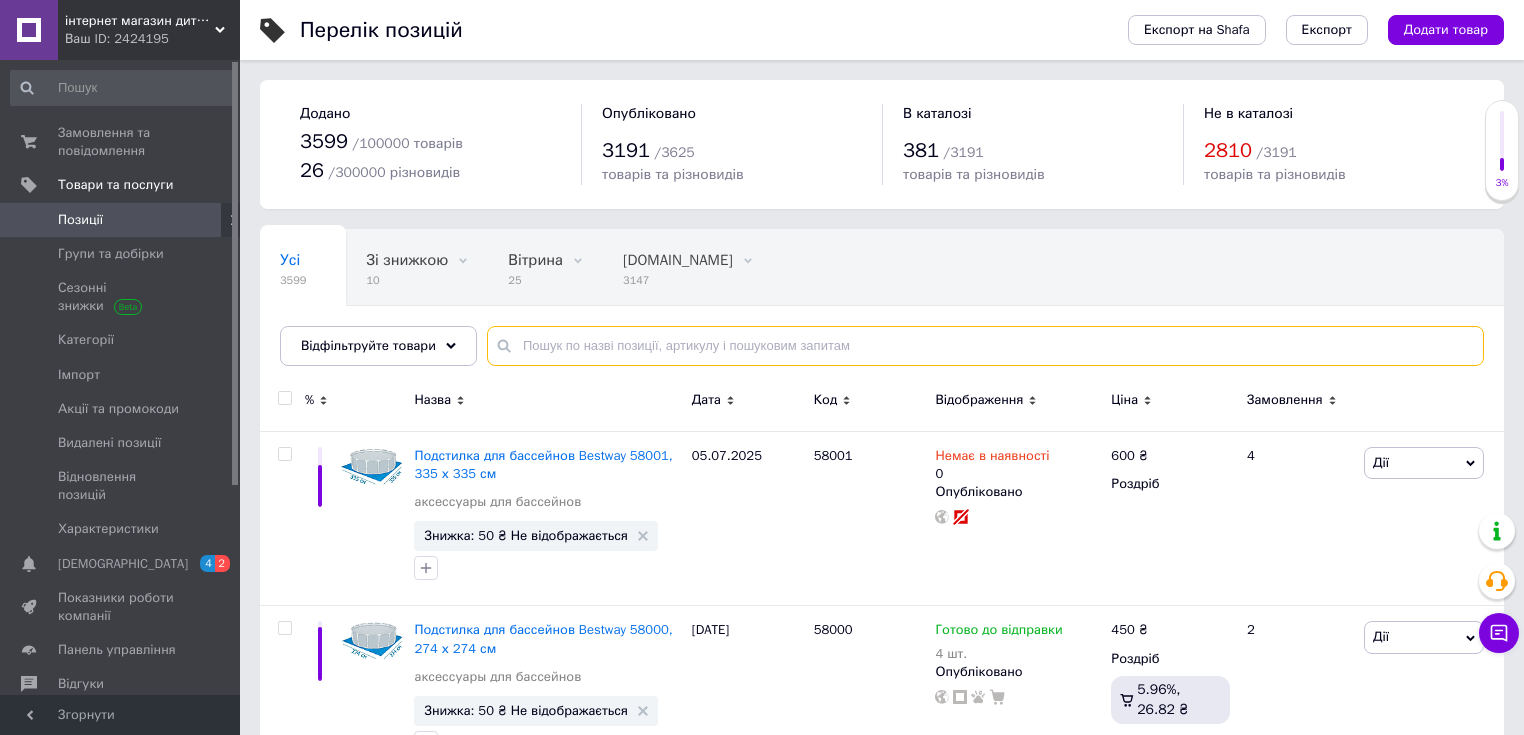 click at bounding box center (985, 346) 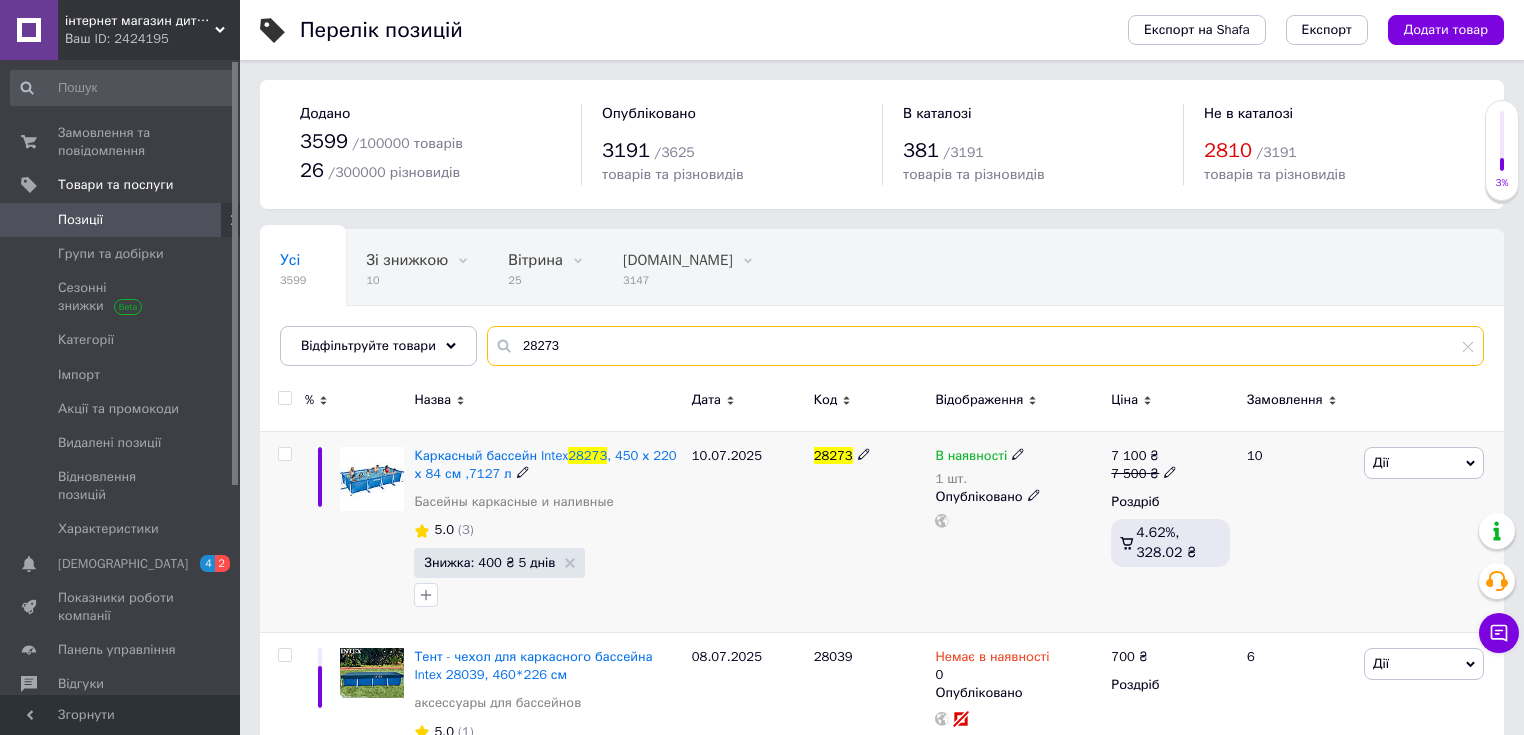 type on "28273" 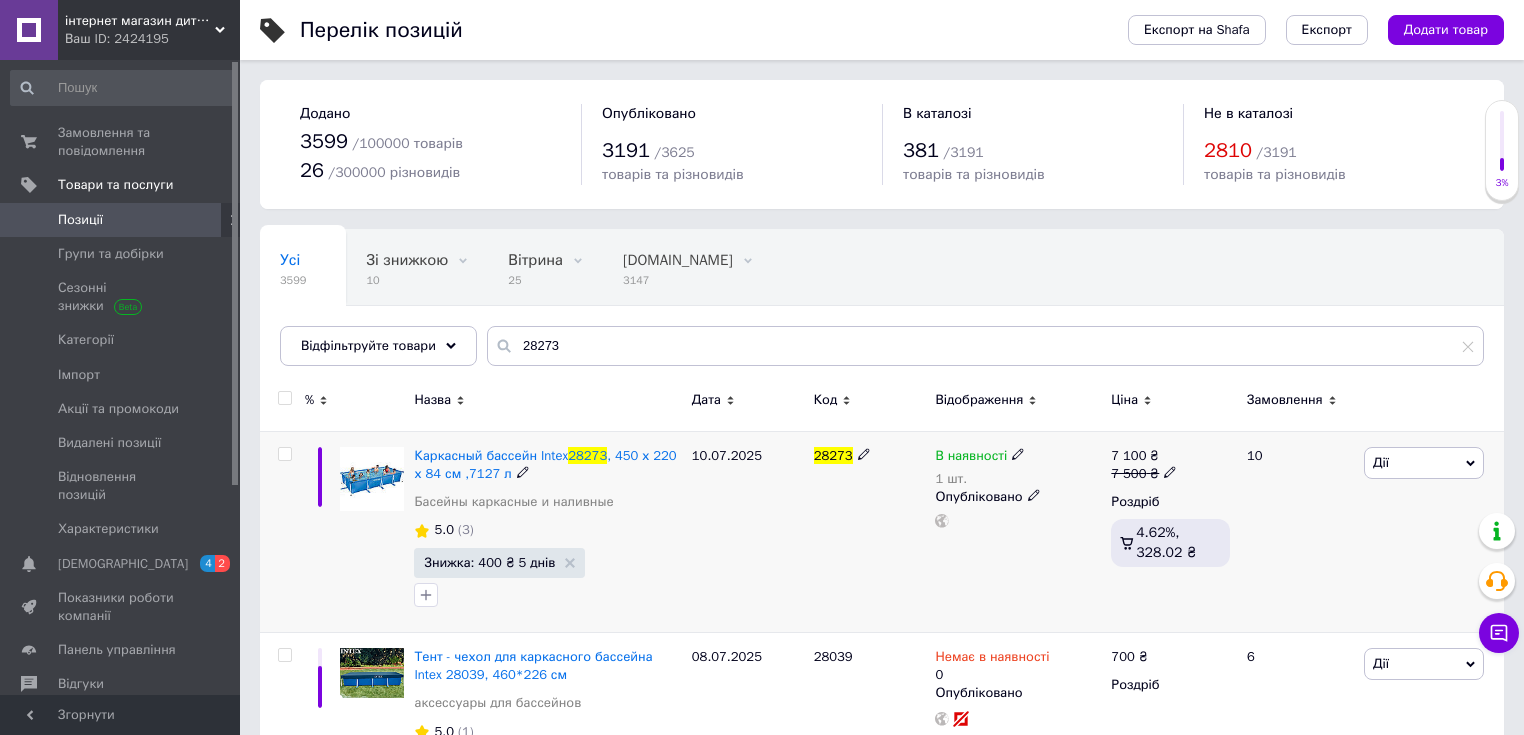 click 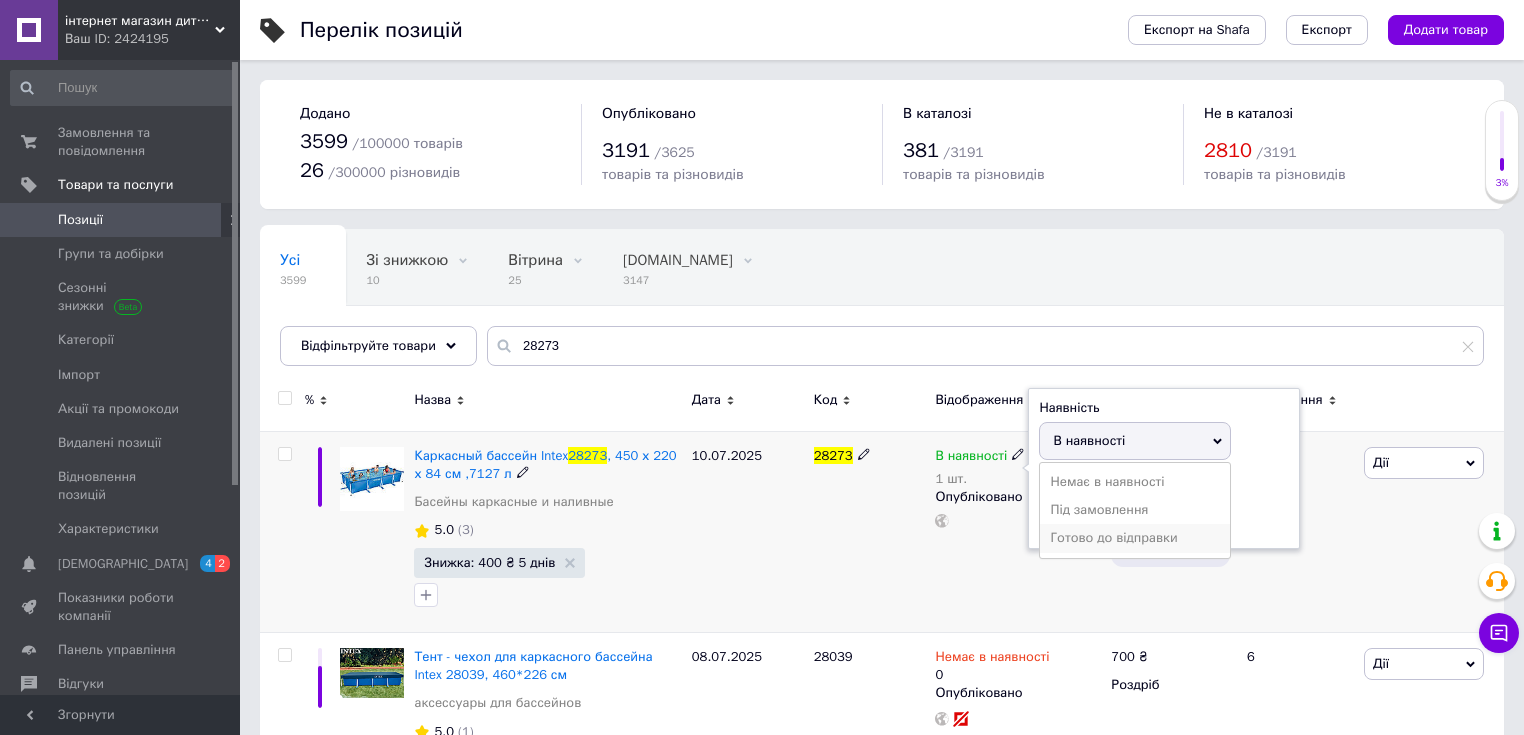 click on "Готово до відправки" at bounding box center (1135, 538) 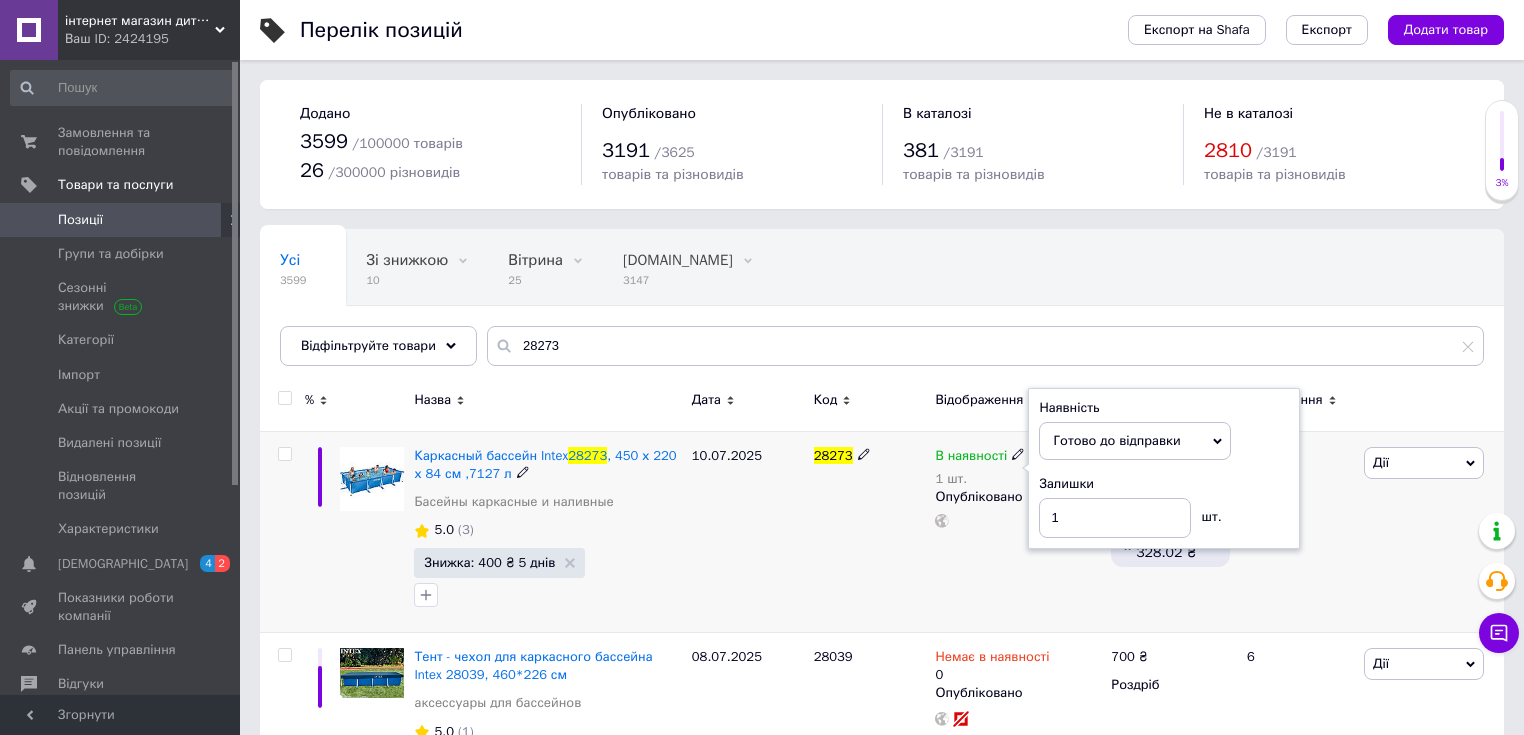 click on "В наявності 1 шт. Наявність [PERSON_NAME] до відправки В наявності Немає в наявності Під замовлення Залишки 1 шт. Опубліковано" at bounding box center [1018, 531] 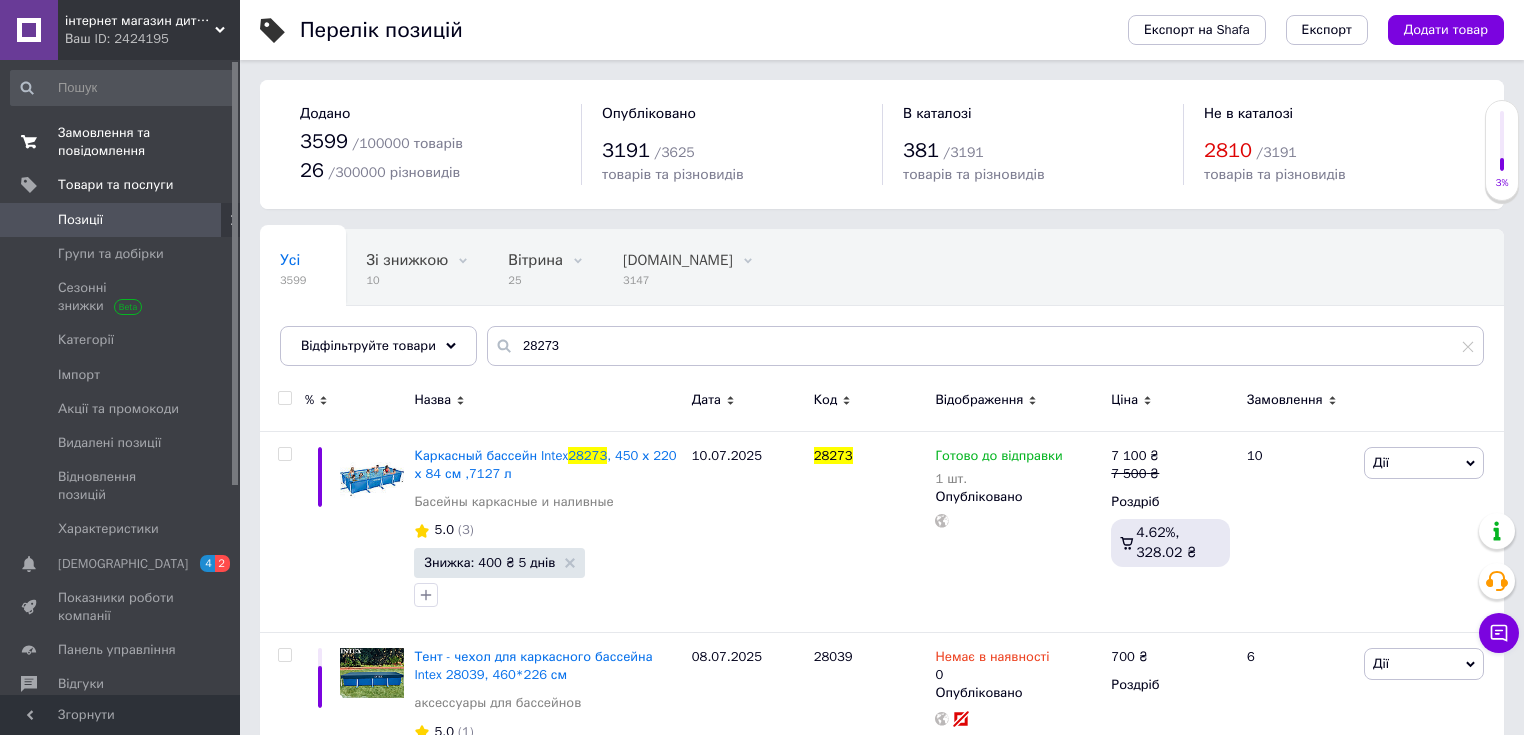 click on "Замовлення та повідомлення" at bounding box center [121, 142] 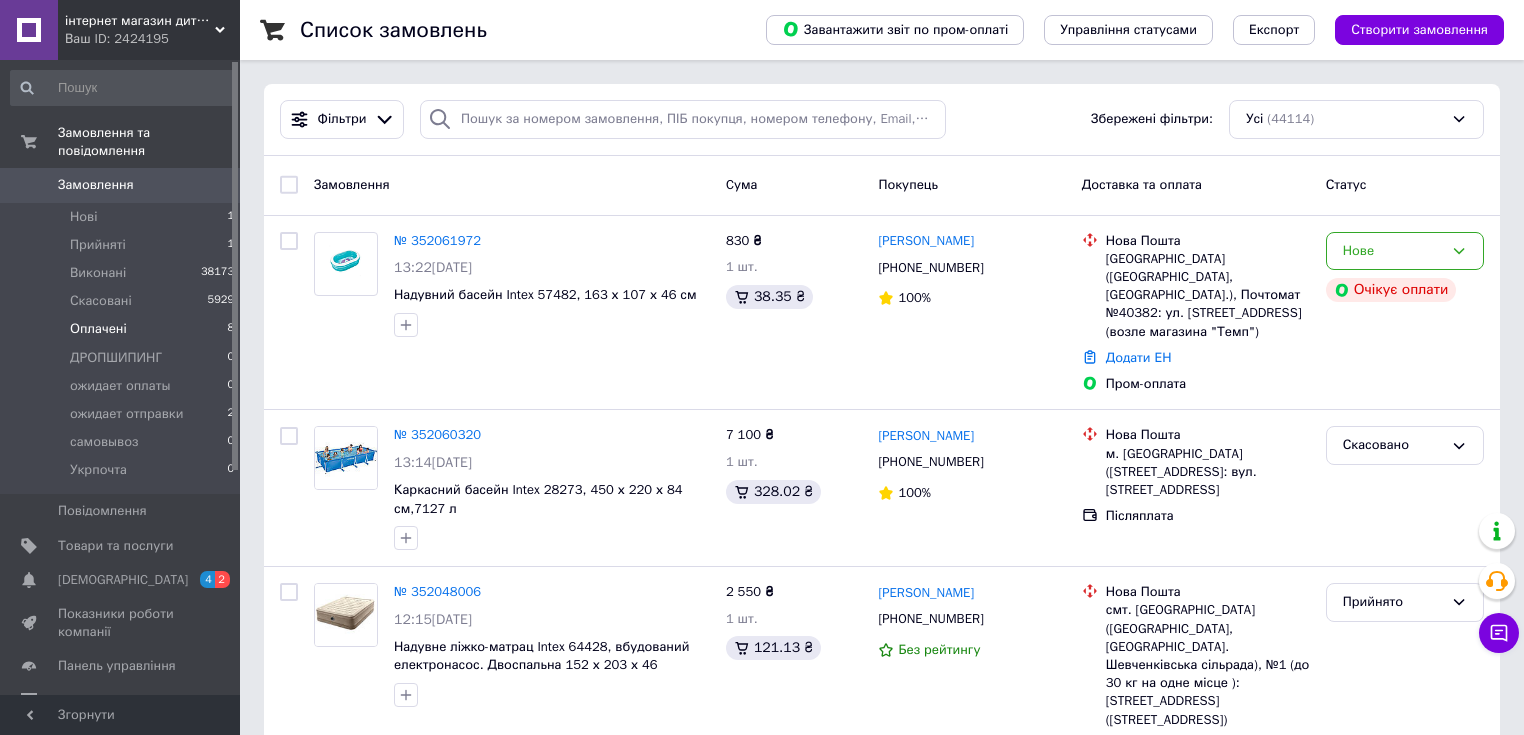 click on "Оплачені 8" at bounding box center [123, 329] 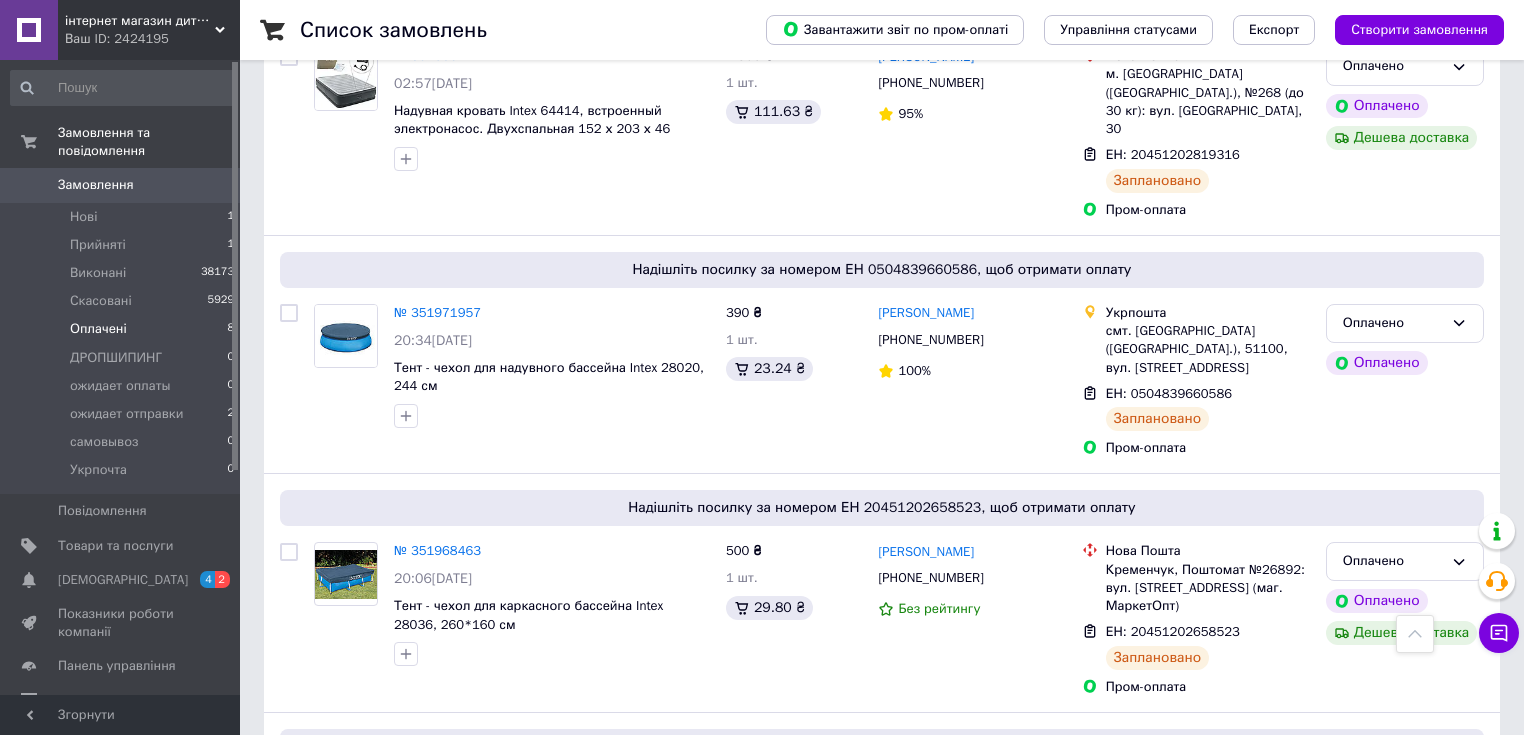 scroll, scrollTop: 1120, scrollLeft: 0, axis: vertical 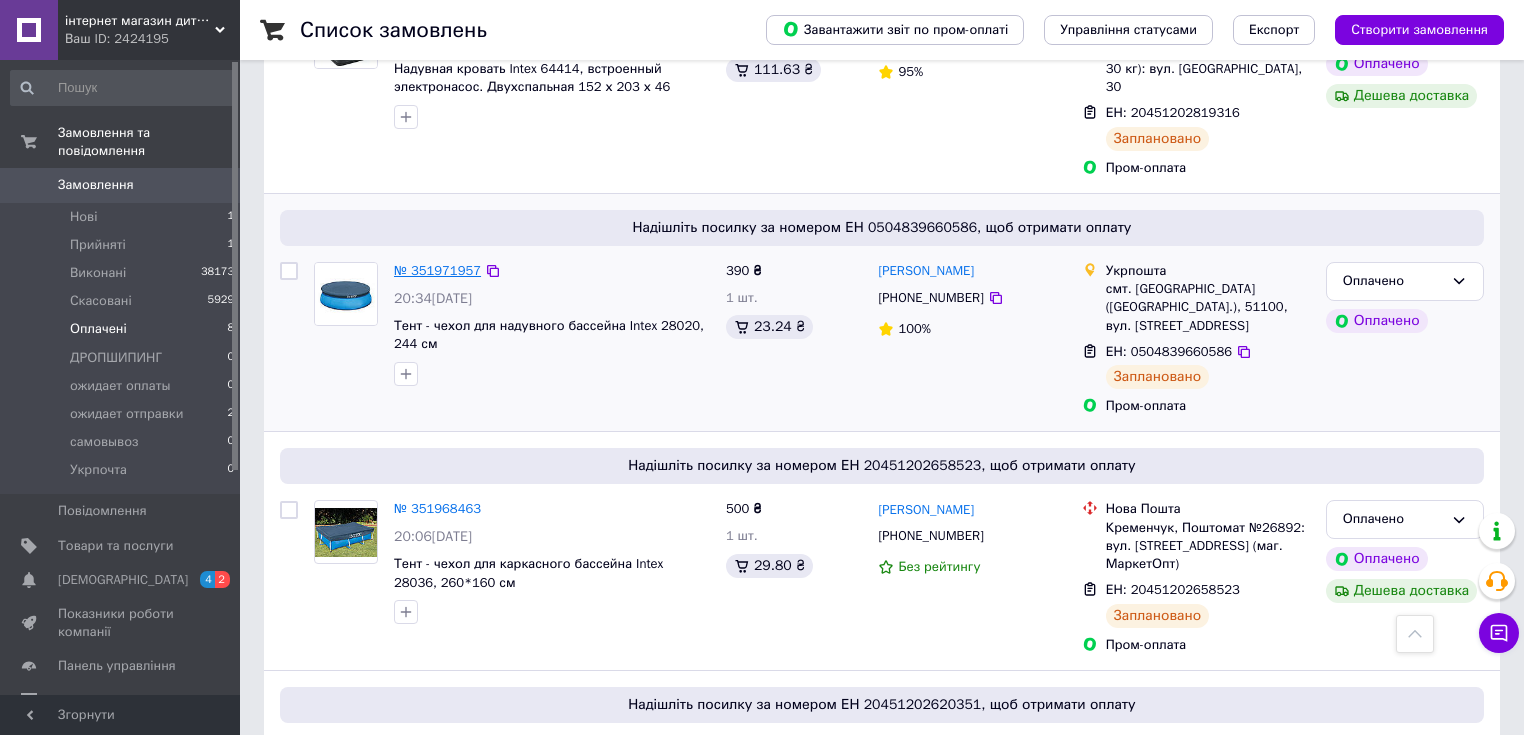 click on "№ 351971957" at bounding box center (437, 270) 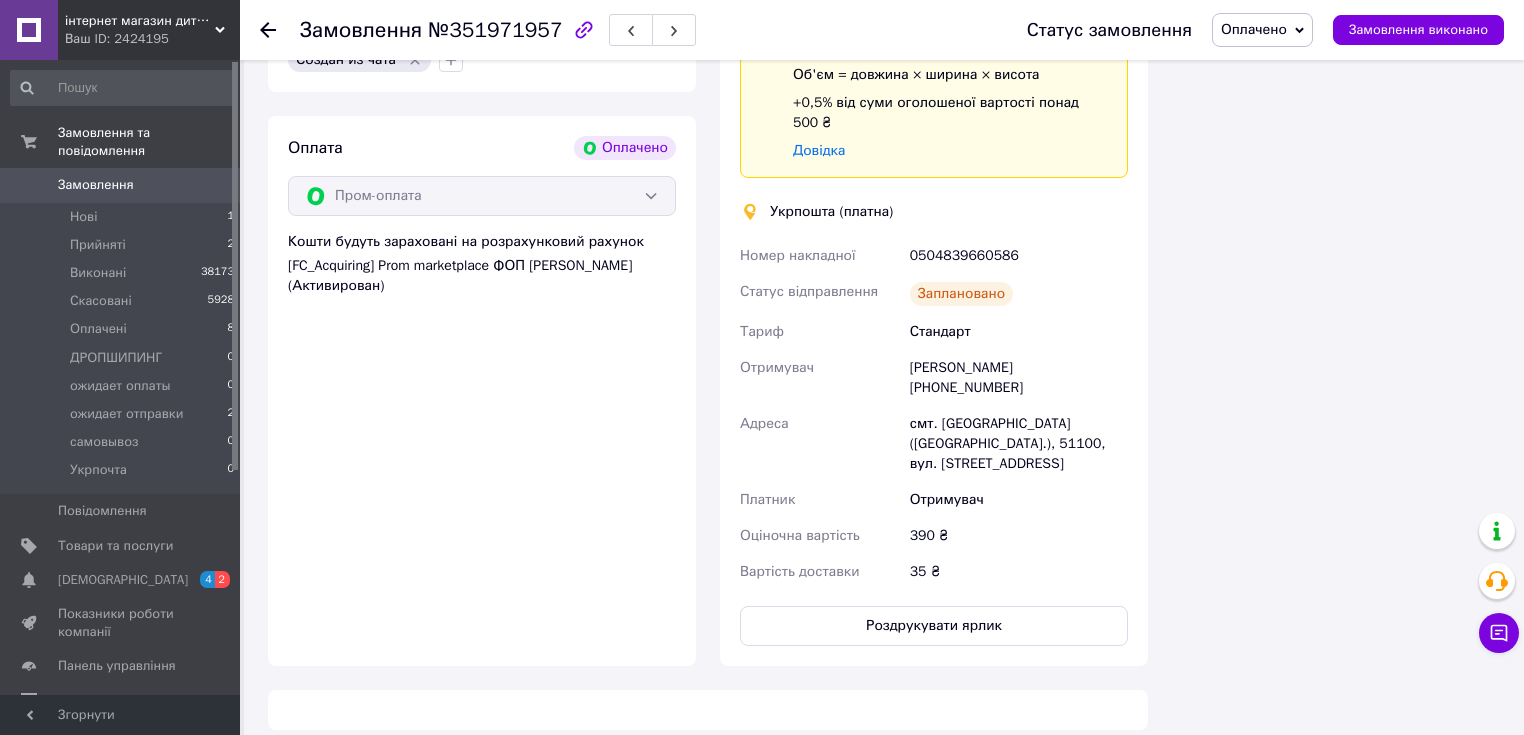 scroll, scrollTop: 868, scrollLeft: 0, axis: vertical 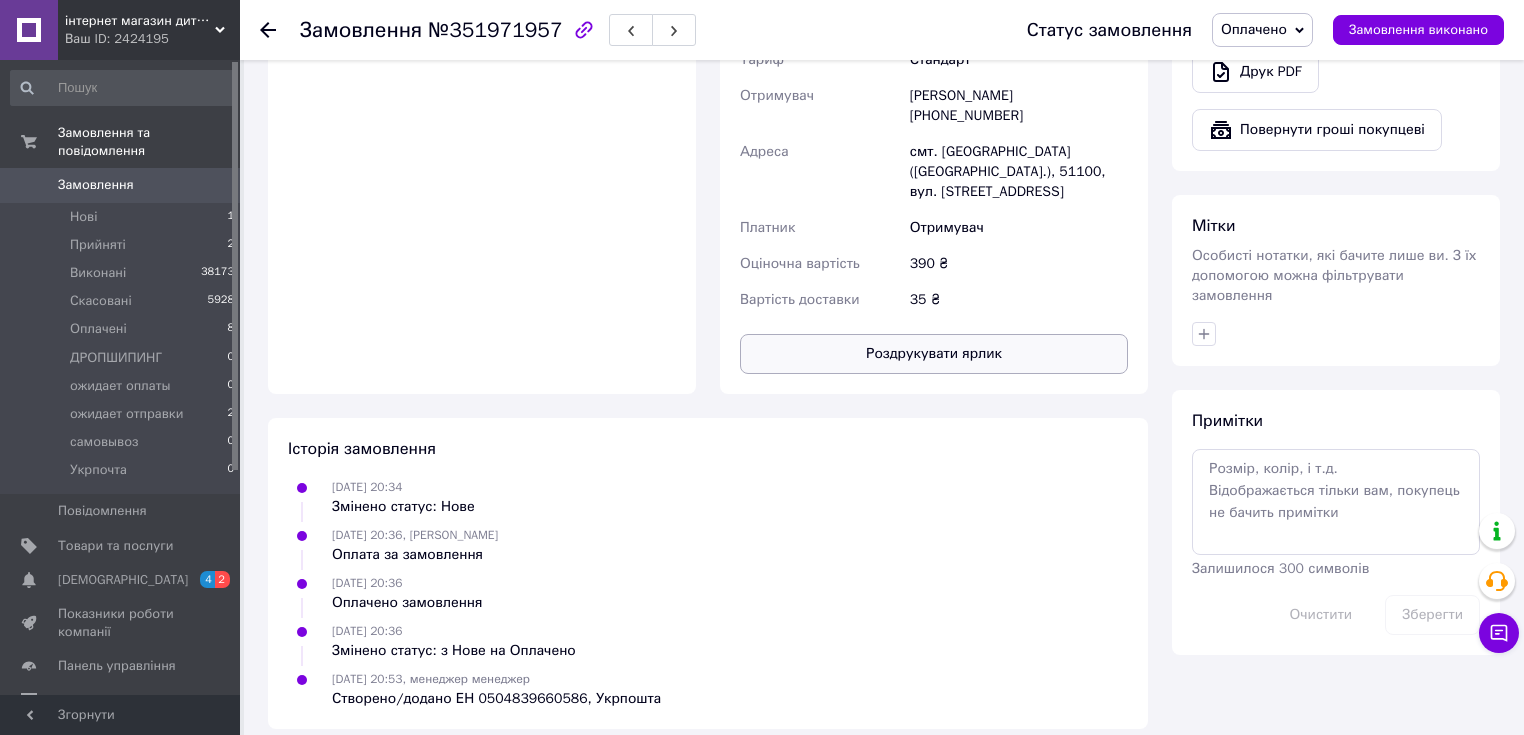 click on "Роздрукувати ярлик" at bounding box center [934, 354] 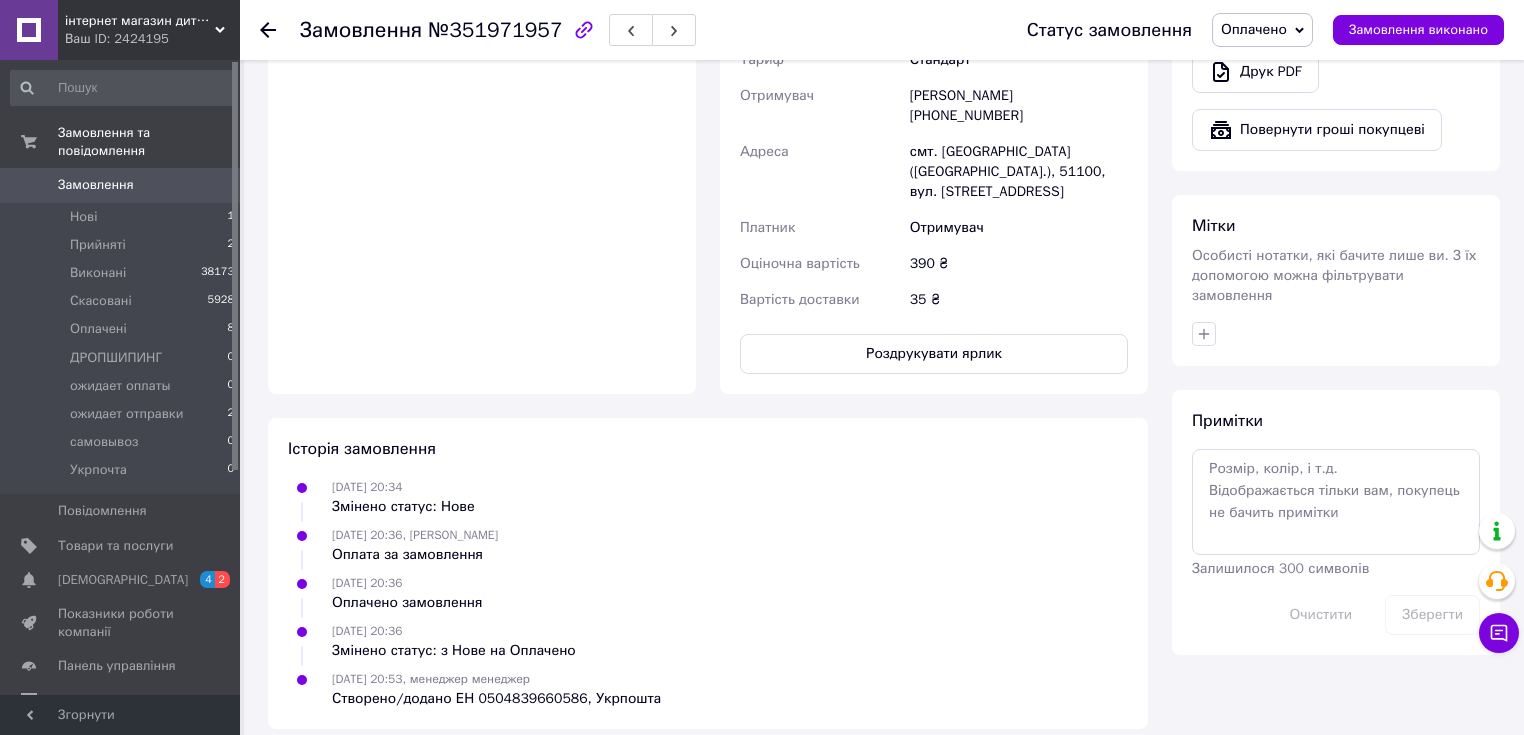click 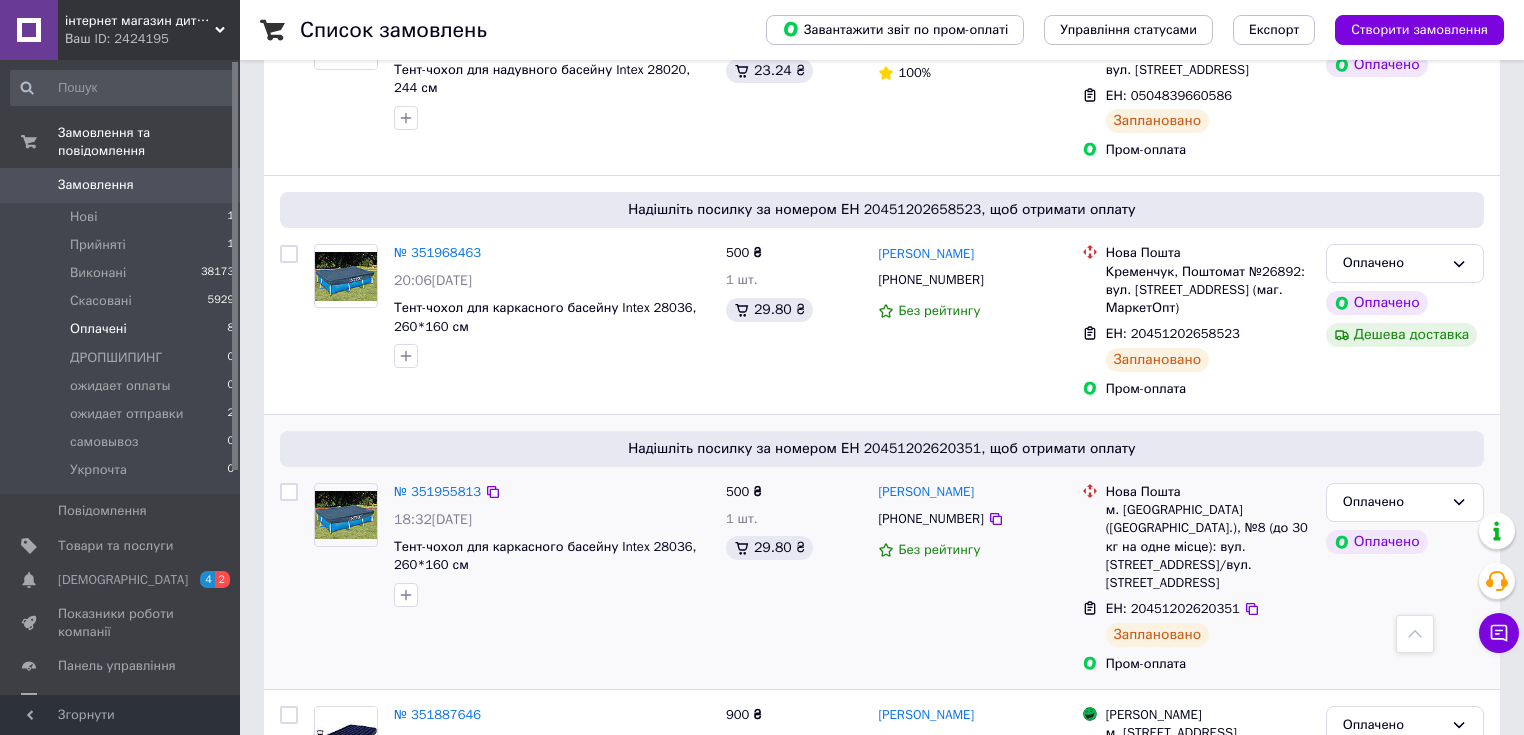 scroll, scrollTop: 1399, scrollLeft: 0, axis: vertical 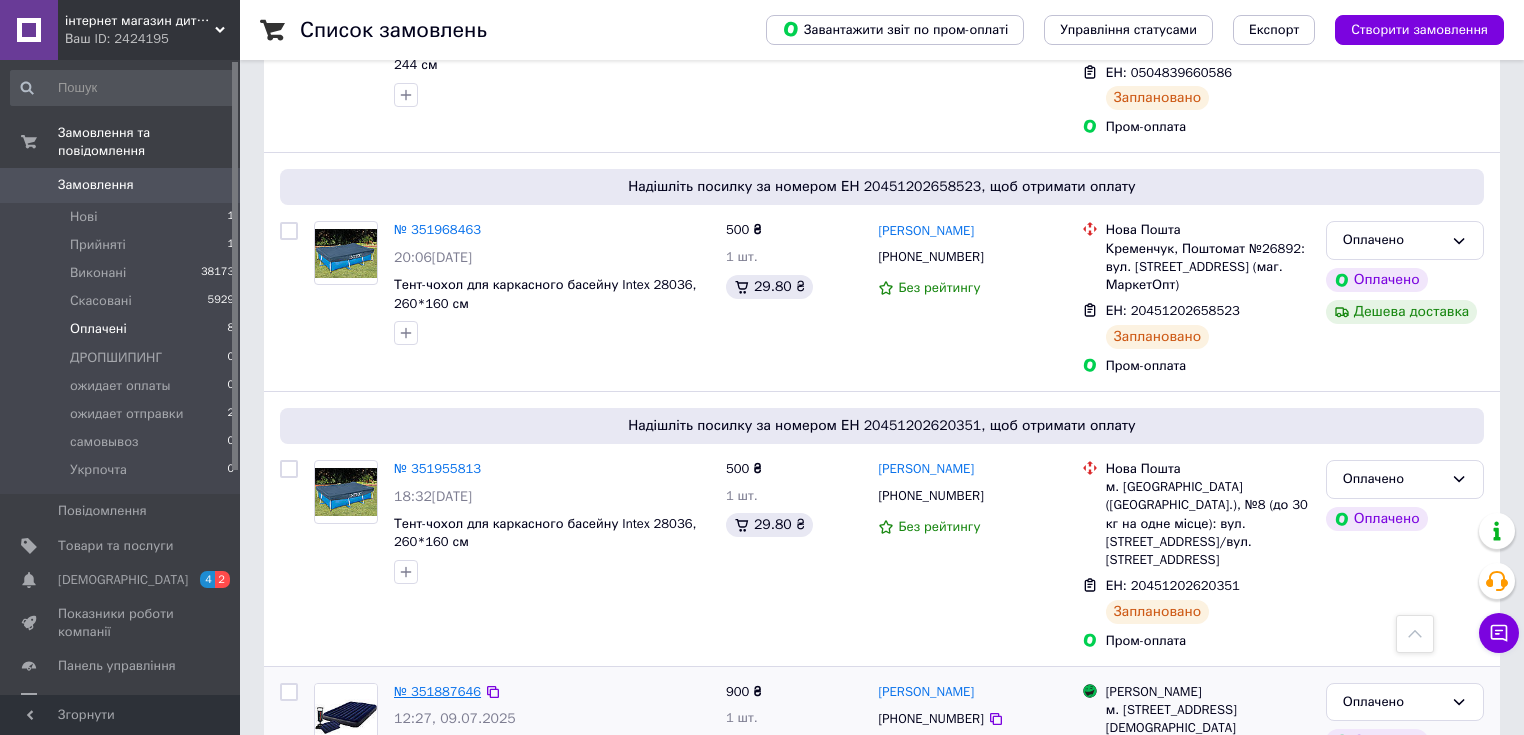 click on "№ 351887646" at bounding box center (437, 691) 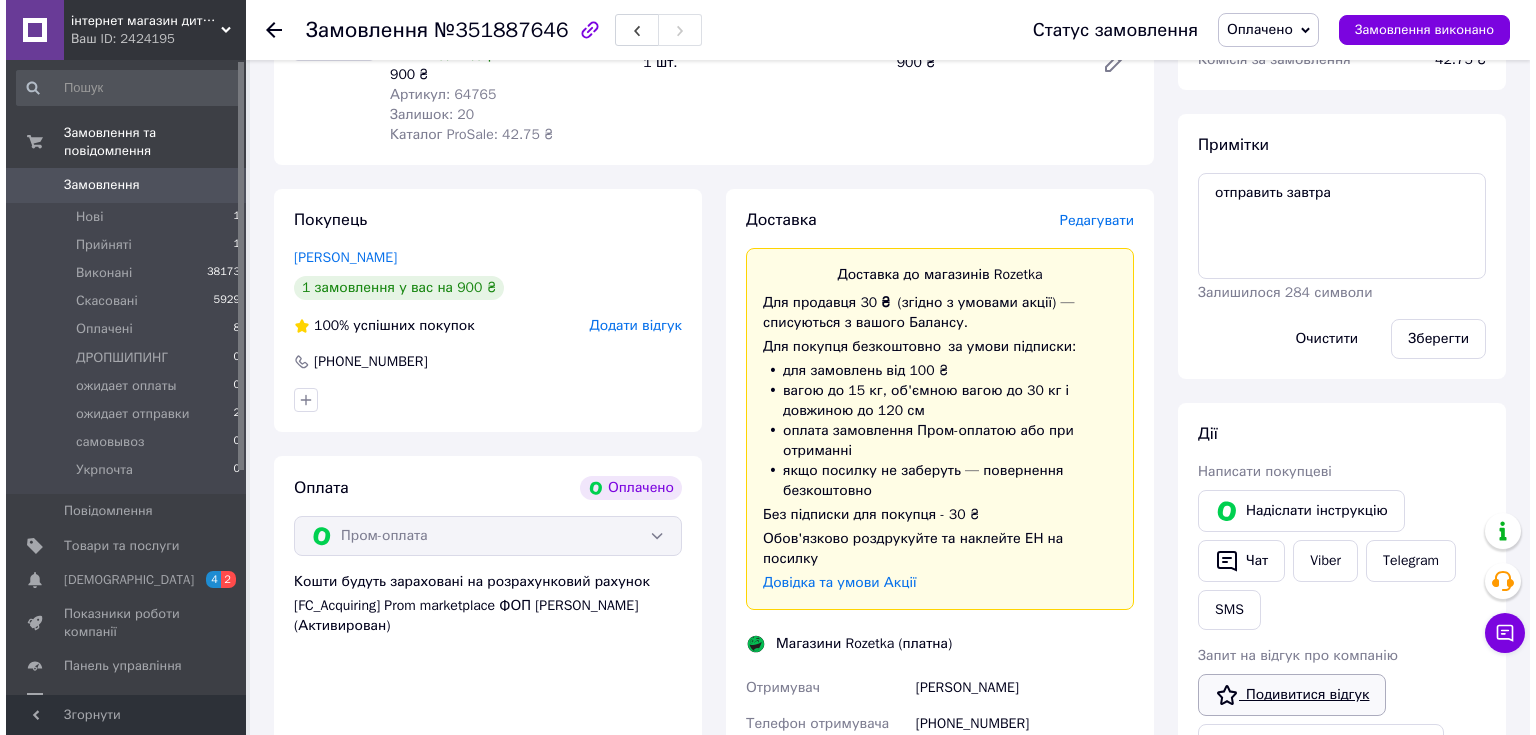scroll, scrollTop: 333, scrollLeft: 0, axis: vertical 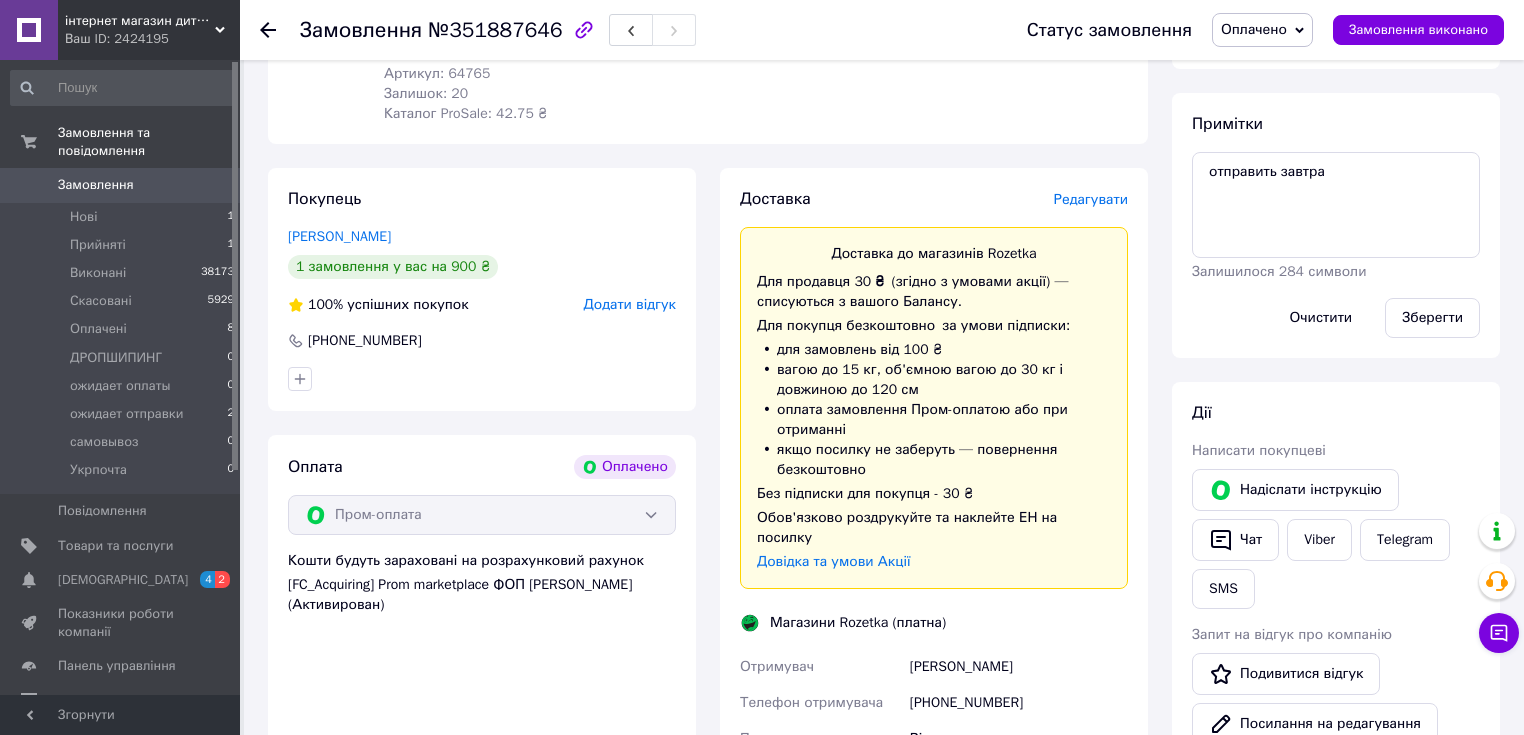 click on "Редагувати" at bounding box center (1091, 199) 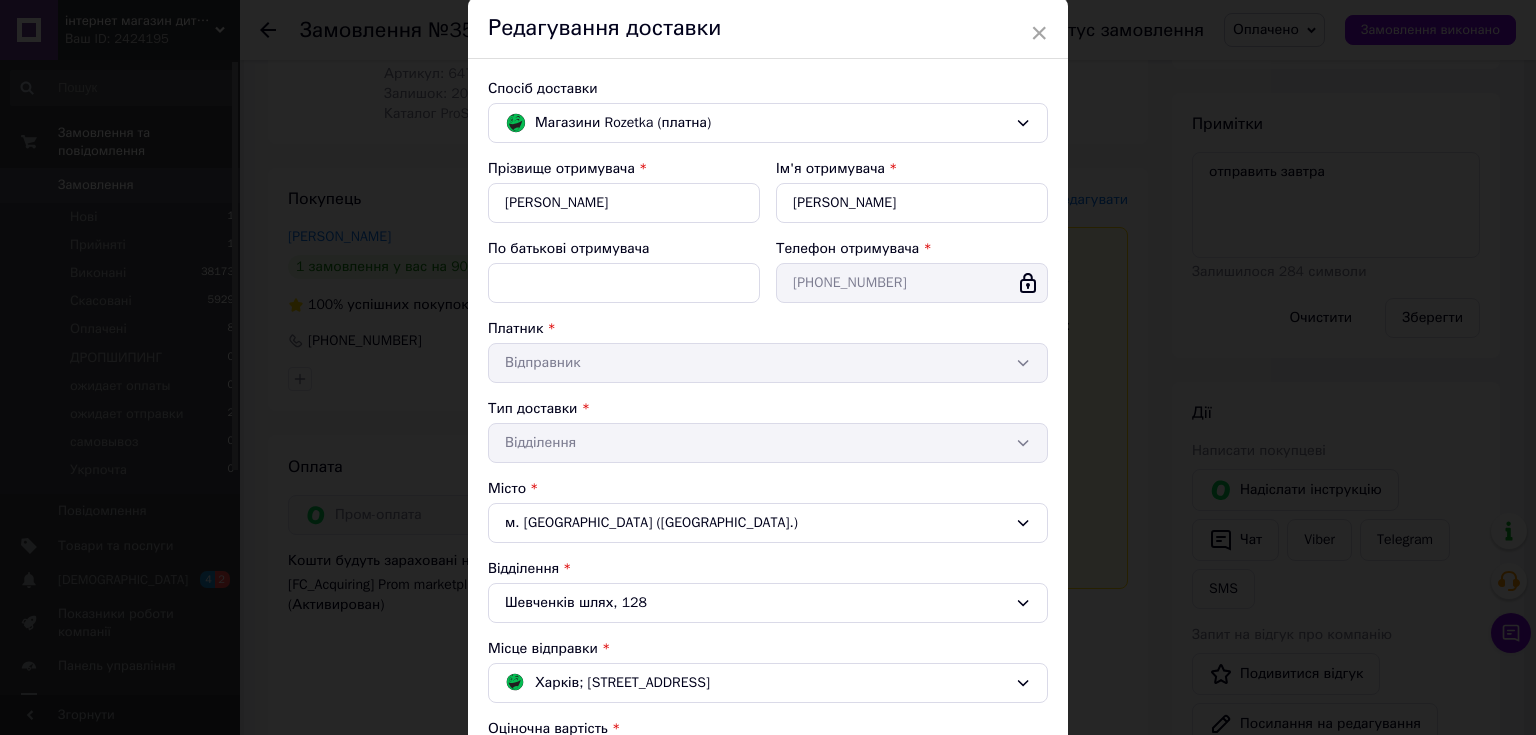 scroll, scrollTop: 384, scrollLeft: 0, axis: vertical 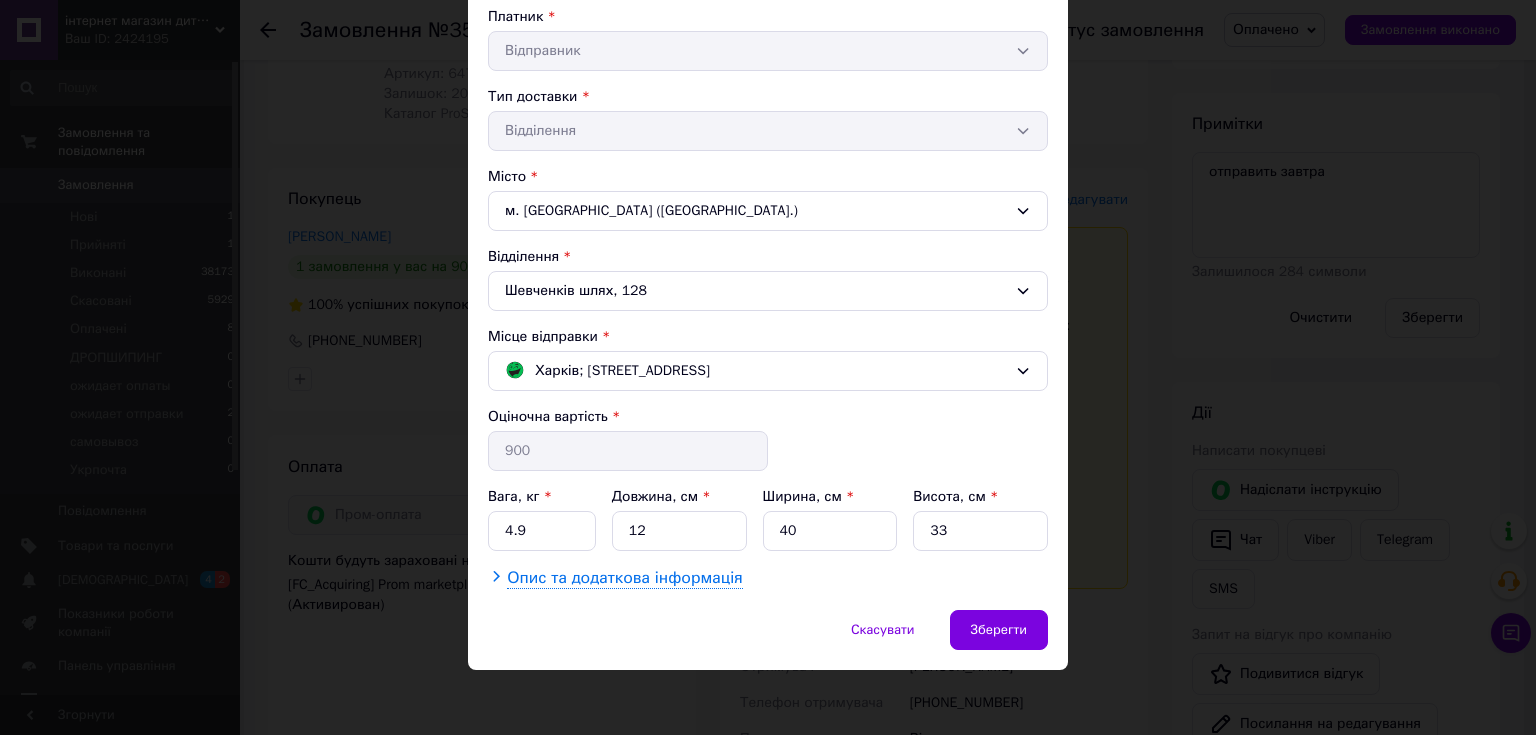 click on "Опис та додаткова інформація" at bounding box center (624, 578) 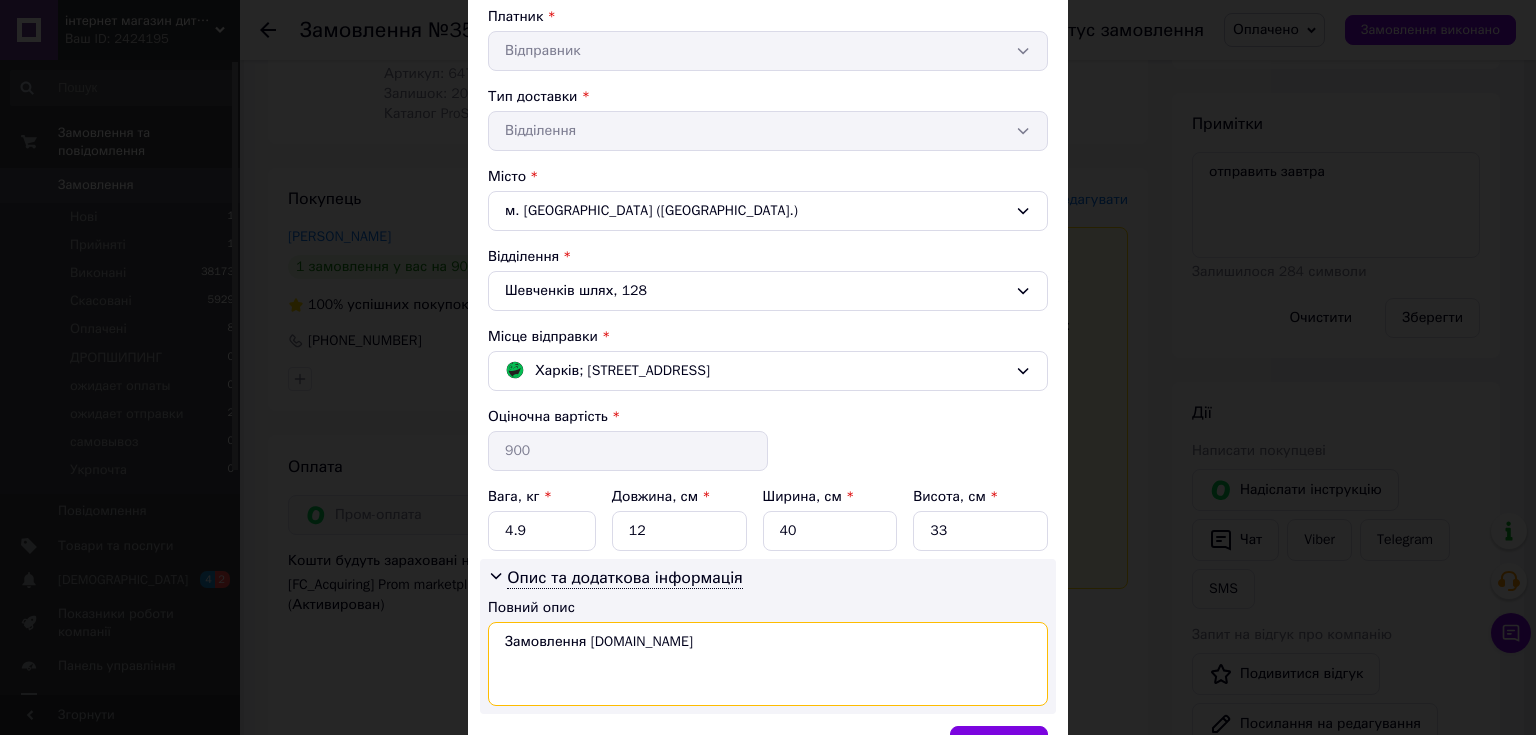 drag, startPoint x: 500, startPoint y: 635, endPoint x: 652, endPoint y: 651, distance: 152.83978 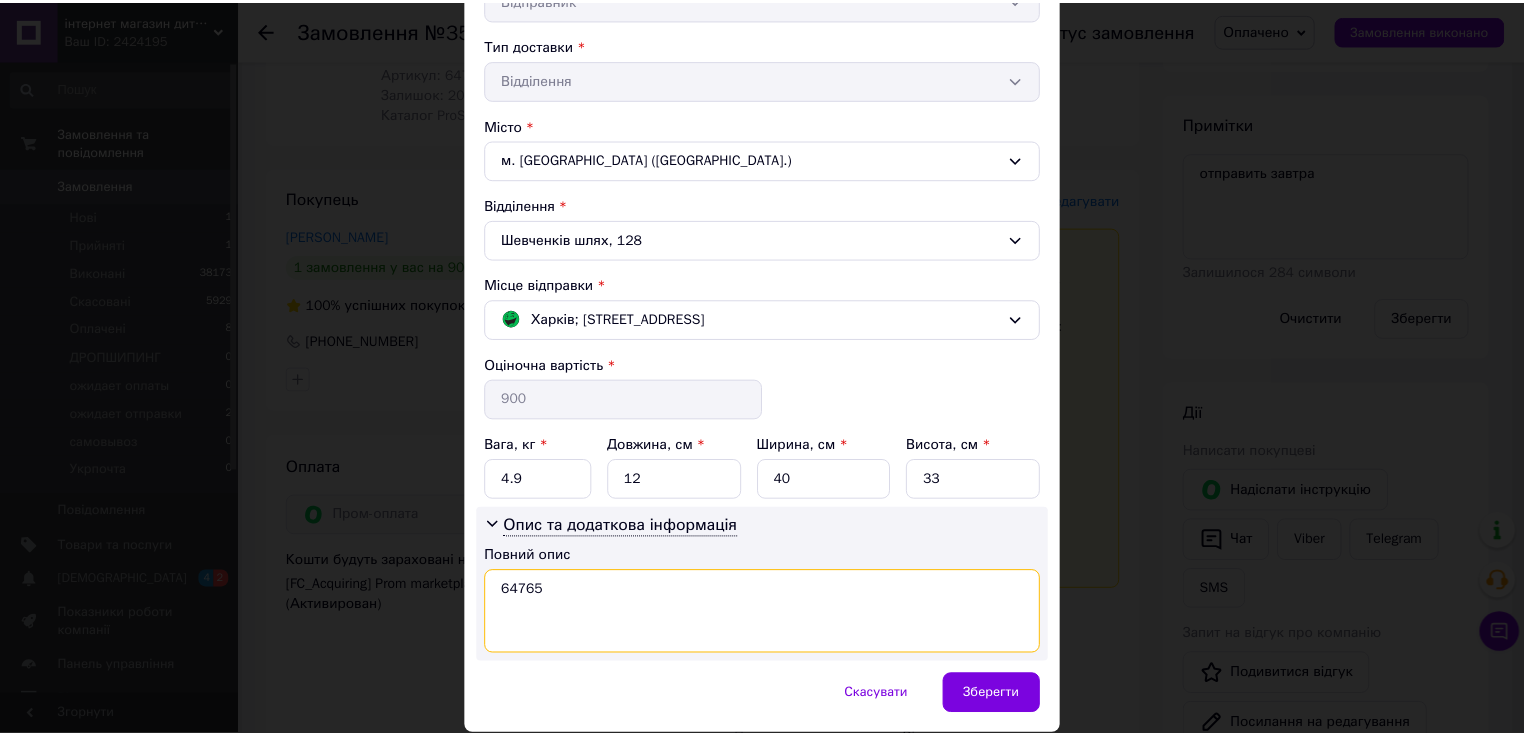 scroll, scrollTop: 500, scrollLeft: 0, axis: vertical 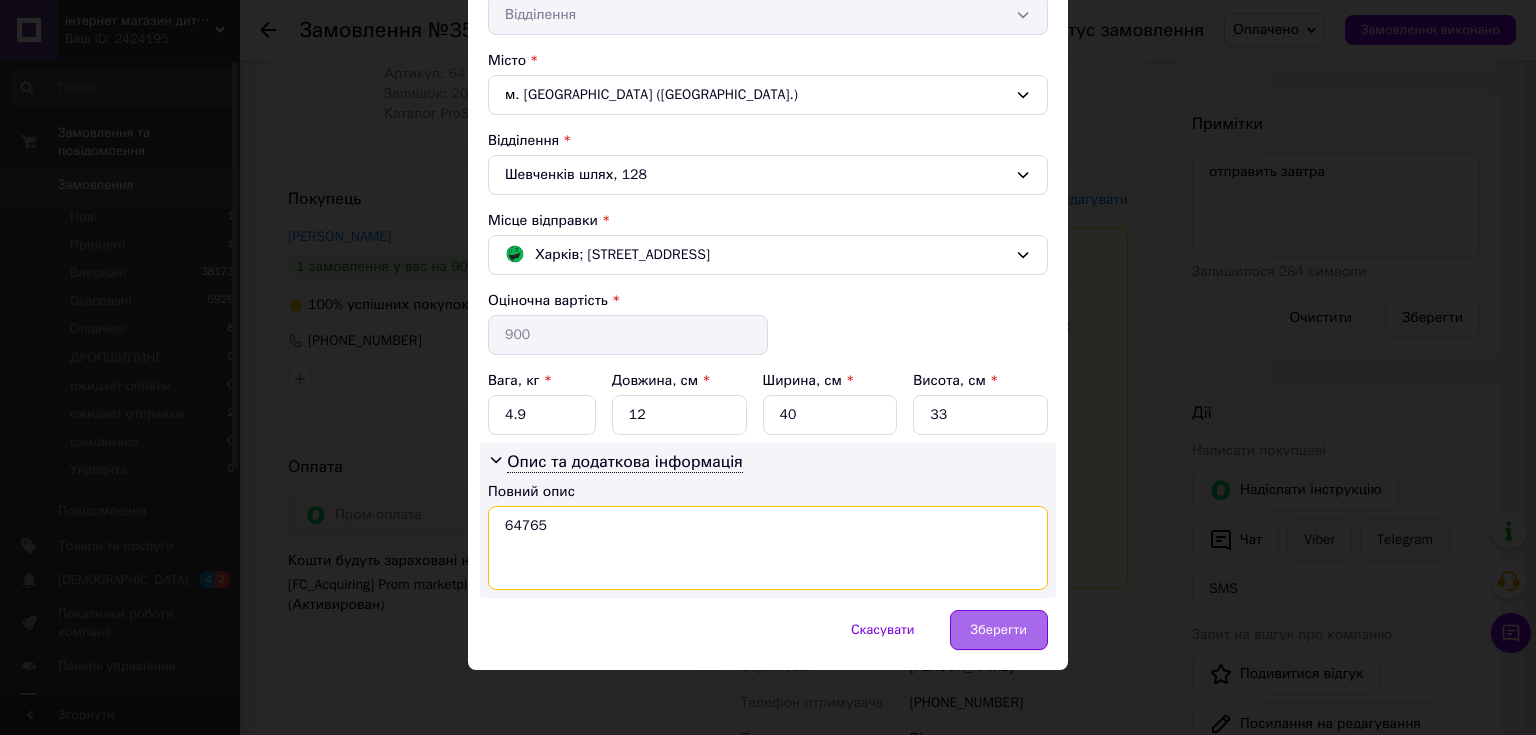 type on "64765" 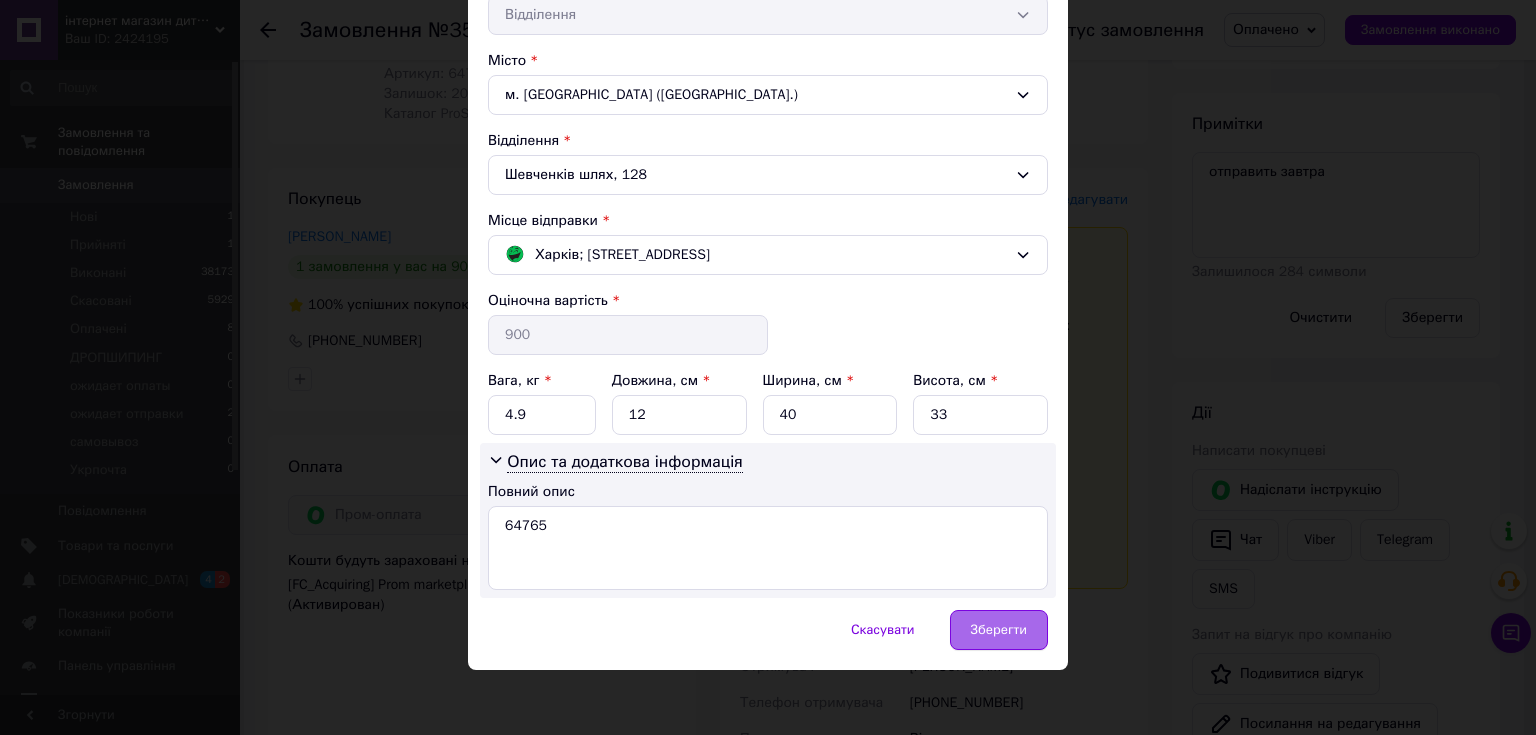click on "Зберегти" at bounding box center [999, 630] 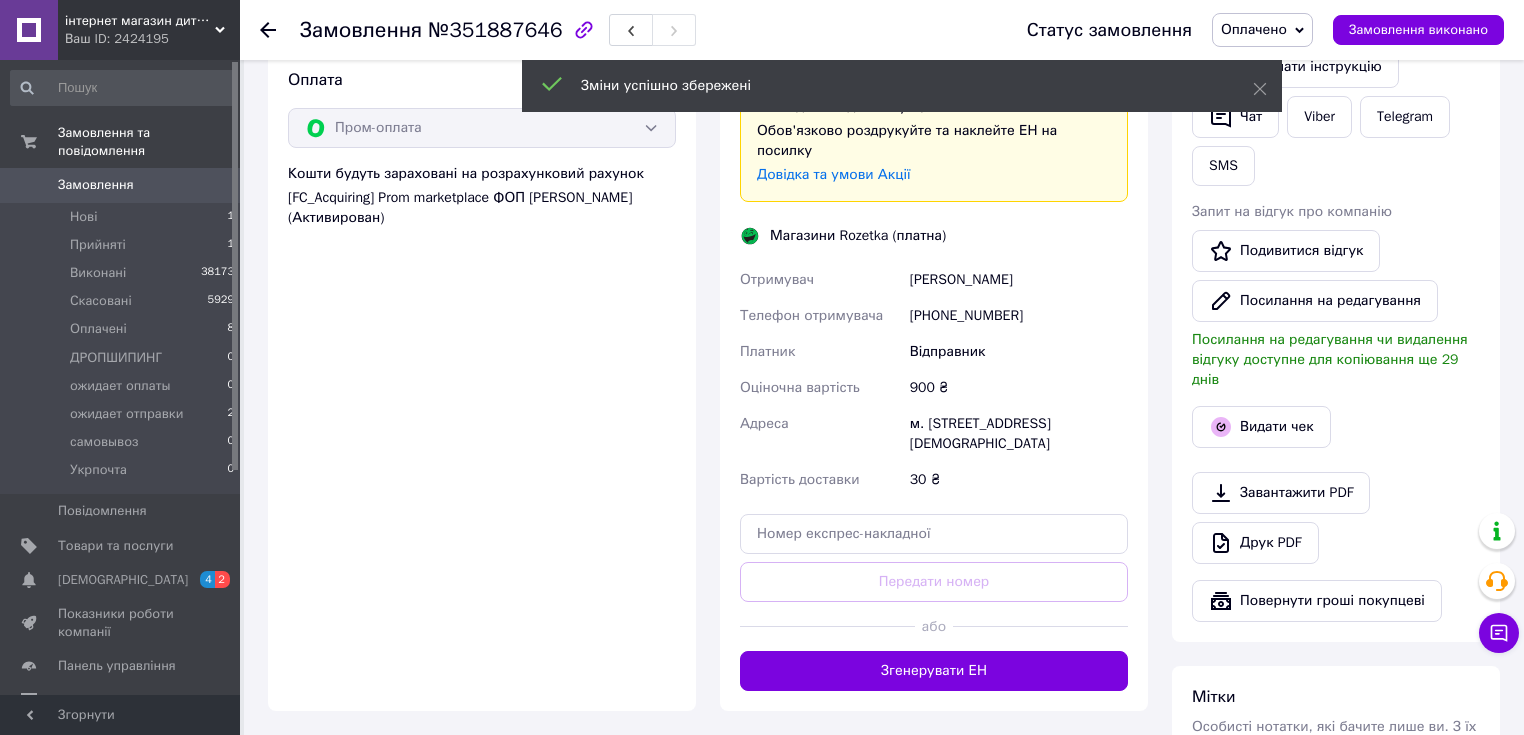 scroll, scrollTop: 733, scrollLeft: 0, axis: vertical 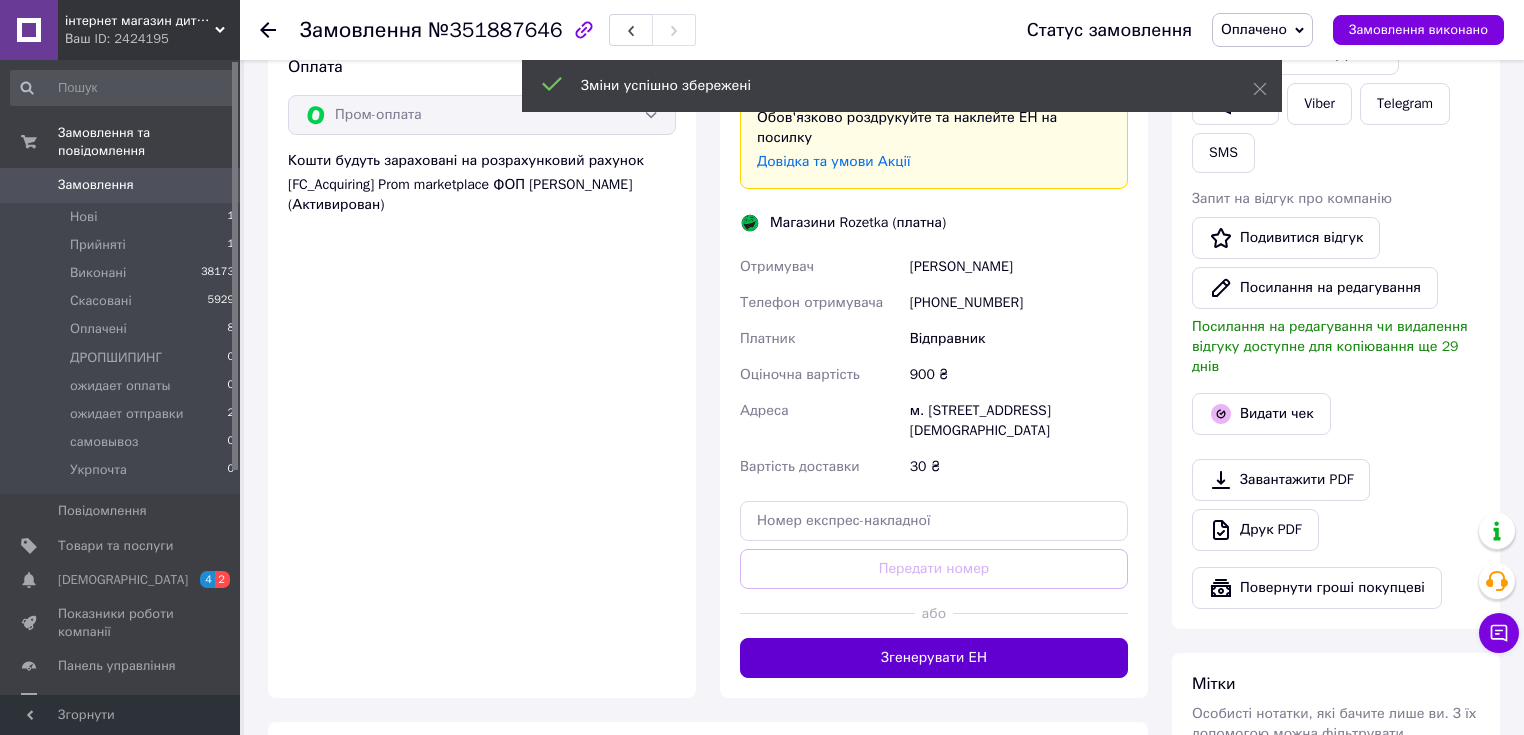 click on "Згенерувати ЕН" at bounding box center [934, 658] 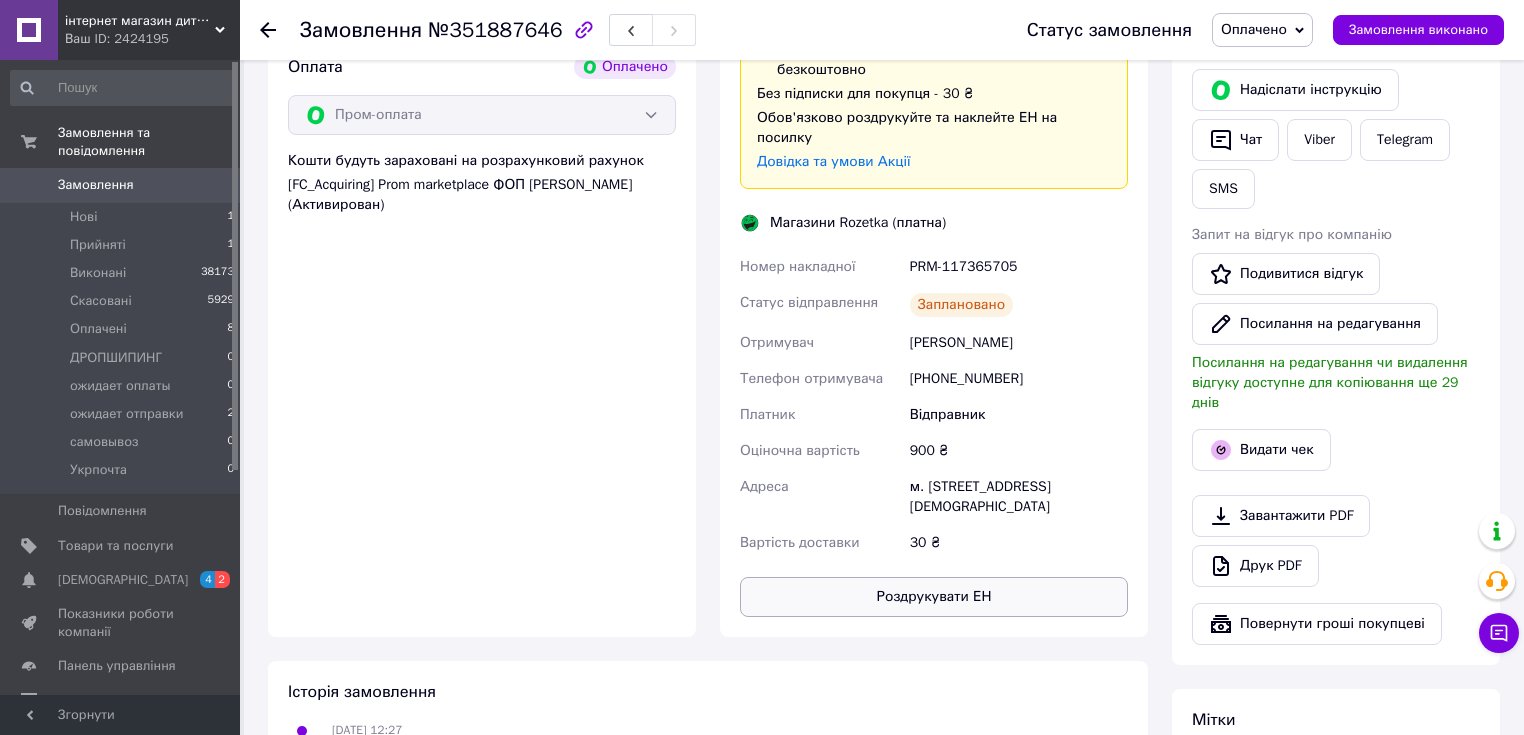 click on "Роздрукувати ЕН" at bounding box center (934, 597) 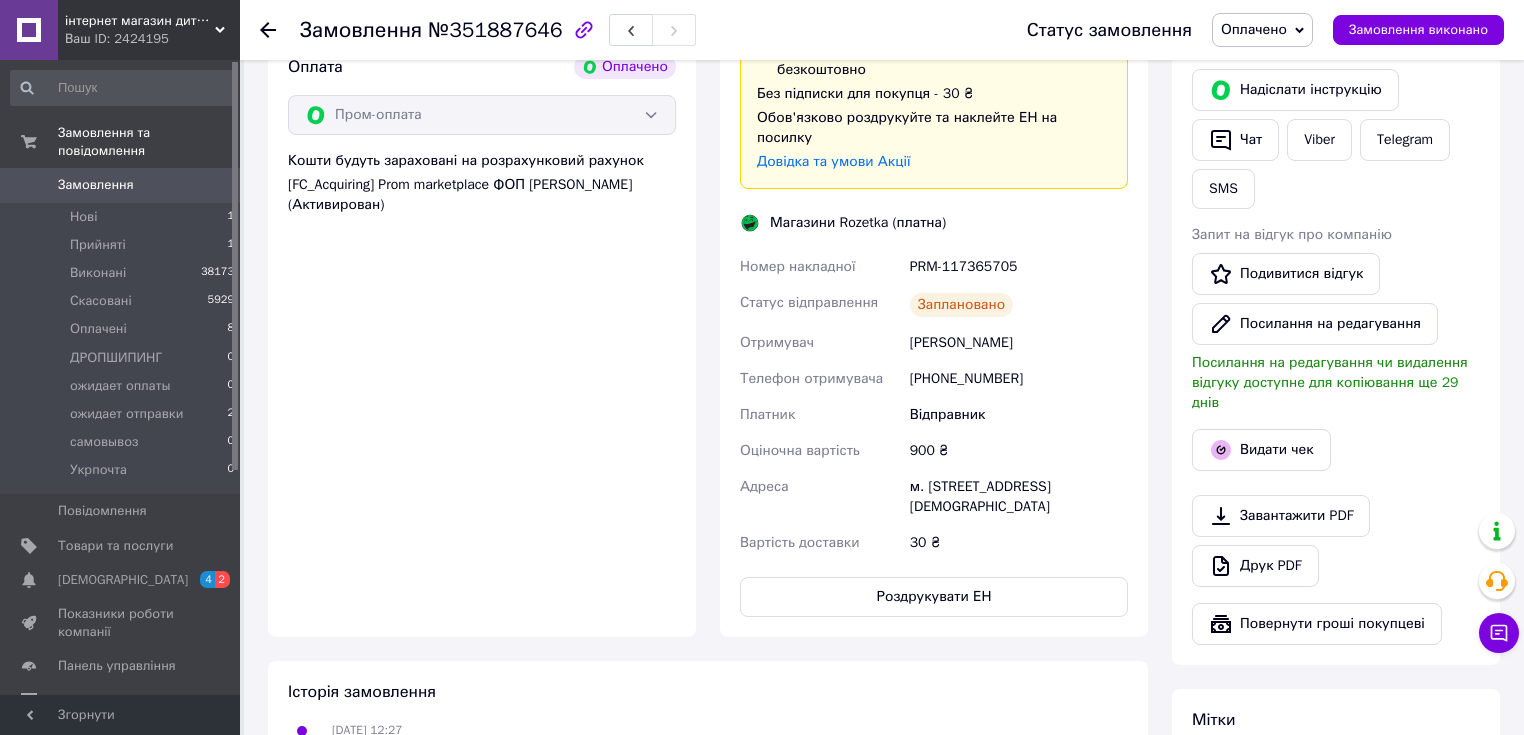 click 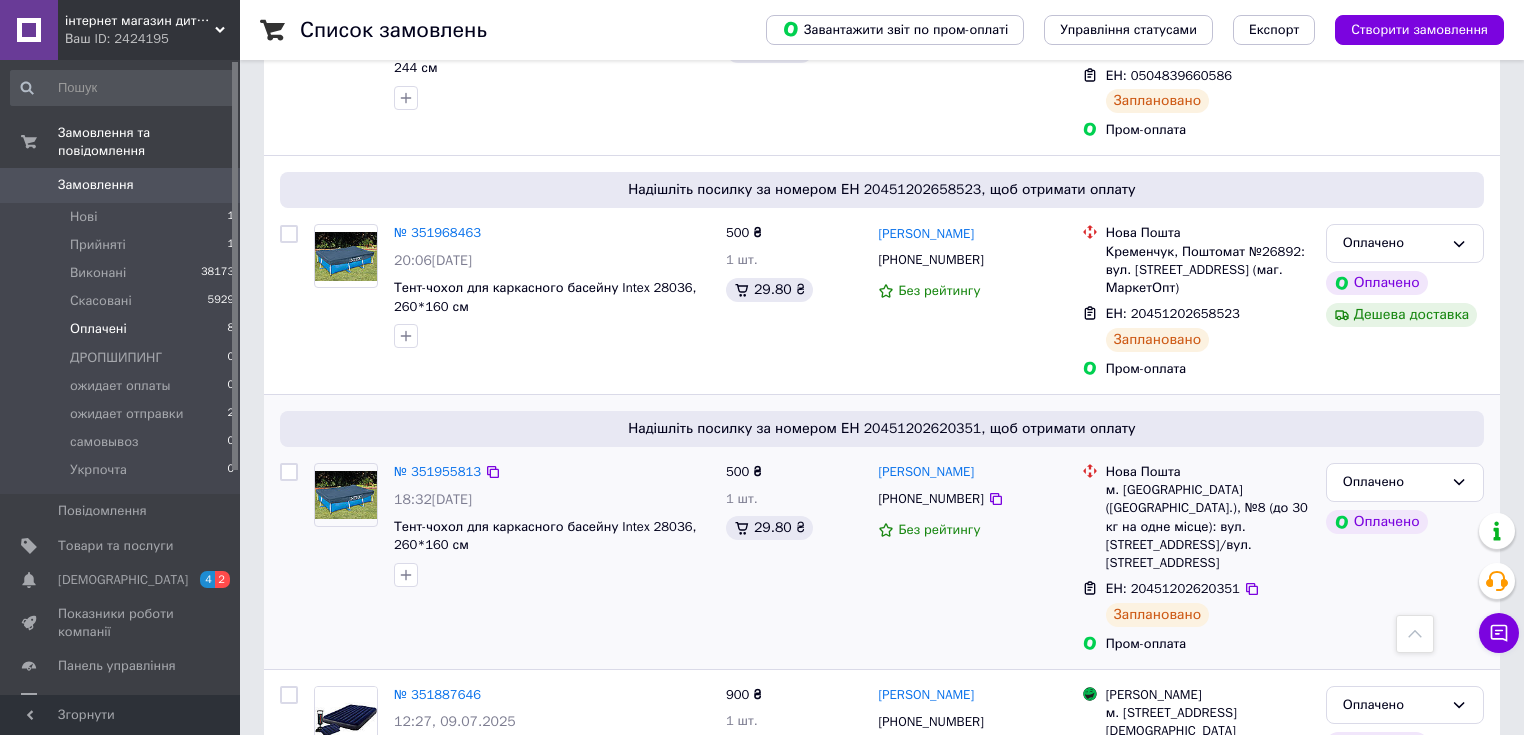 scroll, scrollTop: 1410, scrollLeft: 0, axis: vertical 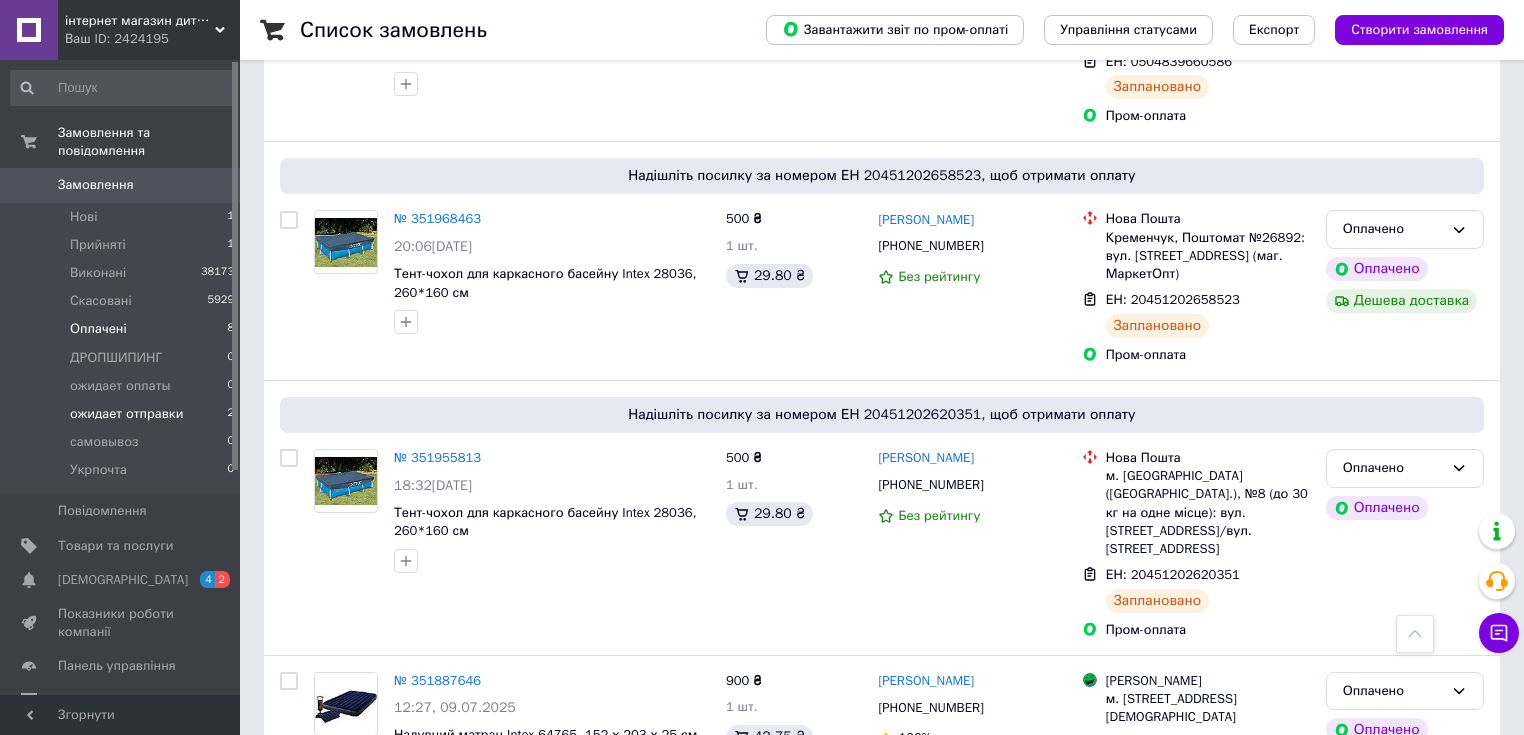 click on "ожидает отправки" at bounding box center (126, 414) 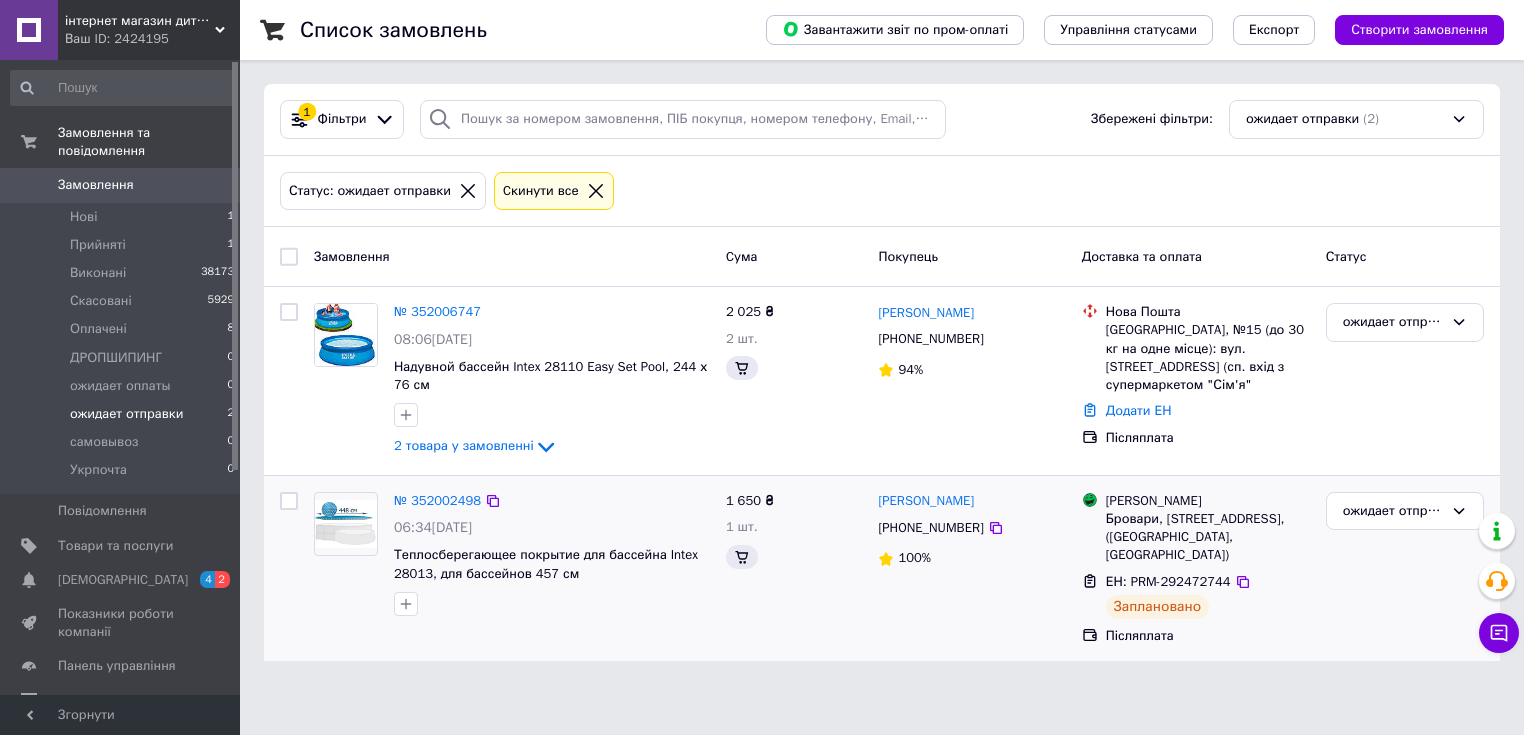 scroll, scrollTop: 0, scrollLeft: 0, axis: both 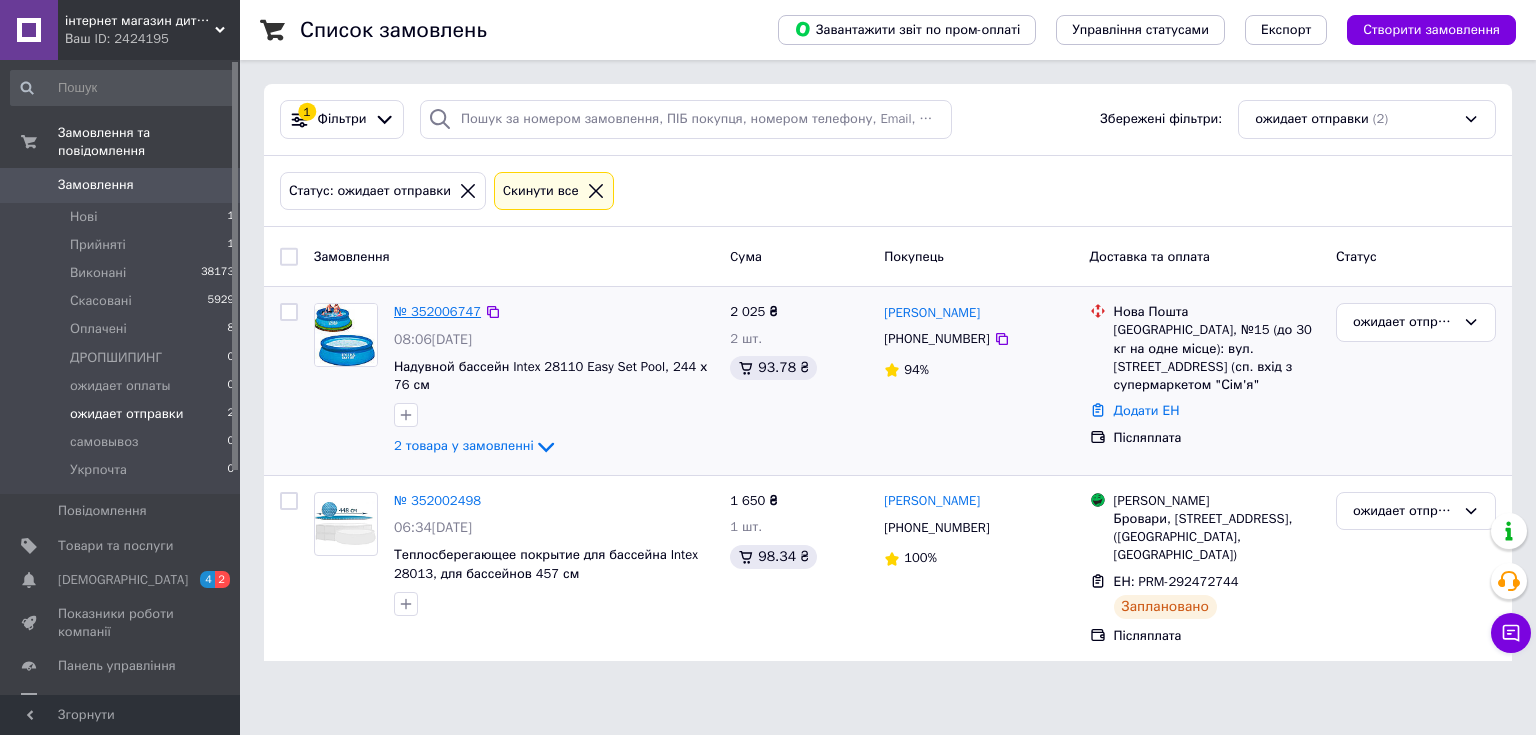 click on "№ 352006747" at bounding box center (437, 311) 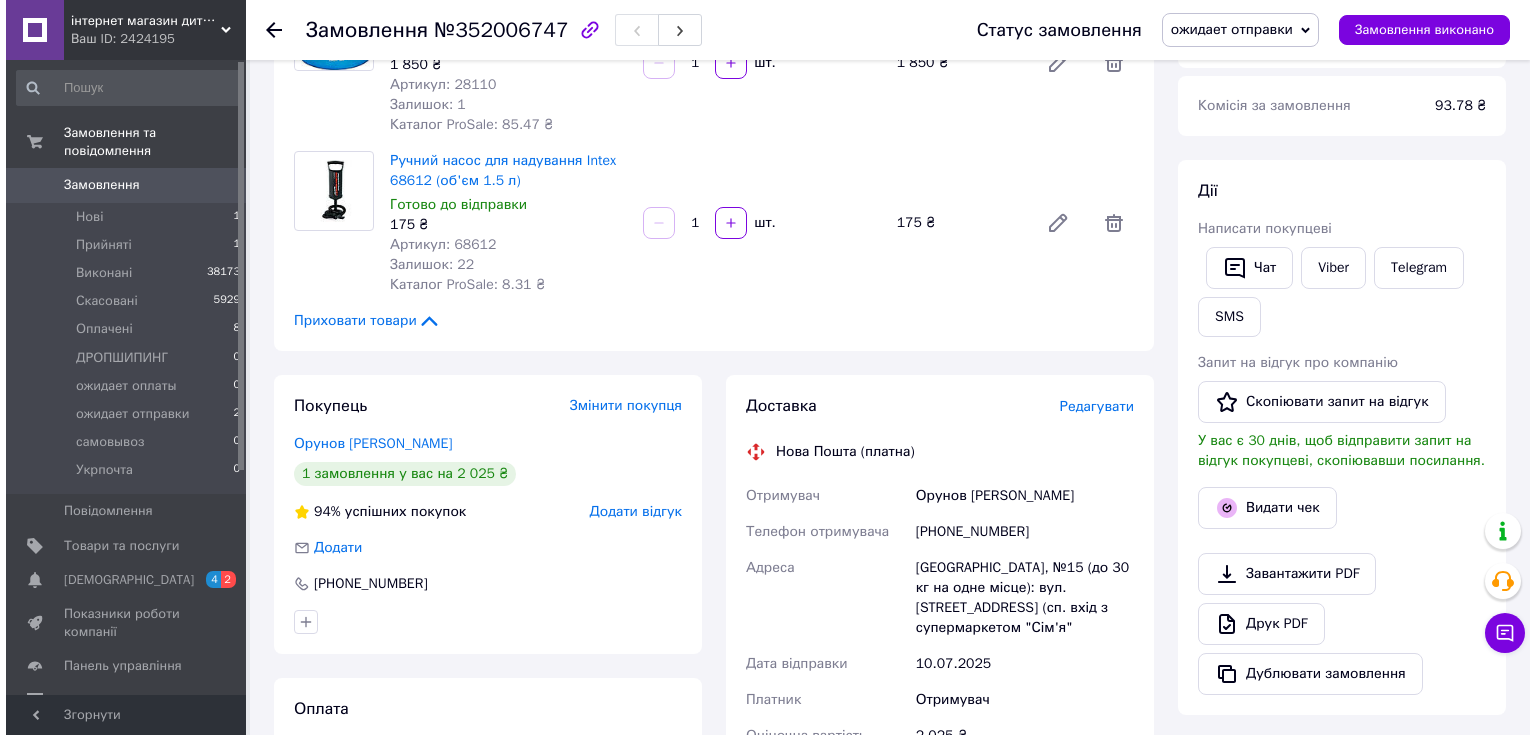 scroll, scrollTop: 320, scrollLeft: 0, axis: vertical 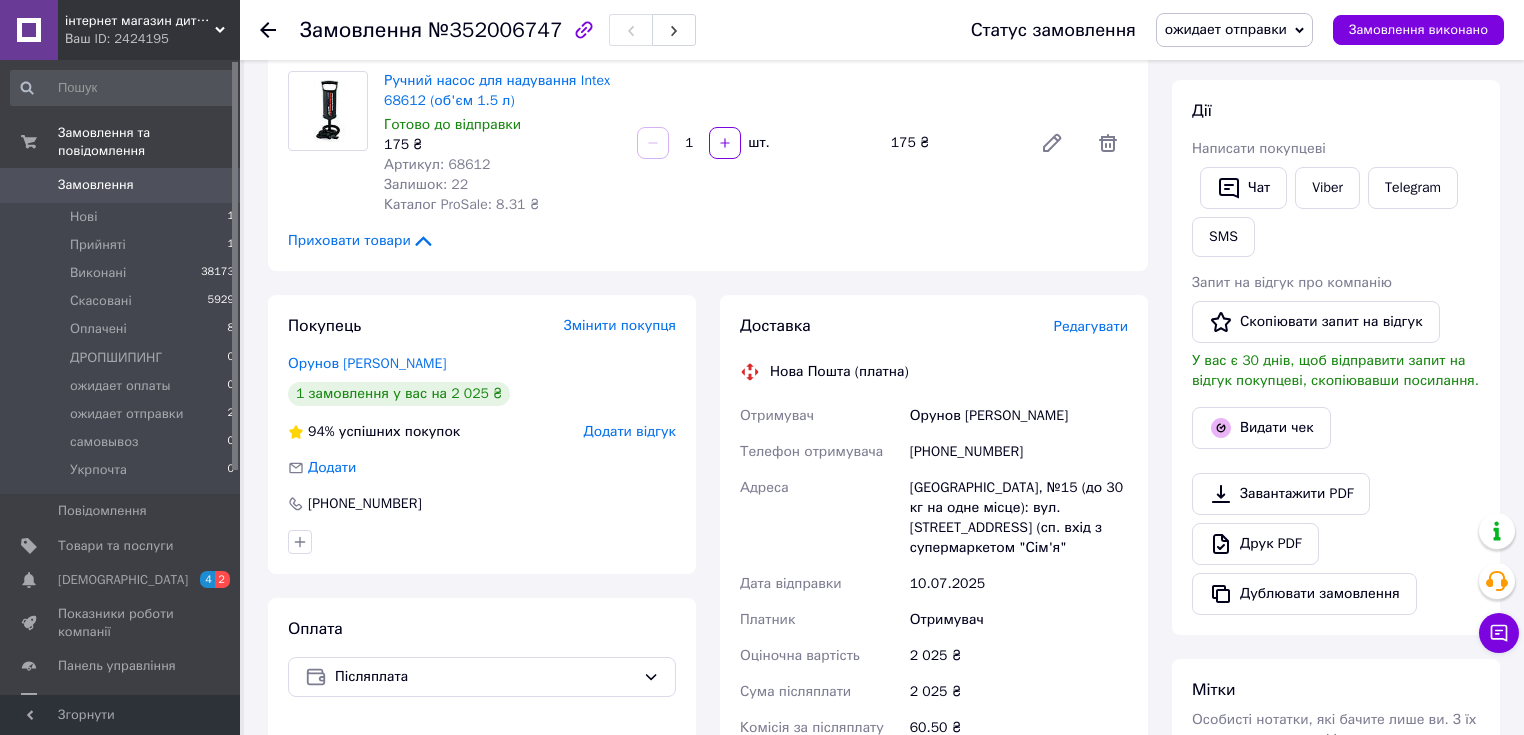 click on "Редагувати" at bounding box center [1091, 326] 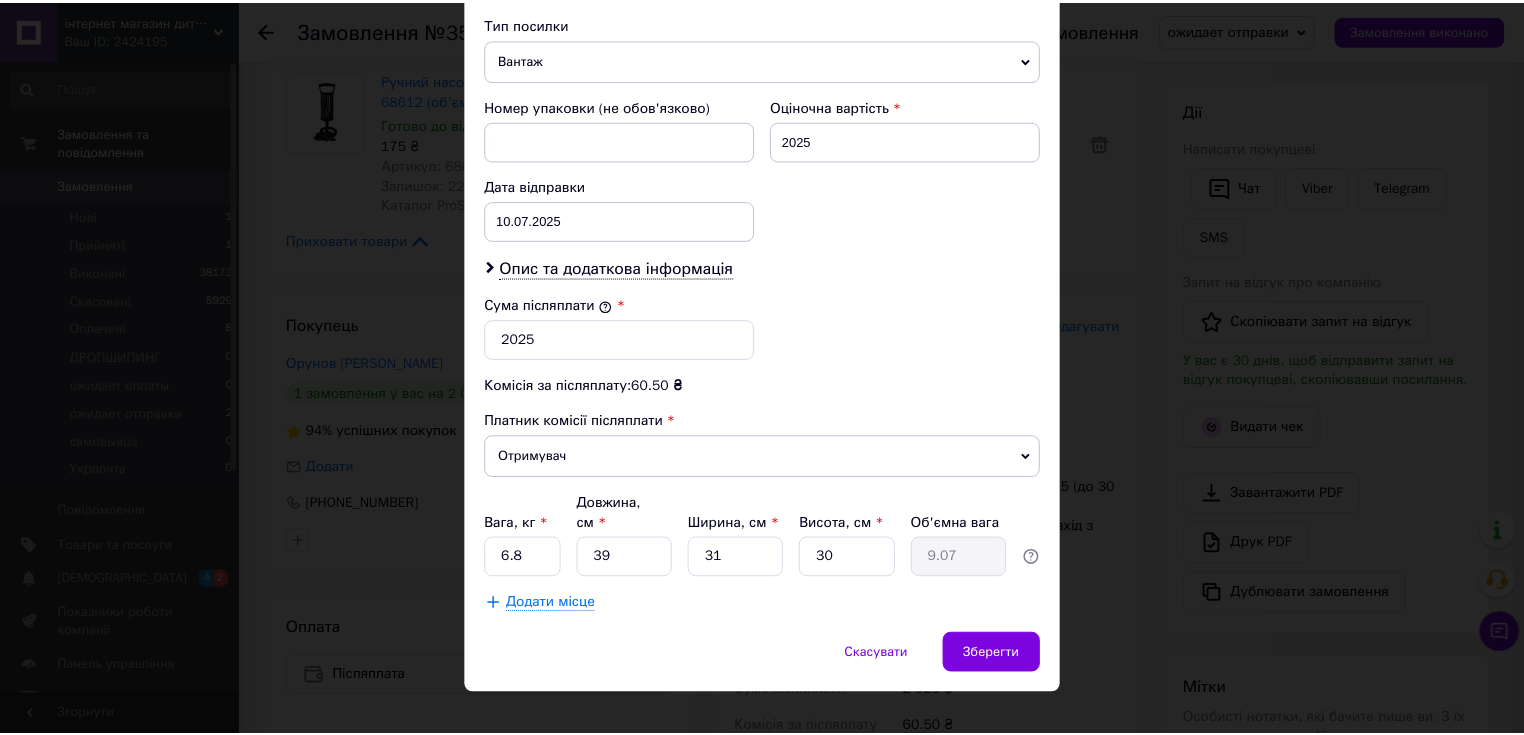 scroll, scrollTop: 806, scrollLeft: 0, axis: vertical 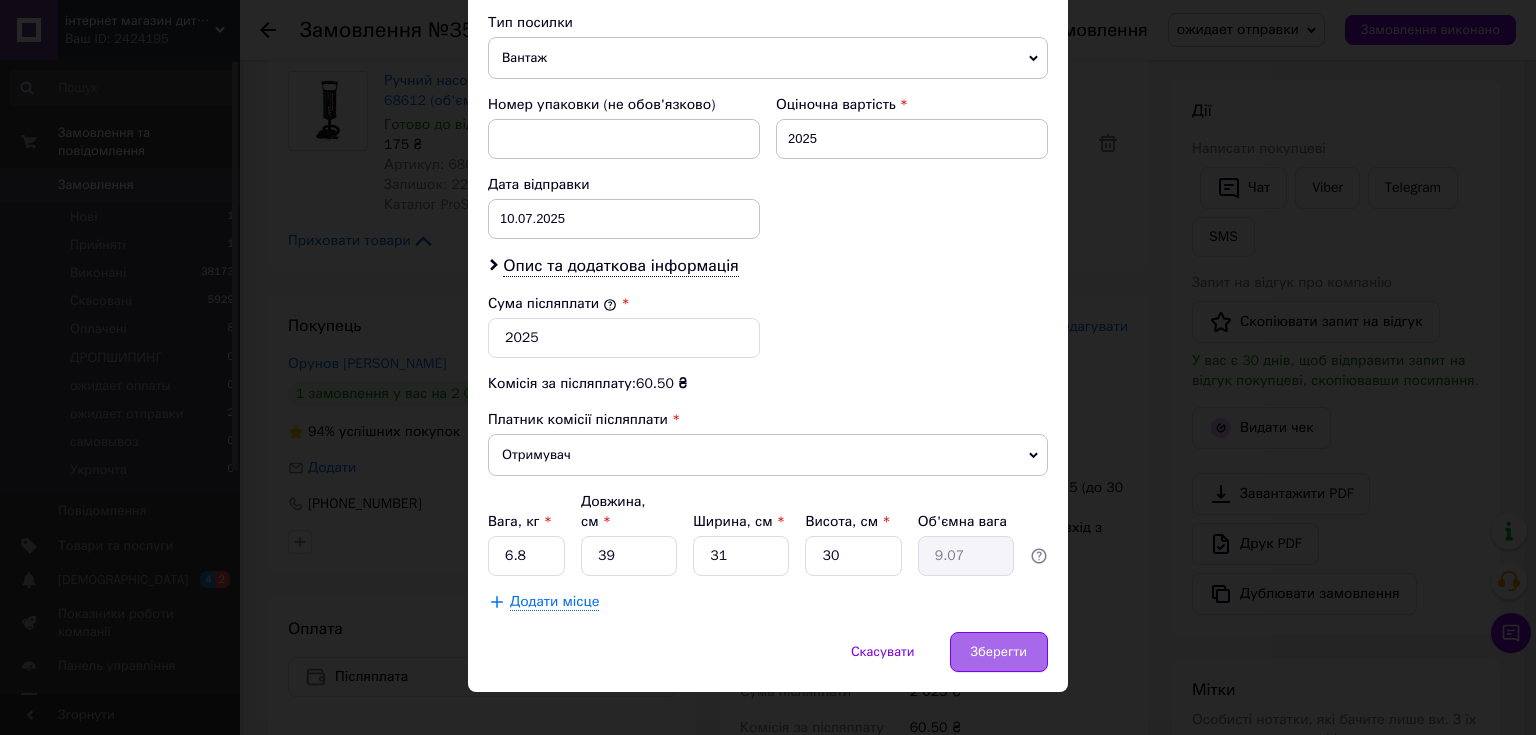 click on "Зберегти" at bounding box center (999, 652) 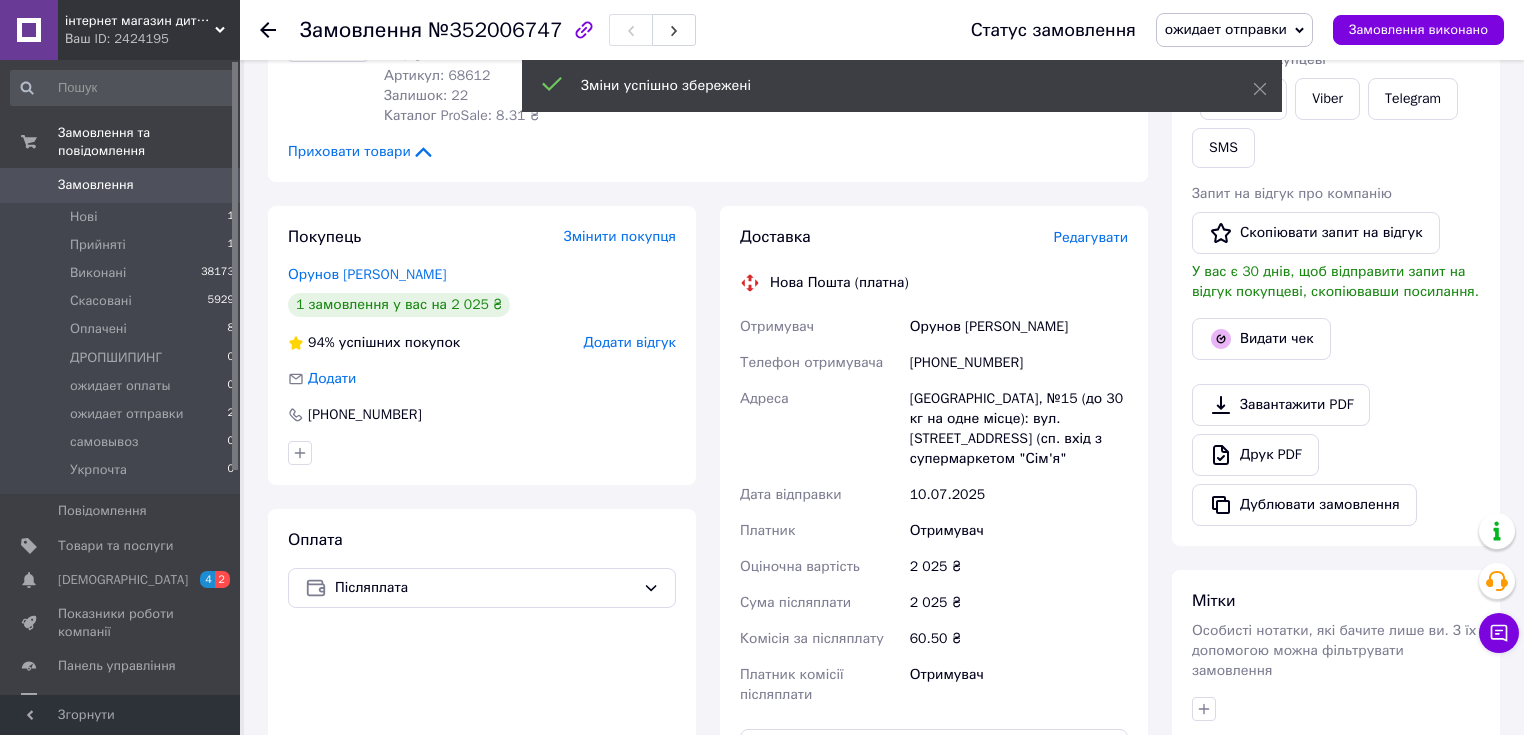 scroll, scrollTop: 640, scrollLeft: 0, axis: vertical 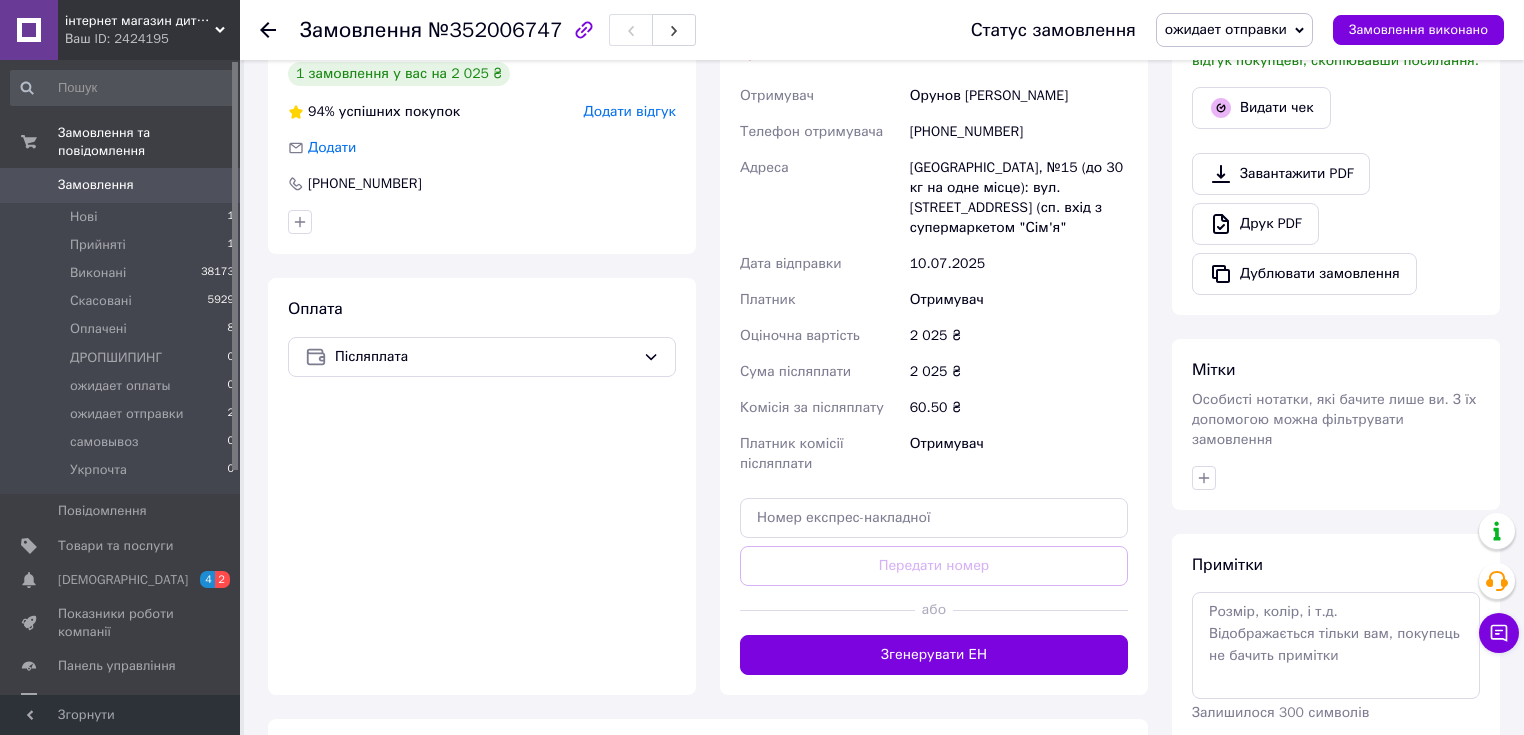 click on "Згенерувати ЕН" at bounding box center [934, 655] 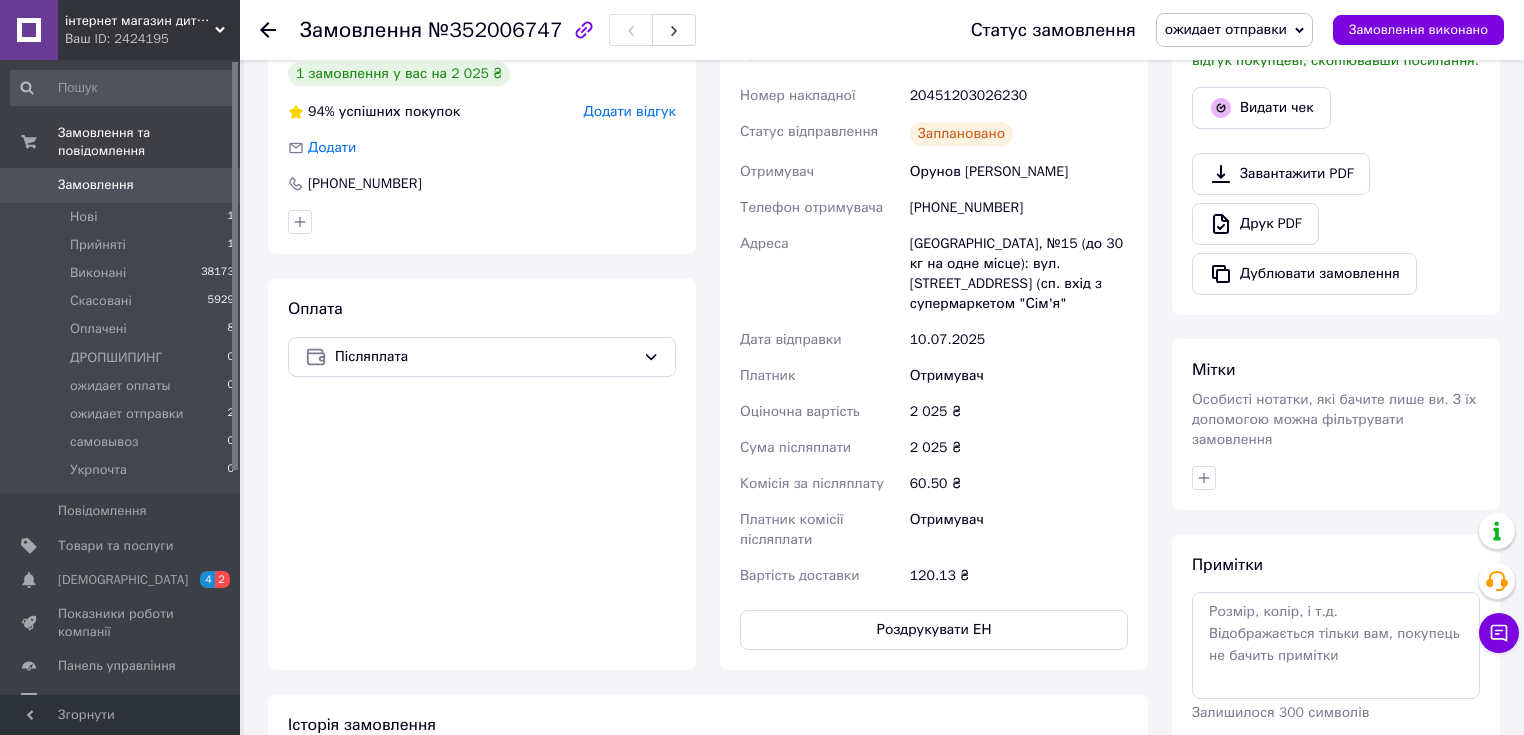 click on "Замовлення №352006747 Статус замовлення ожидает отправки [PERSON_NAME] Виконано Скасовано Оплачено ДРОПШИПИНГ ожидает оплаты самовывоз Укрпочта Замовлення виконано" at bounding box center [882, 30] 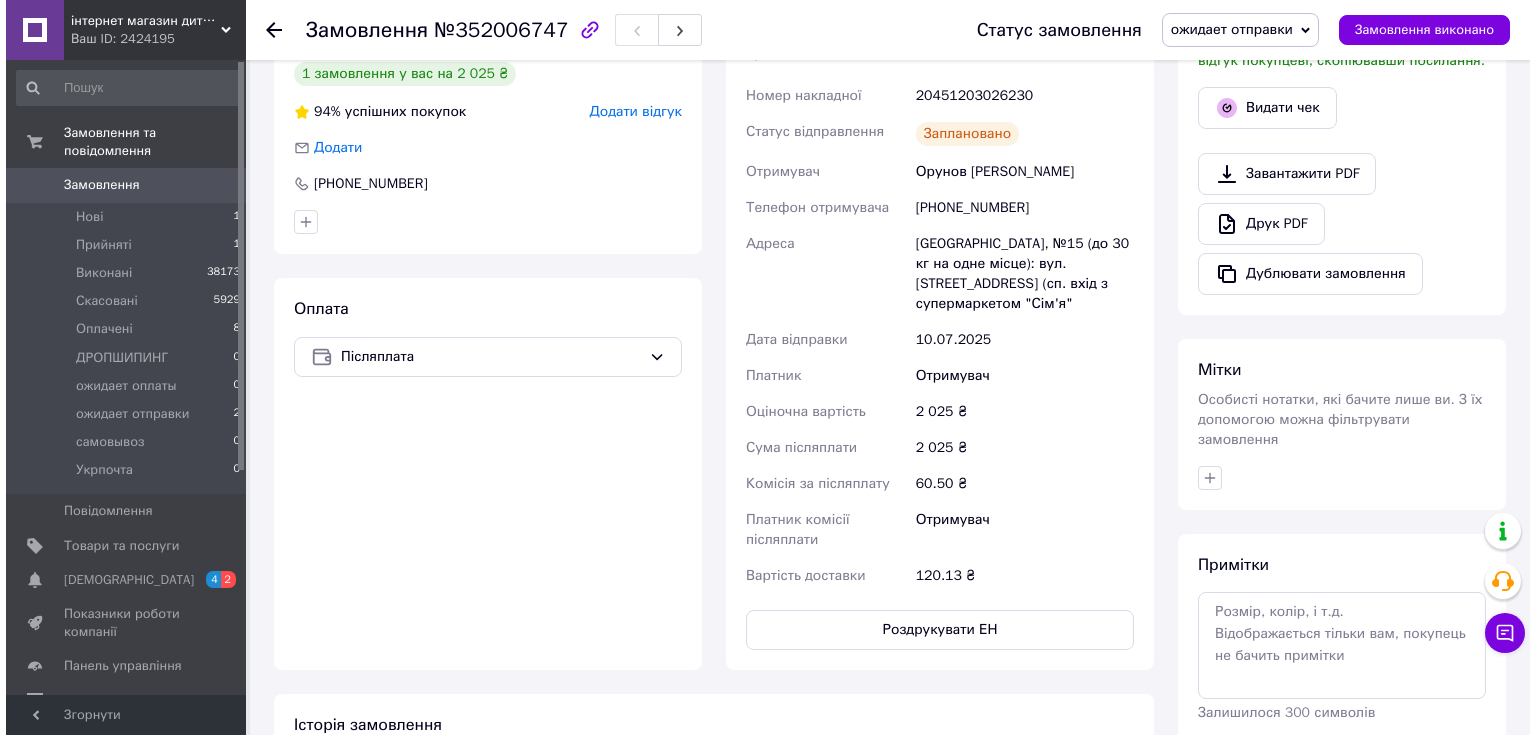 scroll, scrollTop: 0, scrollLeft: 0, axis: both 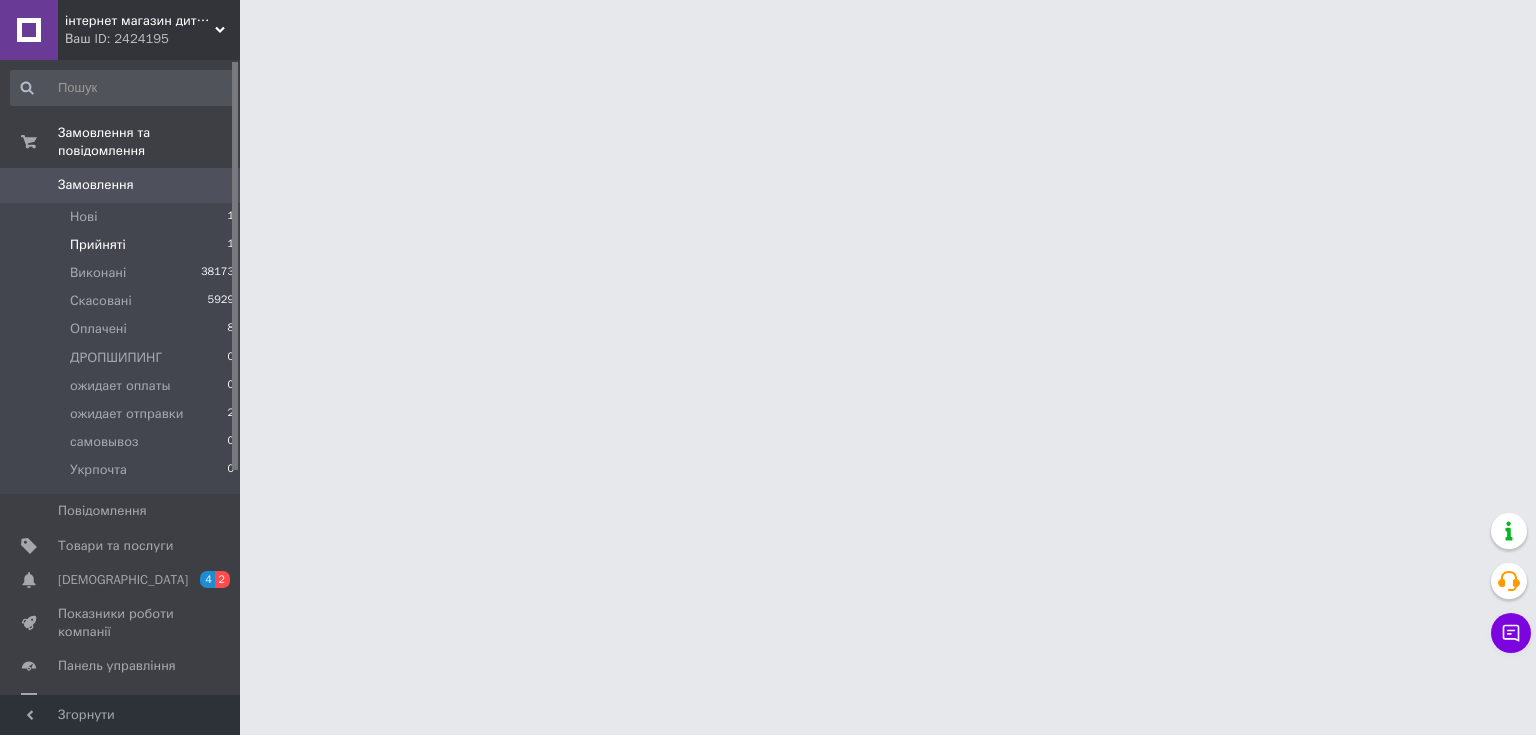 click on "Прийняті 1" at bounding box center [123, 245] 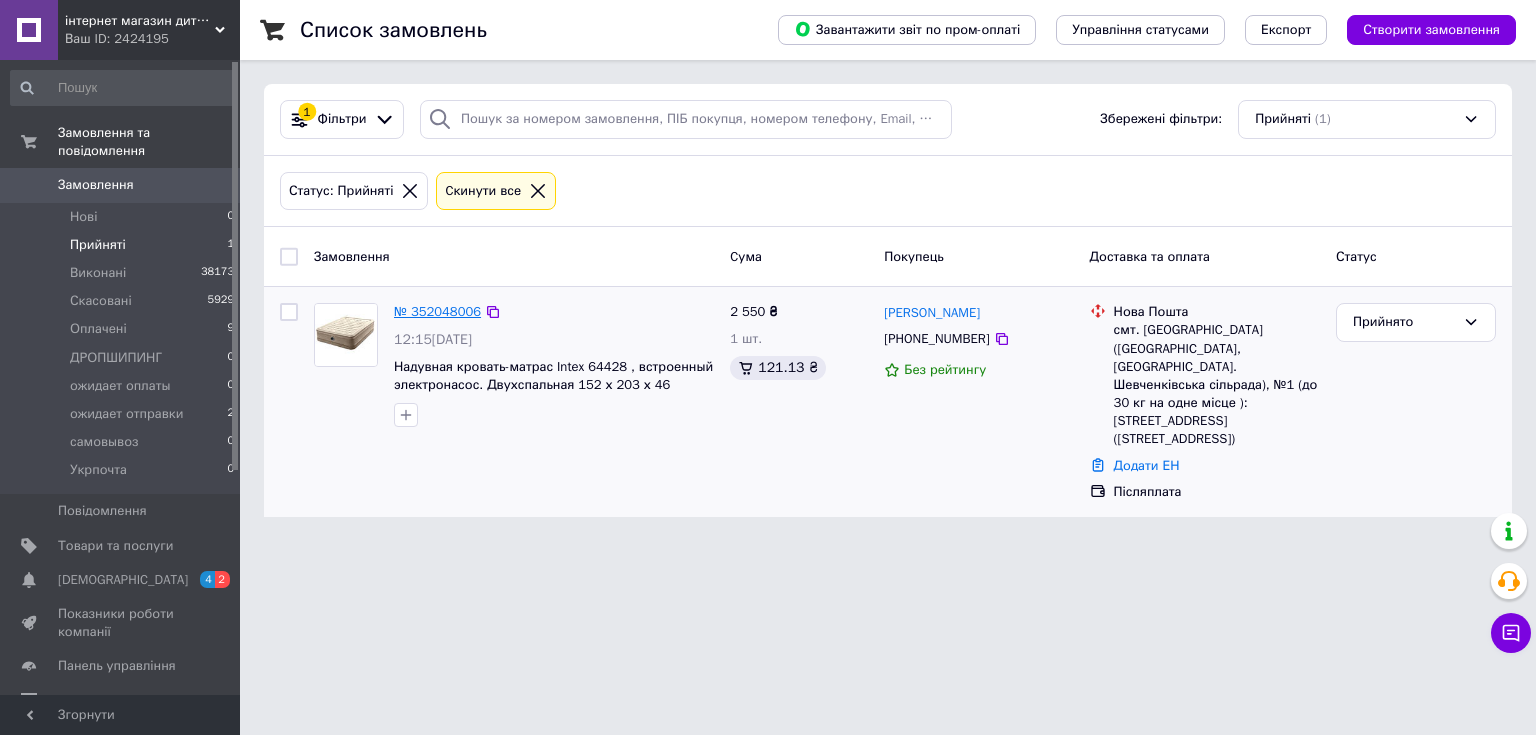 click on "№ 352048006" at bounding box center (437, 311) 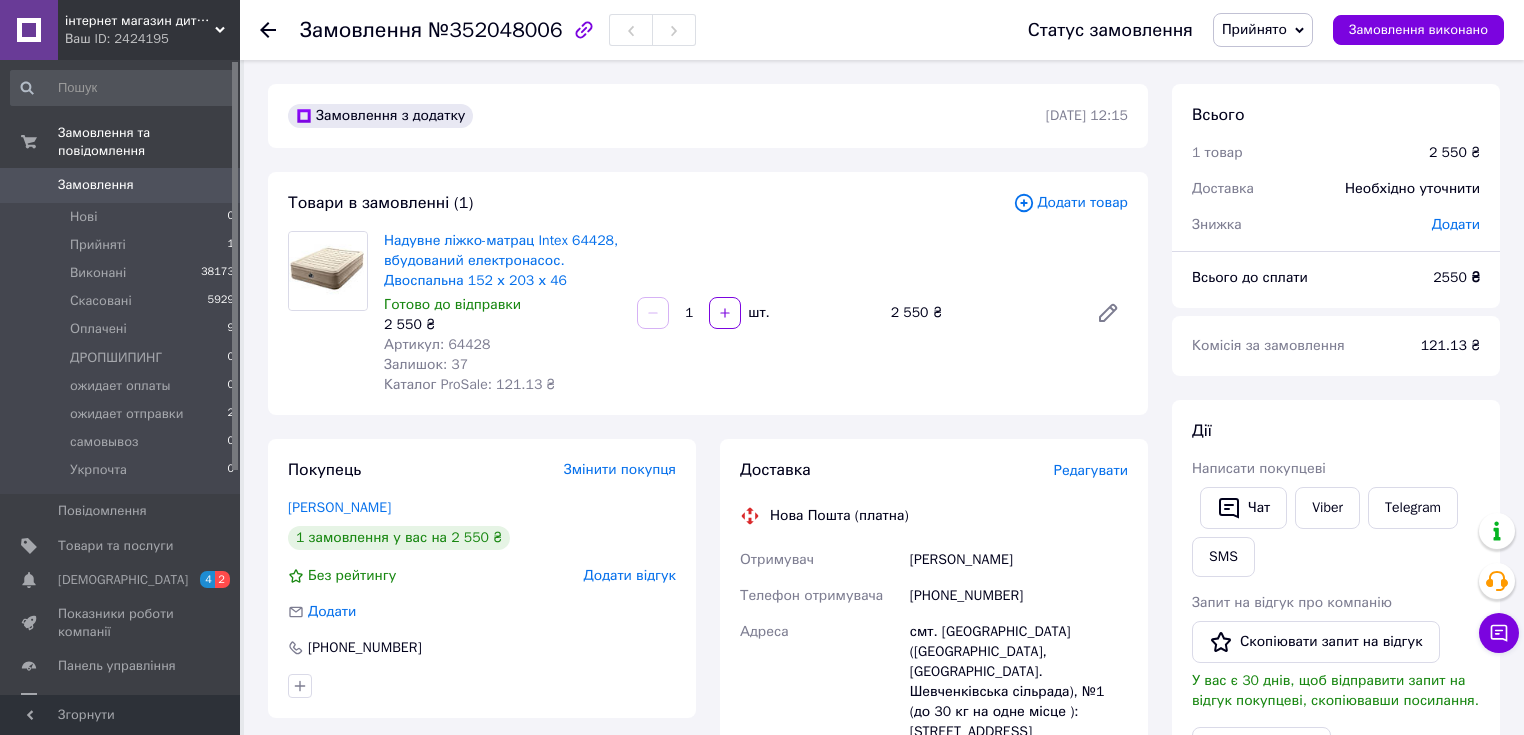 click on "Редагувати" at bounding box center (1091, 470) 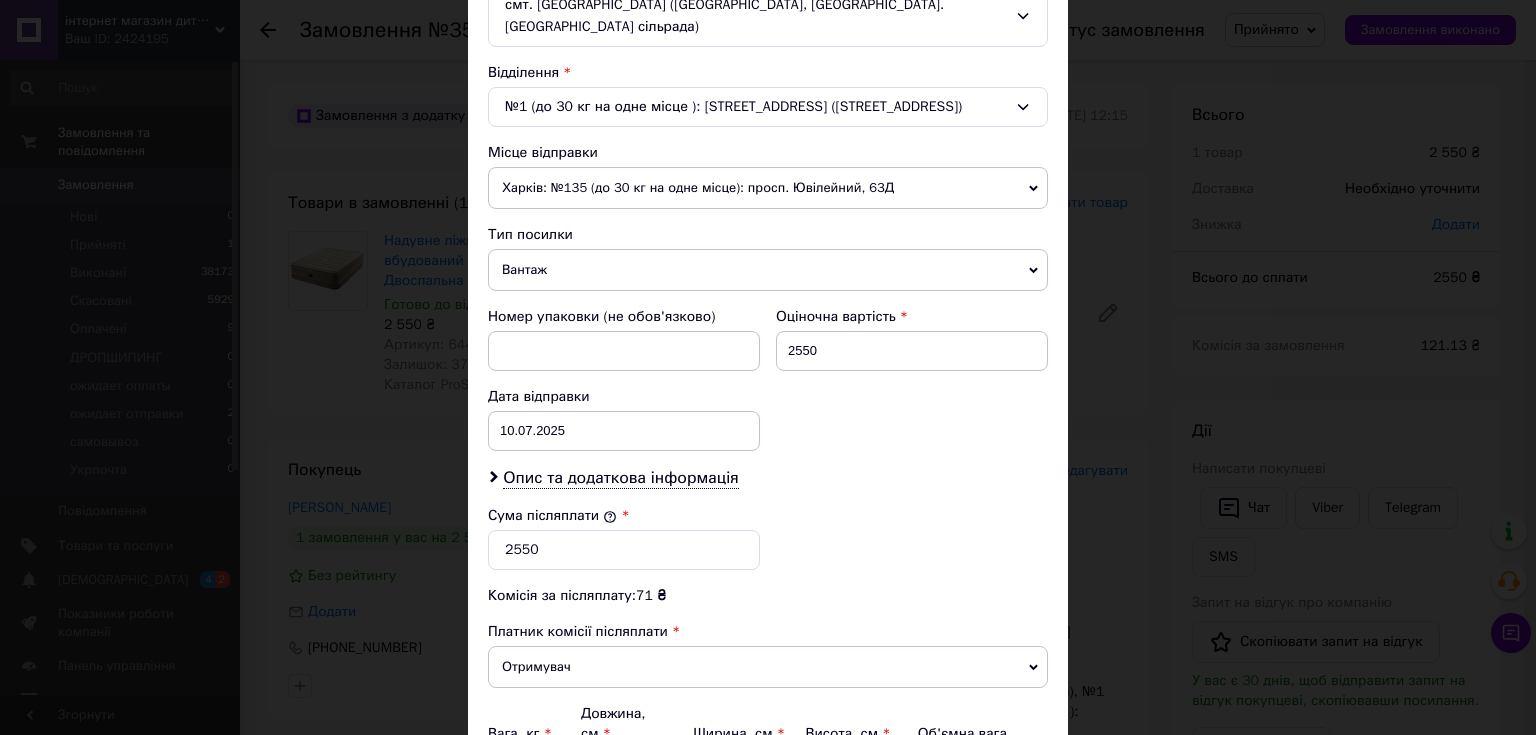 scroll, scrollTop: 720, scrollLeft: 0, axis: vertical 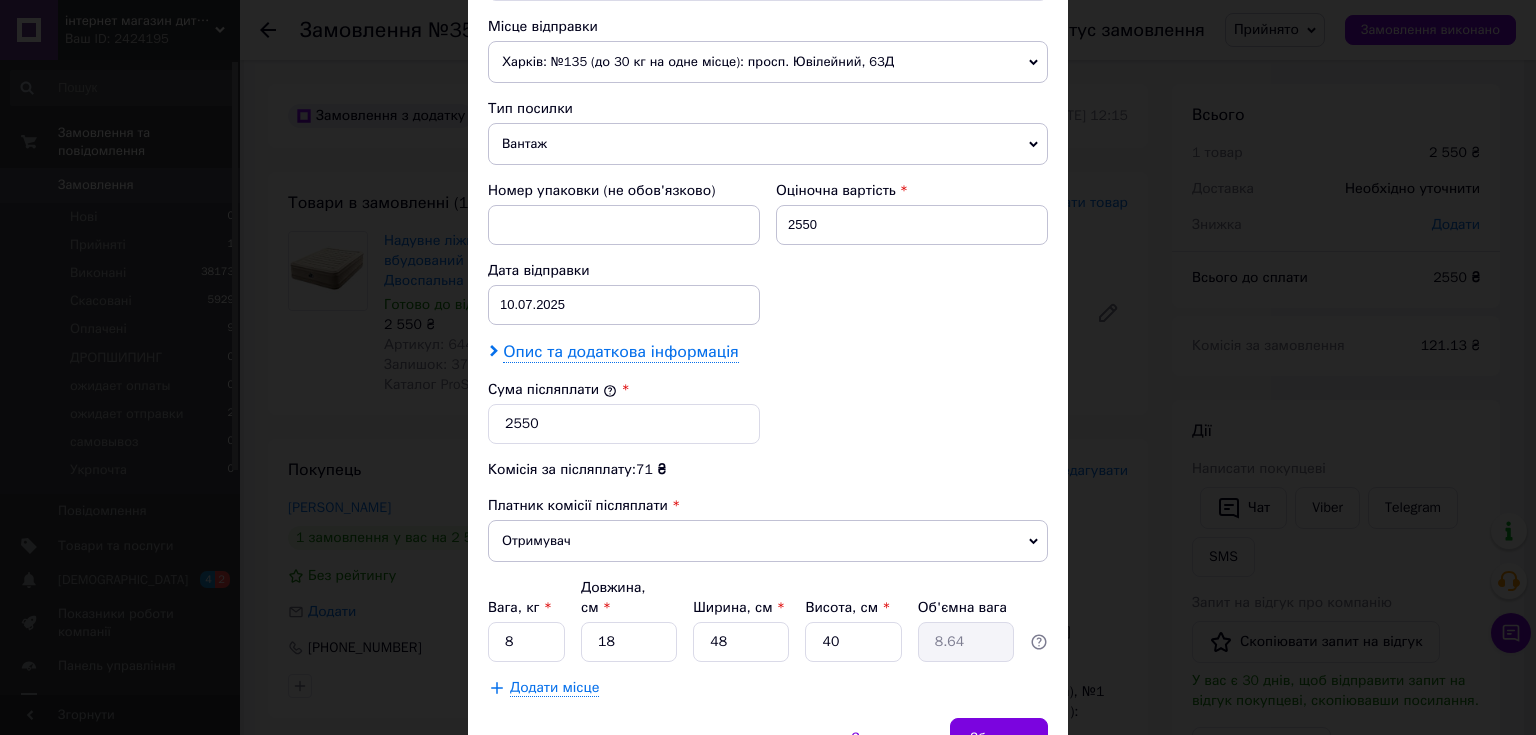 click on "Опис та додаткова інформація" at bounding box center [620, 352] 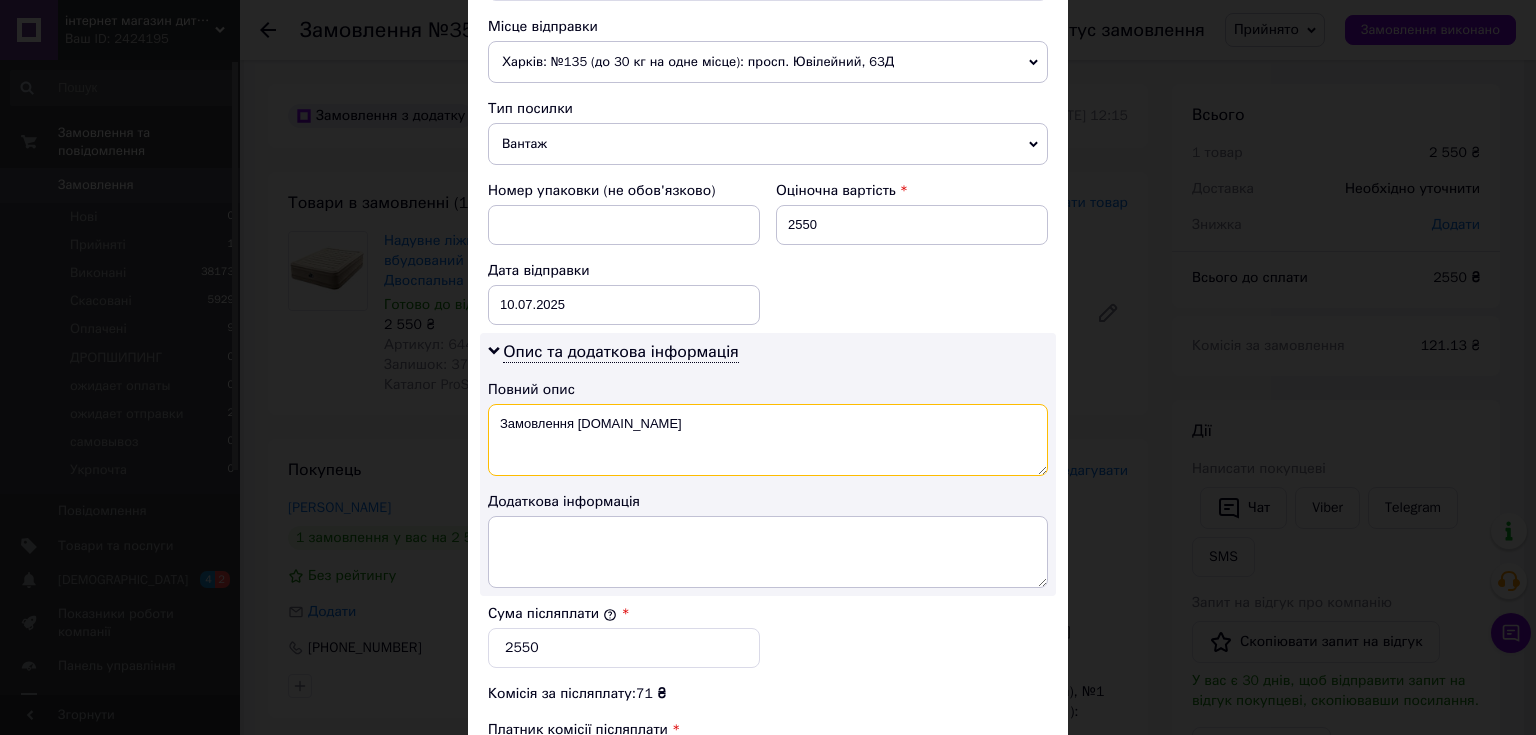 drag, startPoint x: 490, startPoint y: 391, endPoint x: 641, endPoint y: 417, distance: 153.22206 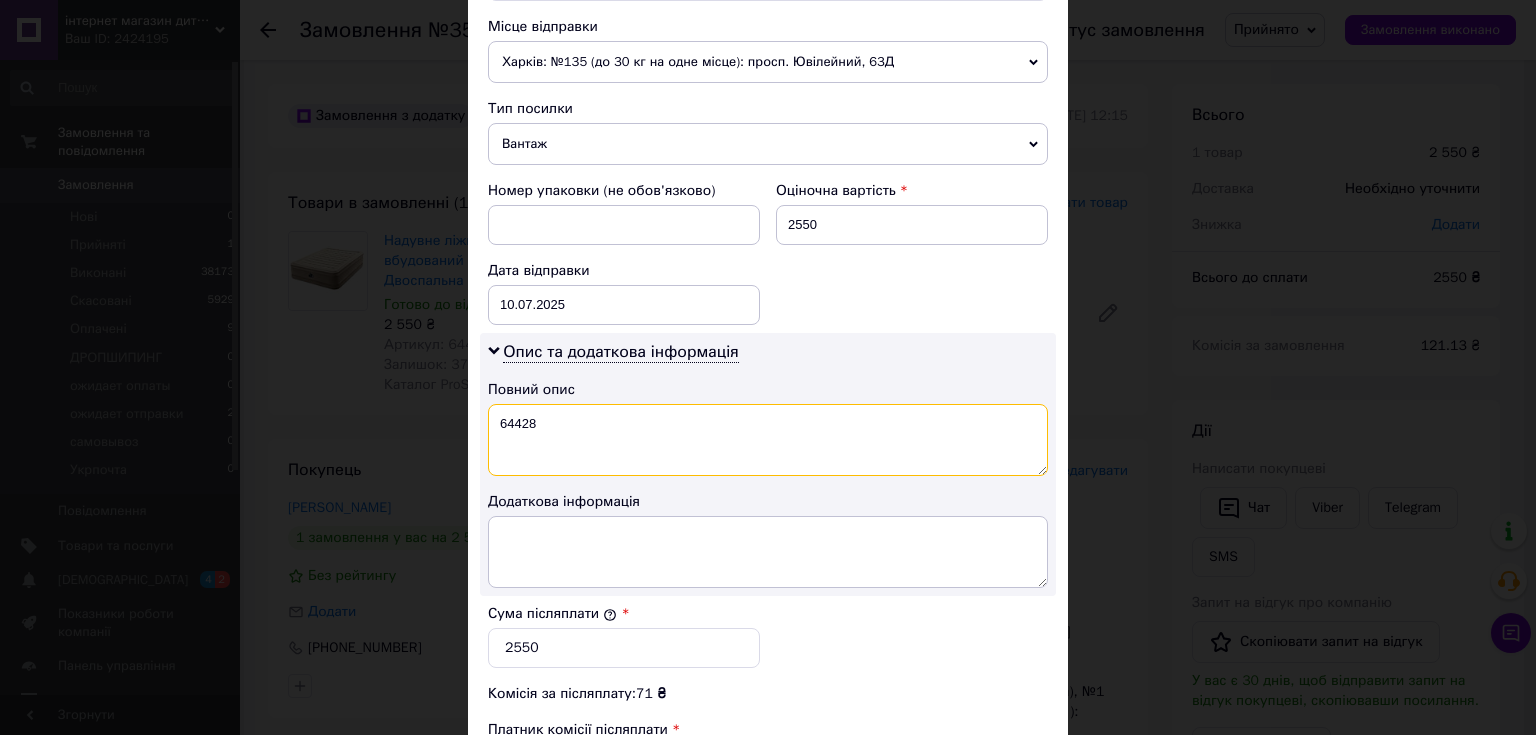 type on "64428" 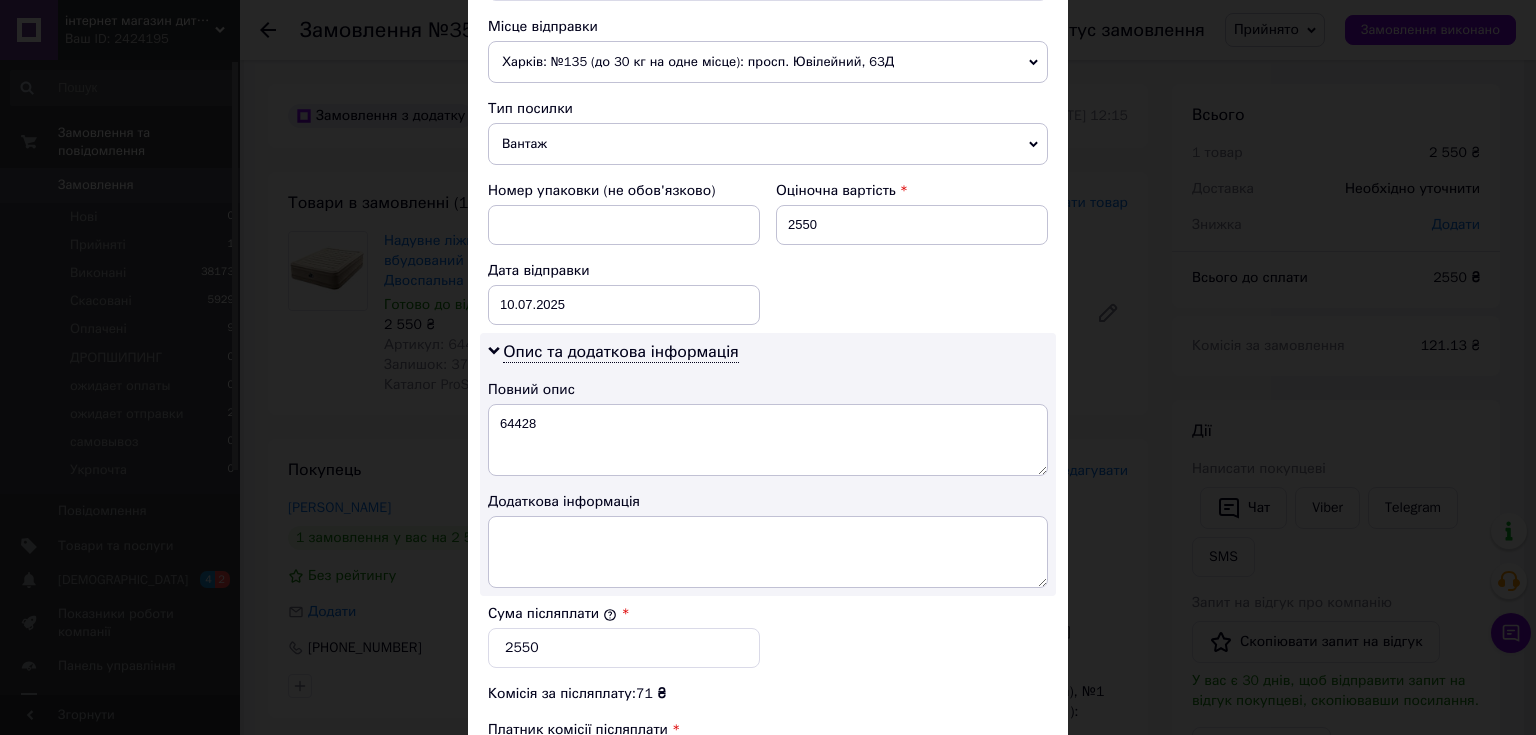 click on "Сума післяплати     *" at bounding box center (624, 614) 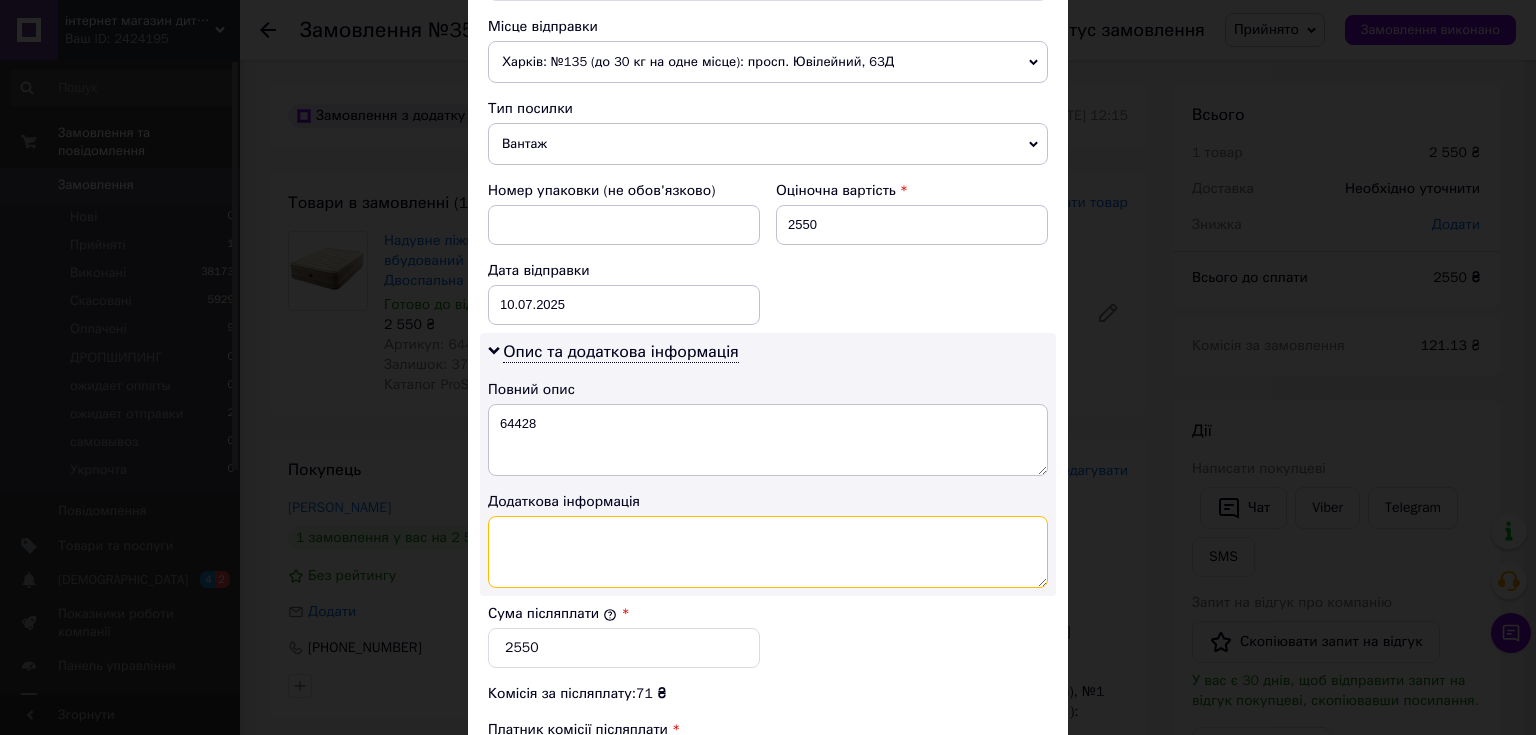 click at bounding box center (768, 552) 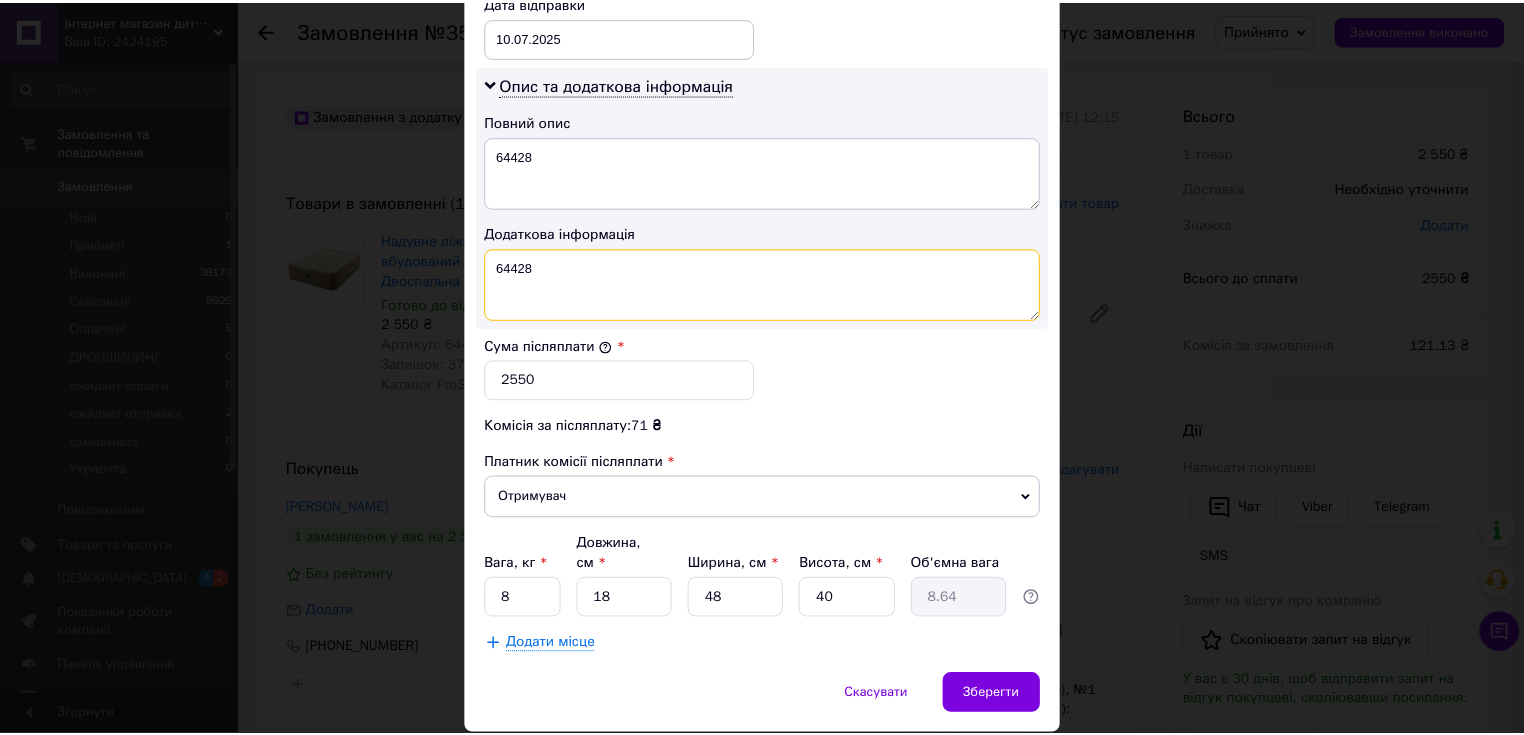 scroll, scrollTop: 1008, scrollLeft: 0, axis: vertical 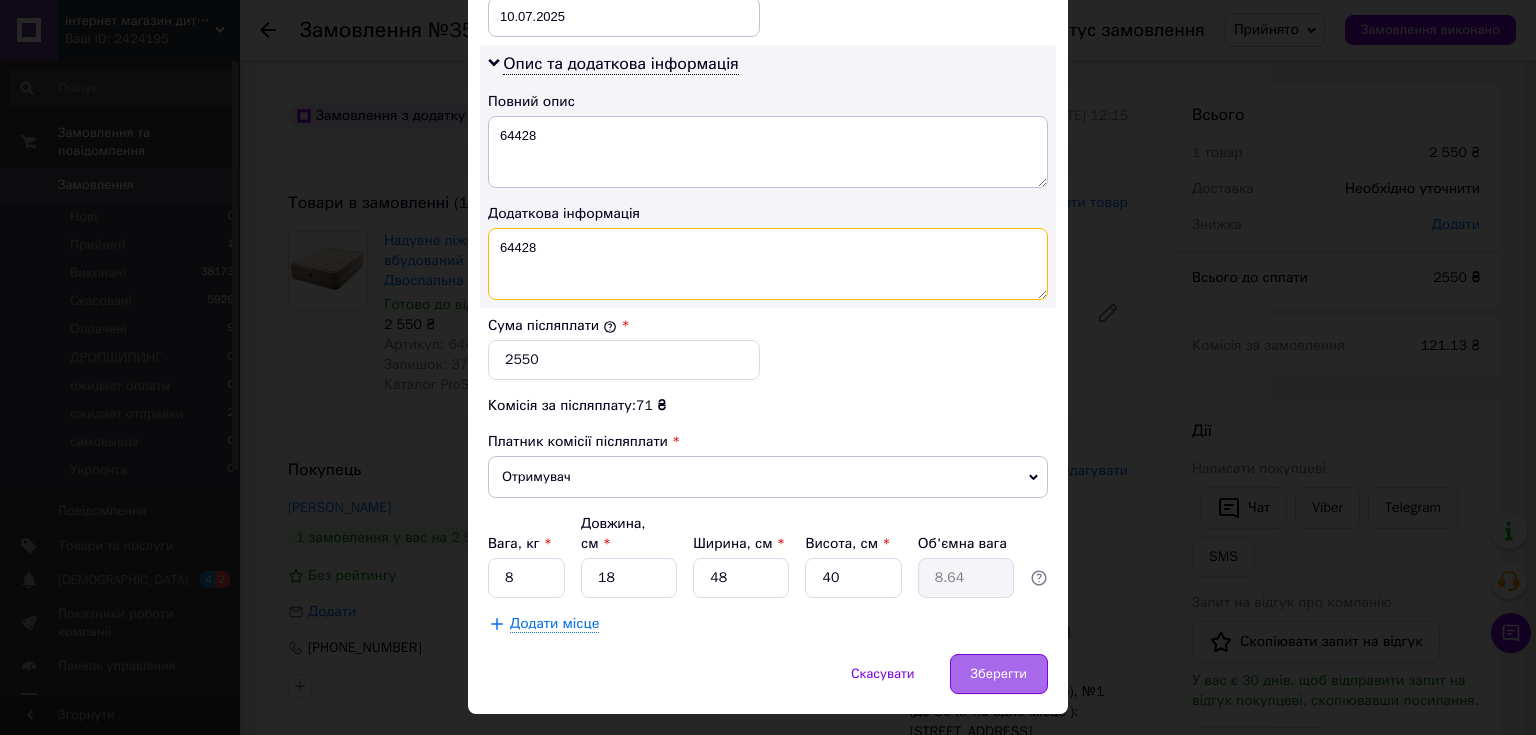 type on "64428" 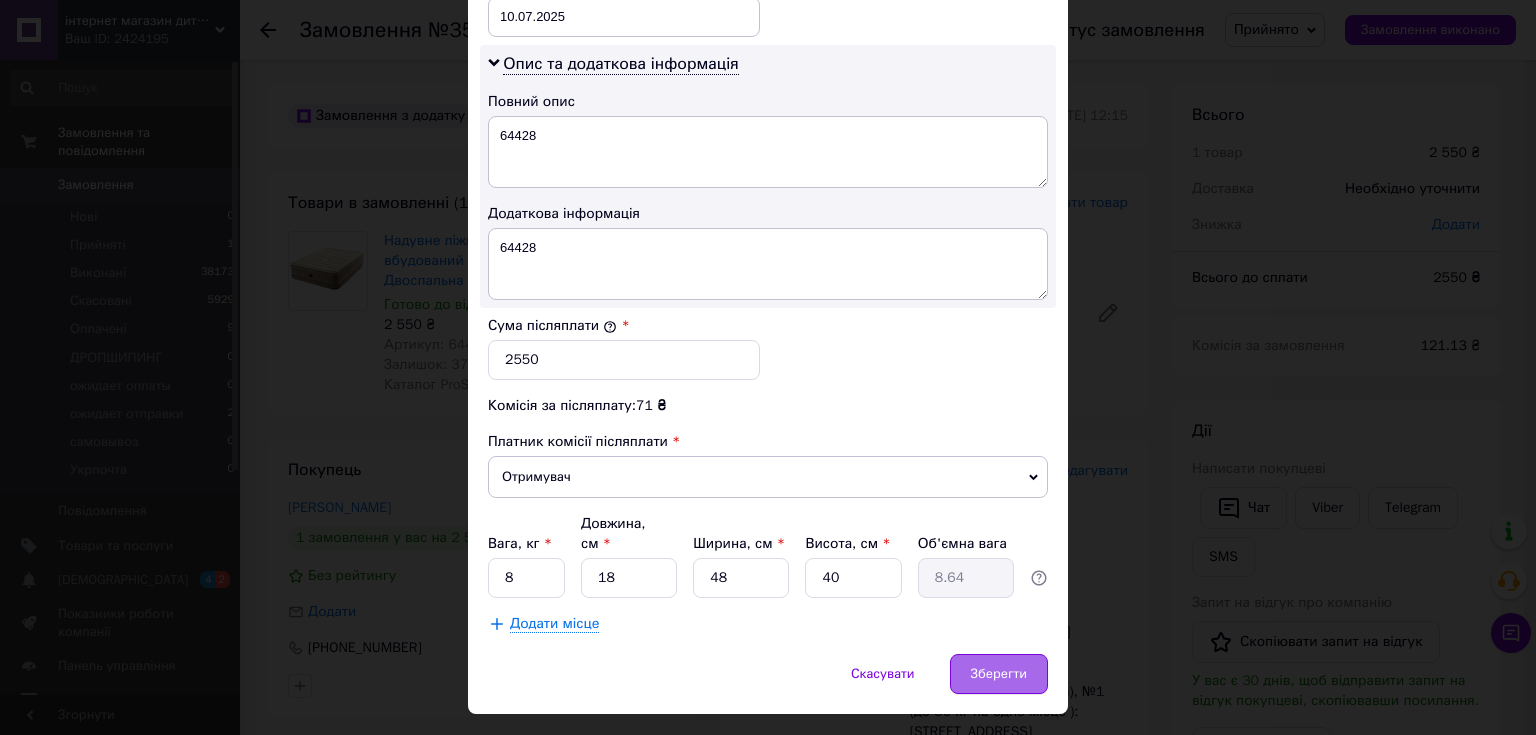 click on "Зберегти" at bounding box center (999, 674) 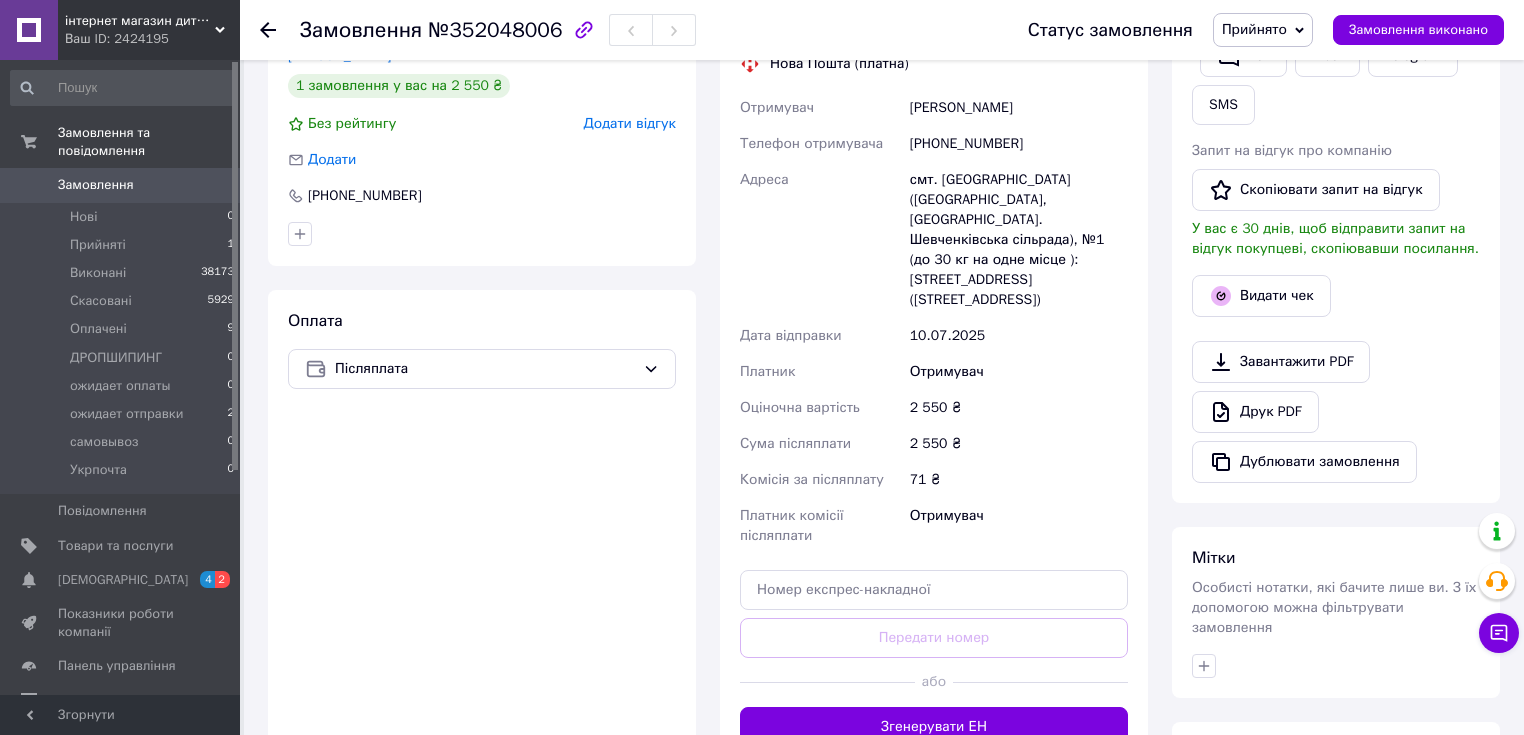 scroll, scrollTop: 480, scrollLeft: 0, axis: vertical 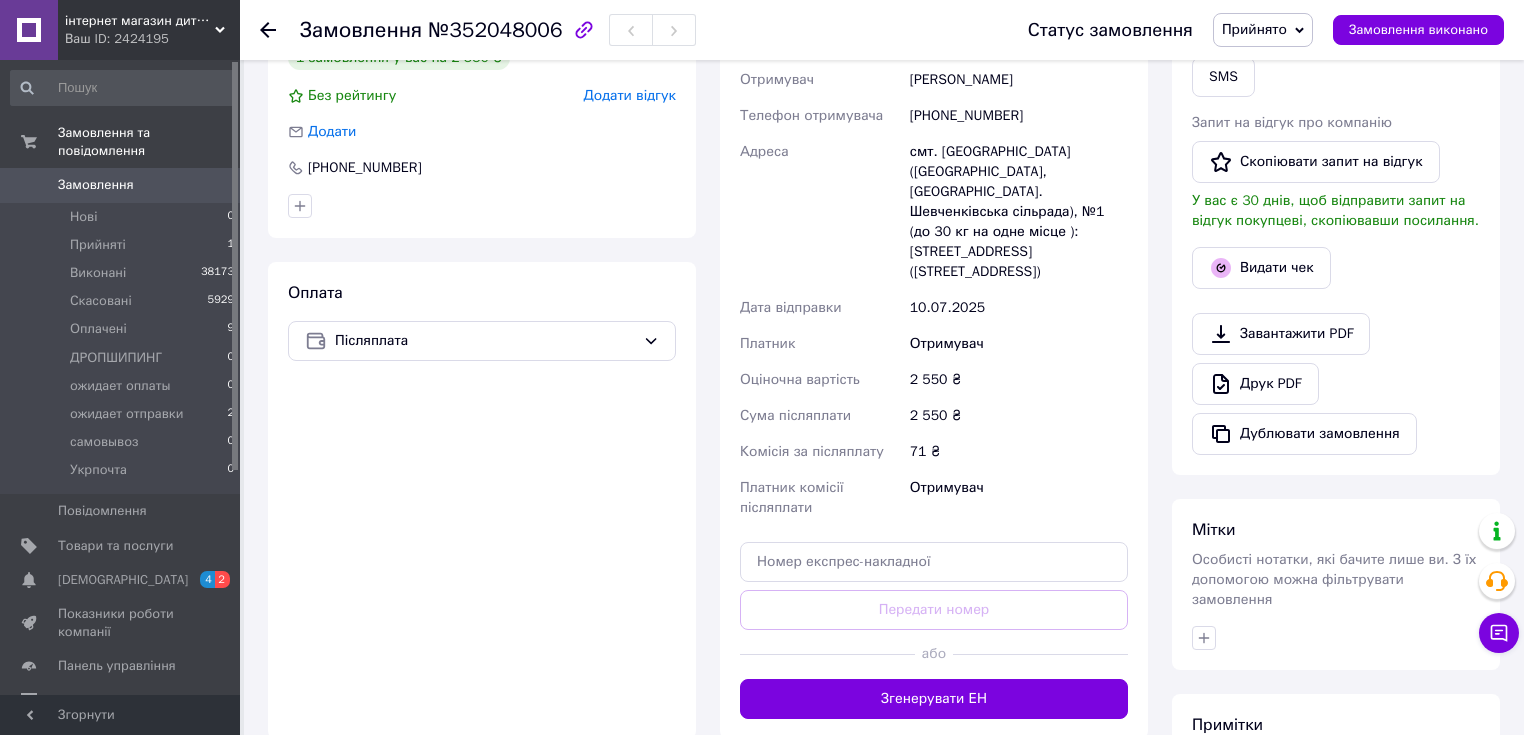 click on "Згенерувати ЕН" at bounding box center [934, 699] 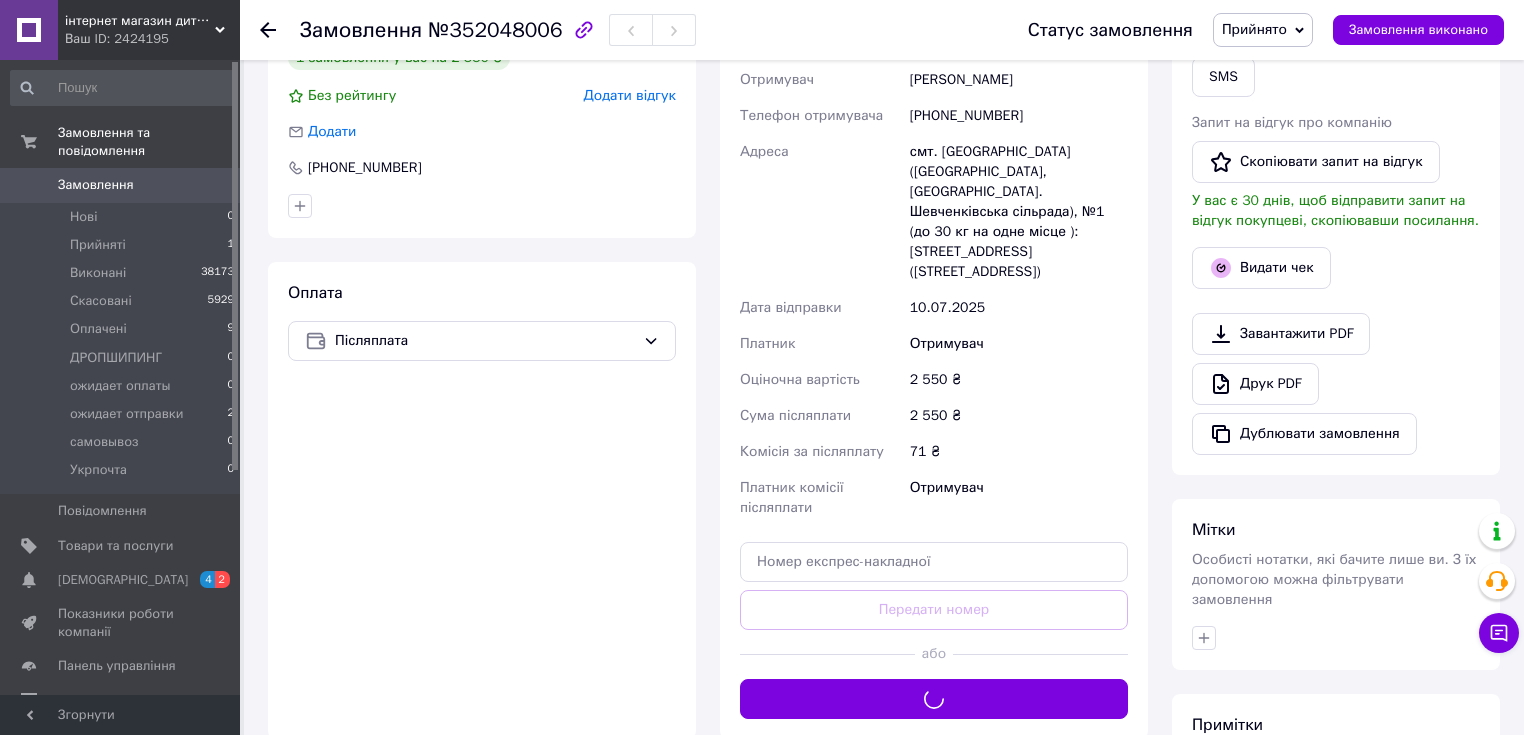 click on "Прийнято" at bounding box center (1254, 29) 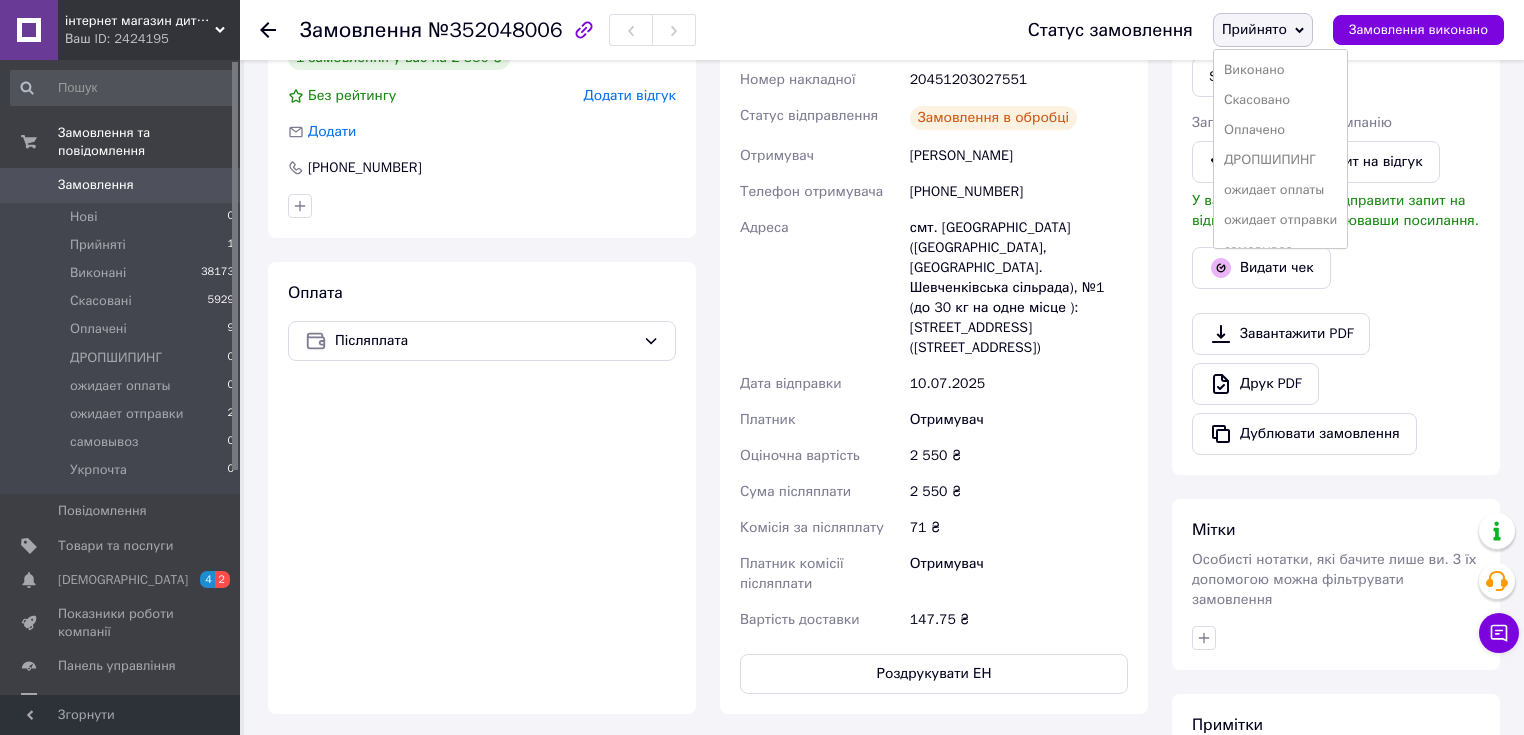 click on "ожидает отправки" at bounding box center [1280, 220] 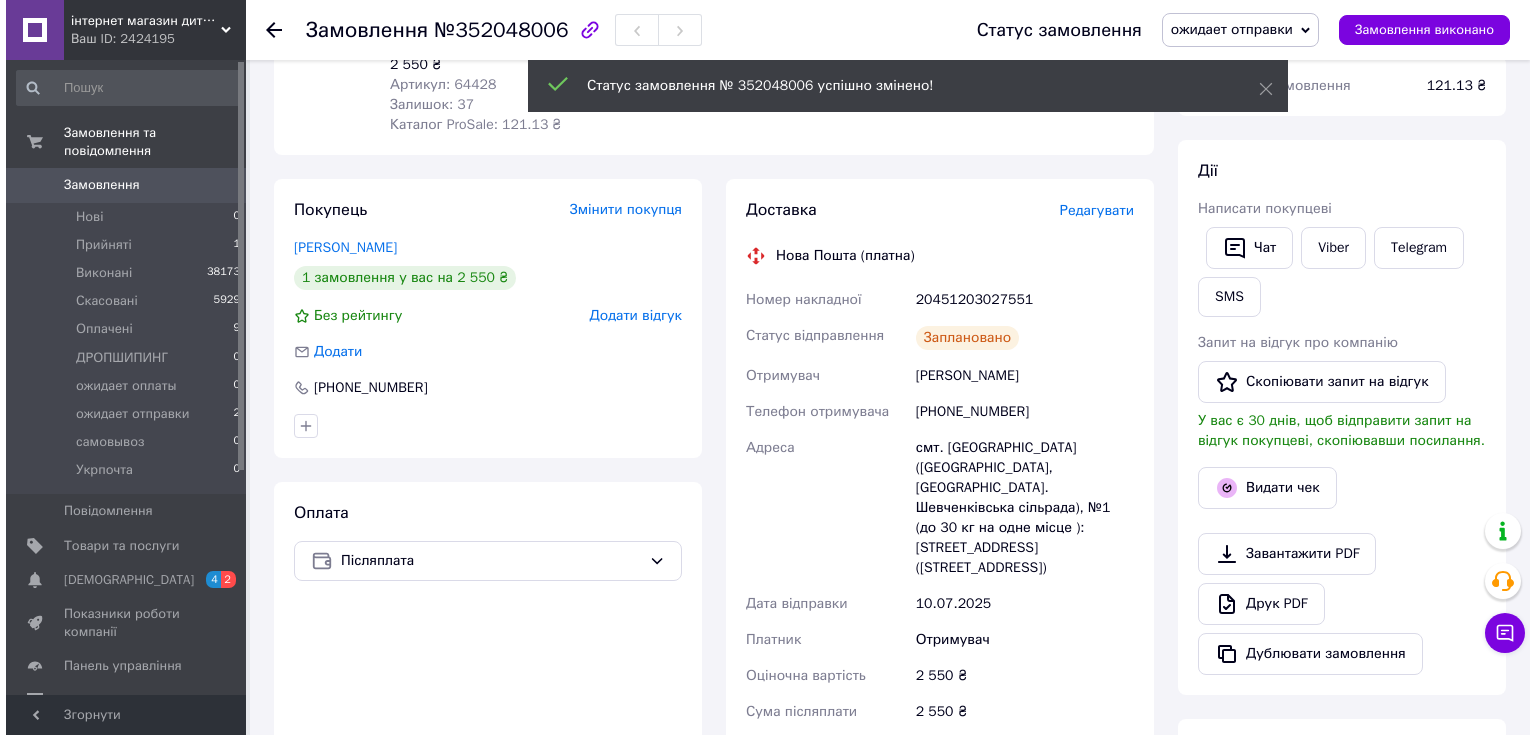 scroll, scrollTop: 0, scrollLeft: 0, axis: both 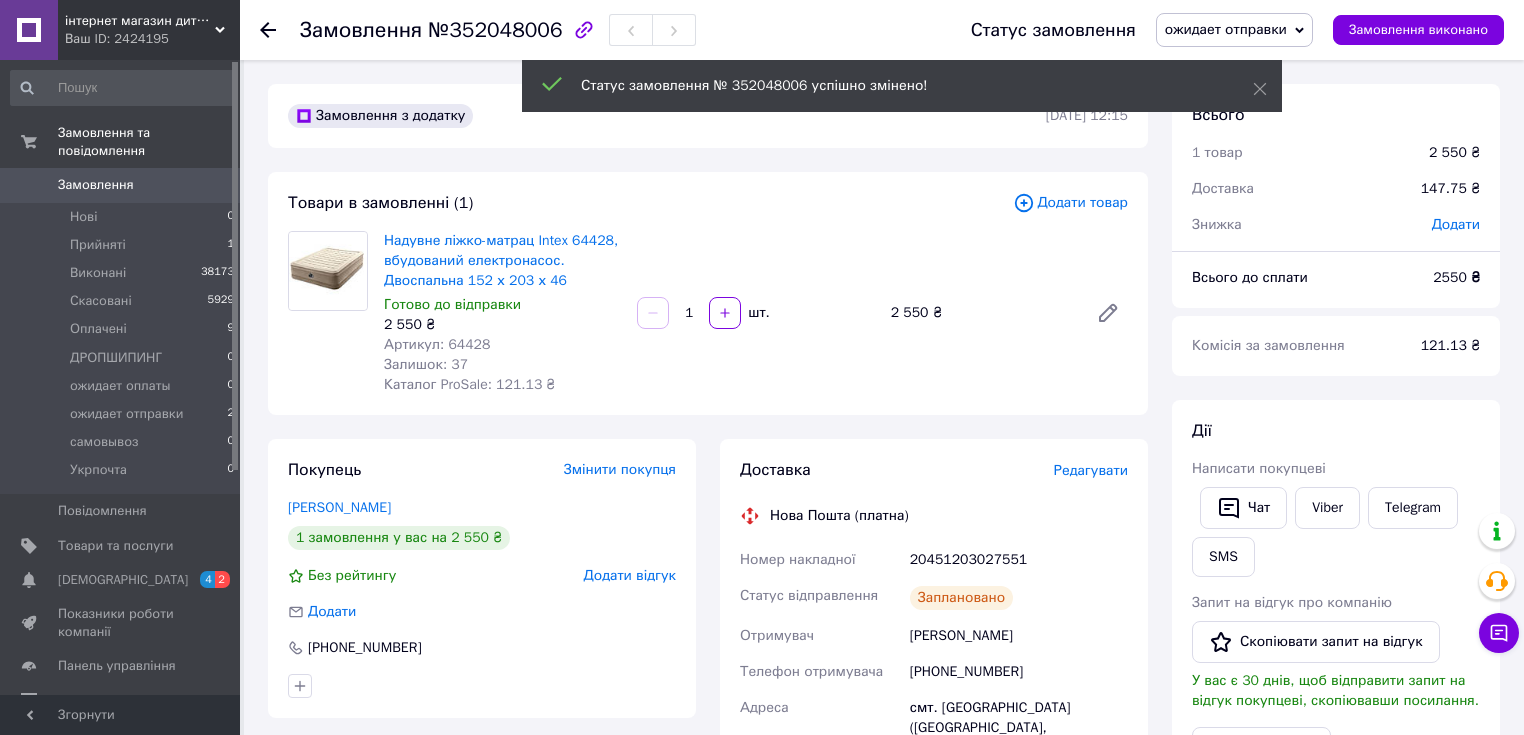 click 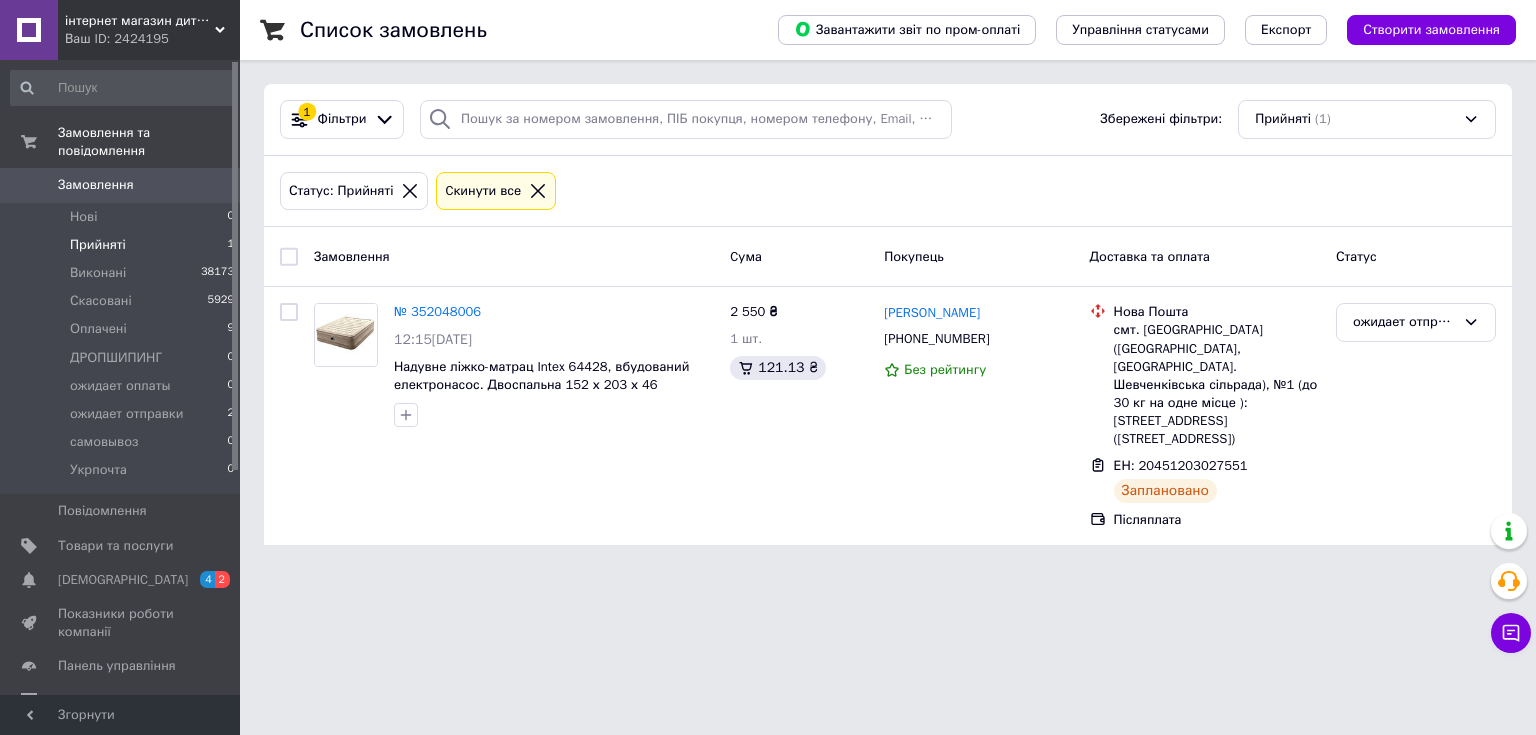 click 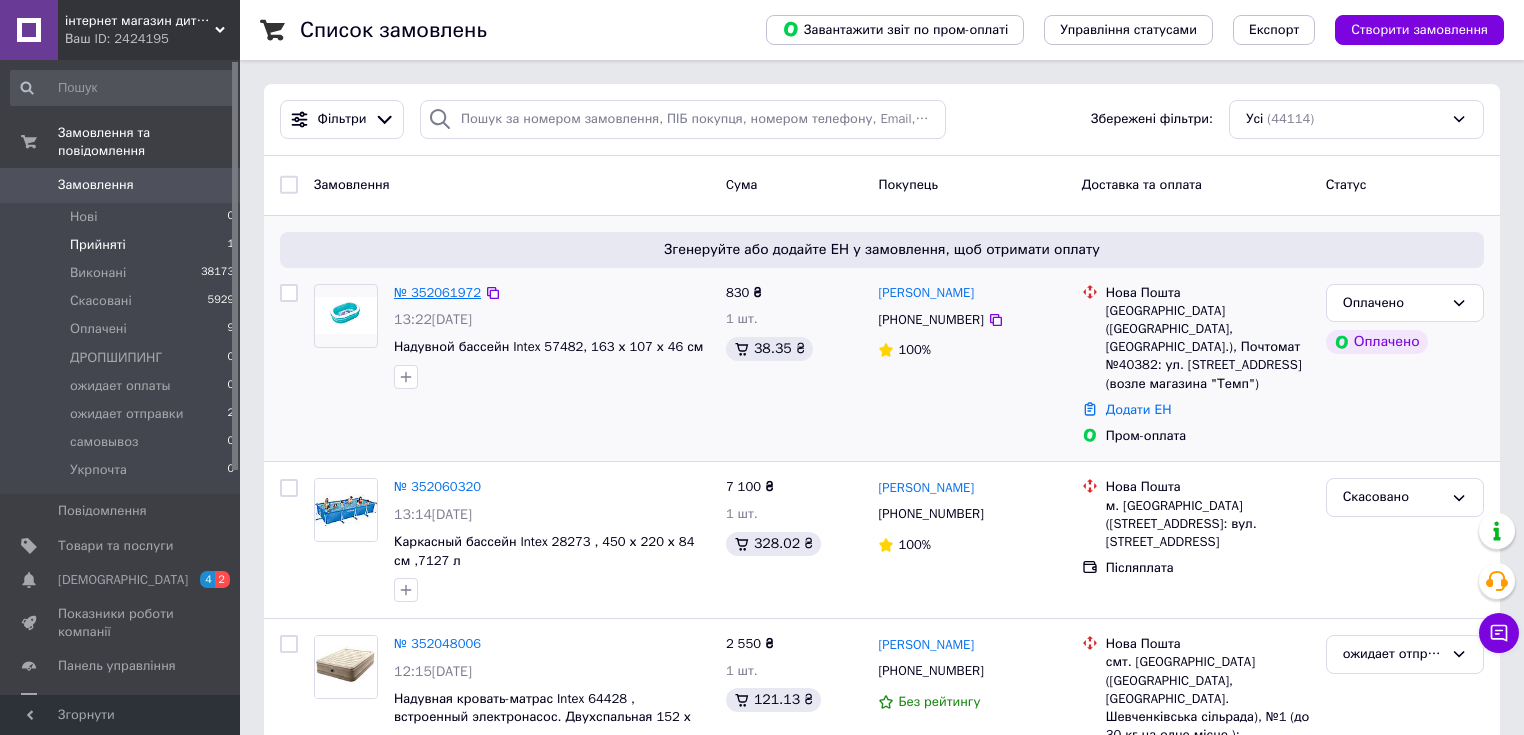 click on "№ 352061972" at bounding box center [437, 292] 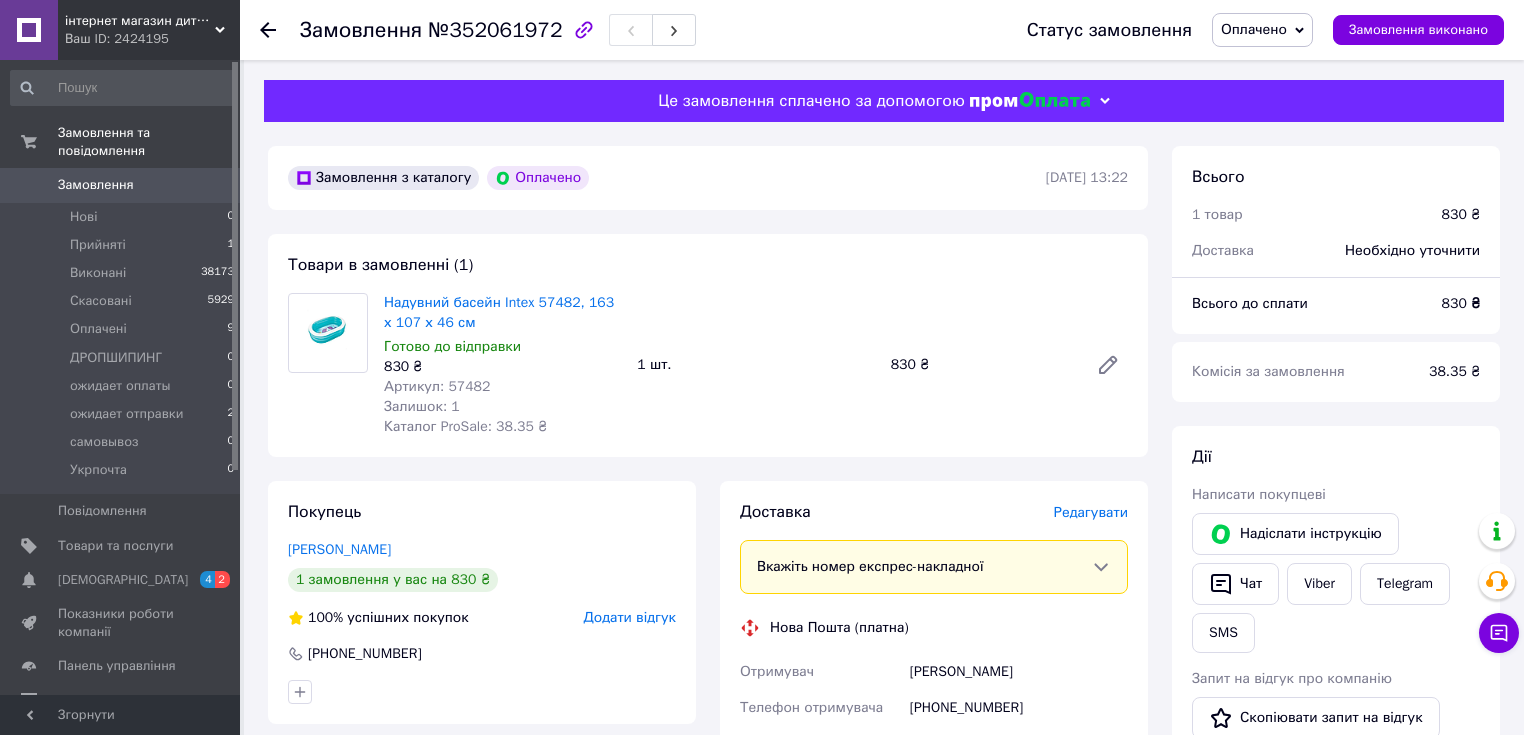 click on "Редагувати" at bounding box center [1091, 512] 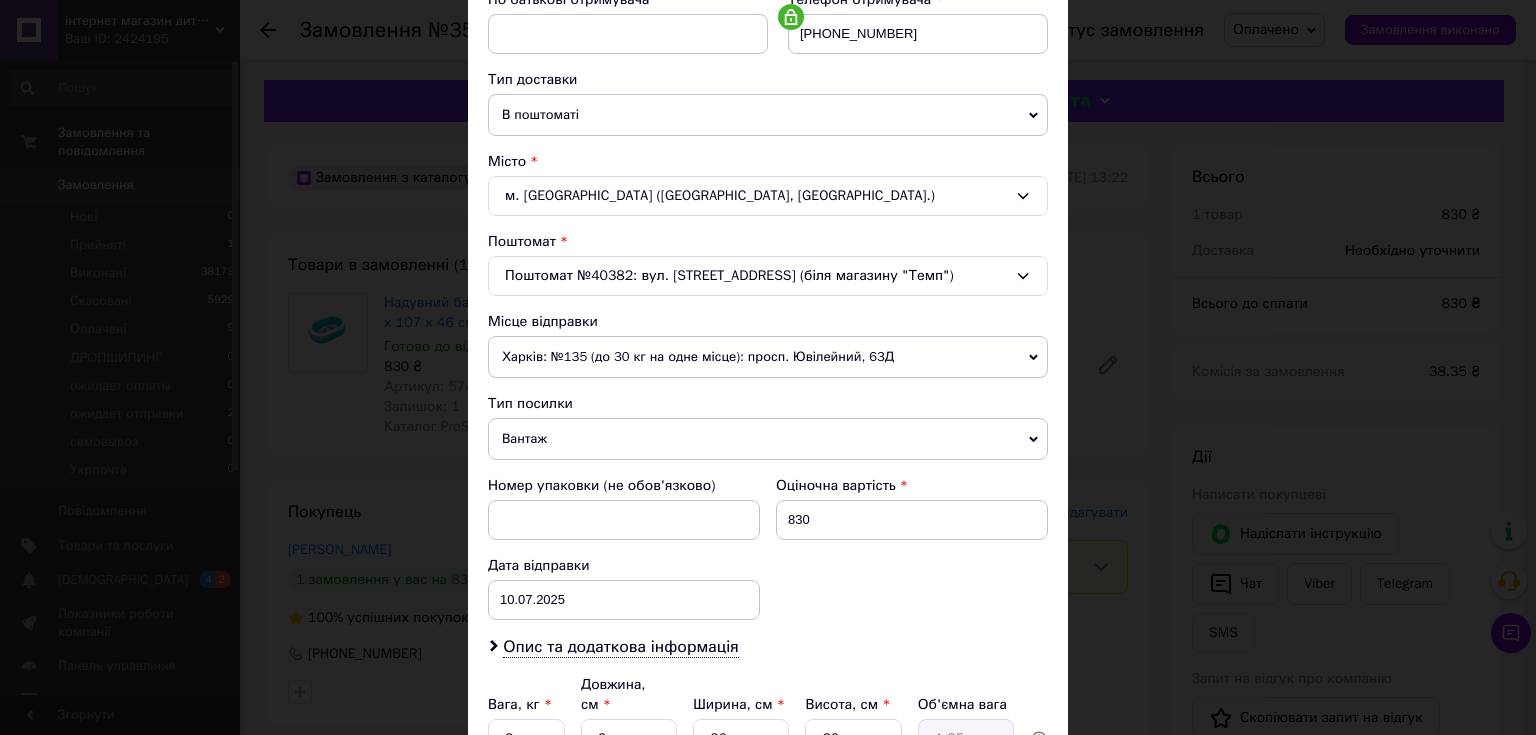 scroll, scrollTop: 560, scrollLeft: 0, axis: vertical 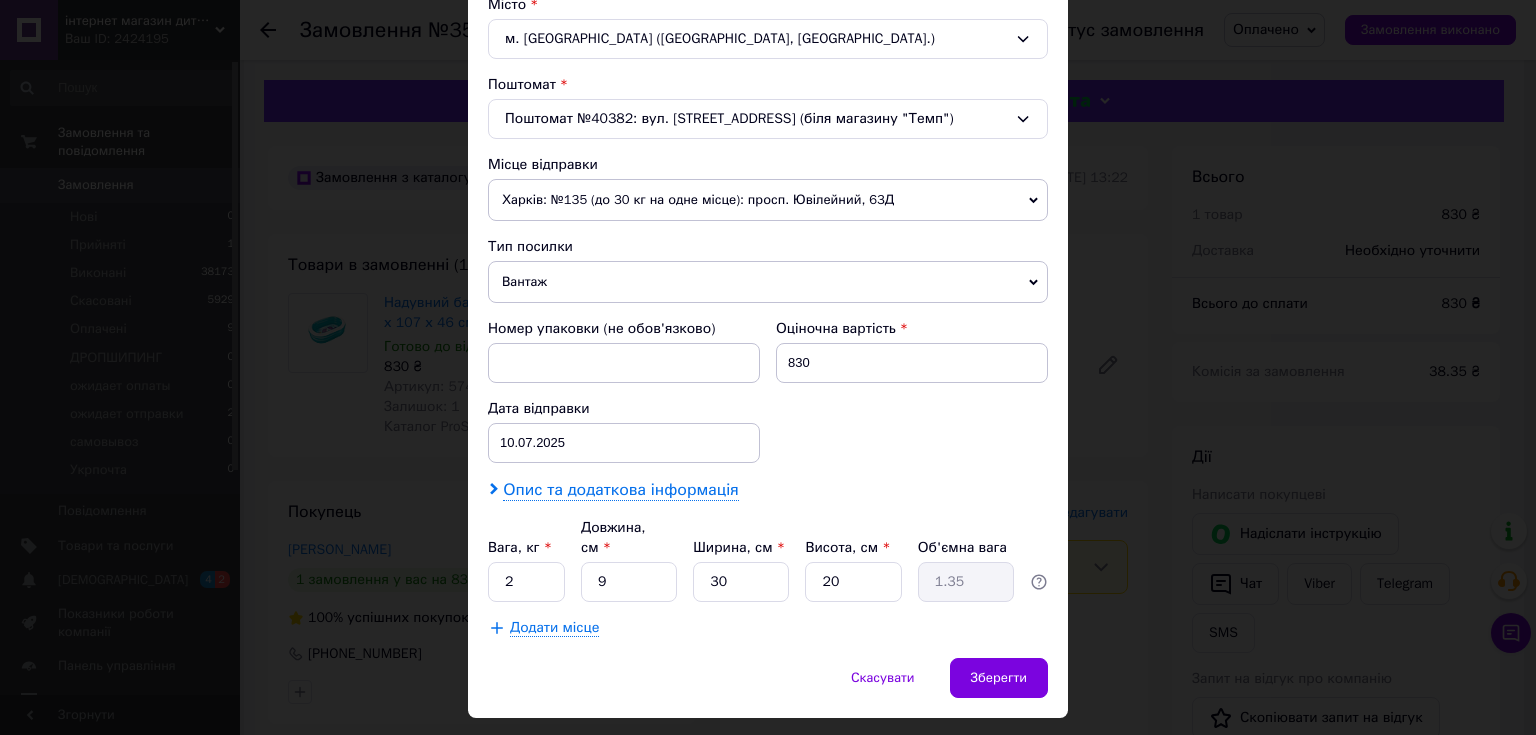 click on "Опис та додаткова інформація" at bounding box center [620, 490] 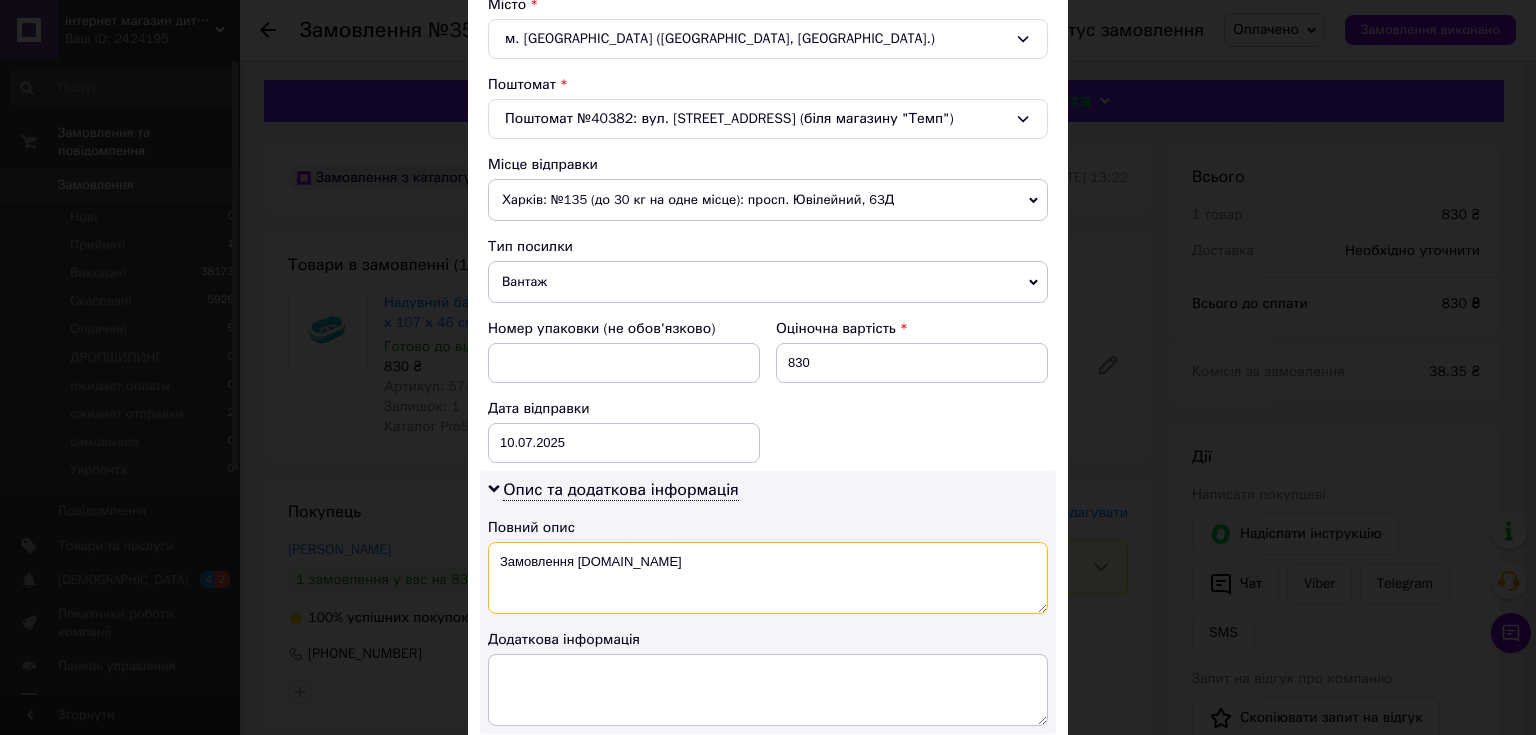 drag, startPoint x: 492, startPoint y: 556, endPoint x: 632, endPoint y: 576, distance: 141.42136 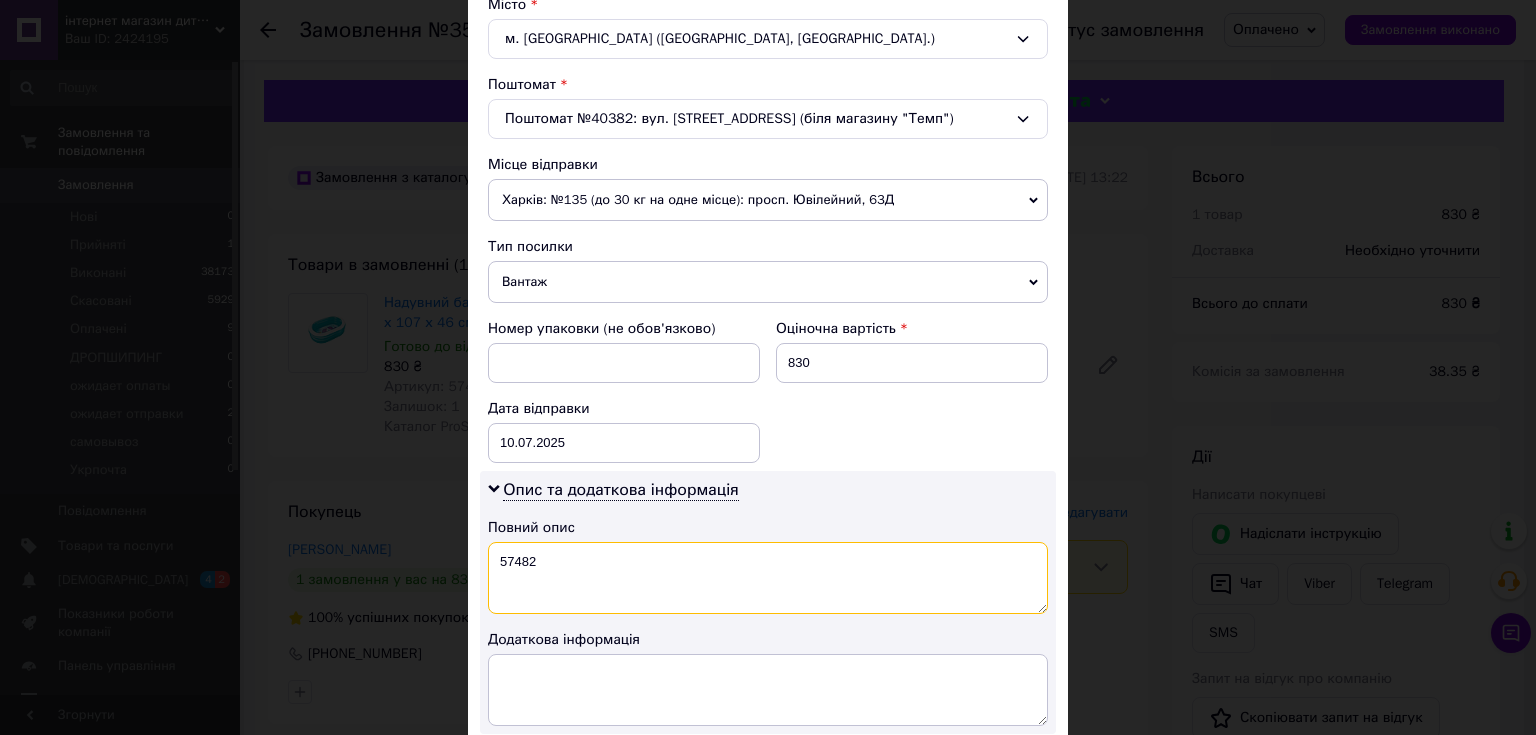 type on "57482" 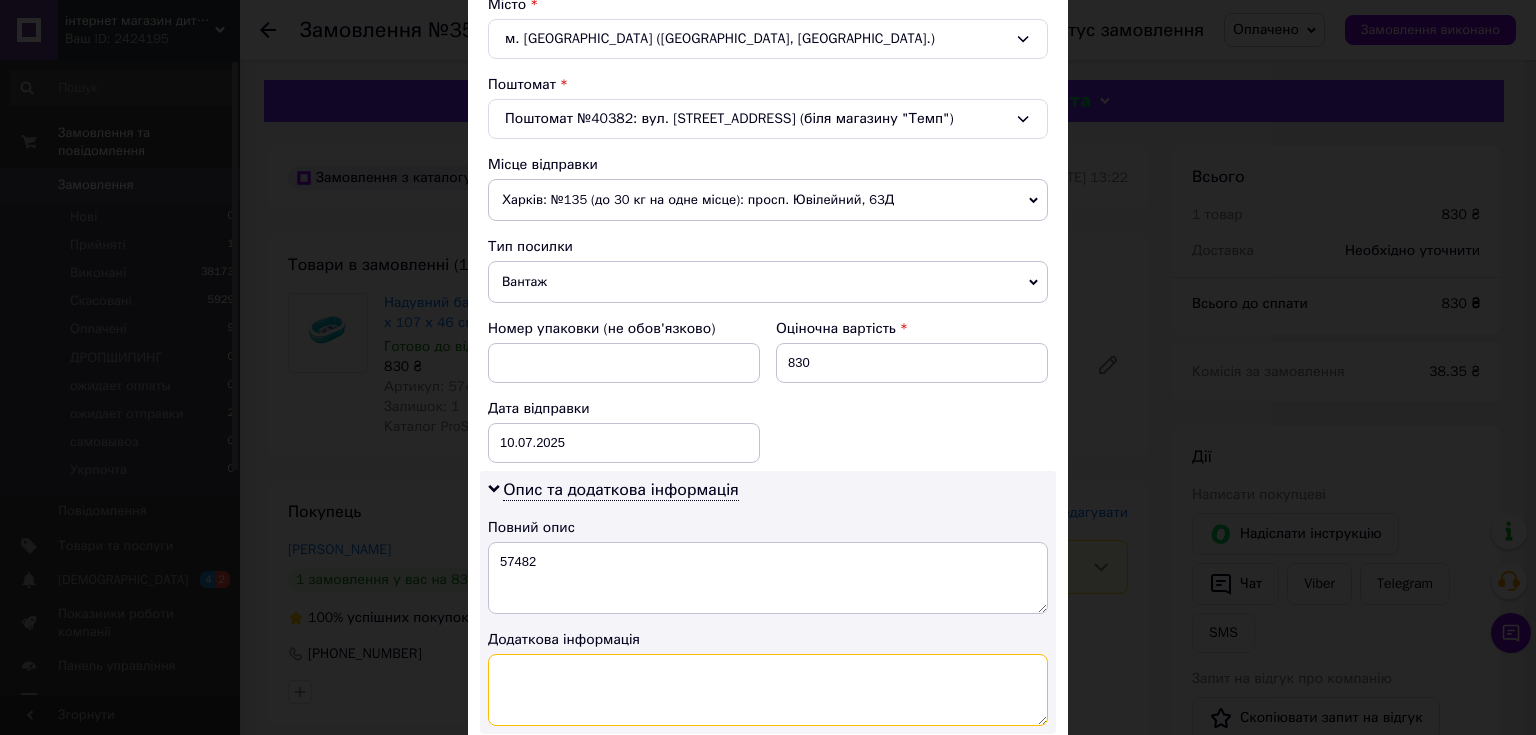 click at bounding box center (768, 690) 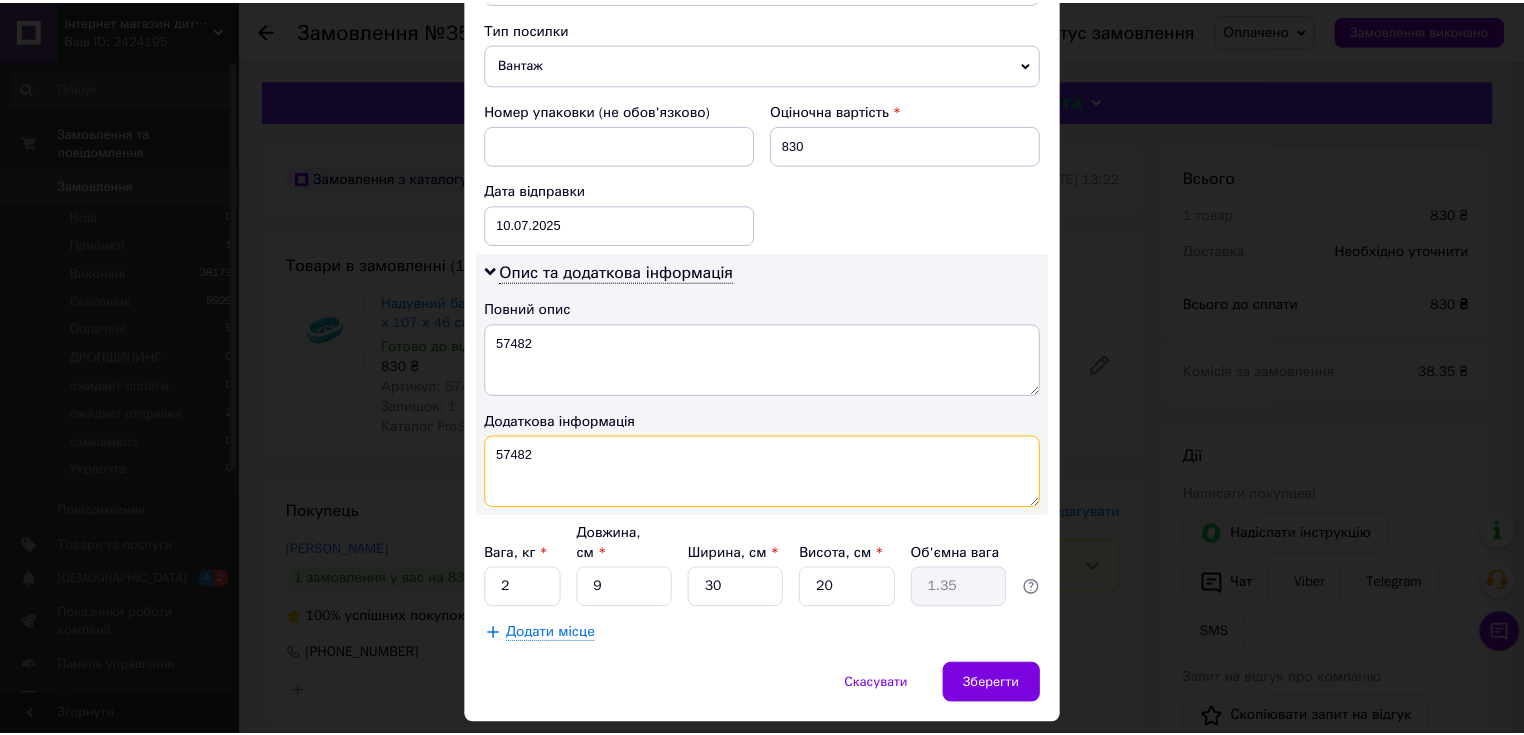 scroll, scrollTop: 810, scrollLeft: 0, axis: vertical 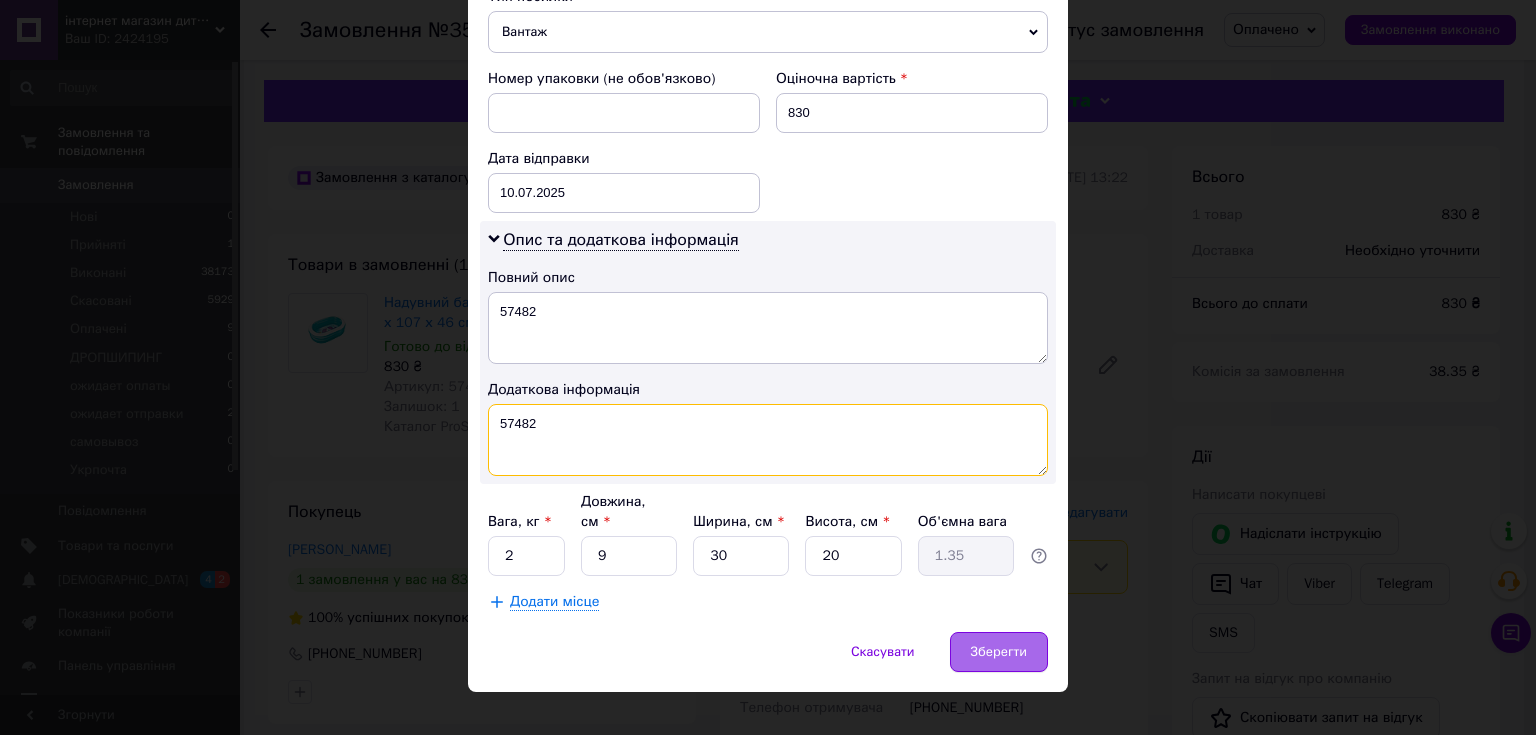 type on "57482" 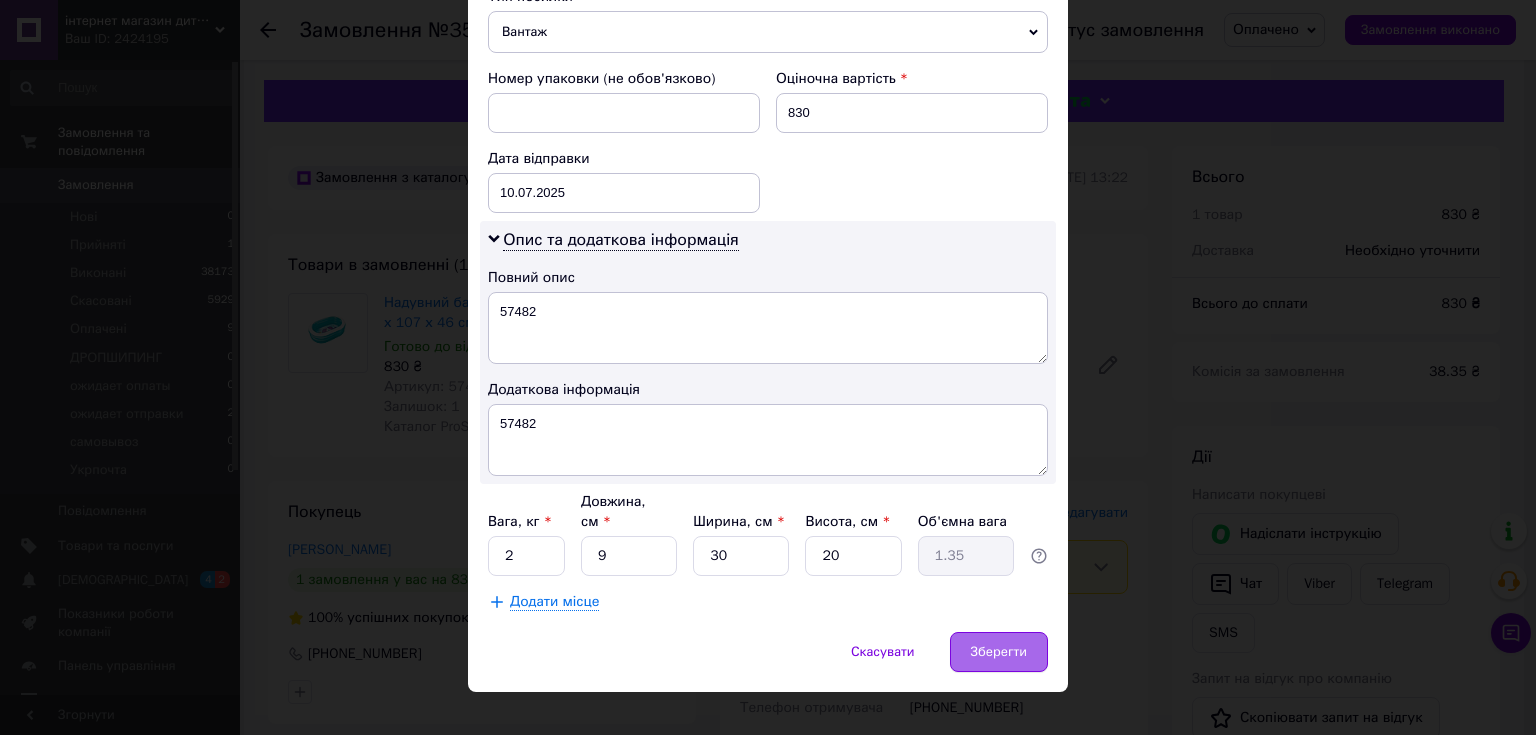 click on "Зберегти" at bounding box center [999, 652] 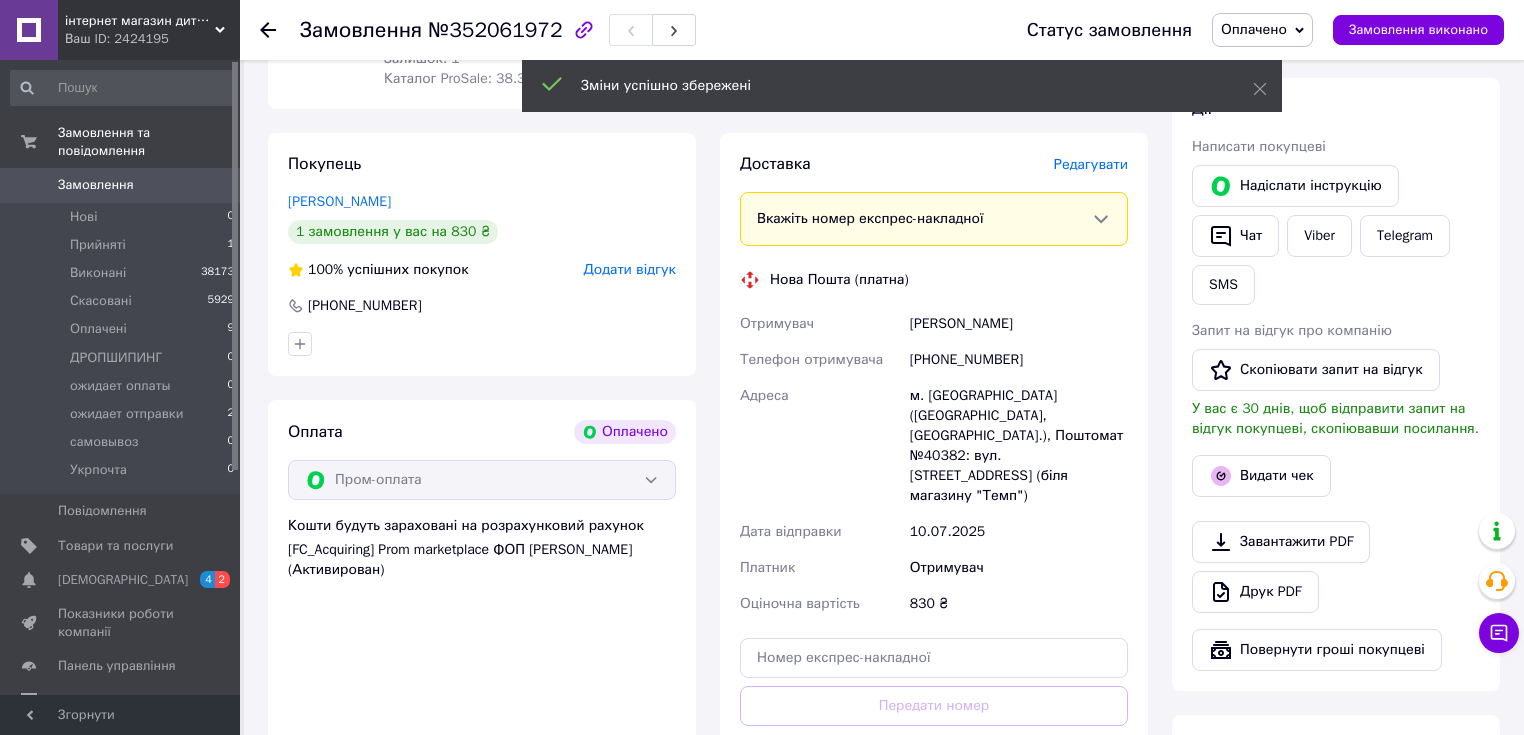 scroll, scrollTop: 400, scrollLeft: 0, axis: vertical 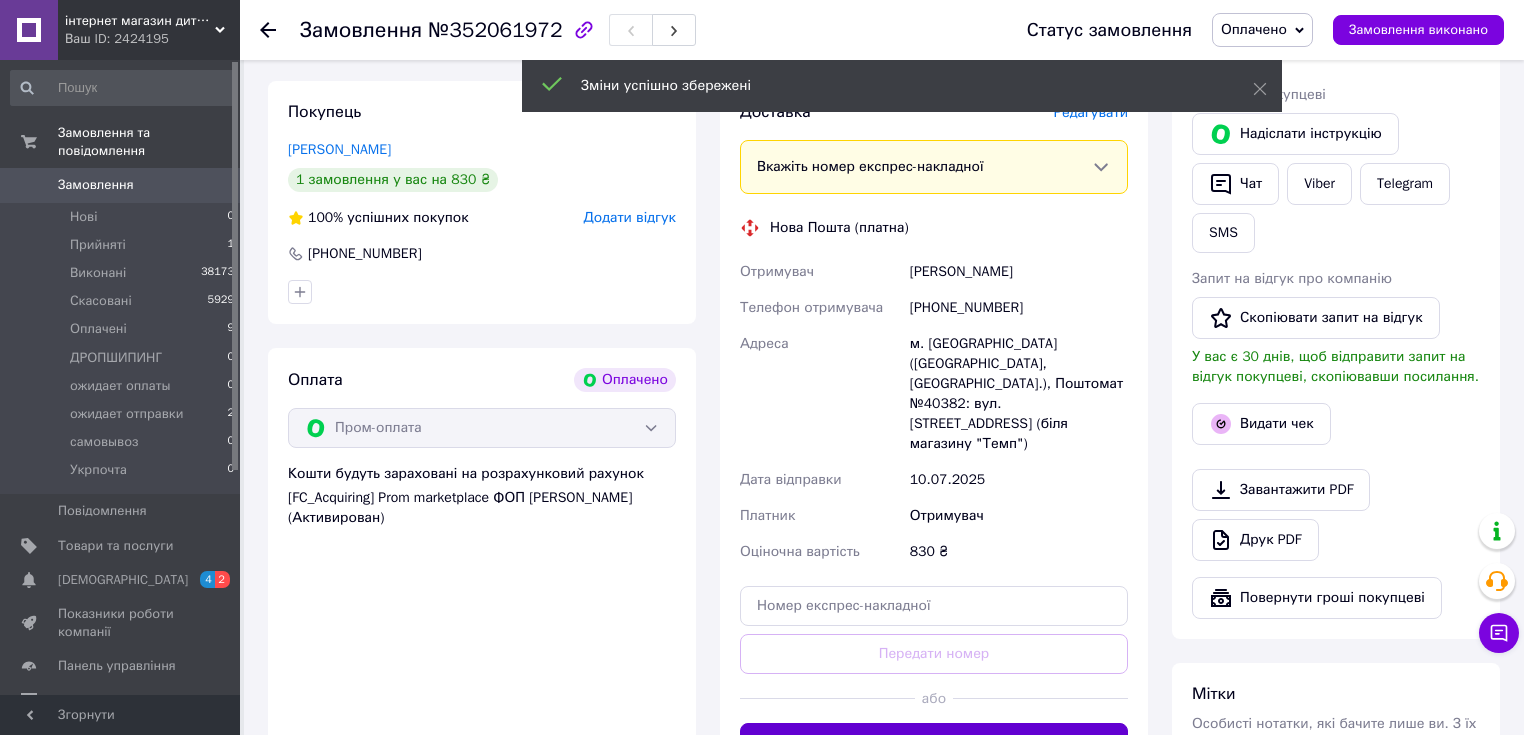 click on "Згенерувати ЕН" at bounding box center (934, 743) 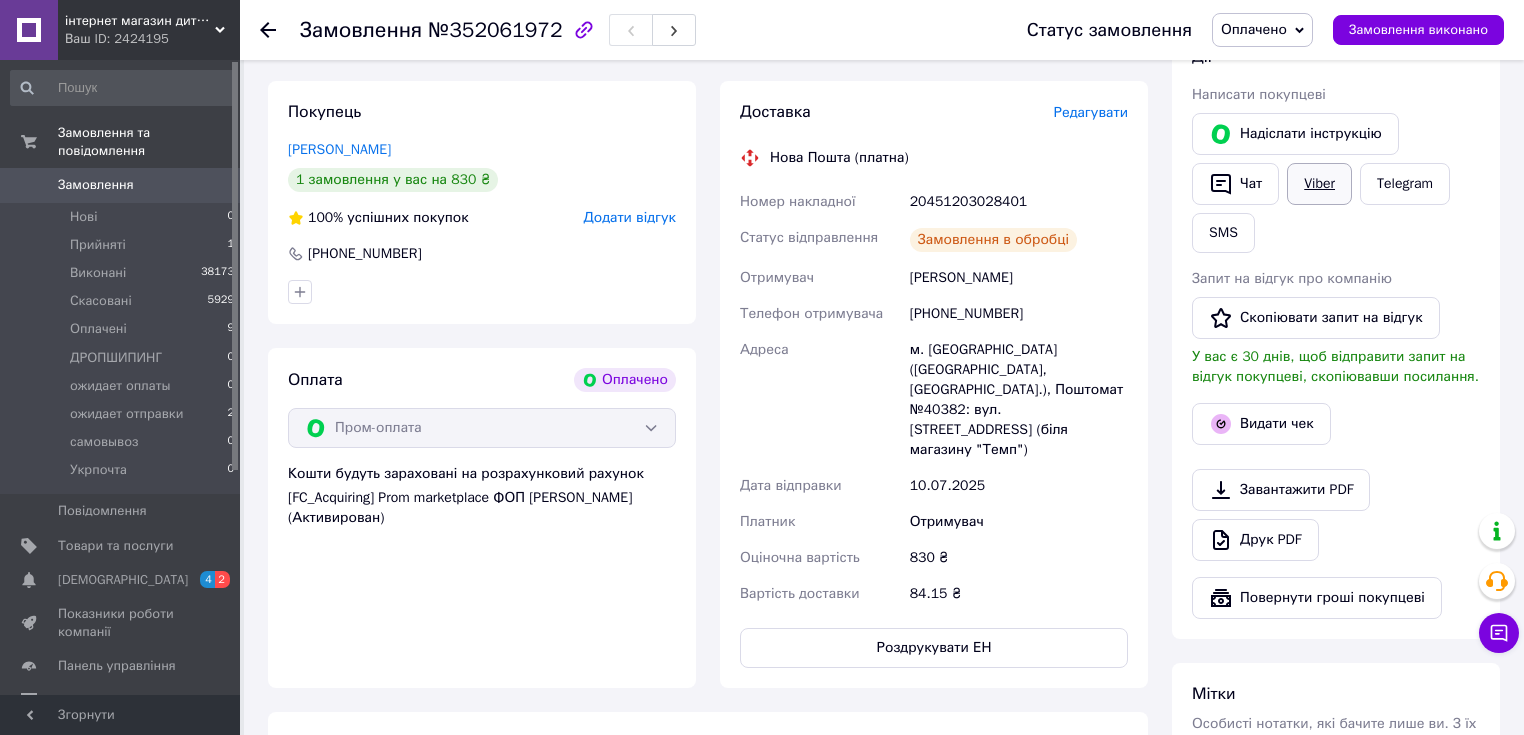 click on "Viber" at bounding box center (1319, 184) 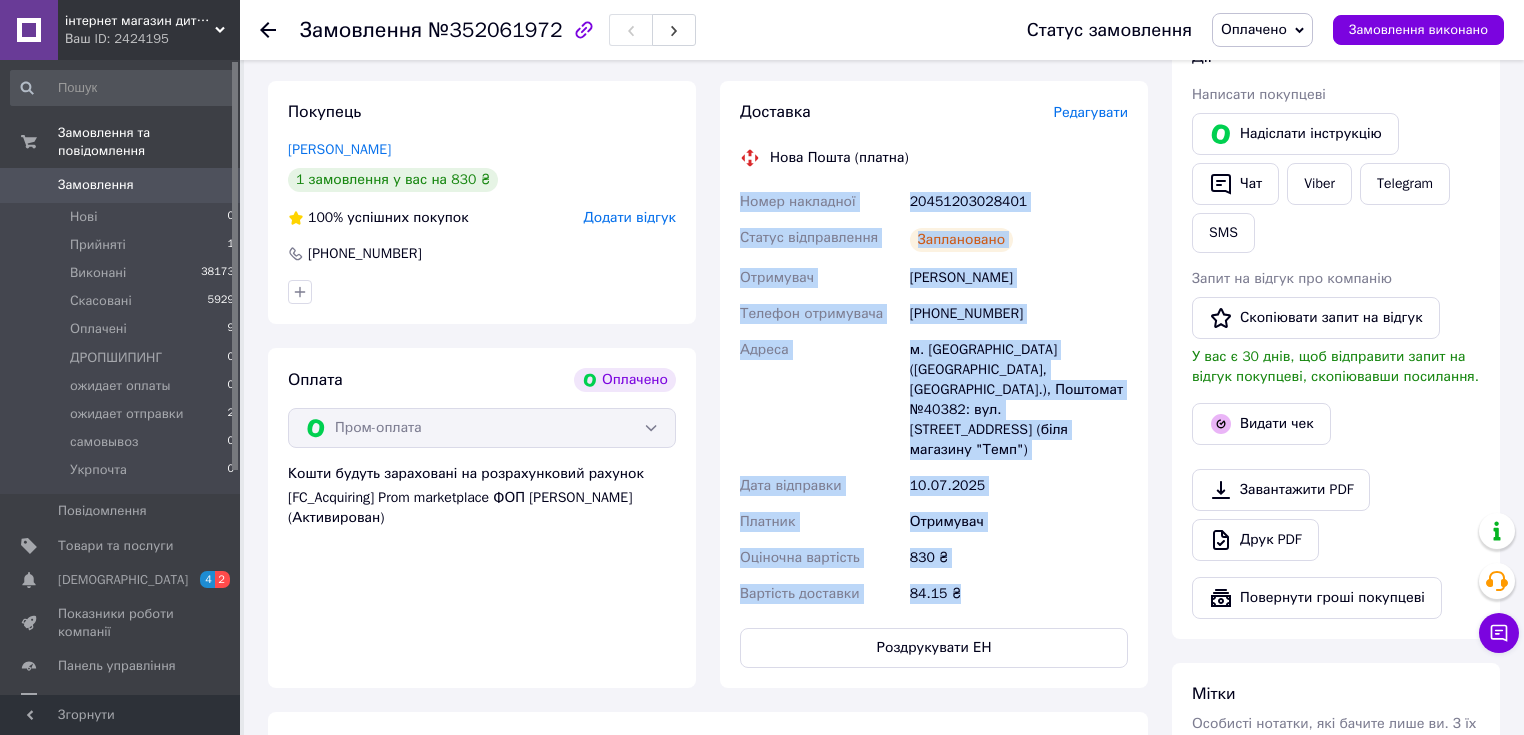 drag, startPoint x: 732, startPoint y: 196, endPoint x: 1000, endPoint y: 560, distance: 452.0177 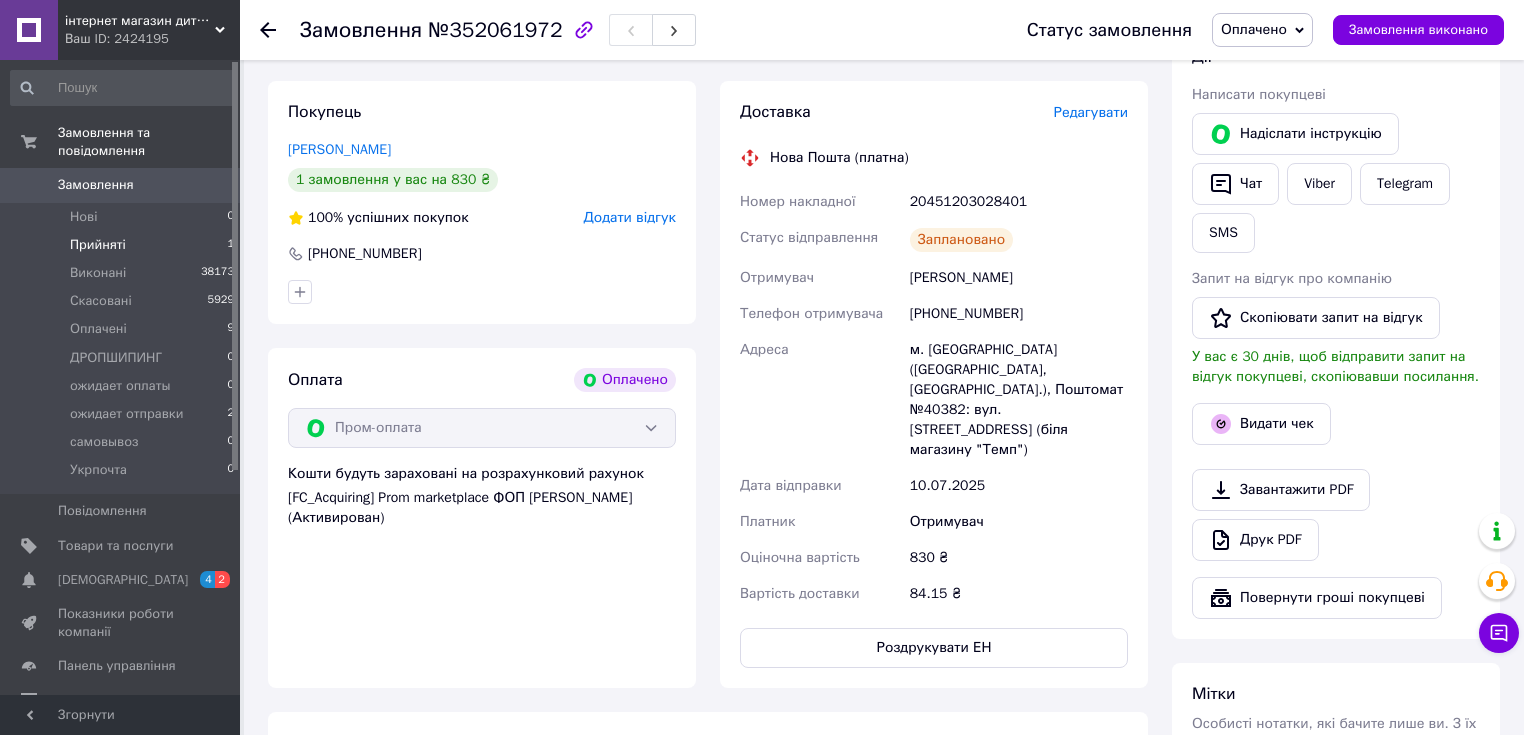 click on "Прийняті 1" at bounding box center [123, 245] 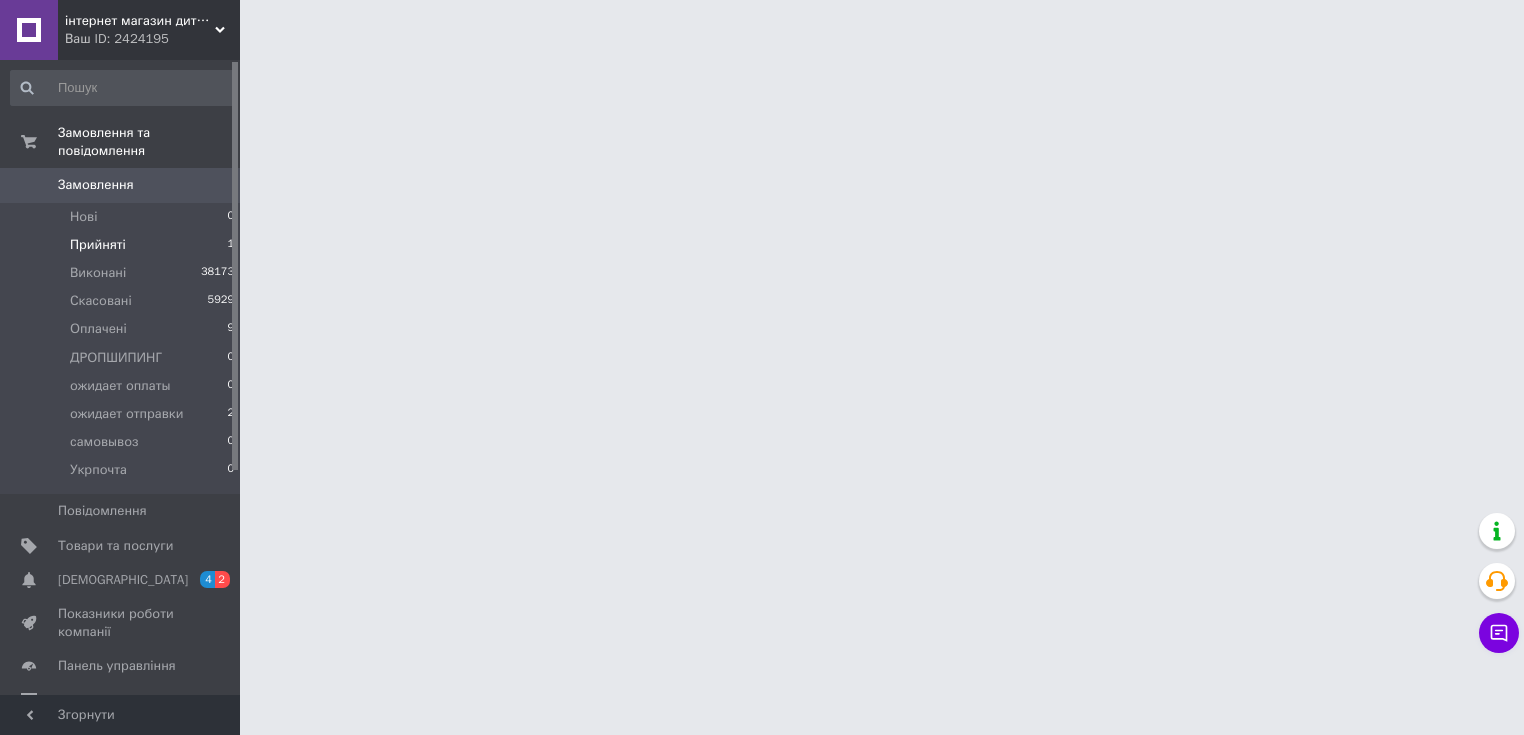 scroll, scrollTop: 0, scrollLeft: 0, axis: both 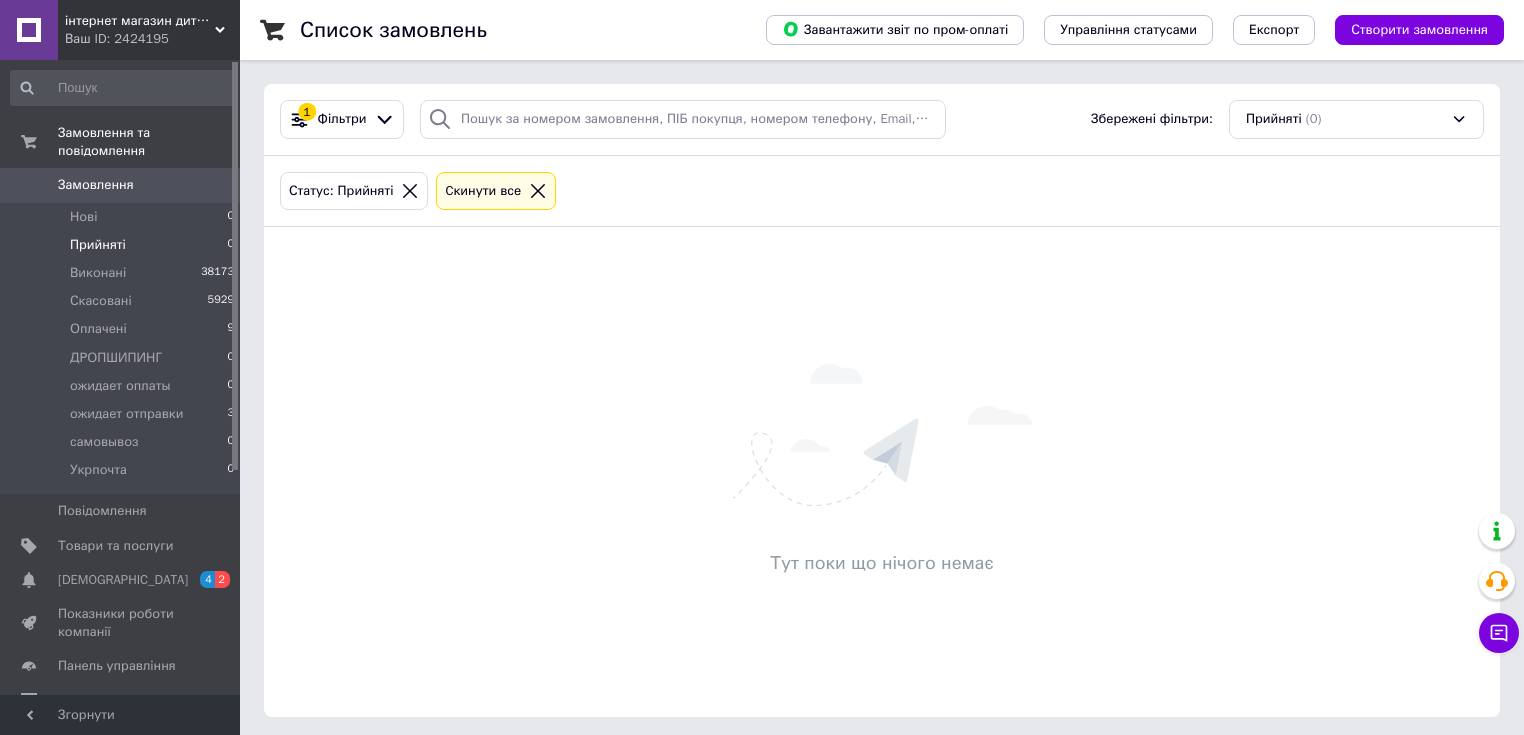 click 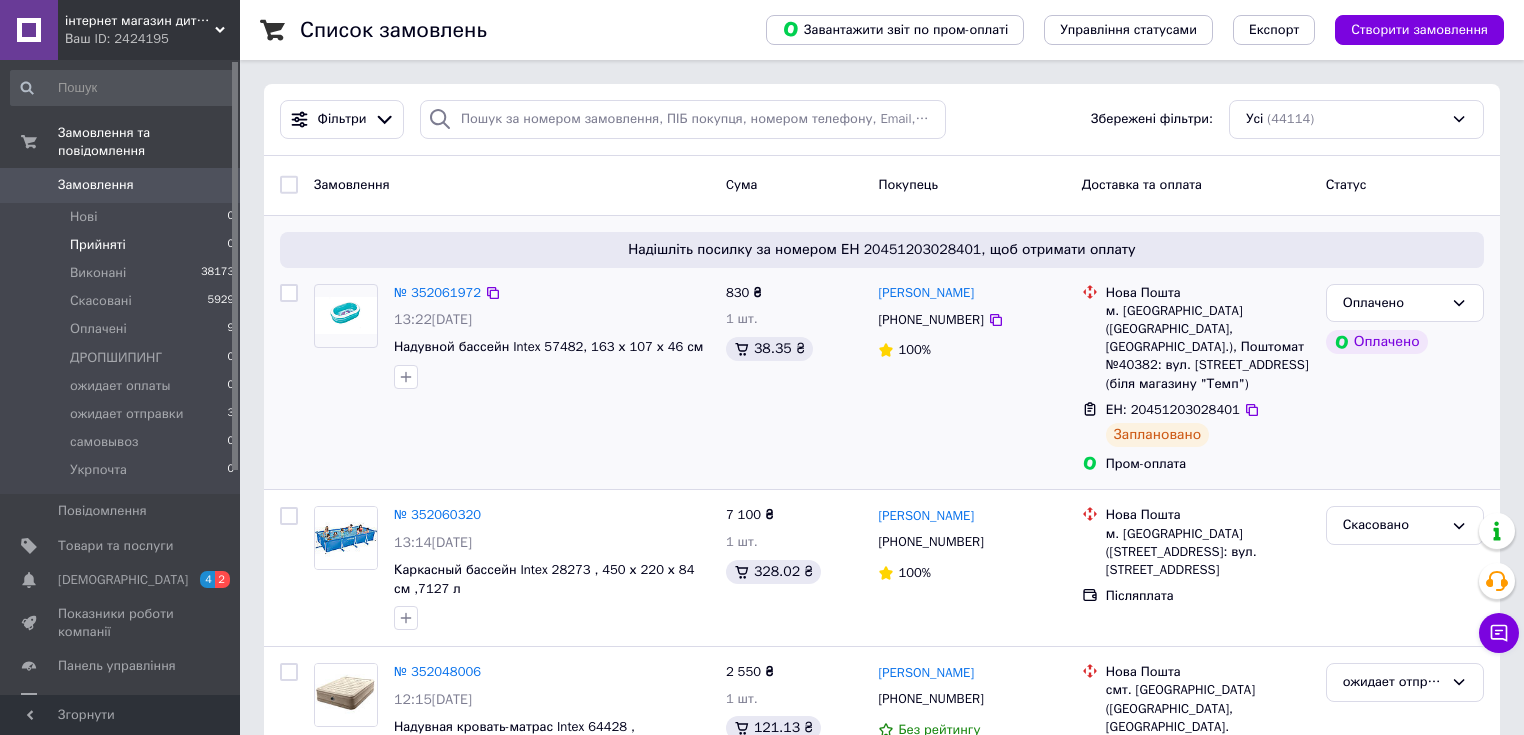 click on "№ 352061972 13:22[DATE] Надувной бассейн Intex 57482, 163 х 107 х 46 см" at bounding box center [512, 379] 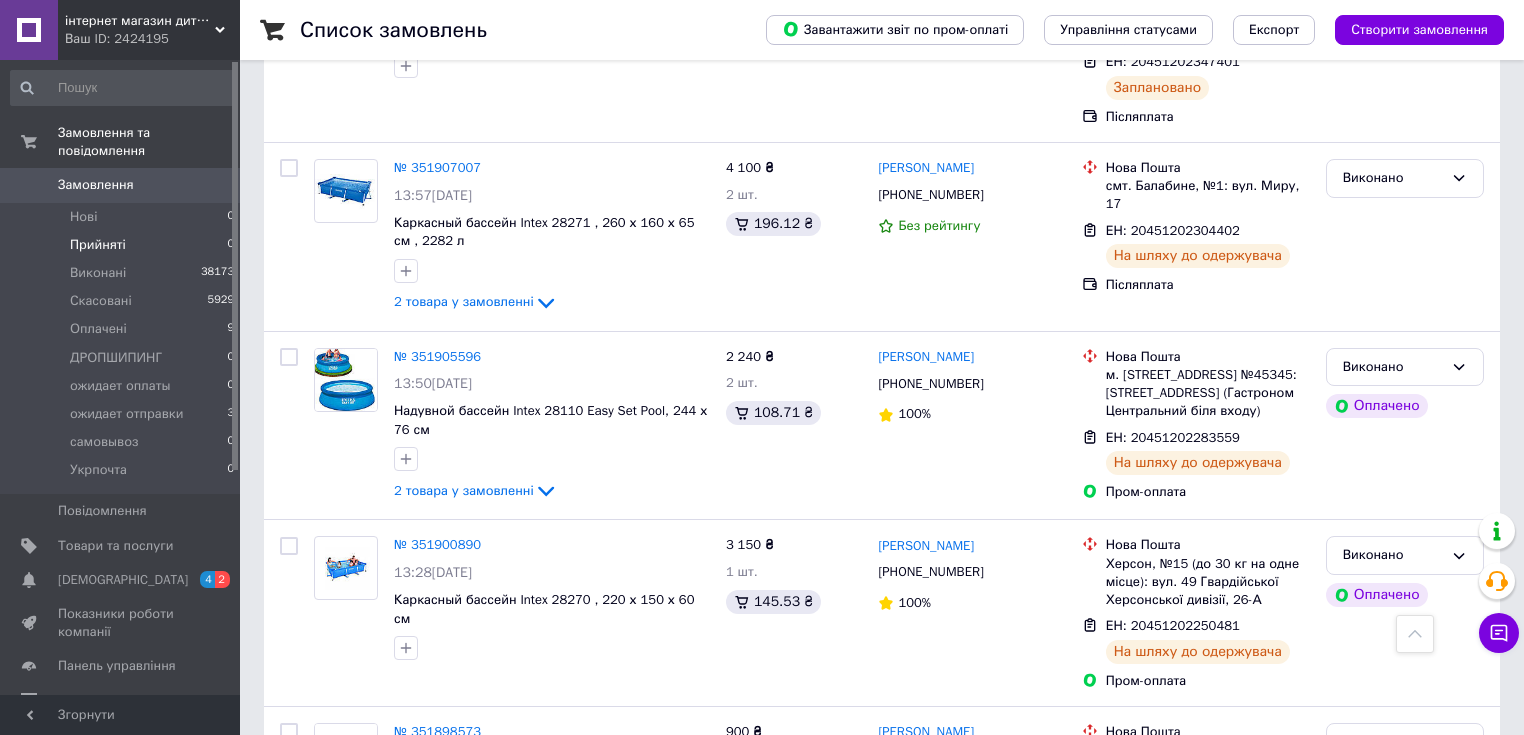 scroll, scrollTop: 3688, scrollLeft: 0, axis: vertical 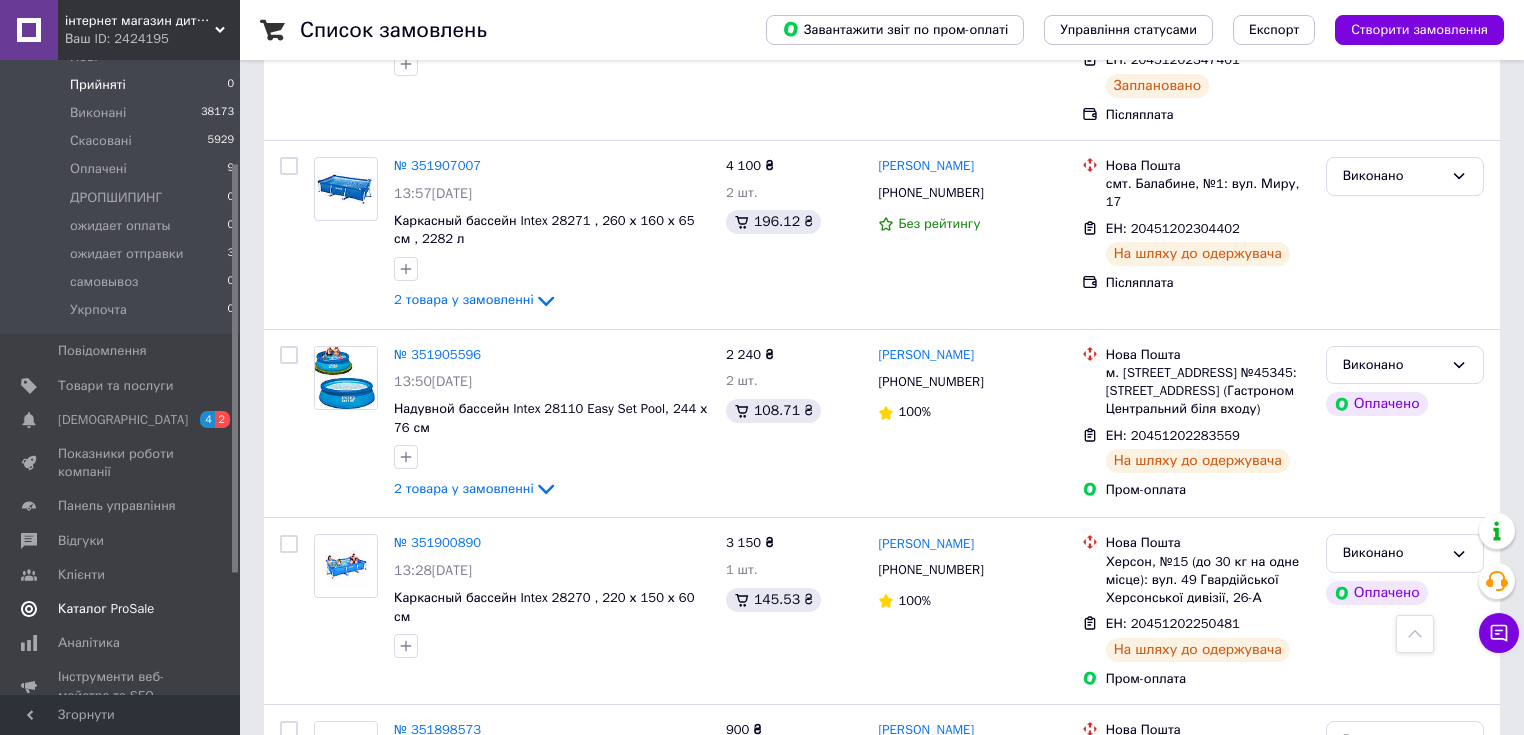 click on "Каталог ProSale" at bounding box center [106, 609] 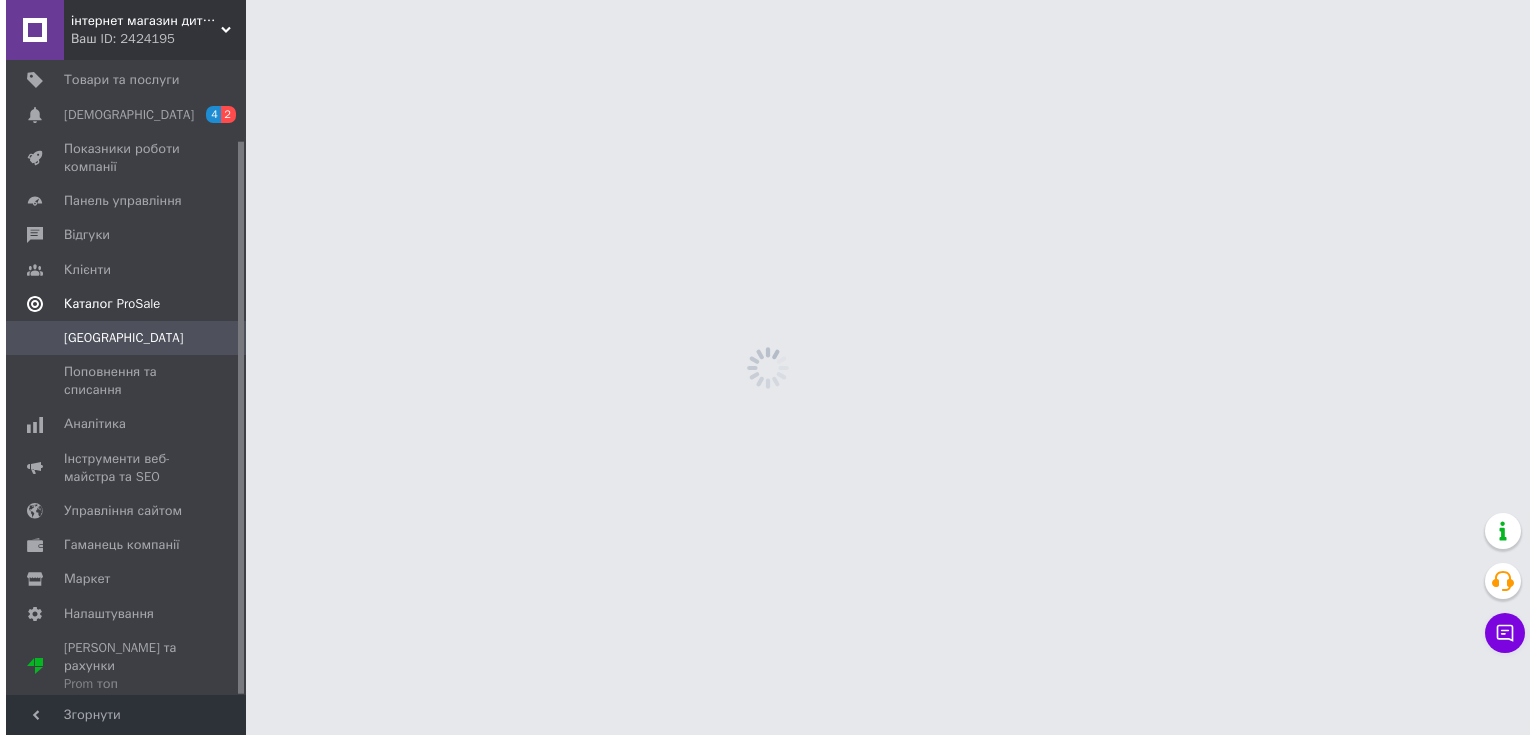 scroll, scrollTop: 0, scrollLeft: 0, axis: both 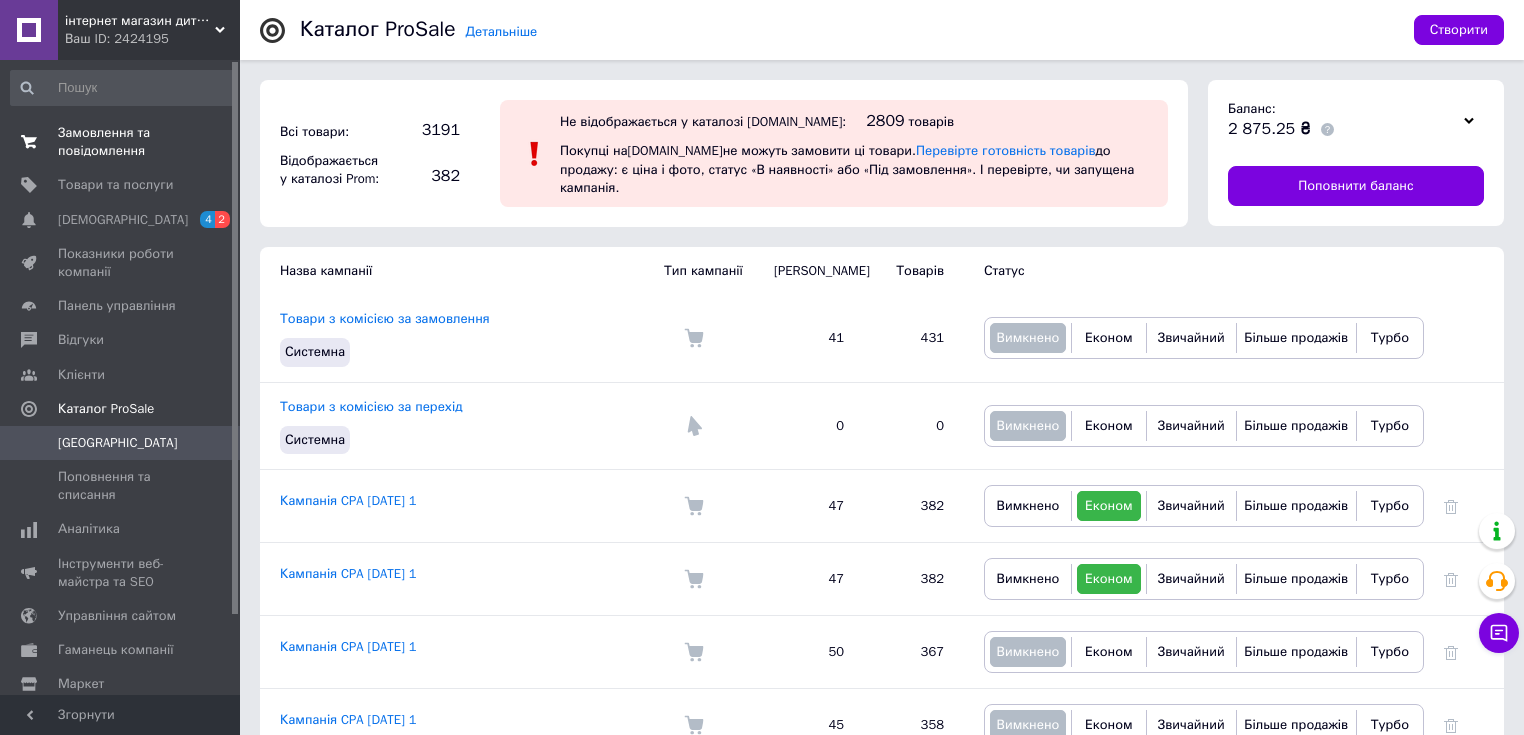 click on "Замовлення та повідомлення" at bounding box center (121, 142) 